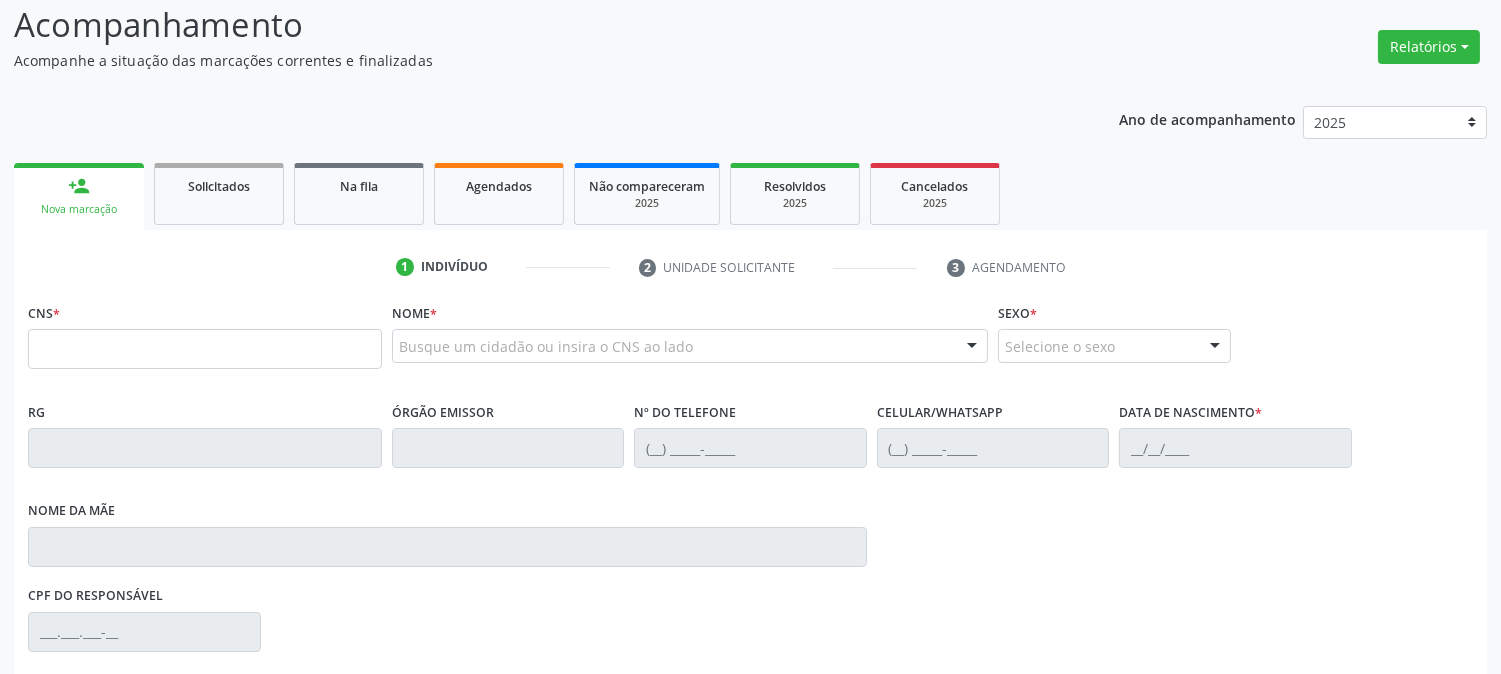 scroll, scrollTop: 0, scrollLeft: 0, axis: both 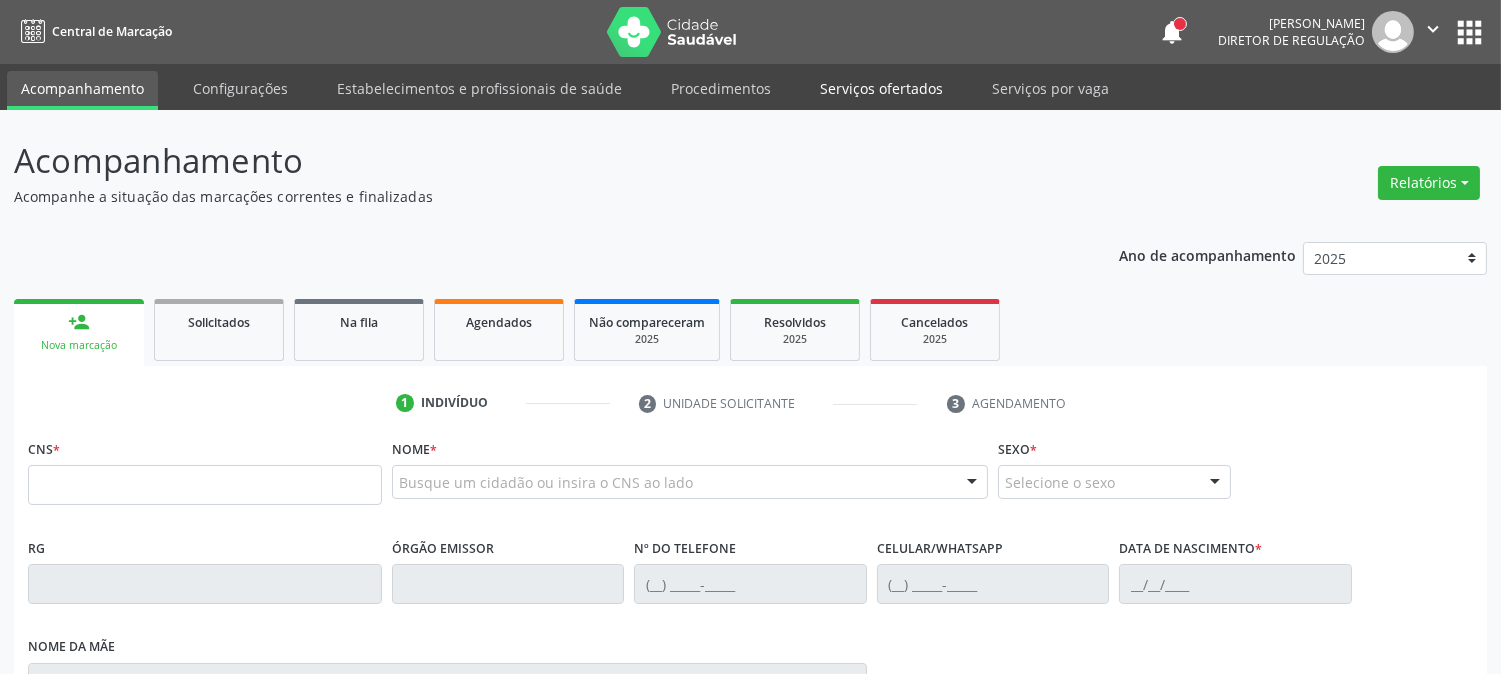 click on "Serviços ofertados" at bounding box center (881, 88) 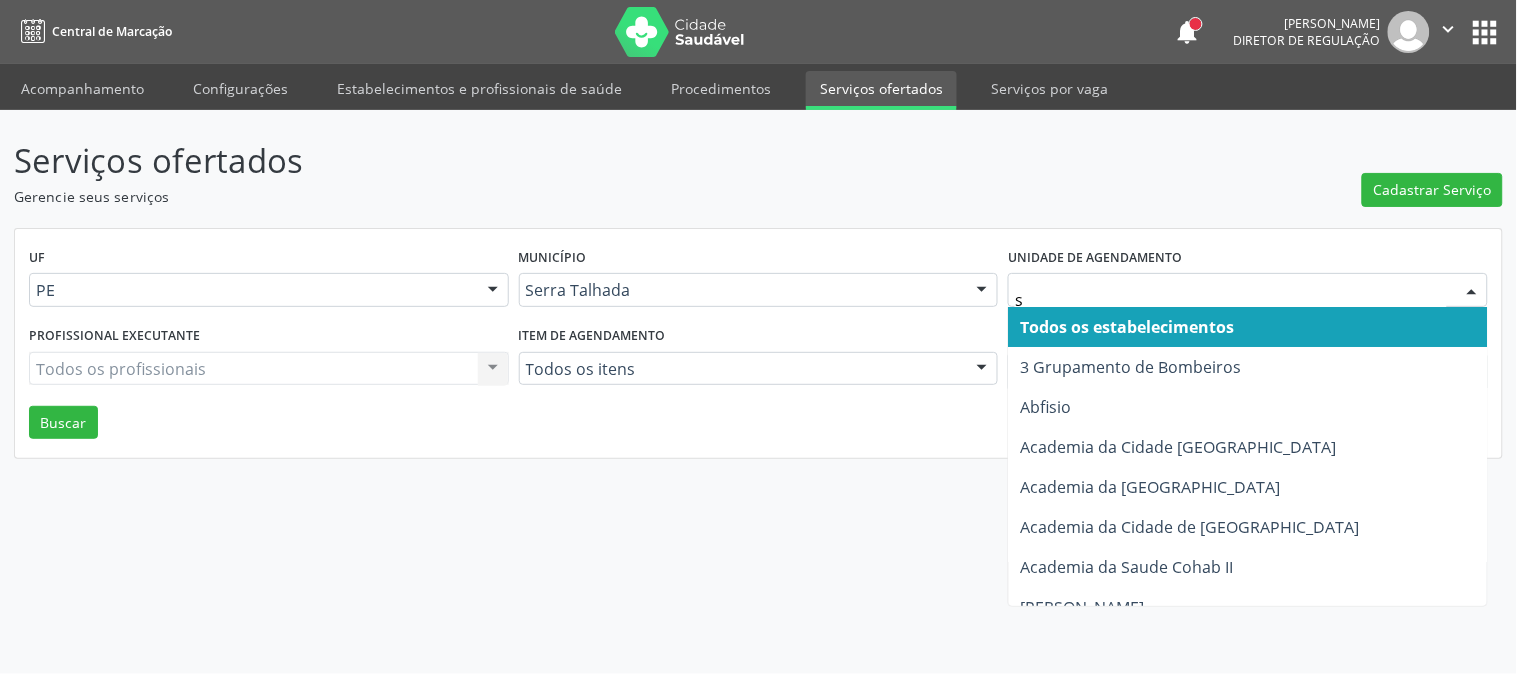 type on "s b" 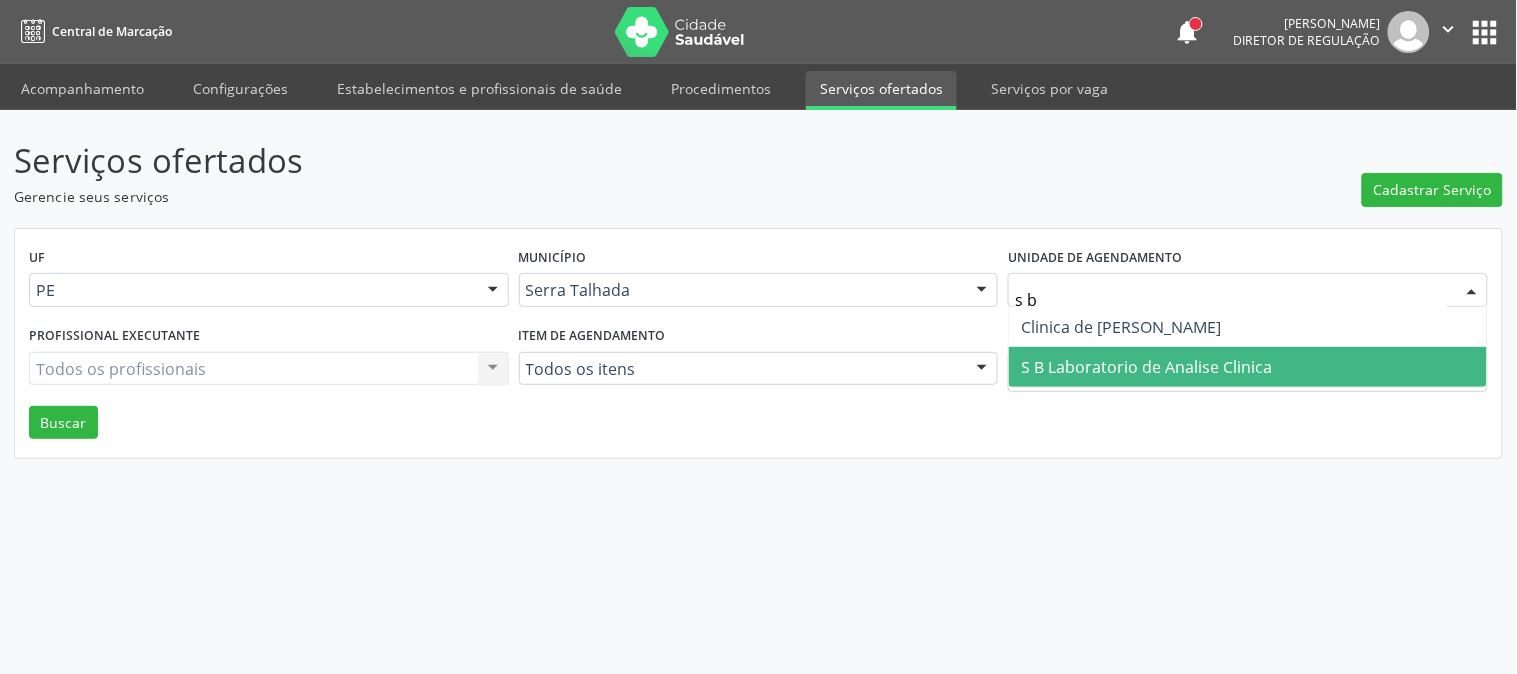 click on "S B Laboratorio de Analise Clinica" at bounding box center [1146, 367] 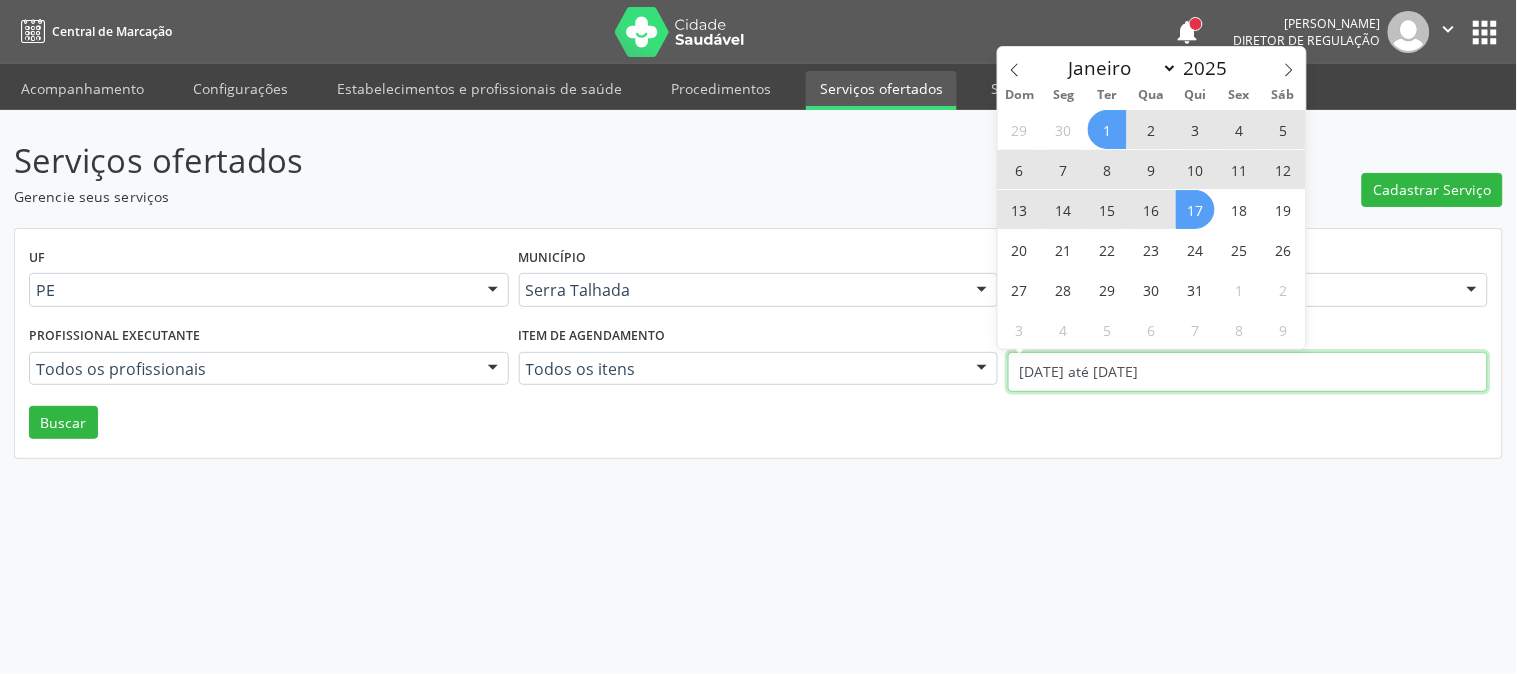 click on "0[DATE] até 1[DATE]" at bounding box center (1248, 372) 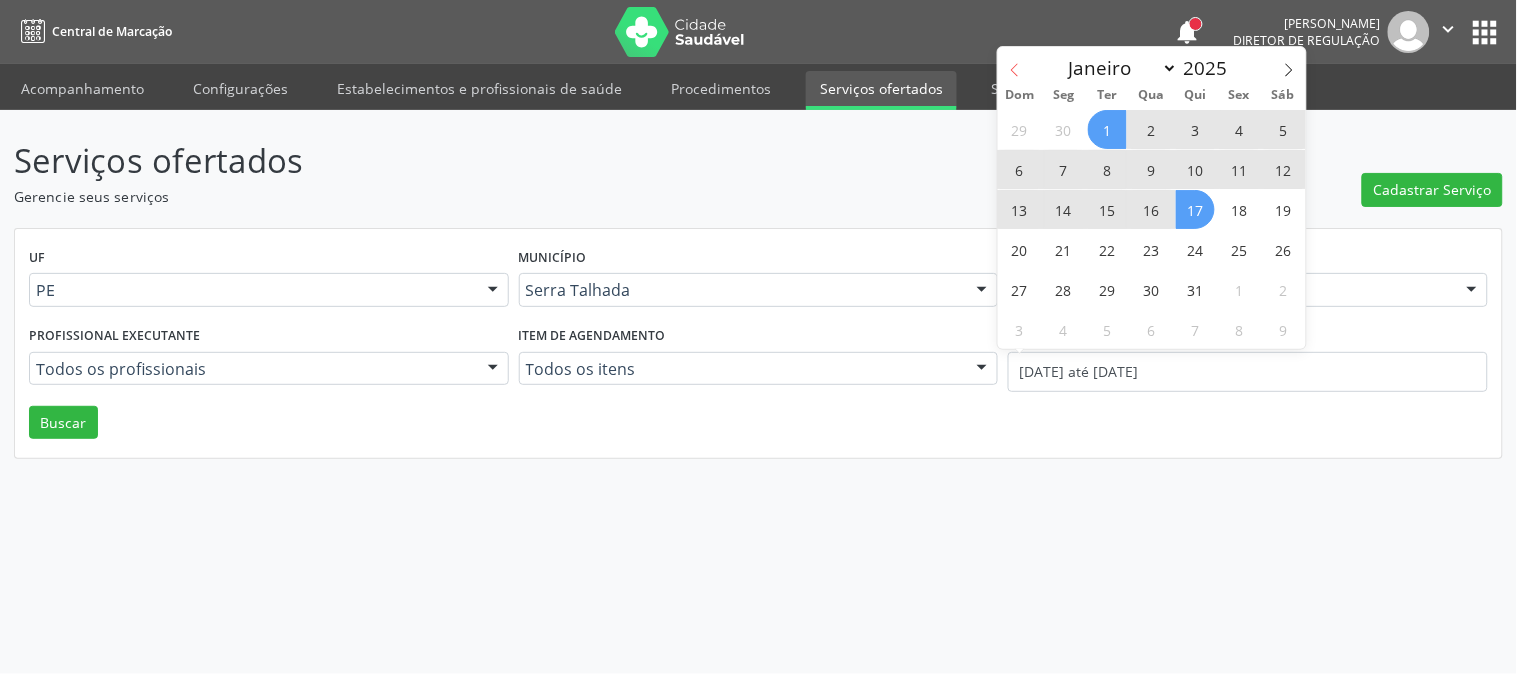 click at bounding box center (1015, 64) 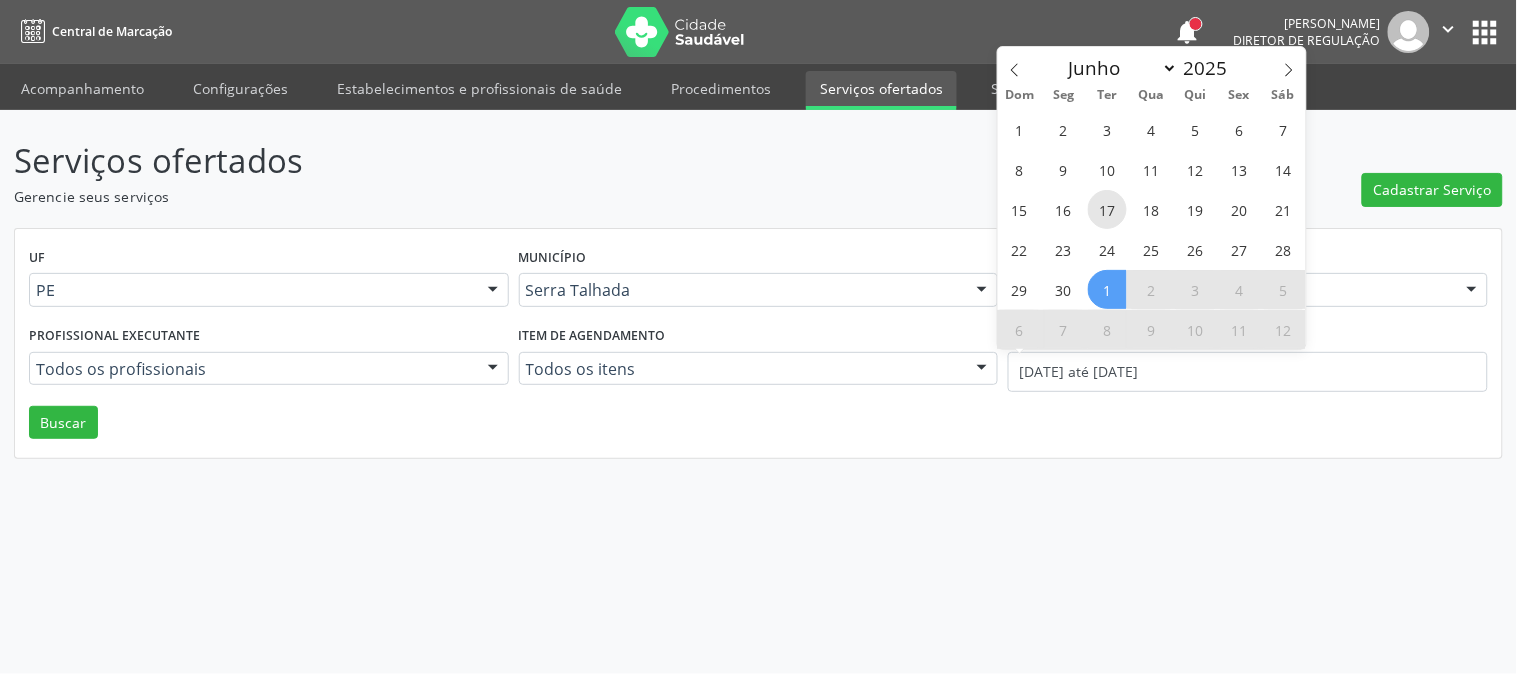 click on "17" at bounding box center [1107, 209] 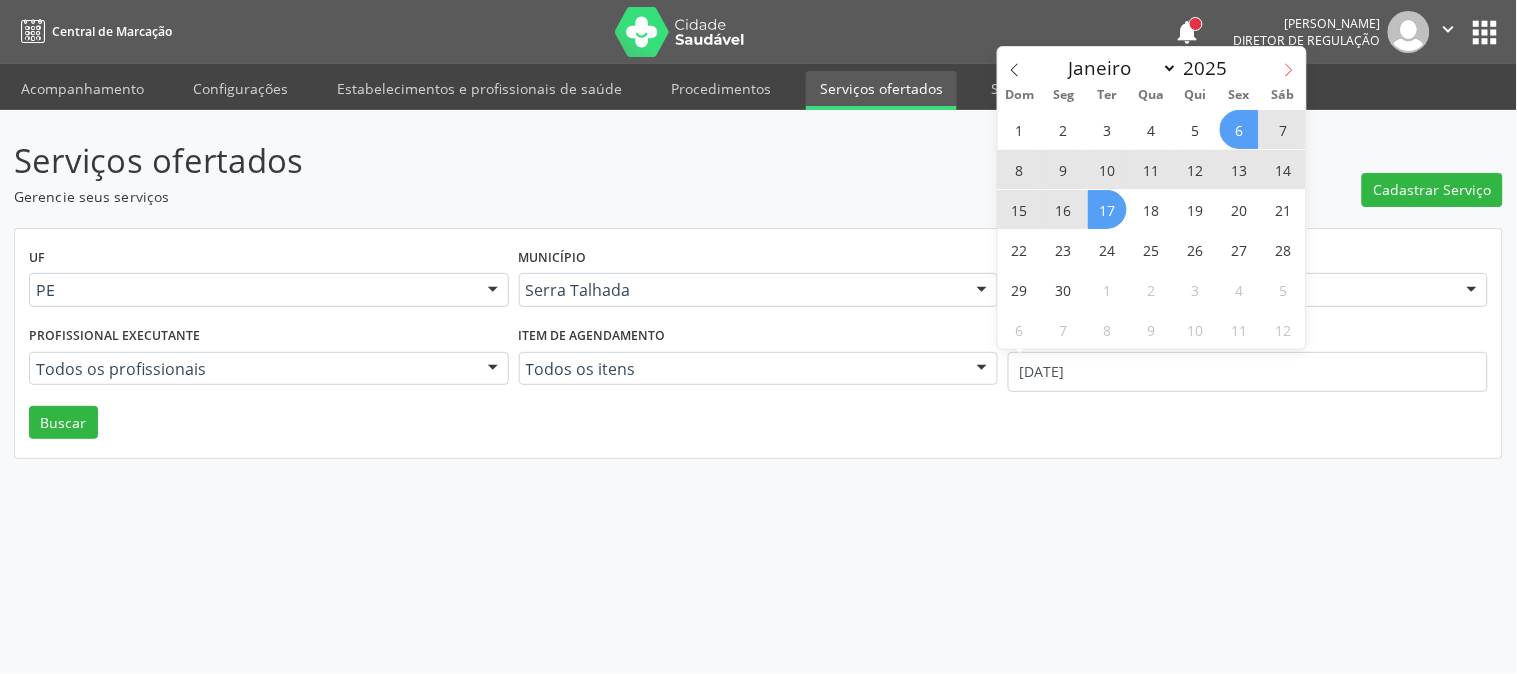 click at bounding box center (1289, 64) 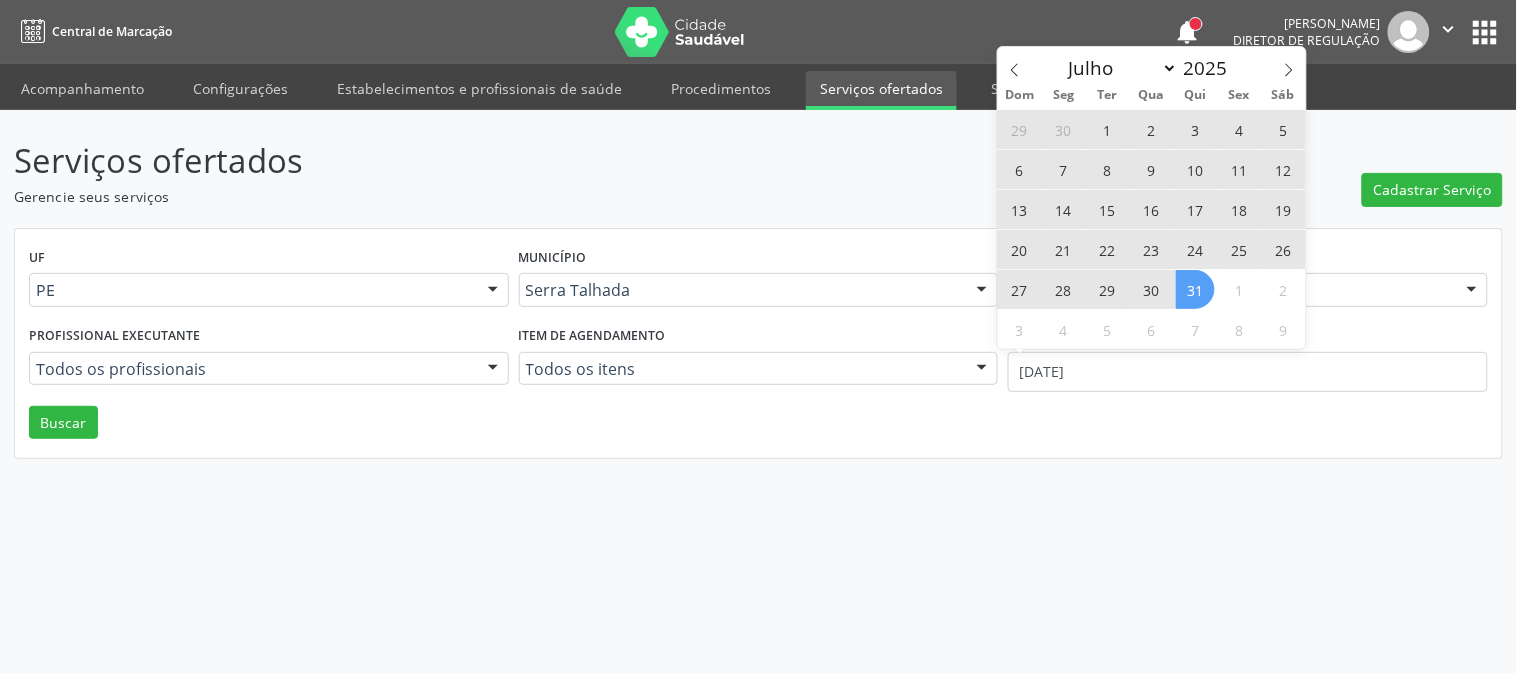 click on "31" at bounding box center [1195, 289] 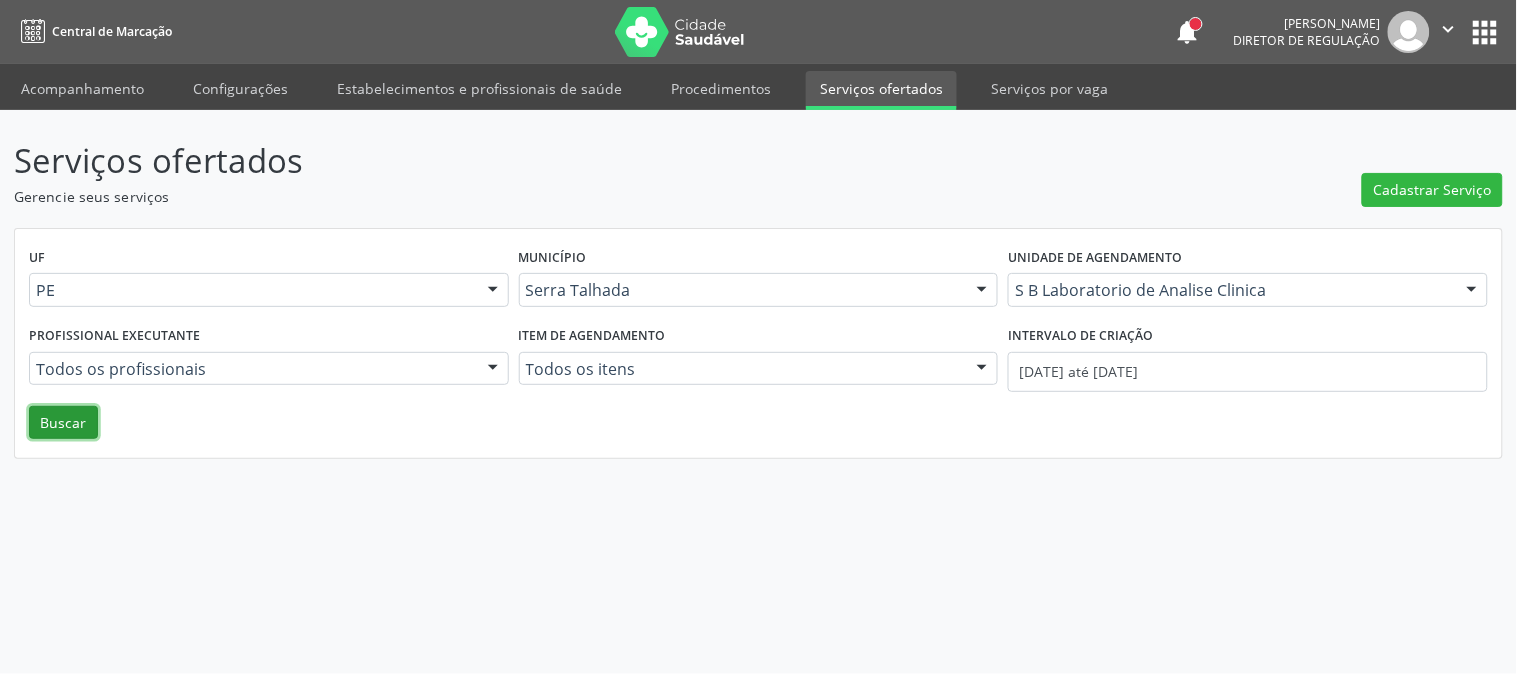click on "Buscar" at bounding box center (63, 423) 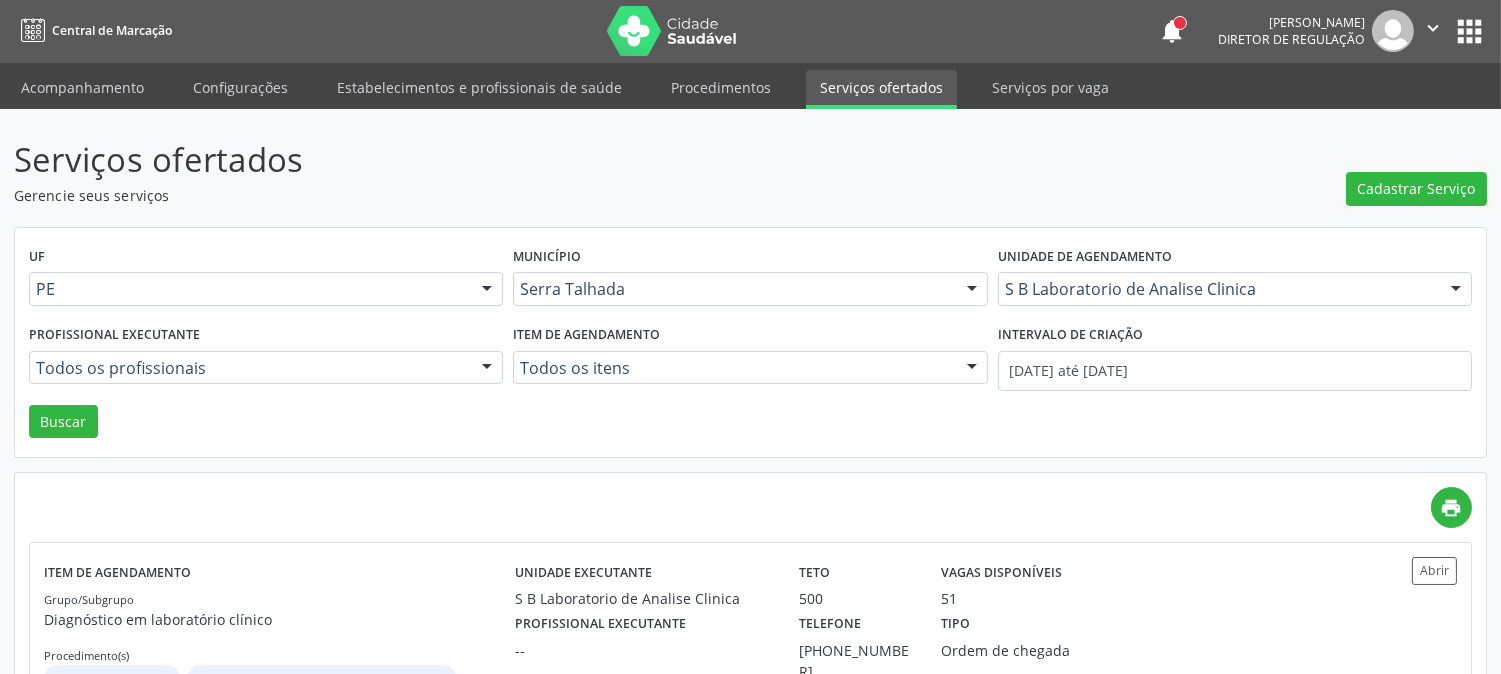 scroll, scrollTop: 108, scrollLeft: 0, axis: vertical 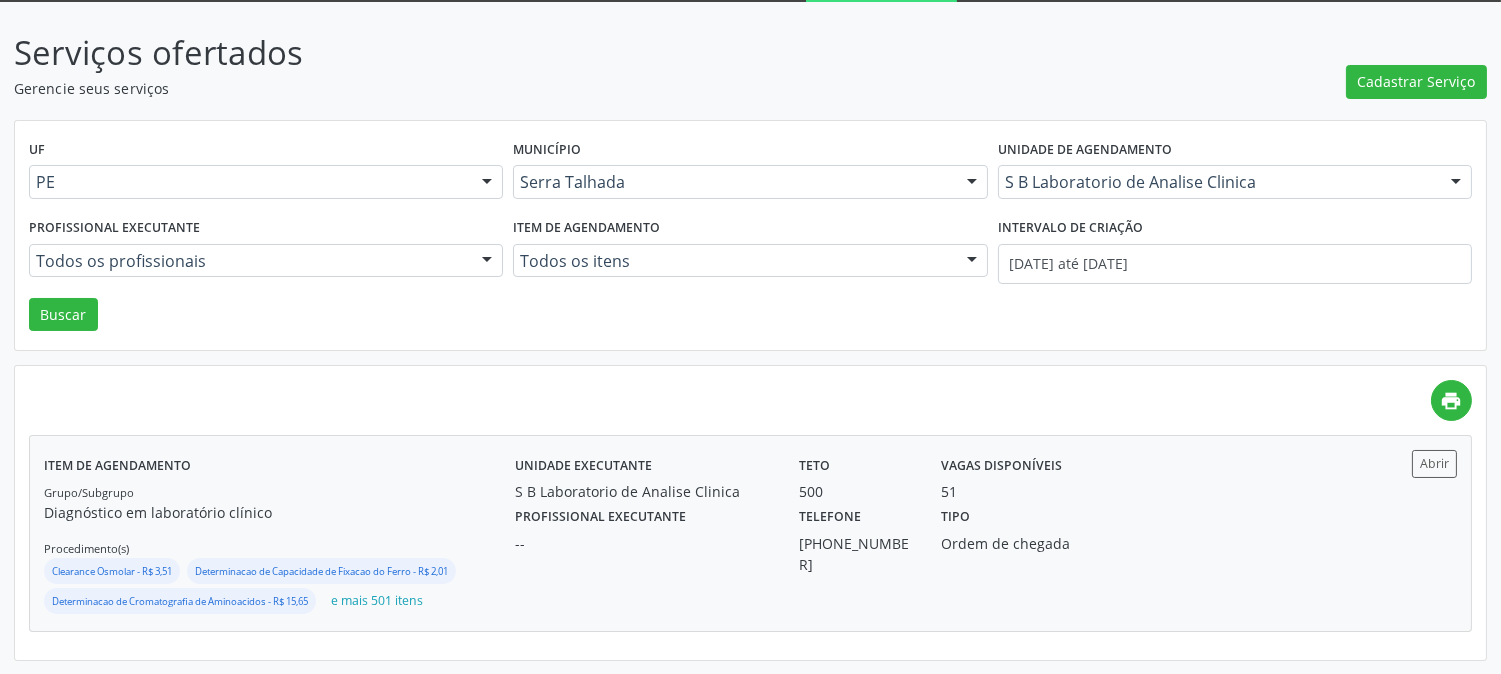 click on "Diagnóstico em laboratório clínico" at bounding box center (279, 512) 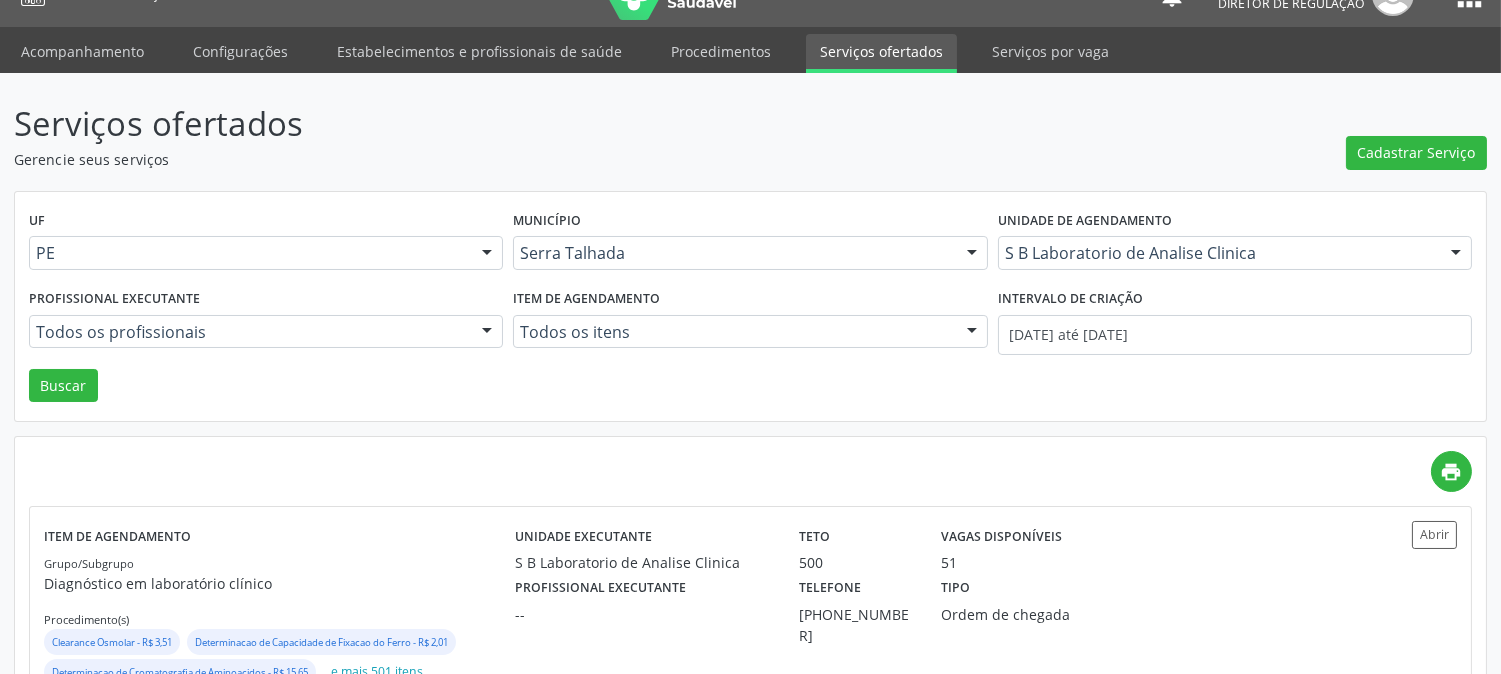 scroll, scrollTop: 0, scrollLeft: 0, axis: both 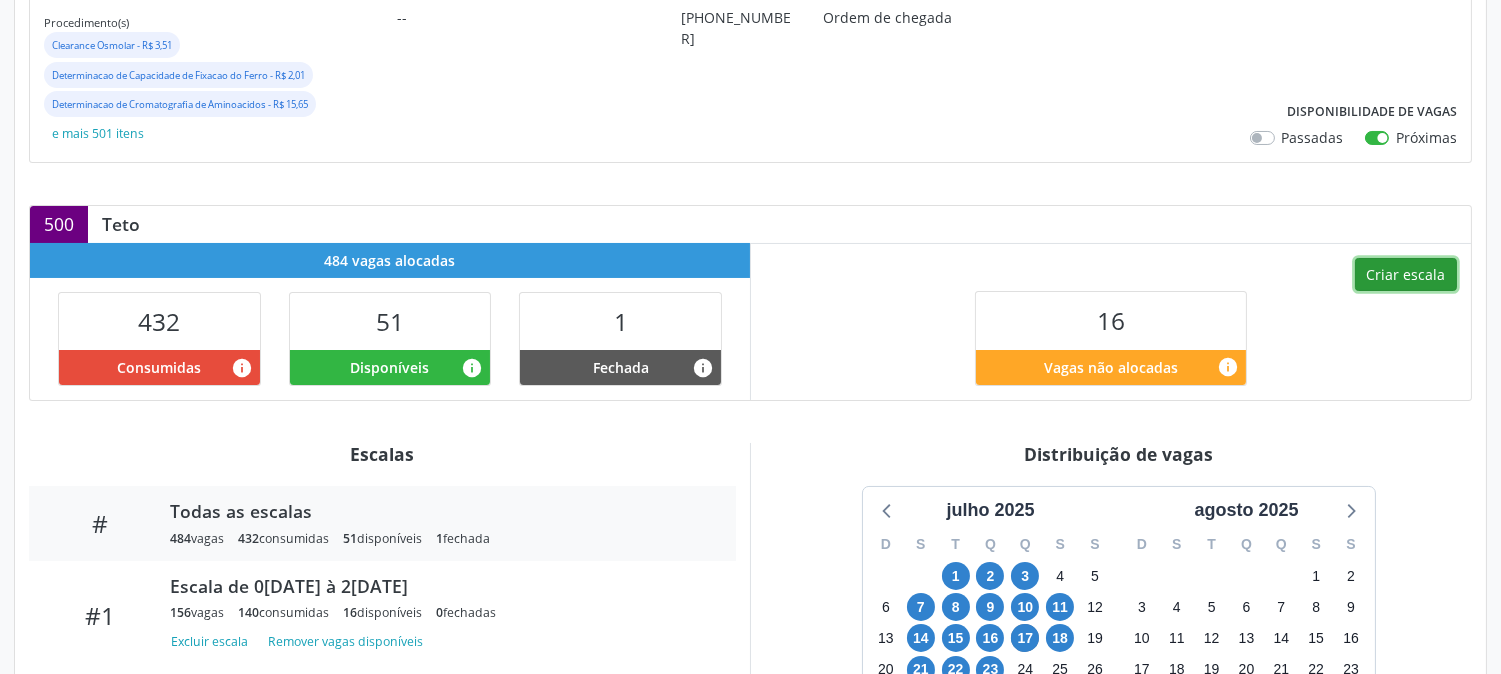 click on "Criar escala" at bounding box center [1406, 275] 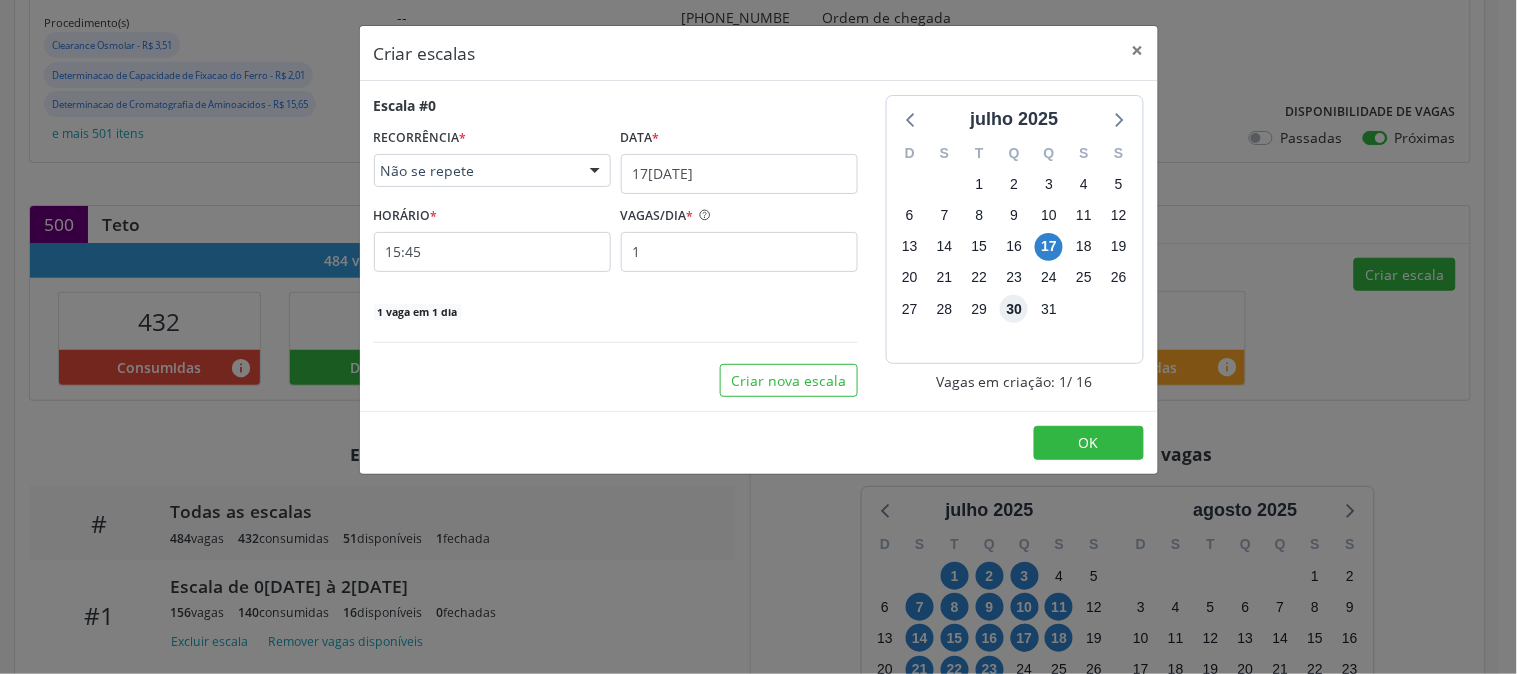 click on "30" at bounding box center (1014, 309) 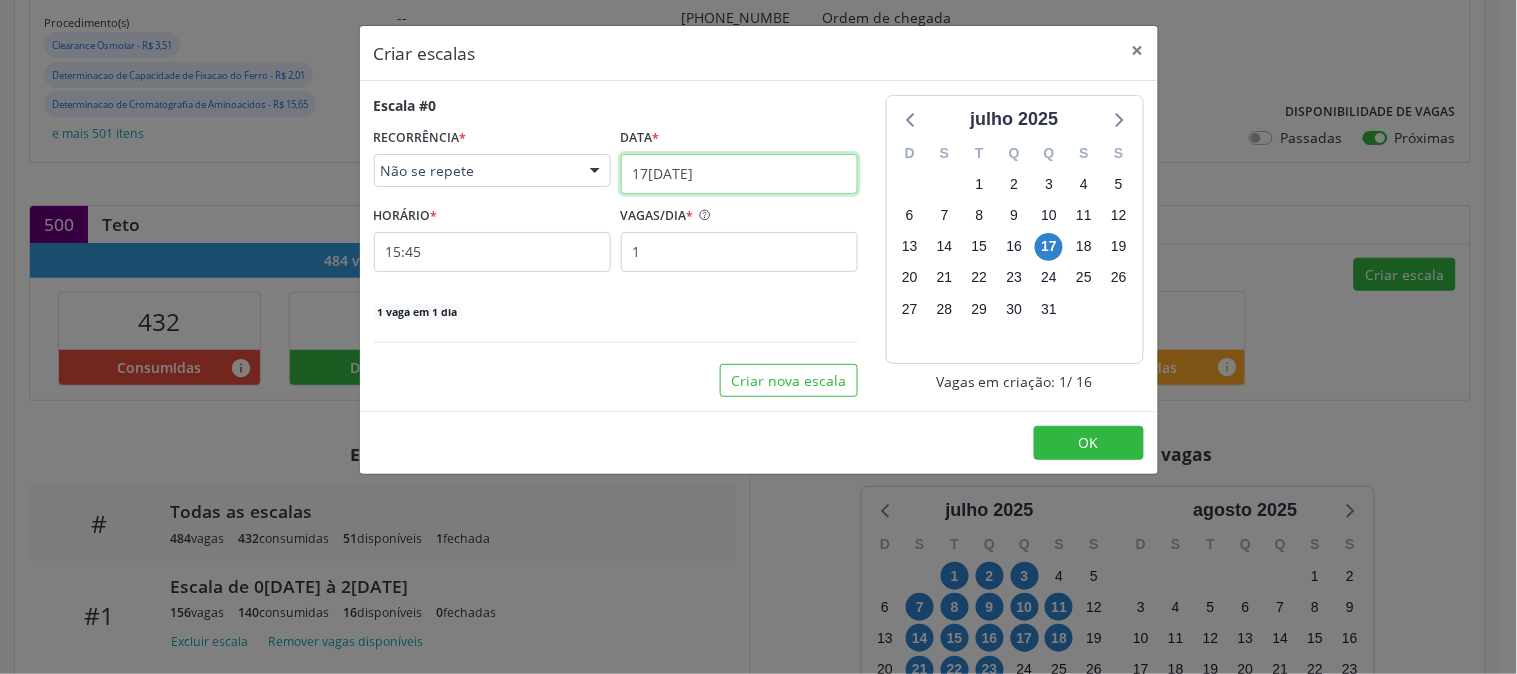 click on "17[DATE]" at bounding box center [739, 174] 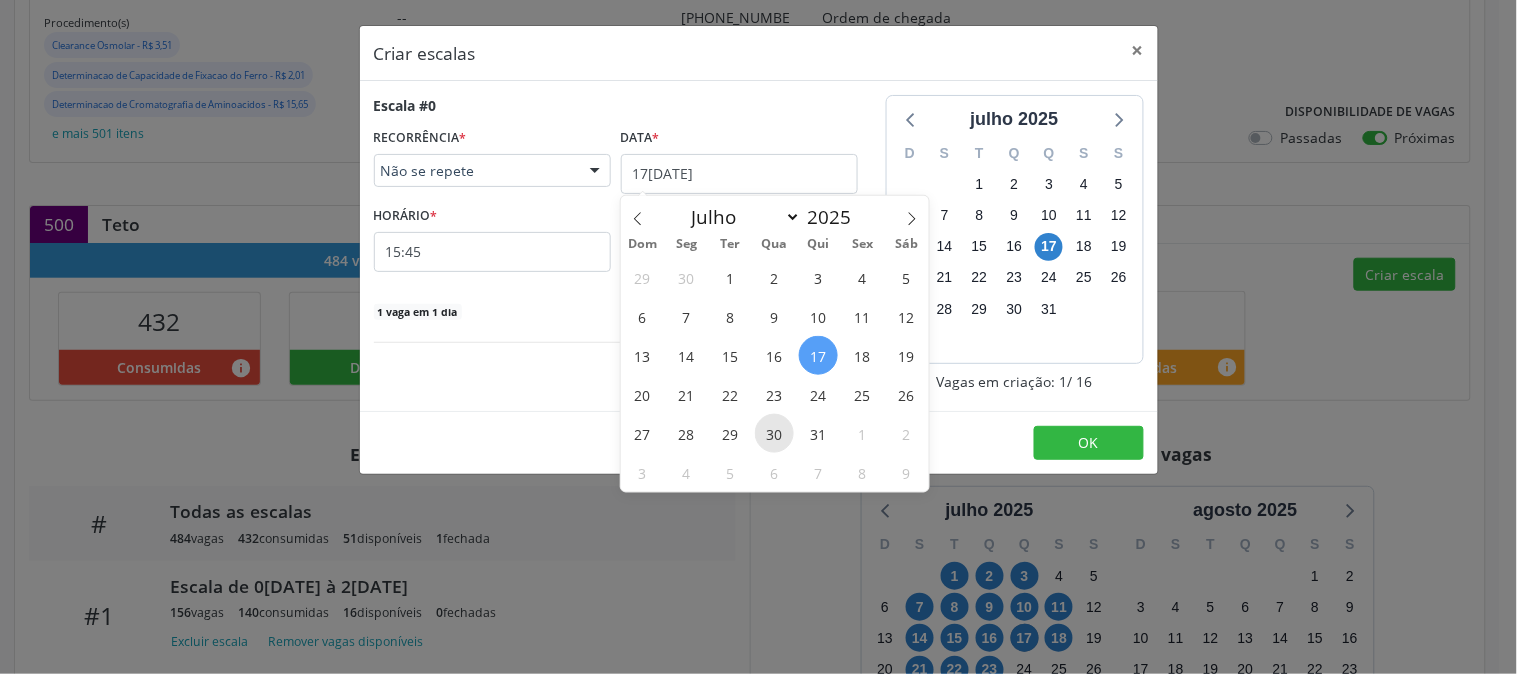 click on "30" at bounding box center [774, 433] 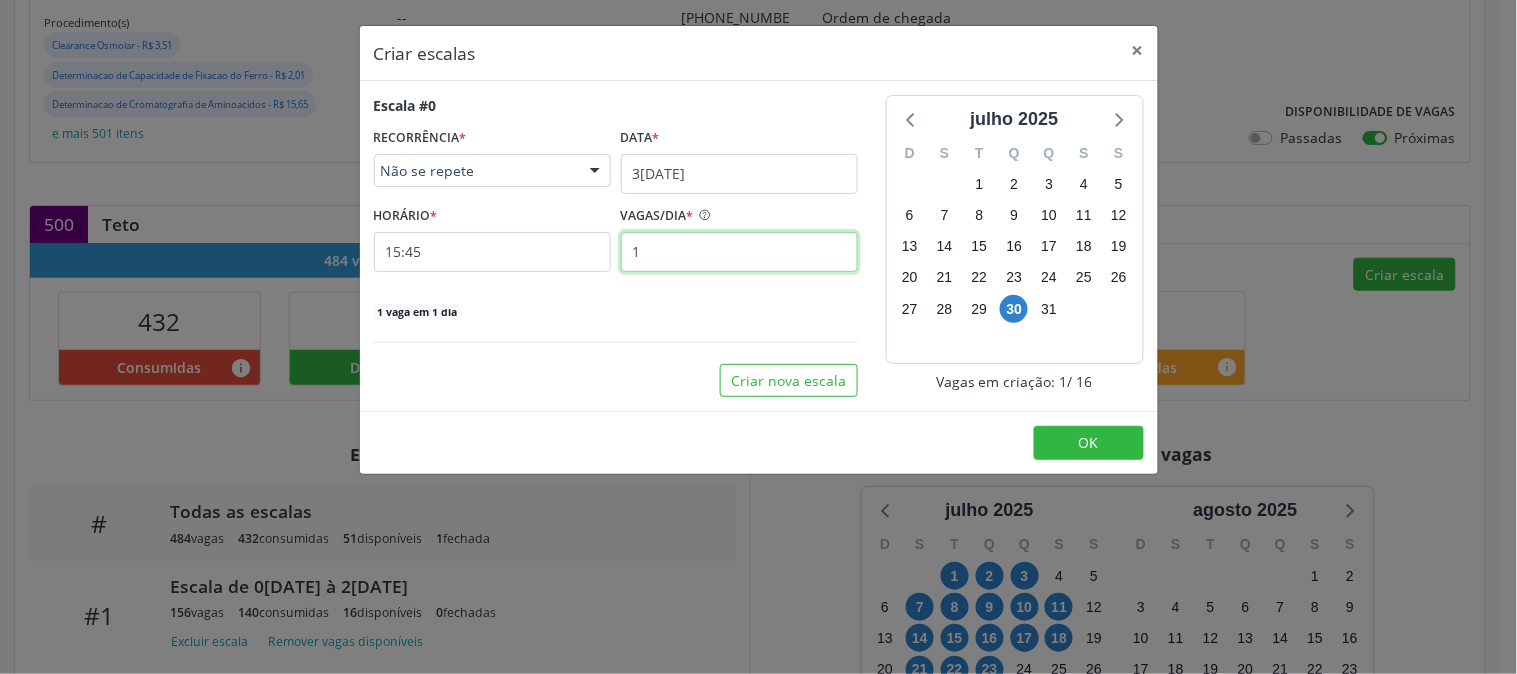click on "1" at bounding box center [739, 252] 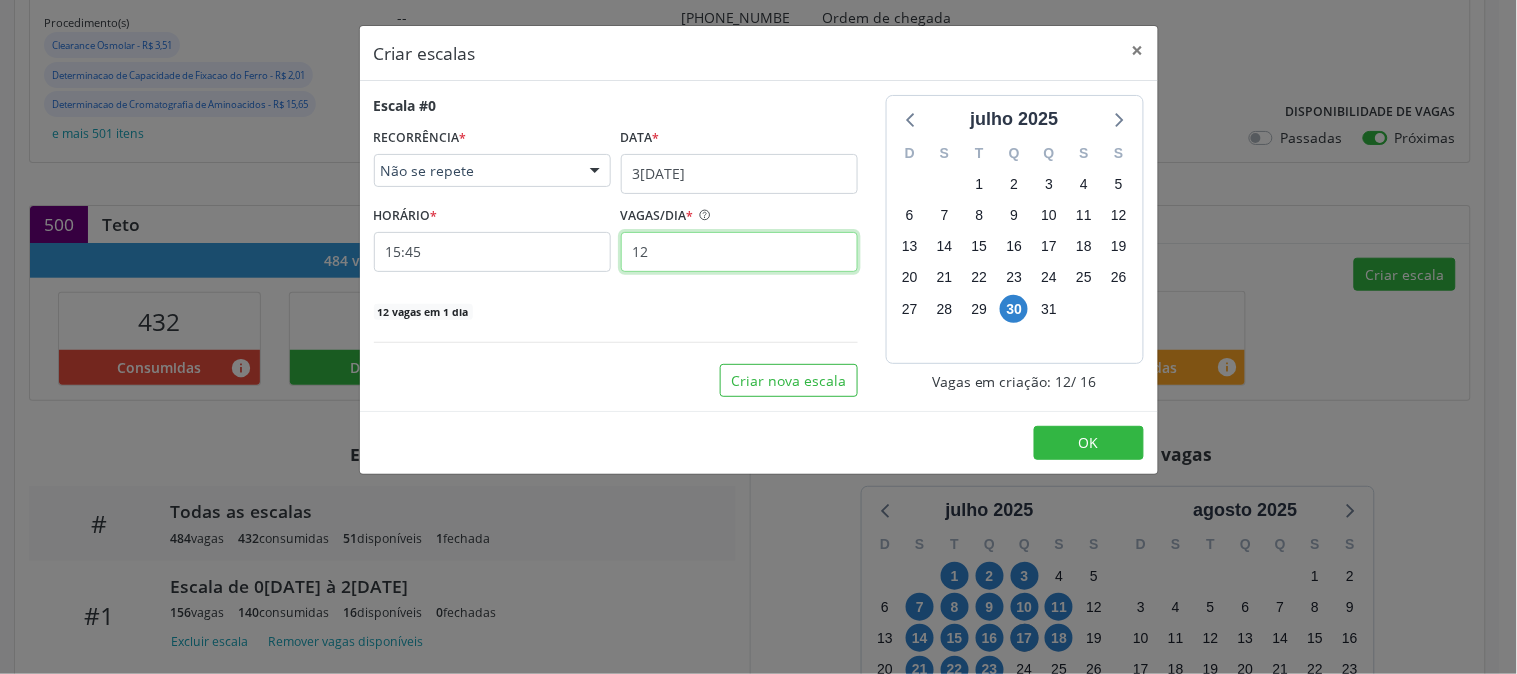 type on "12" 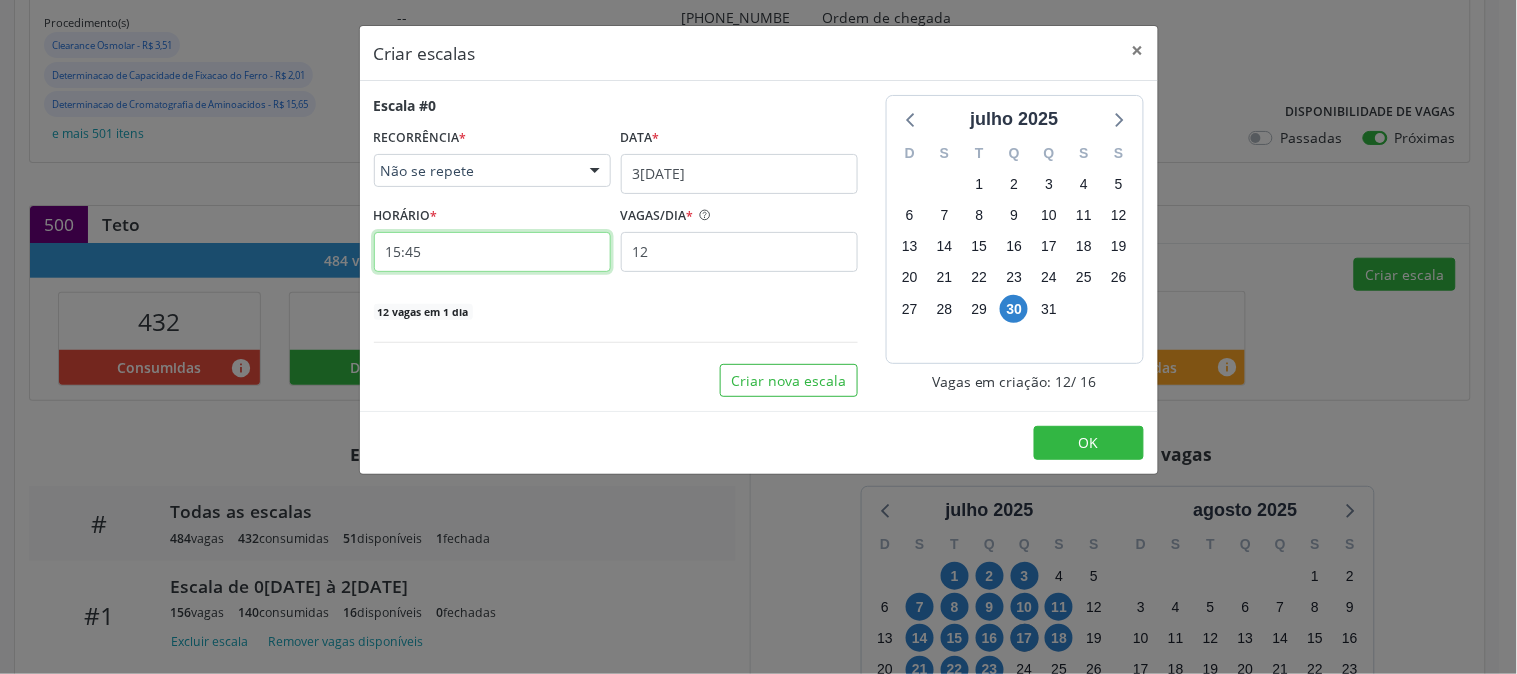 click on "15:45" at bounding box center (492, 252) 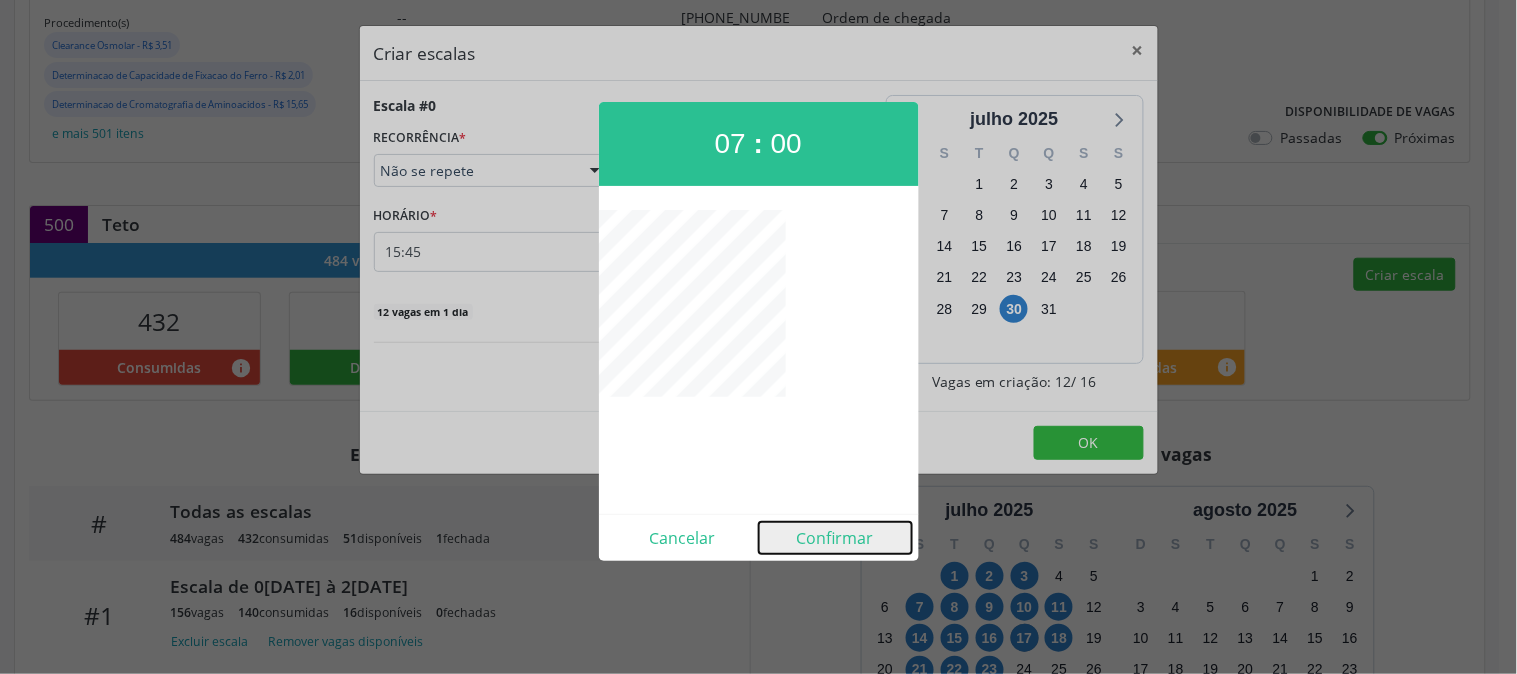 click on "Confirmar" at bounding box center (835, 538) 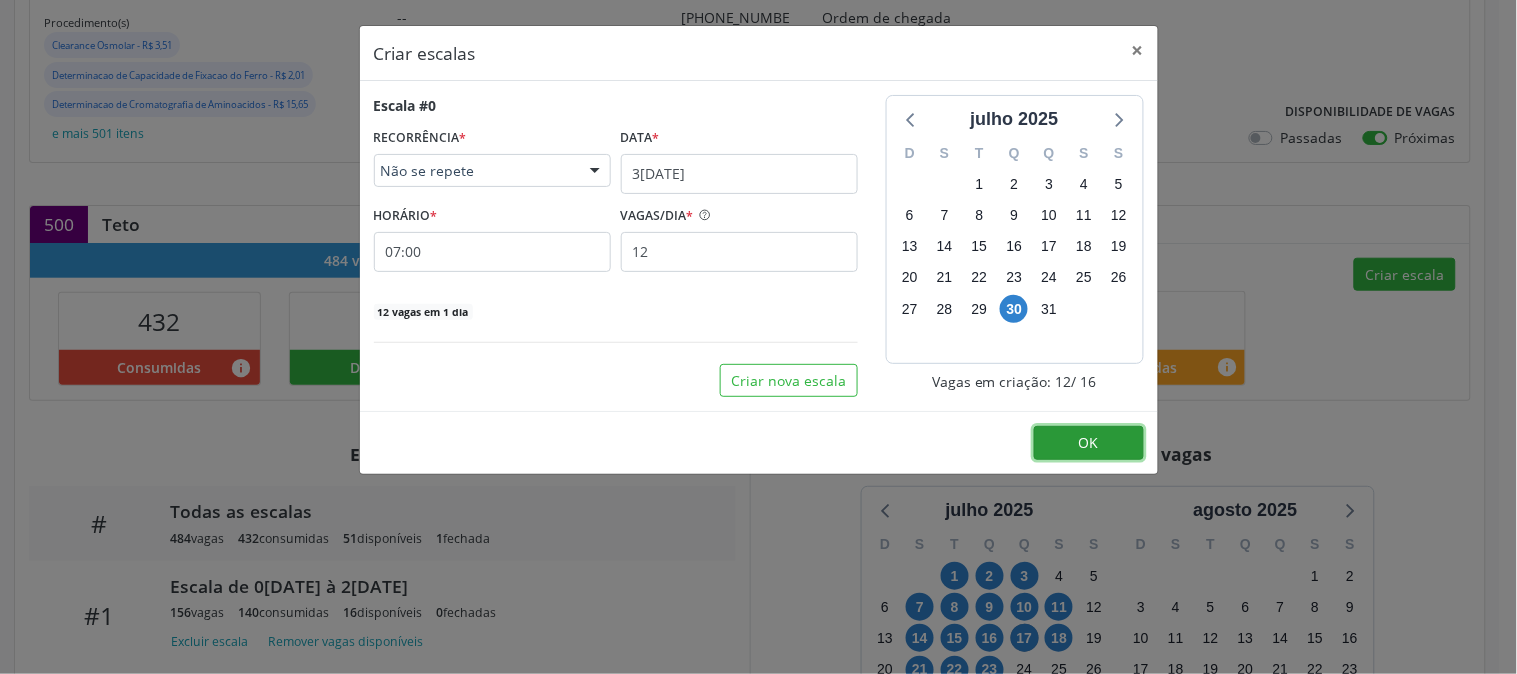 click on "OK" at bounding box center (1089, 442) 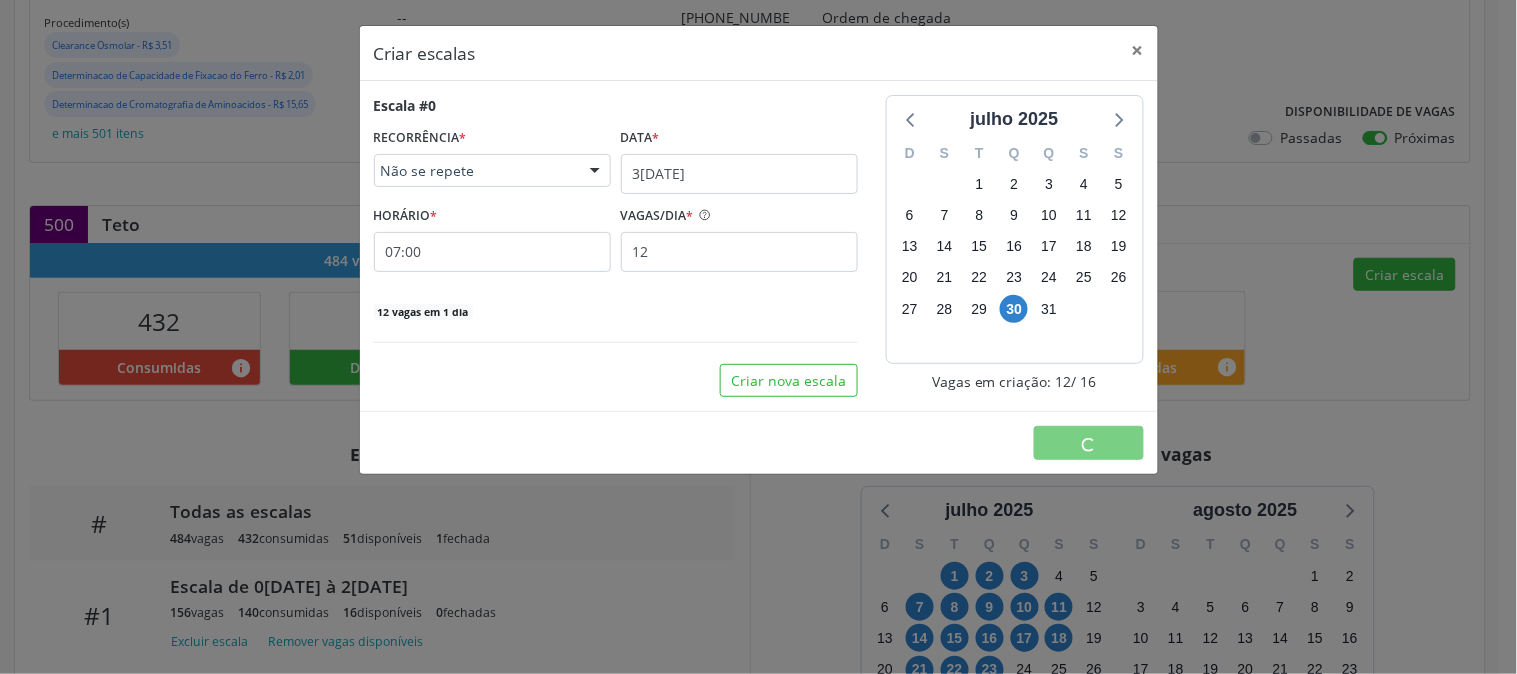 scroll, scrollTop: 0, scrollLeft: 0, axis: both 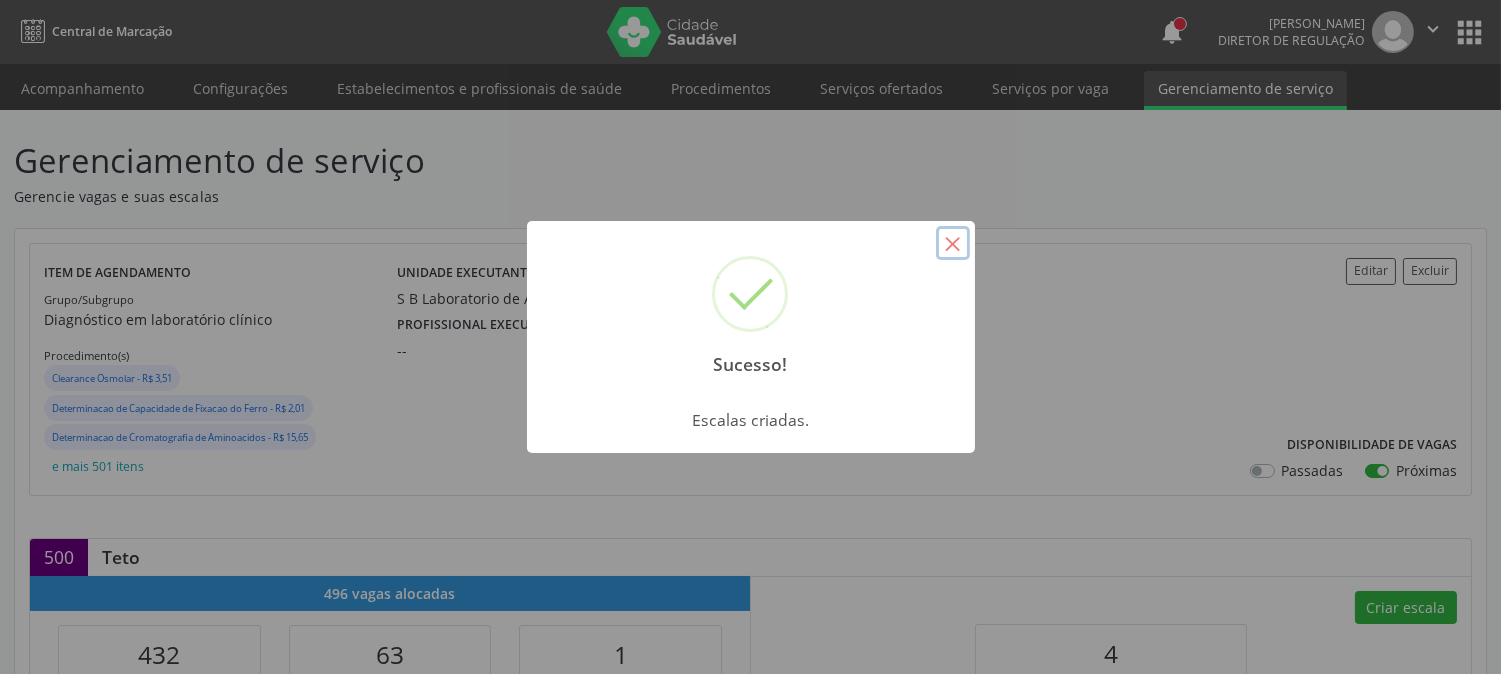 click on "×" at bounding box center (953, 243) 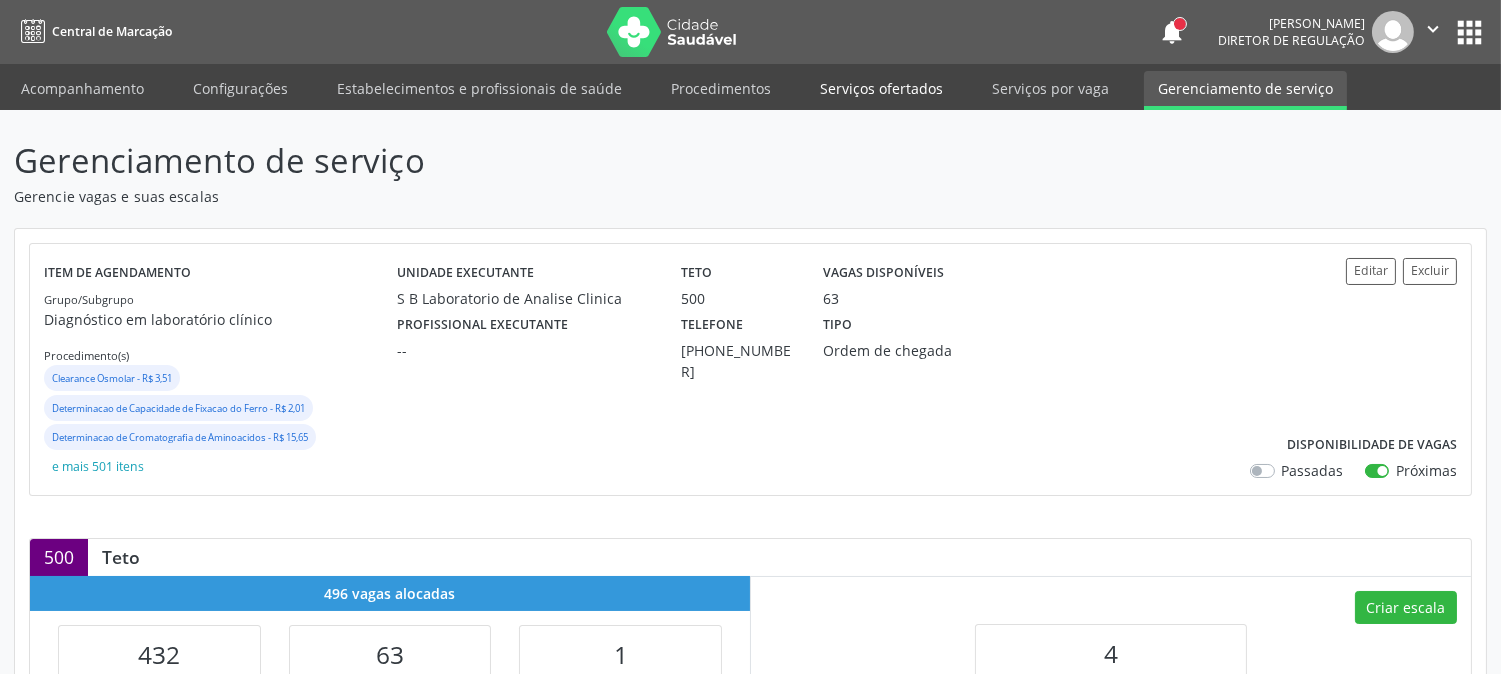 click on "Serviços ofertados" at bounding box center [881, 88] 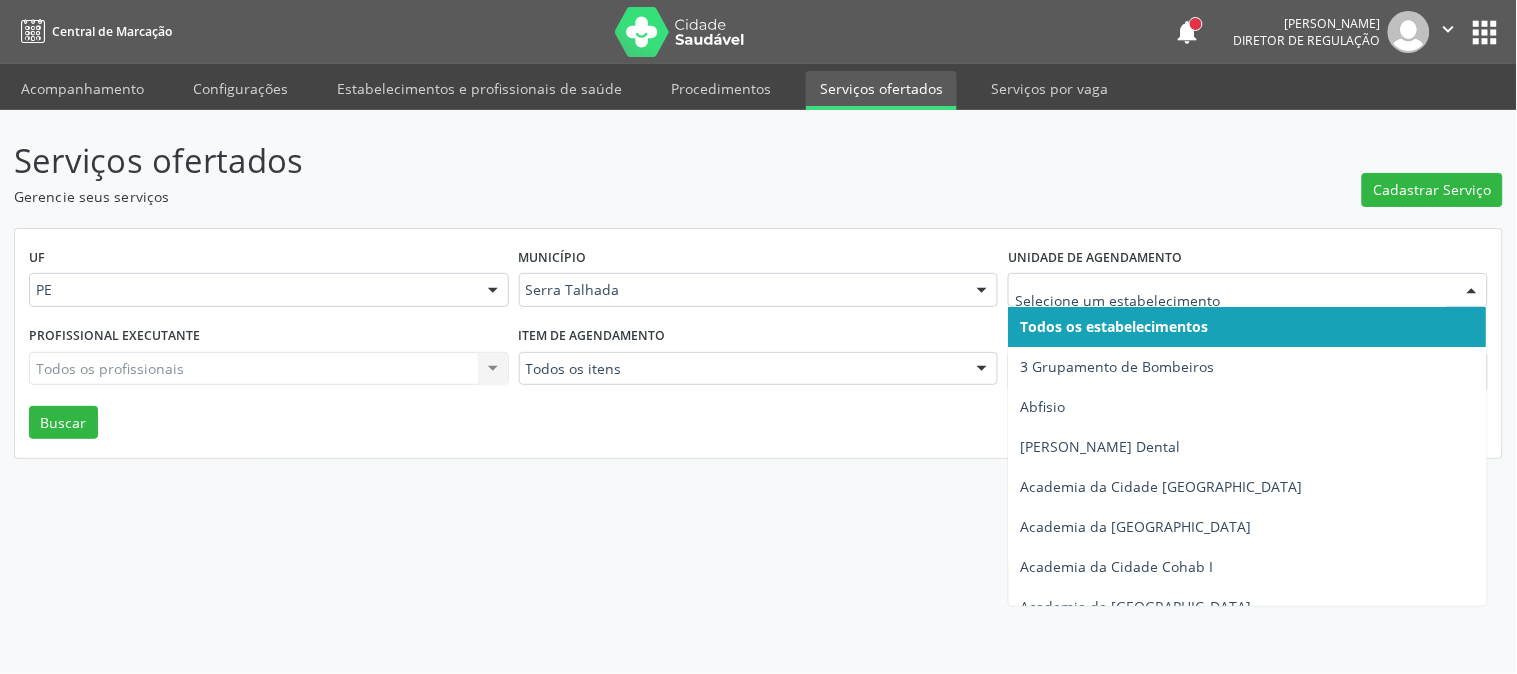 click at bounding box center (1231, 300) 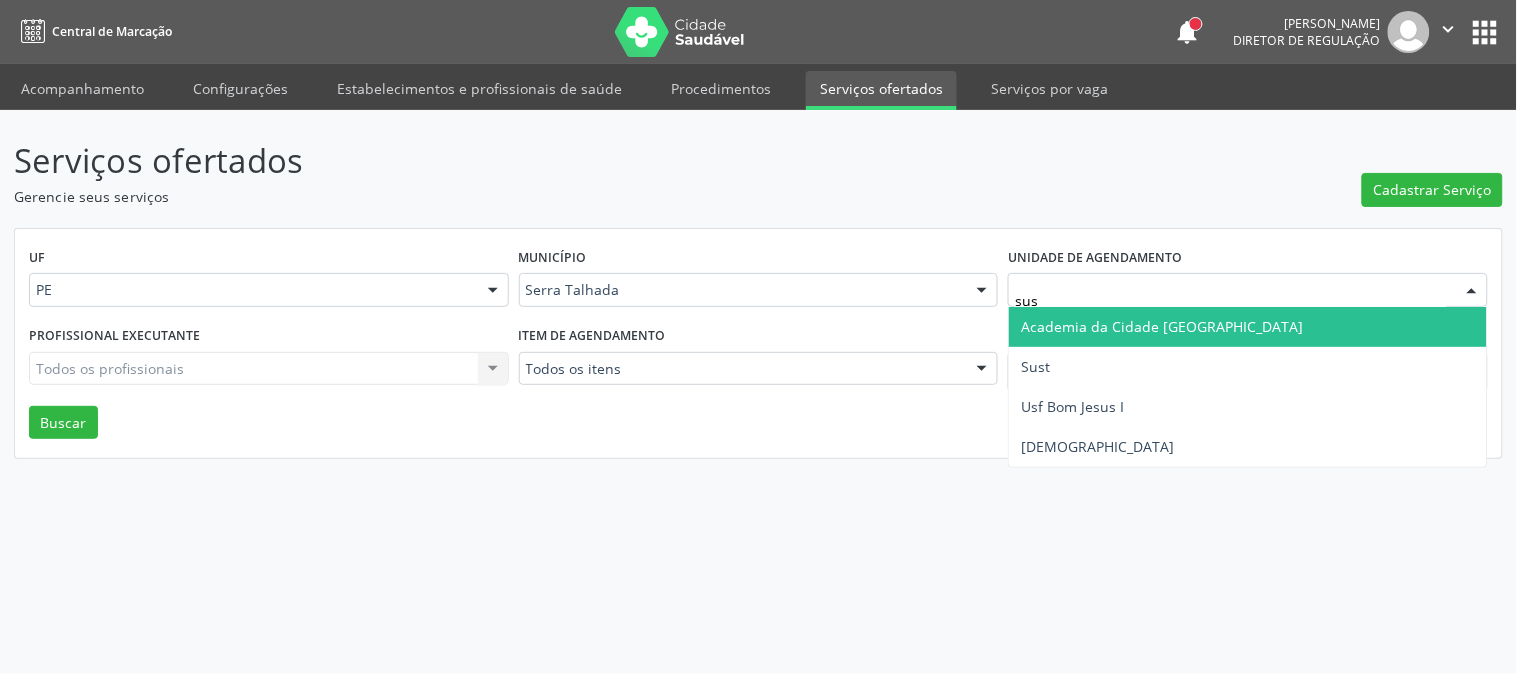 type on "sust" 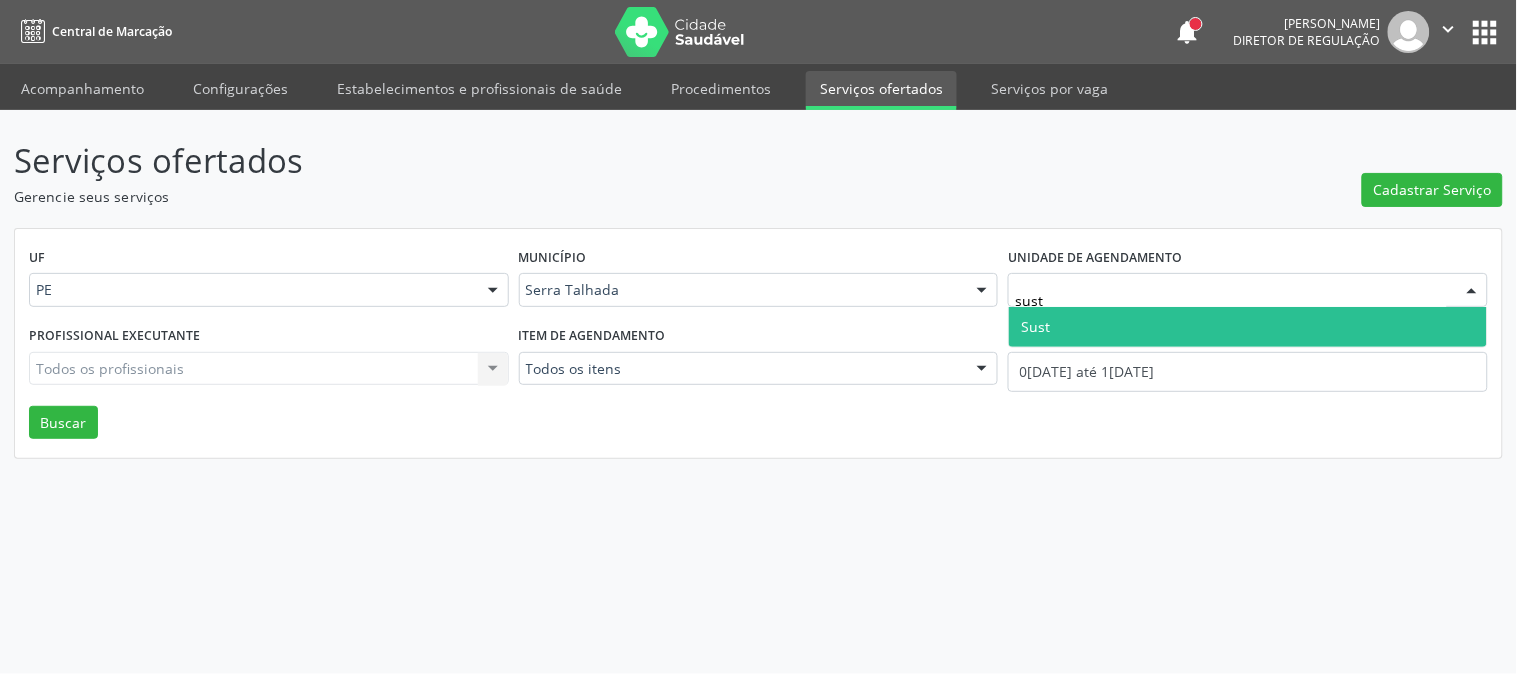 click on "Sust" at bounding box center (1035, 326) 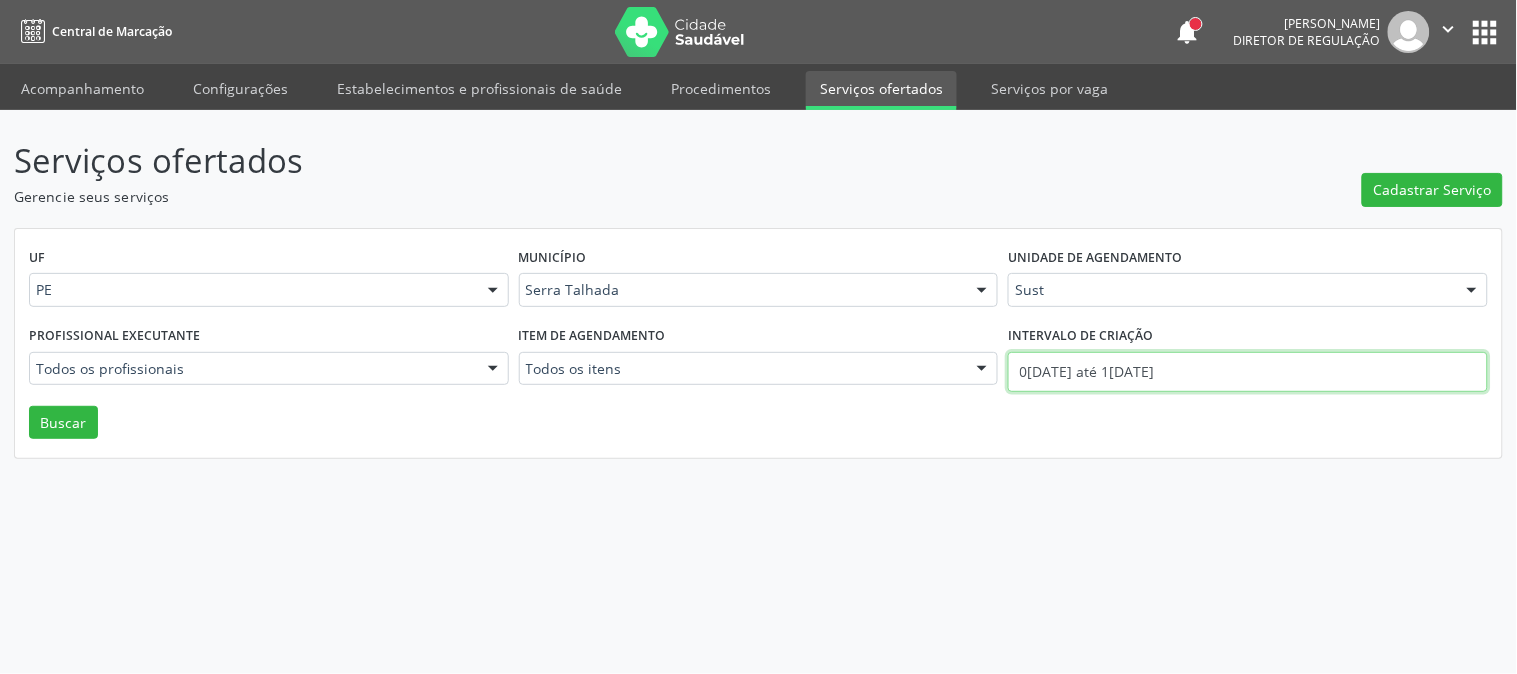 click on "0[DATE] até 1[DATE]" at bounding box center (1248, 372) 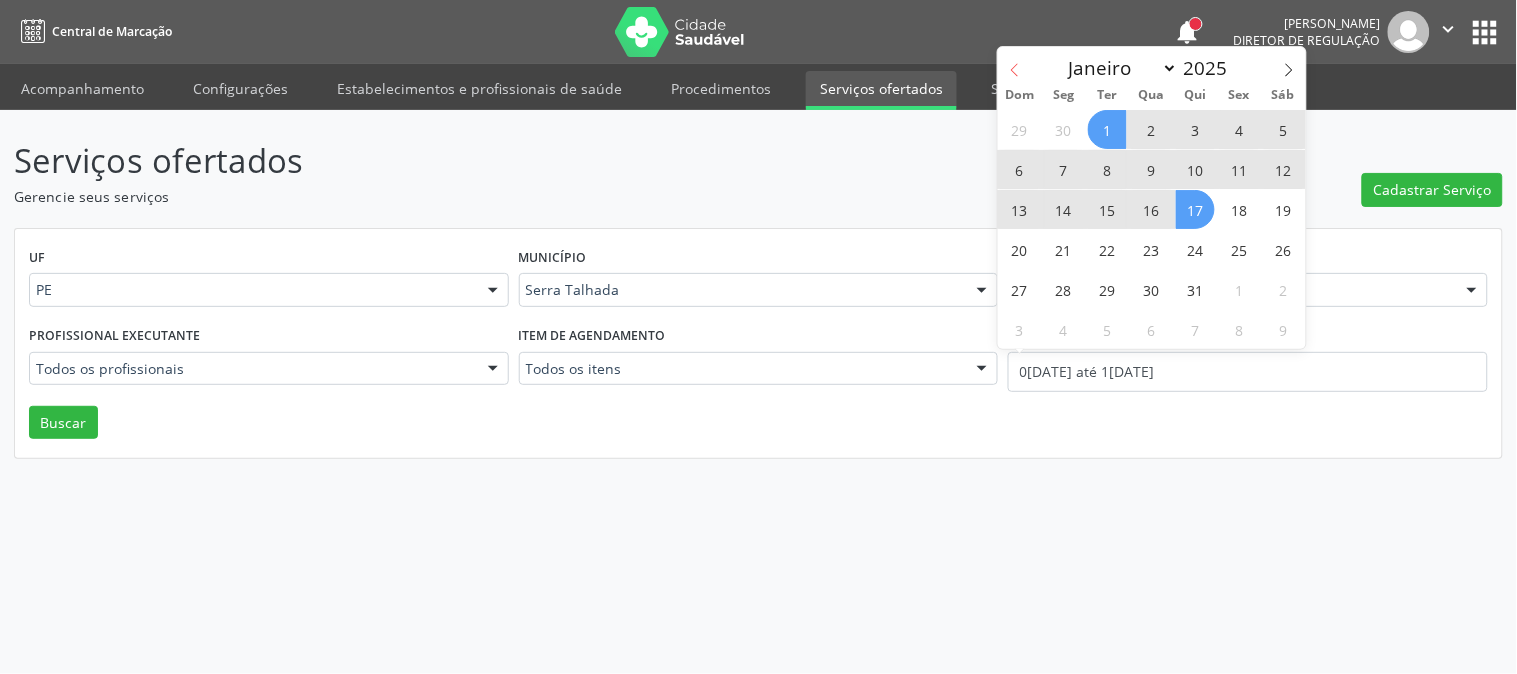 click 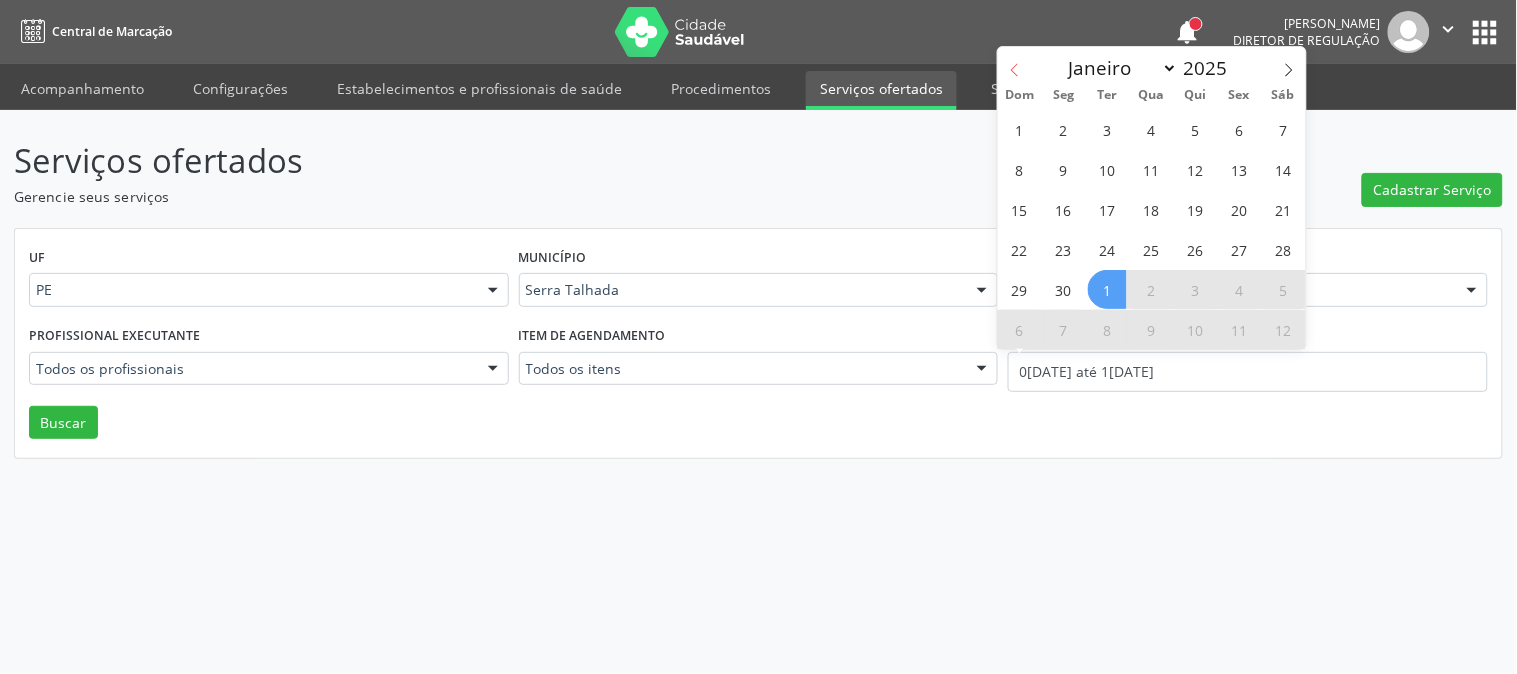 select on "5" 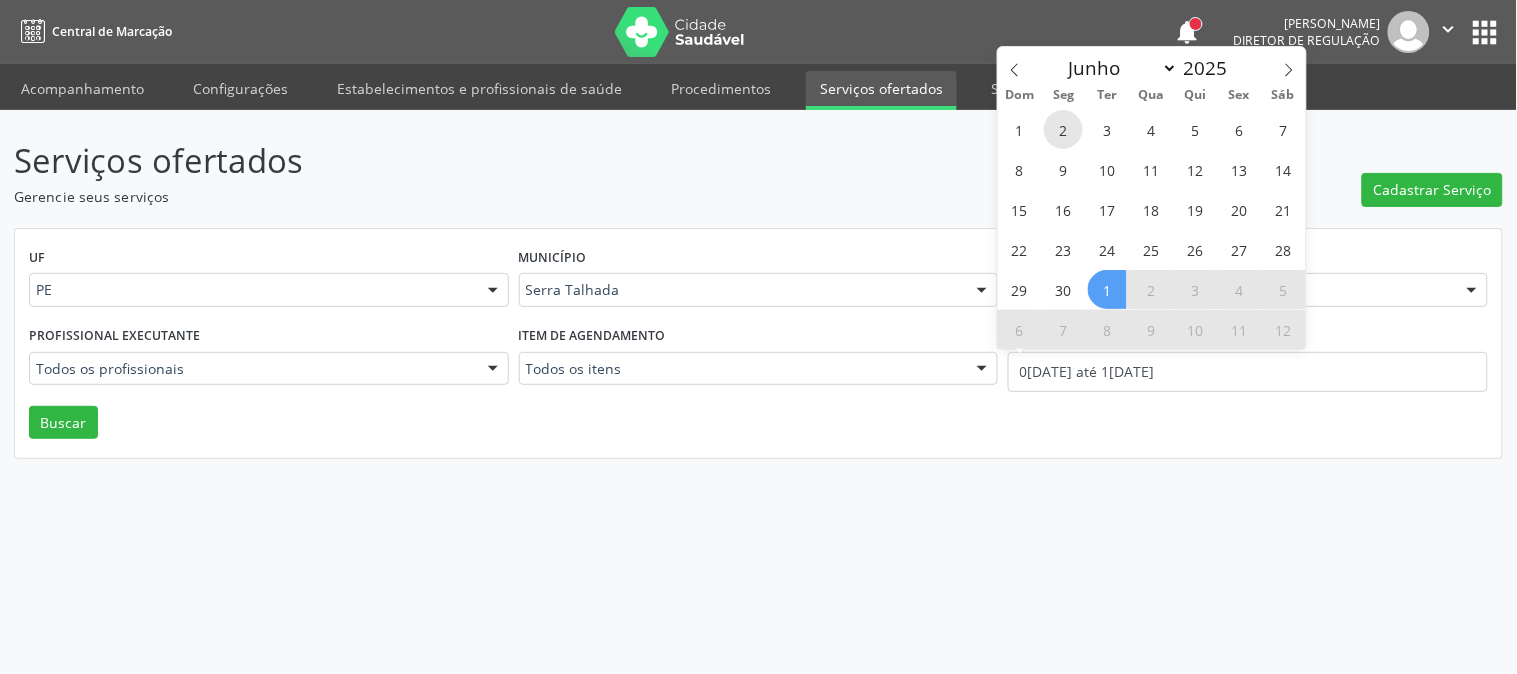 click on "2" at bounding box center (1063, 129) 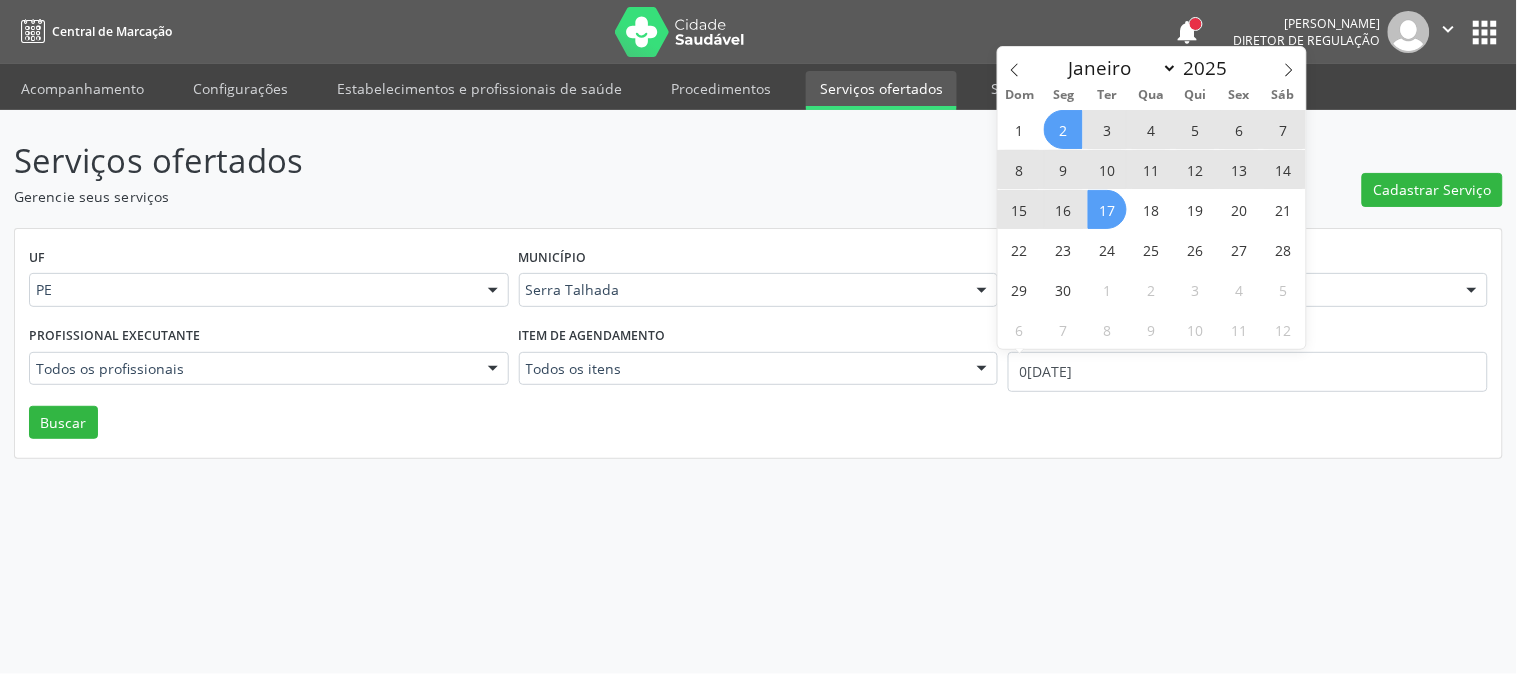 click on "17" at bounding box center [1107, 209] 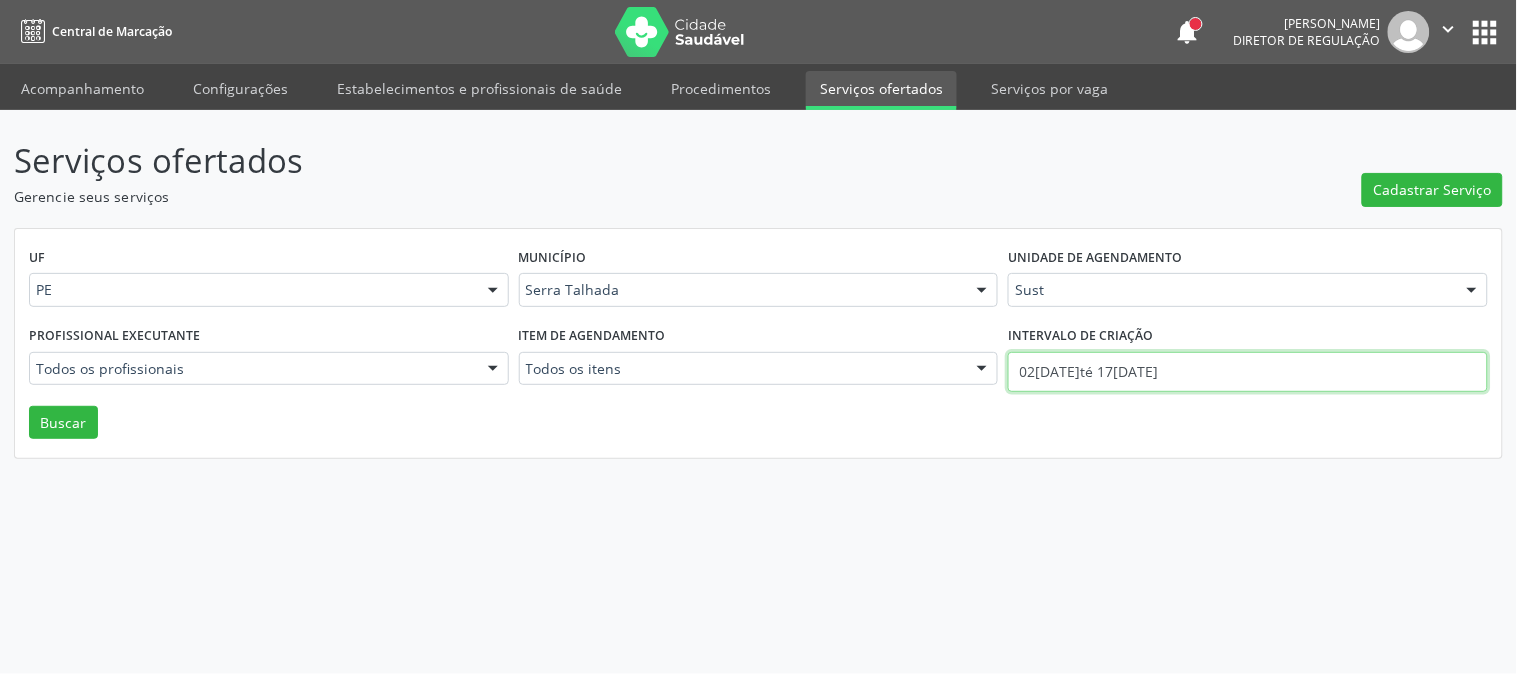 click on "02[DATE]té 17[DATE]" at bounding box center [1248, 372] 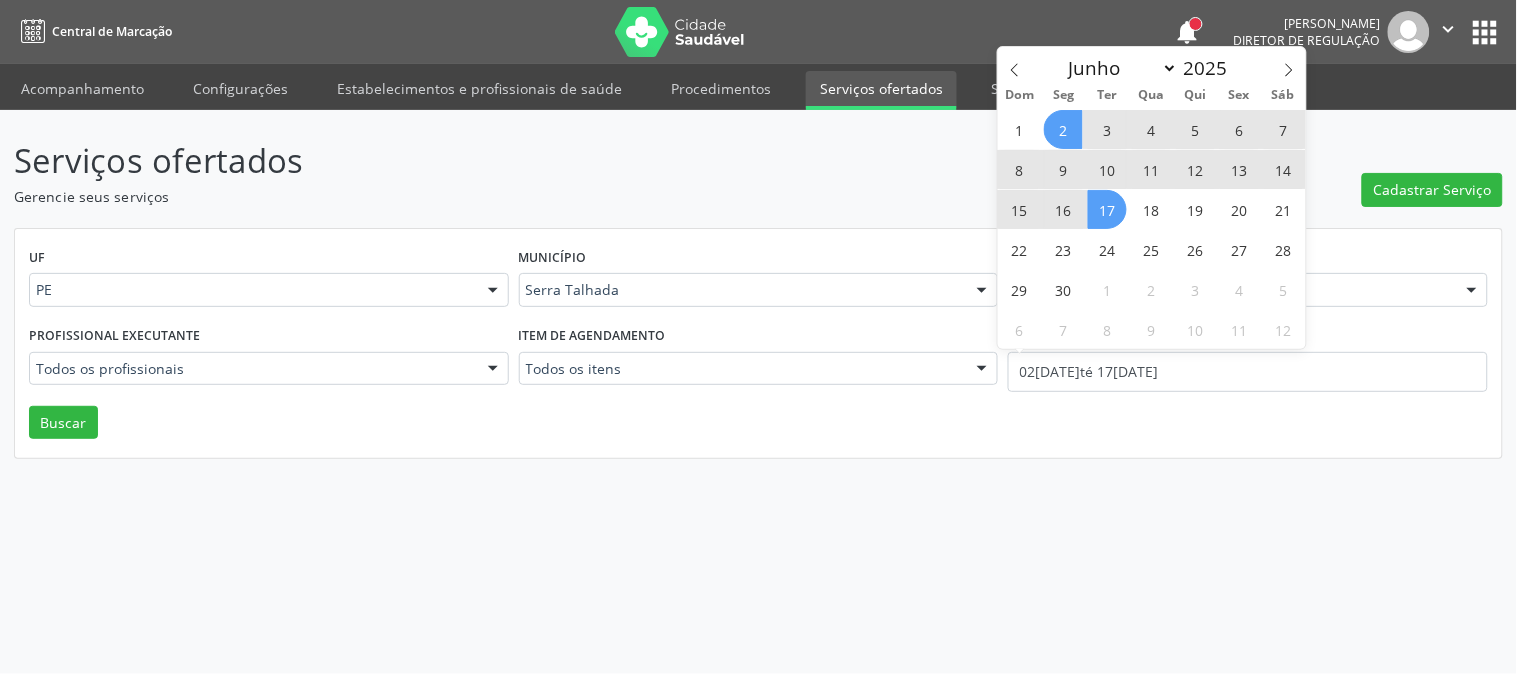 click on "11" at bounding box center [1151, 169] 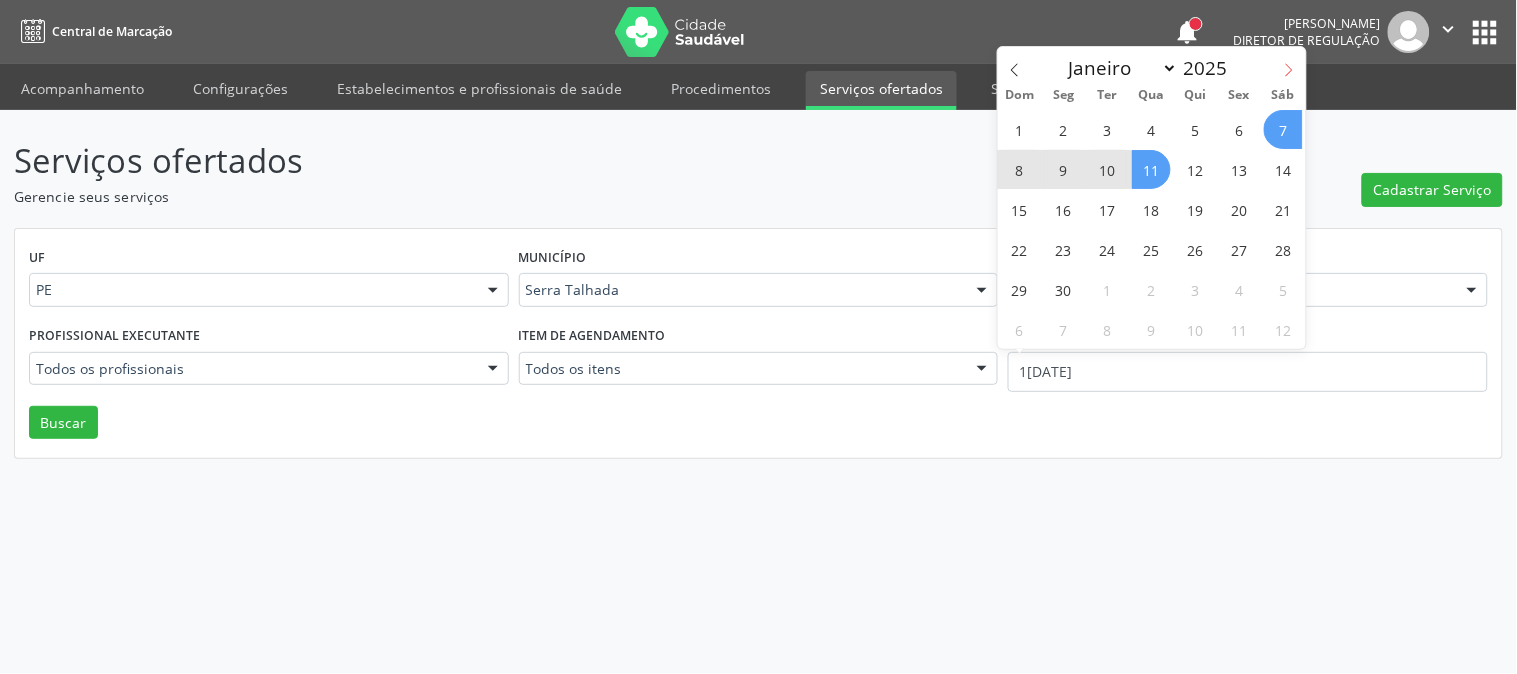 click 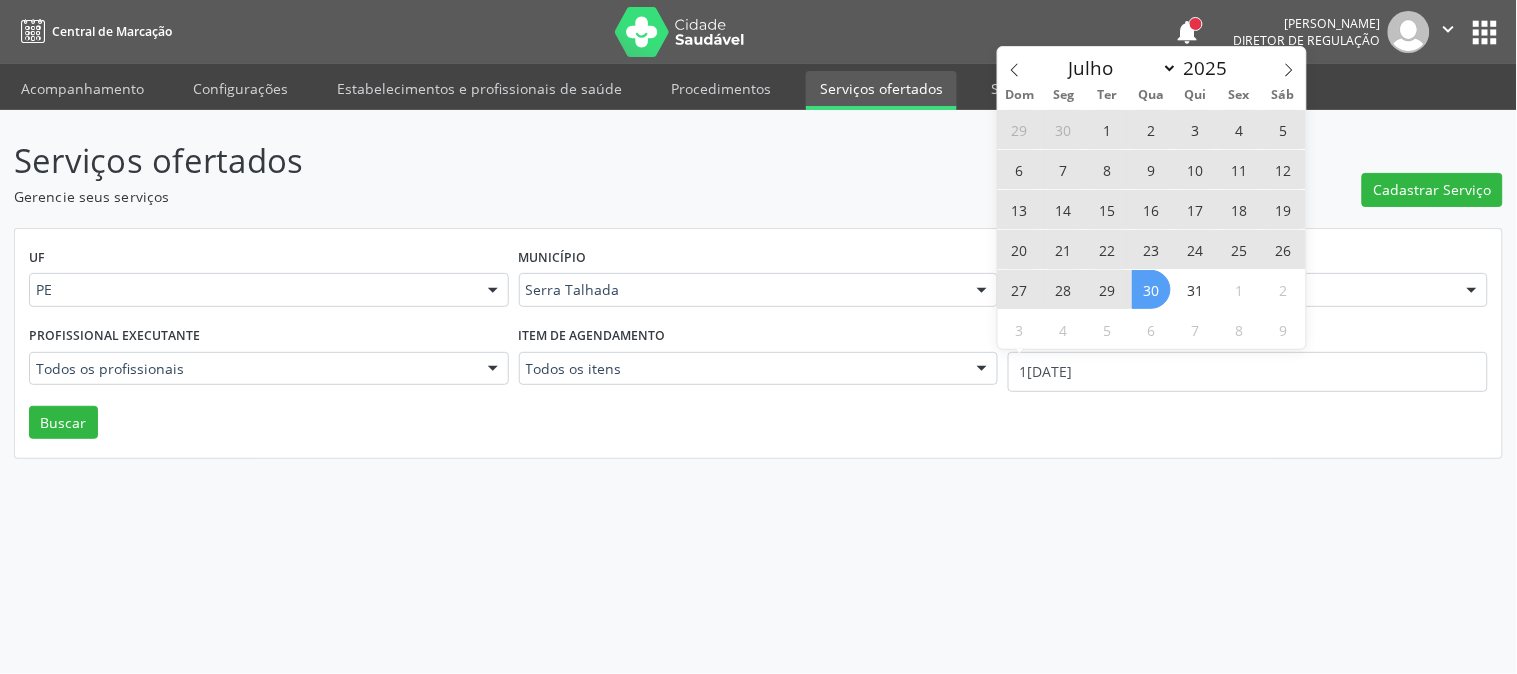 click on "30" at bounding box center [1151, 289] 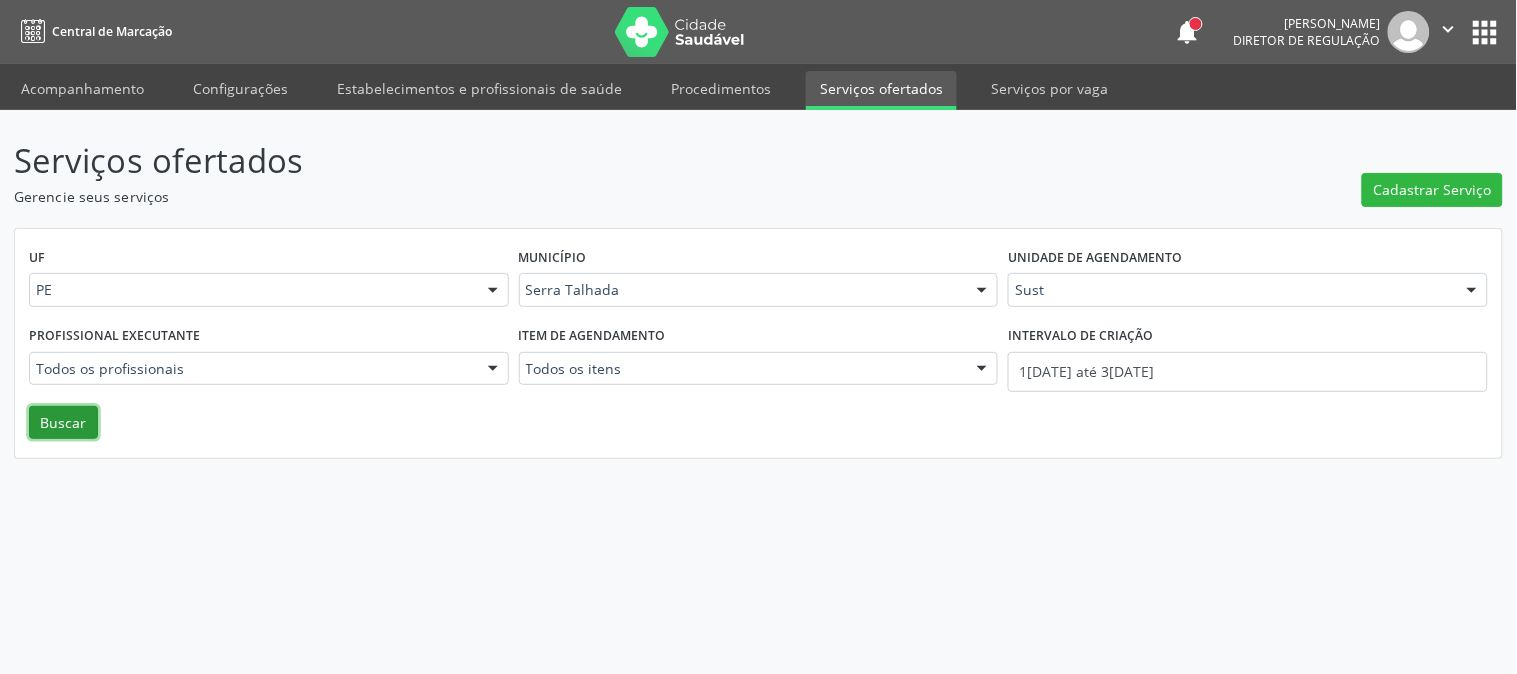 click on "Buscar" at bounding box center [63, 423] 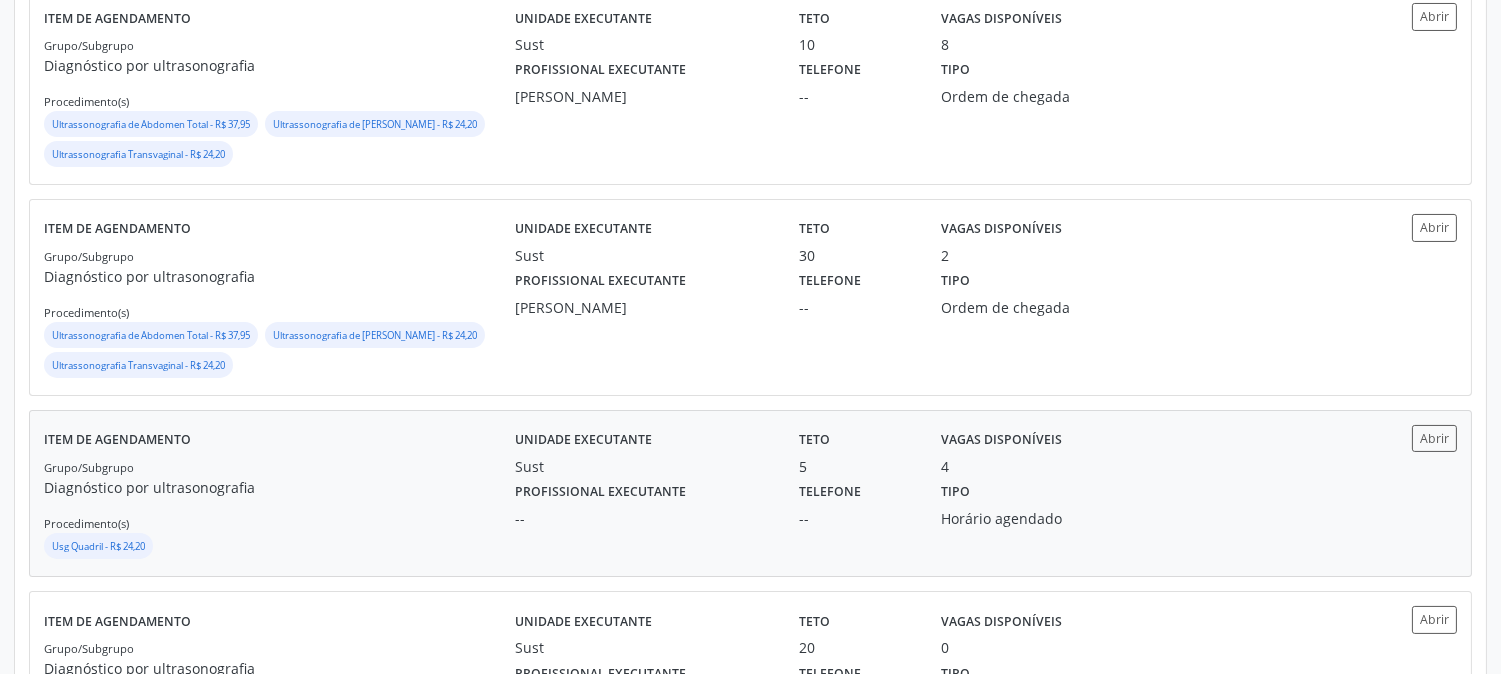 scroll, scrollTop: 444, scrollLeft: 0, axis: vertical 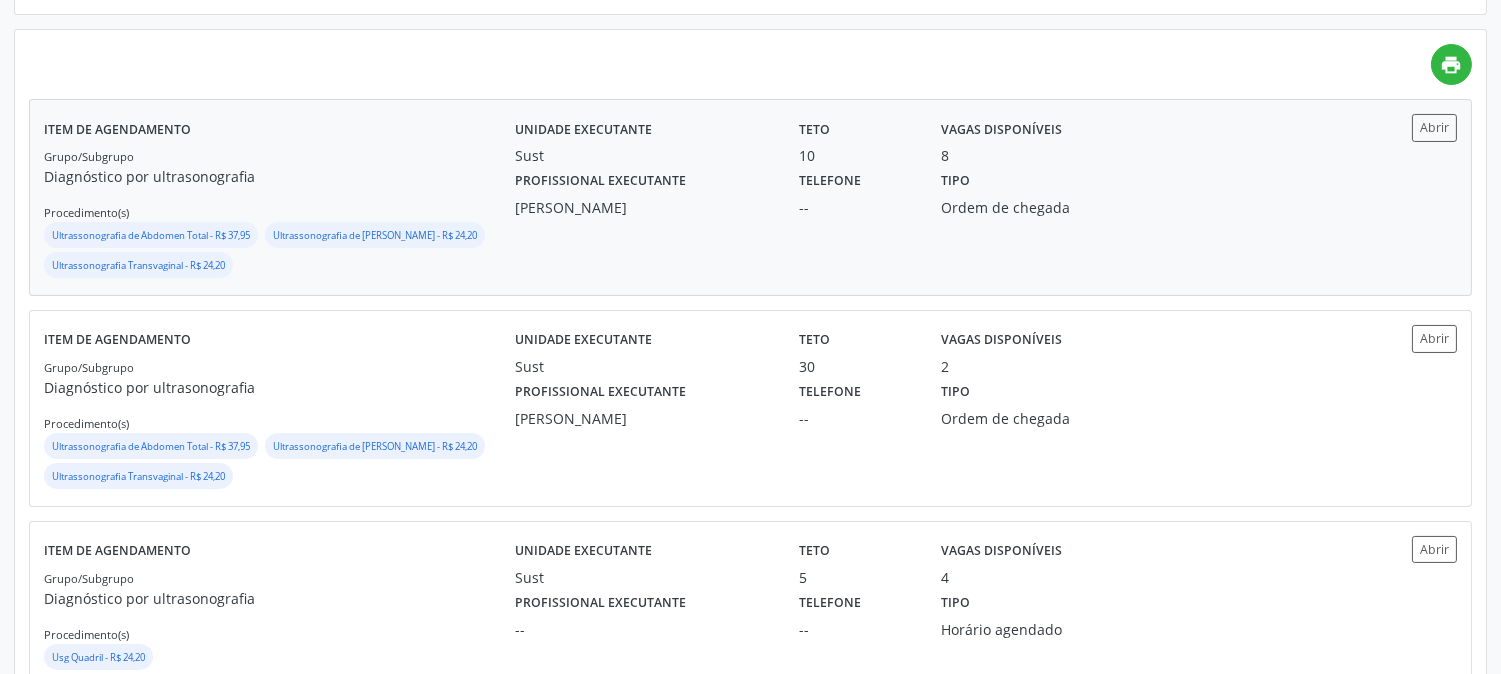 click on "Unidade executante
Sust
Teto
10
Vagas disponíveis
8
Profissional executante
[PERSON_NAME]
Telefone
--
Tipo
Ordem de chegada" at bounding box center [927, 197] 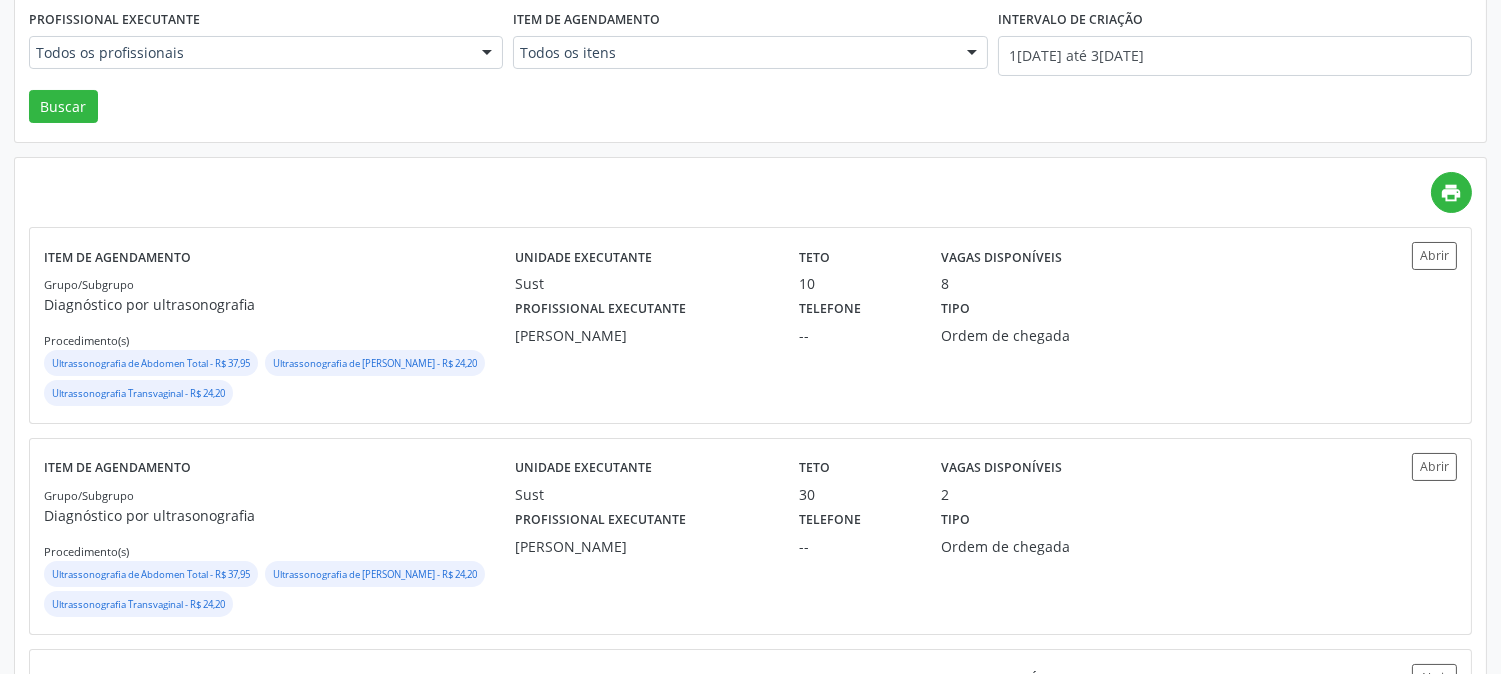 scroll, scrollTop: 0, scrollLeft: 0, axis: both 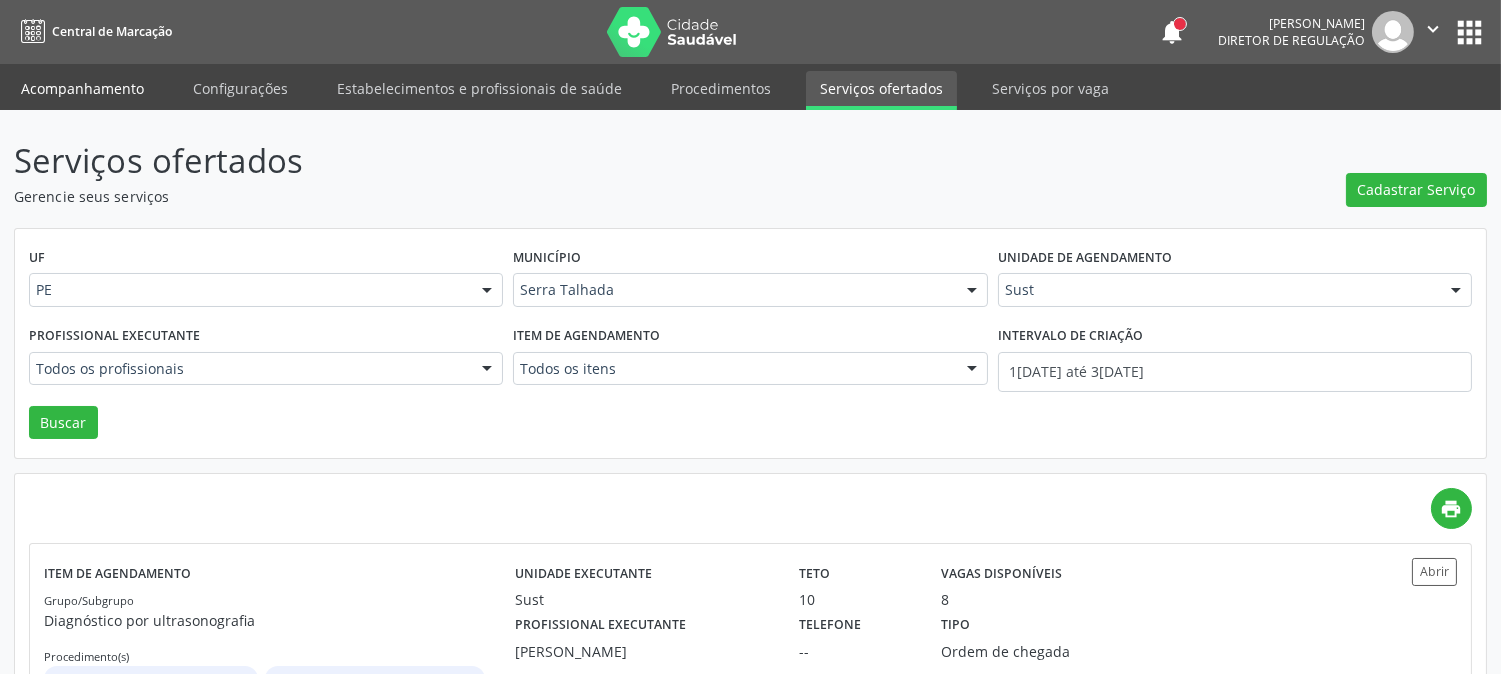 click on "Acompanhamento" at bounding box center (82, 88) 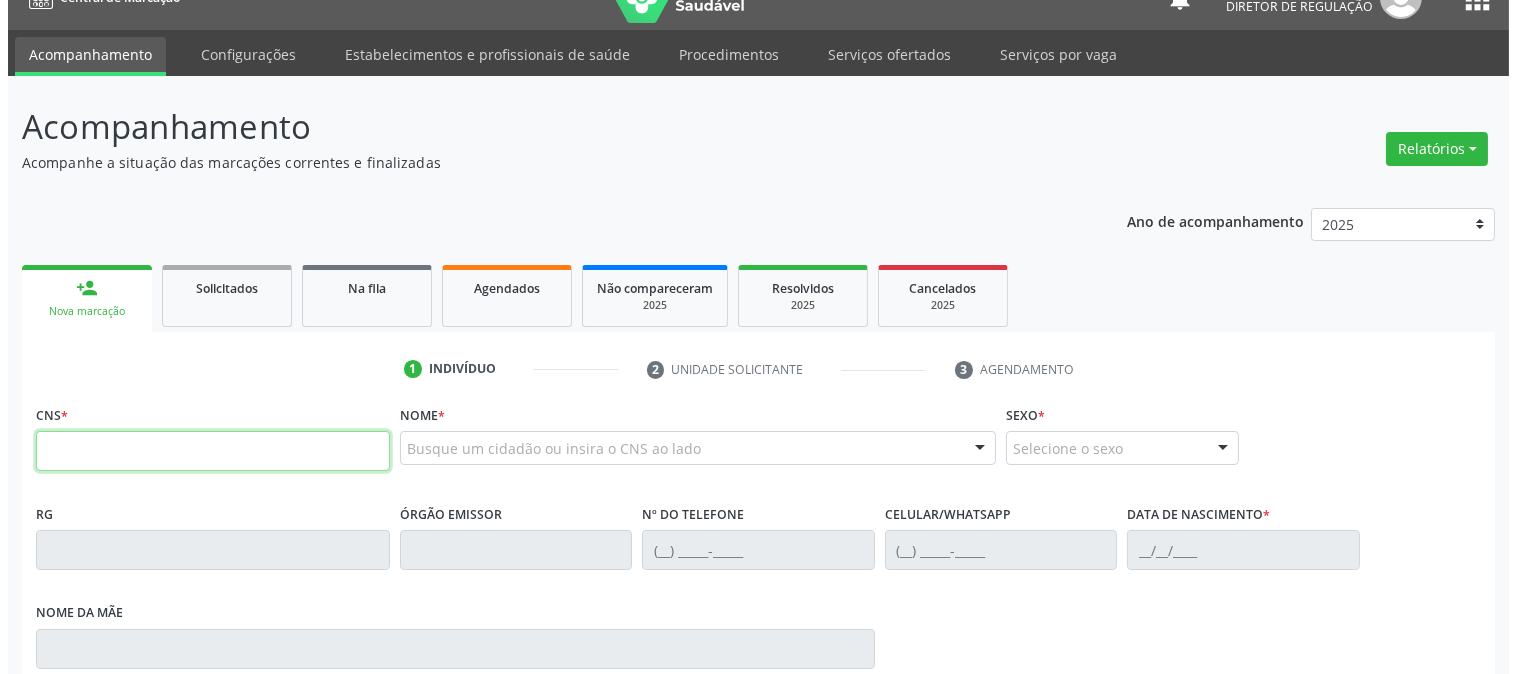 scroll, scrollTop: 0, scrollLeft: 0, axis: both 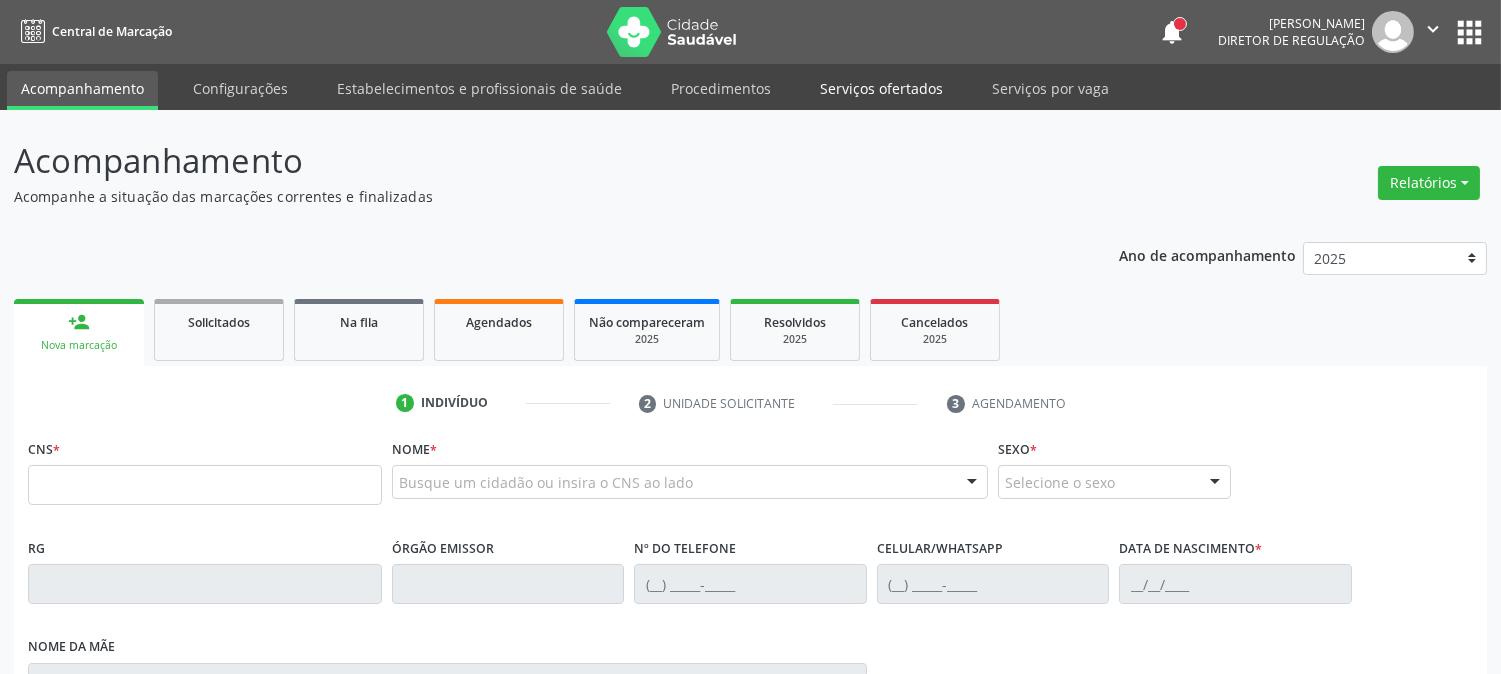 click on "Serviços ofertados" at bounding box center (881, 88) 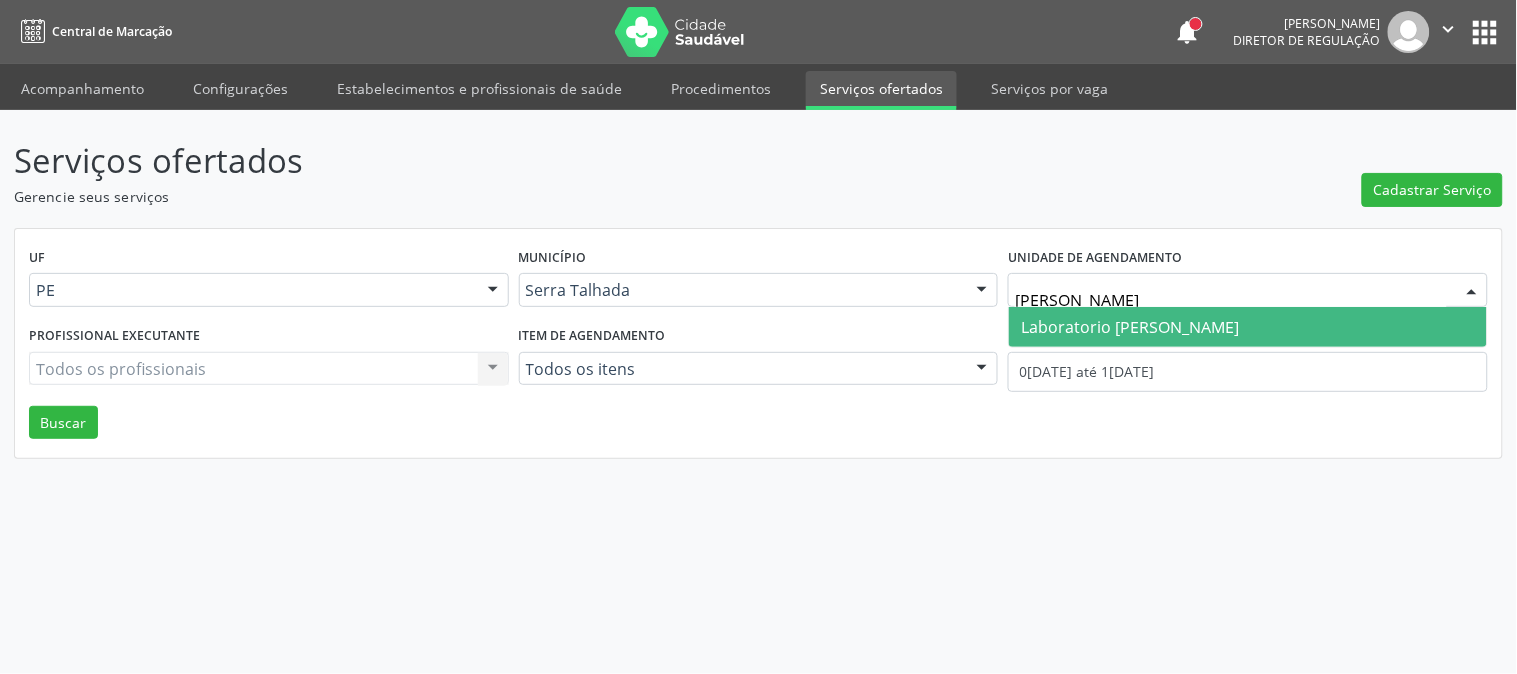 type on "[PERSON_NAME]" 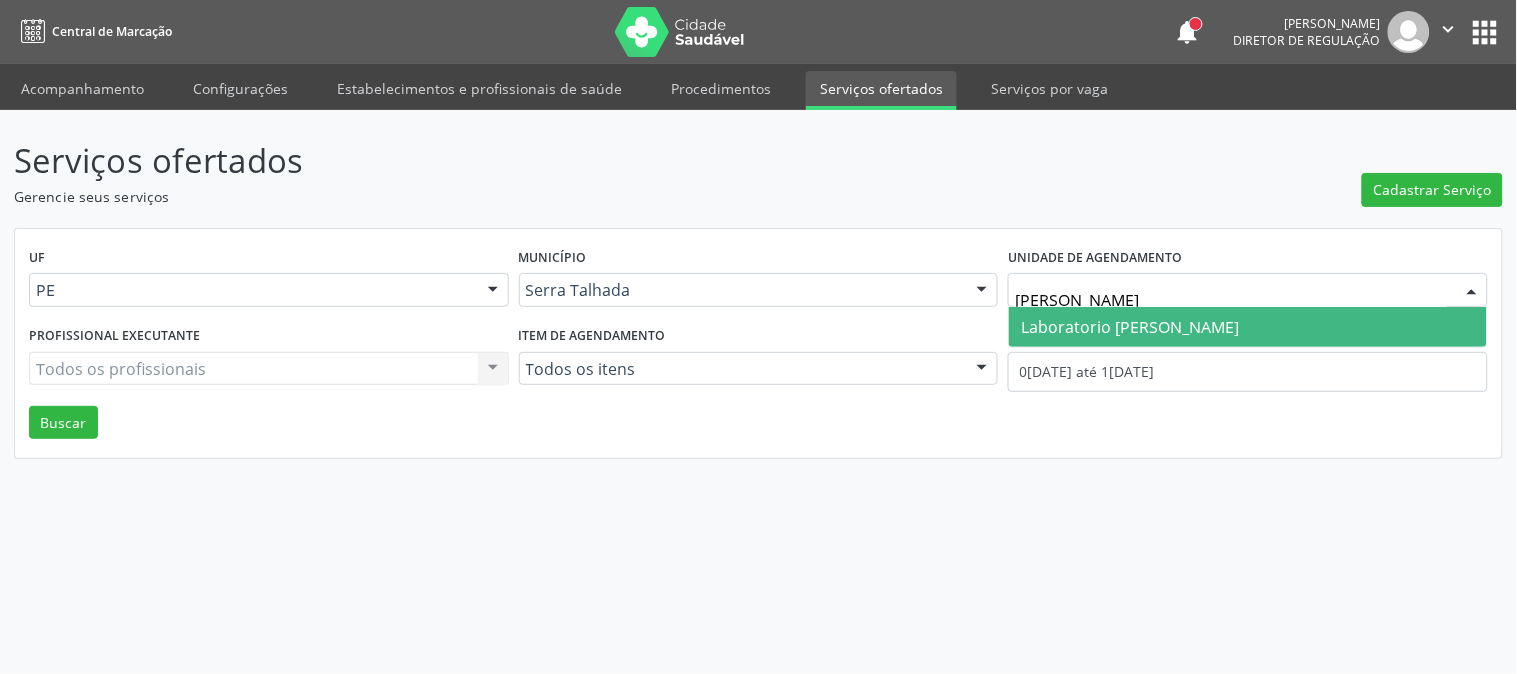 click on "Laboratorio [PERSON_NAME]" at bounding box center [1248, 327] 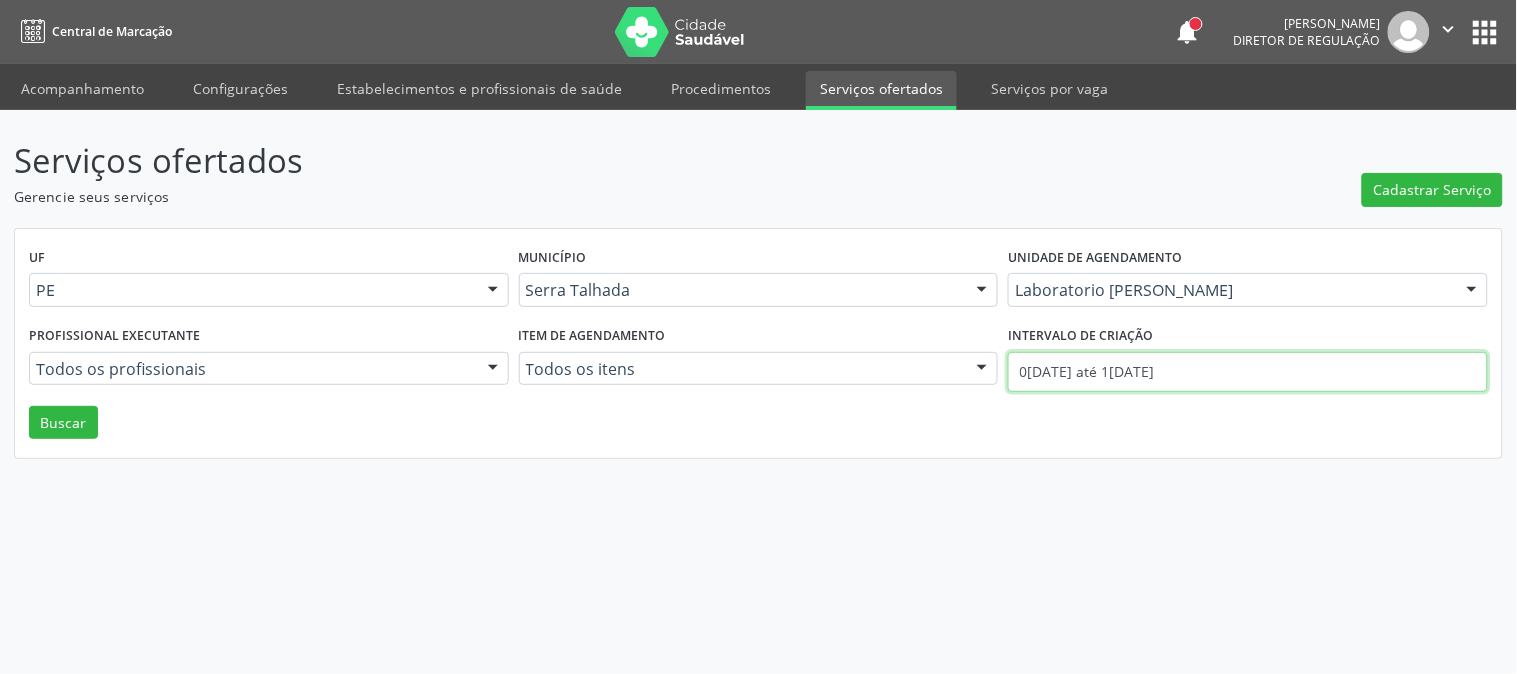 click on "0[DATE] até 1[DATE]" at bounding box center [1248, 372] 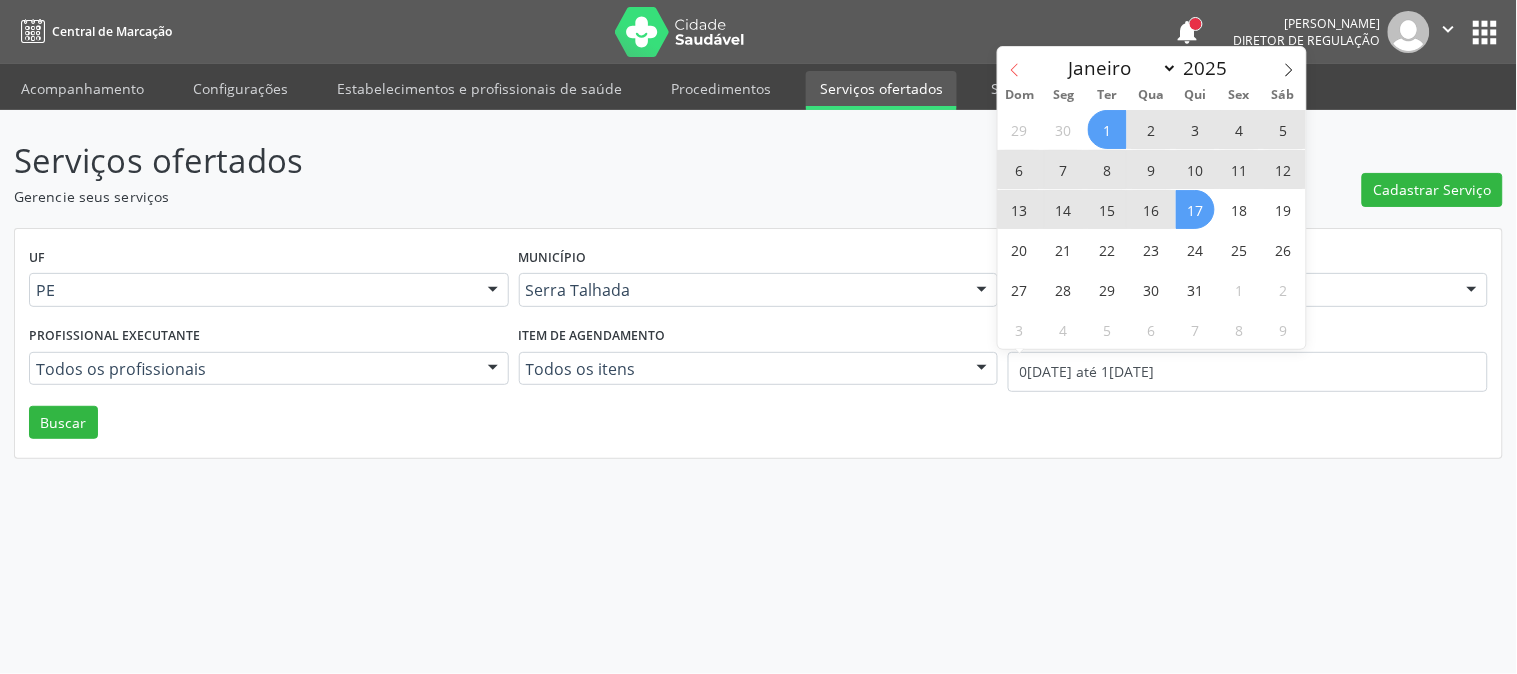 click at bounding box center [1015, 64] 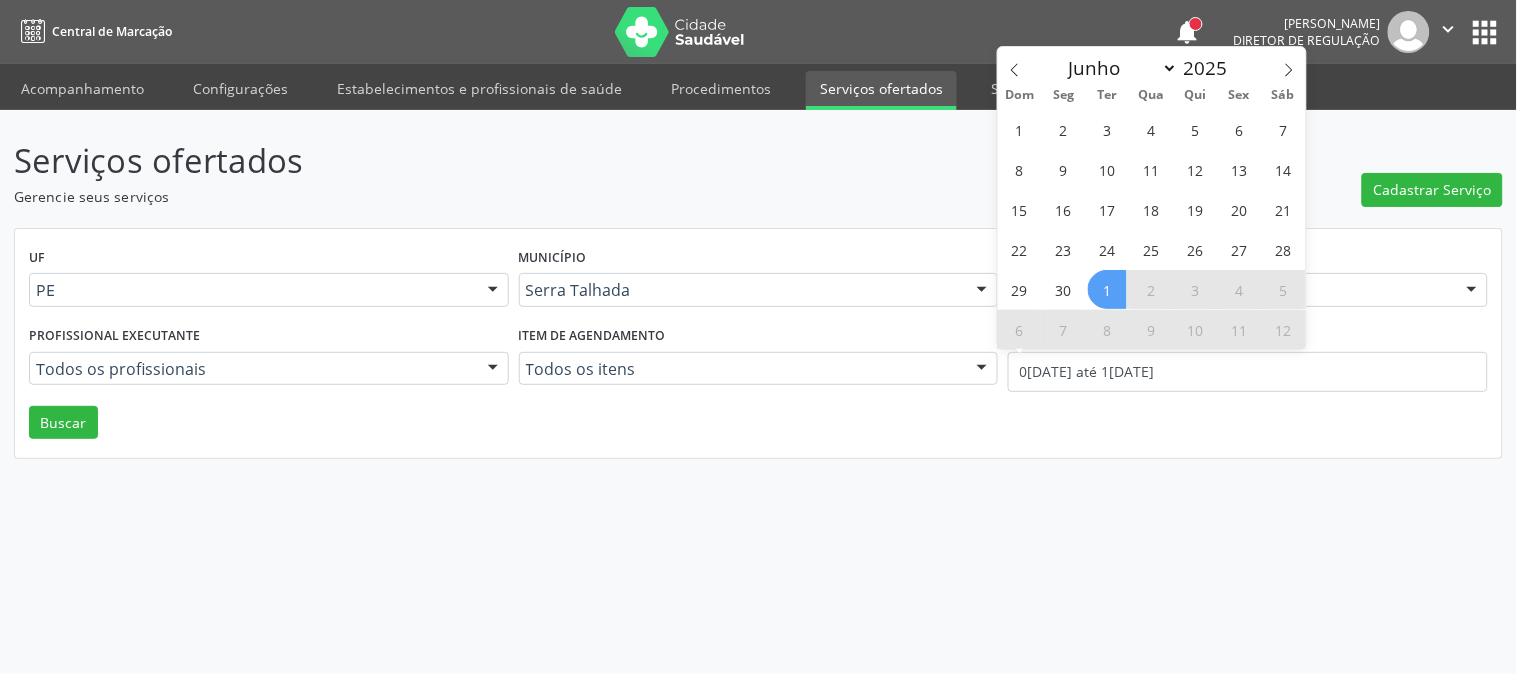 click on "UF
PE         PE
Nenhum resultado encontrado para: "   "
Não há nenhuma opção para ser exibida.
Município
Serra Talhada         [GEOGRAPHIC_DATA] resultado encontrado para: "   "
Não há nenhuma opção para ser exibida.
Unidade de agendamento
Laboratorio Jose Paulo Terto         Todos os estabelecimentos   3 Grupamento de Bombeiros   [PERSON_NAME] Atelie Dental   [GEOGRAPHIC_DATA]   [GEOGRAPHIC_DATA]   [GEOGRAPHIC_DATA] I   Academia da Cidade [GEOGRAPHIC_DATA]   Academia da Cidade [GEOGRAPHIC_DATA] da Cidade de [GEOGRAPHIC_DATA]   Academia da Cidade do Mutirao   Academia da Saude Cohab II   Alanalaiz [PERSON_NAME] Guimaraes Servicos de Medicina e Nutricao   Amor Saude   Anaclin   Analise Laboratorio Clinico   [PERSON_NAME] Cia Ltda   [PERSON_NAME] Diniz Ltda   [PERSON_NAME] Diniz Ltda" at bounding box center (758, 344) 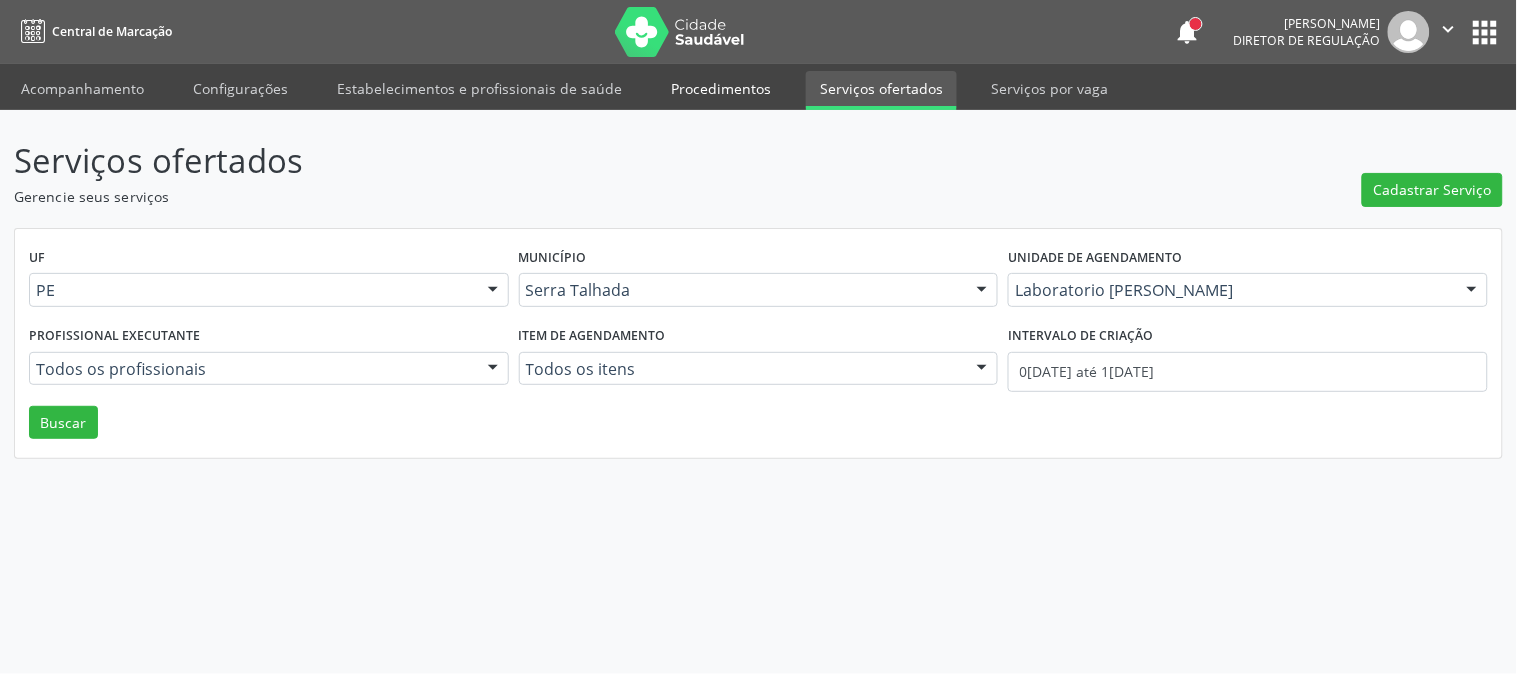 click on "Procedimentos" at bounding box center [721, 88] 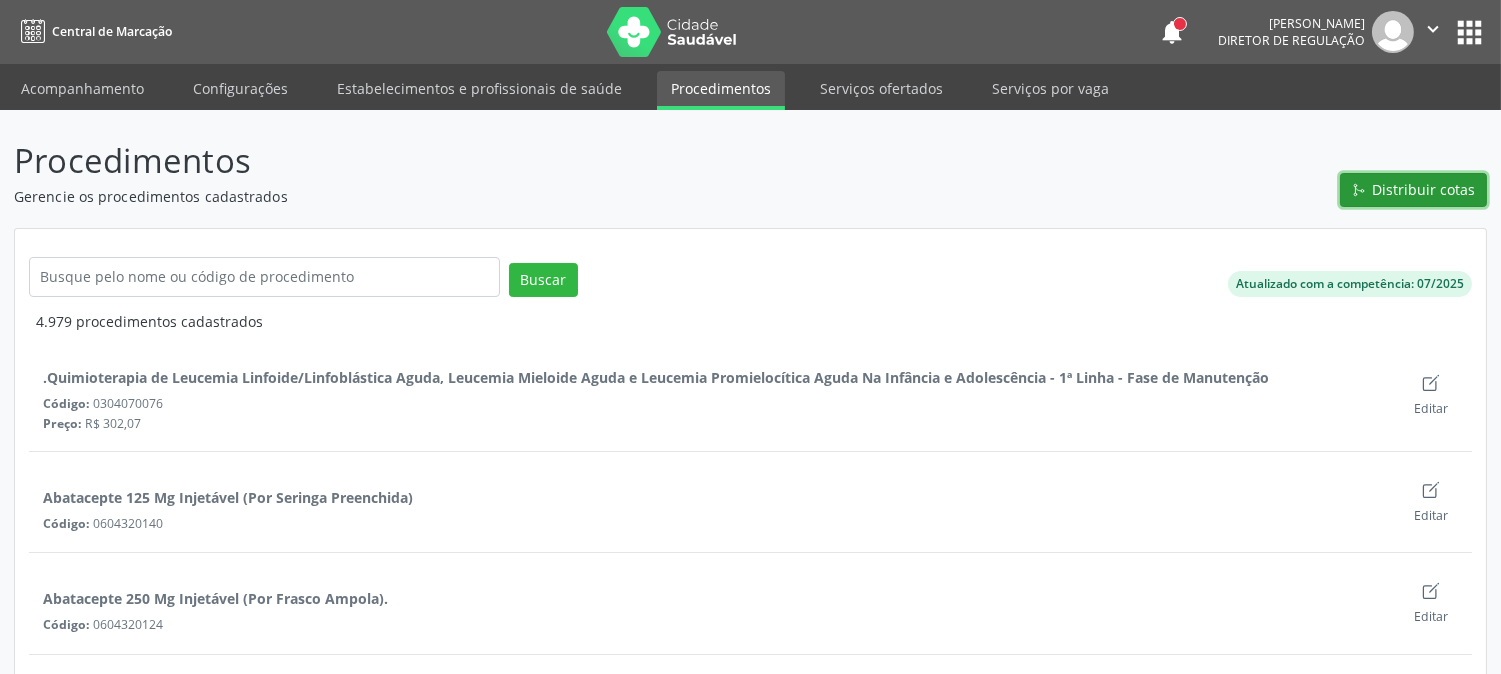 click on "Distribuir cotas" at bounding box center (1424, 189) 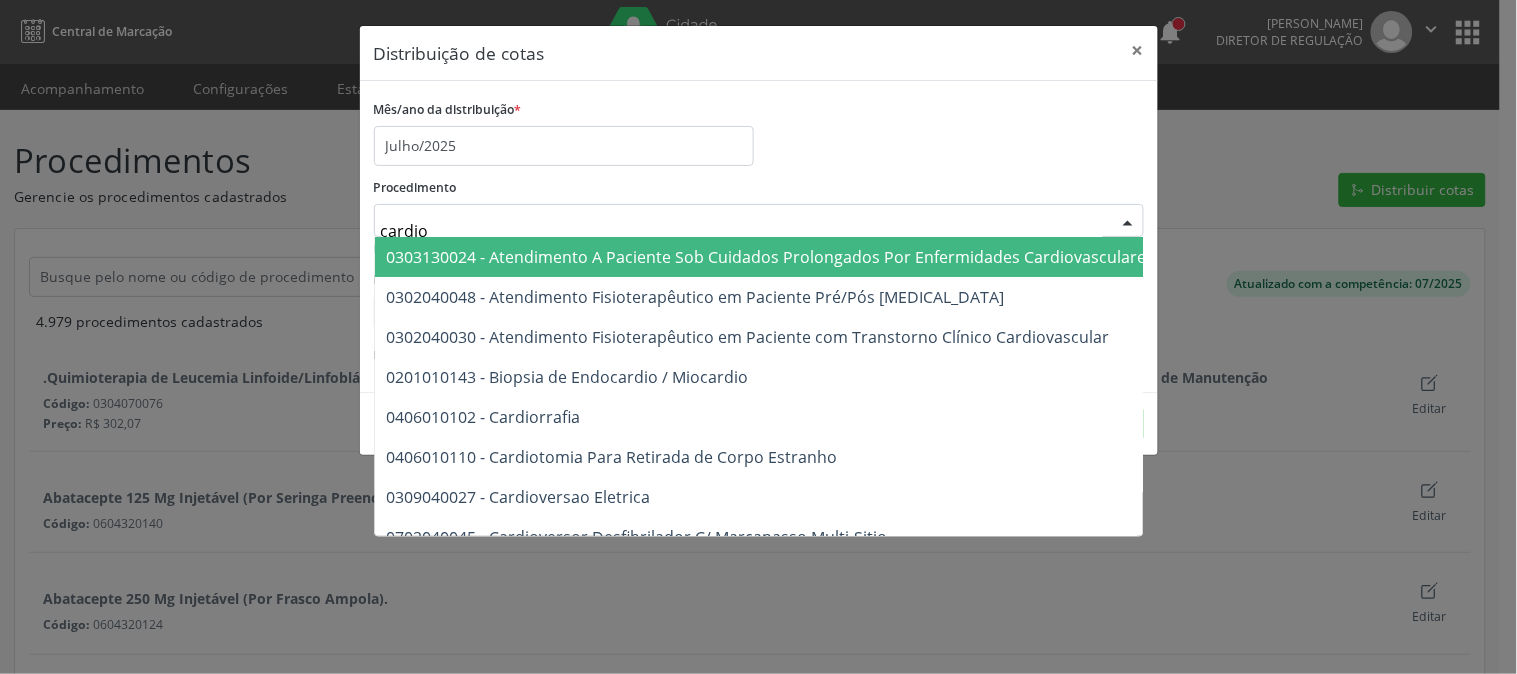 type on "cardiol" 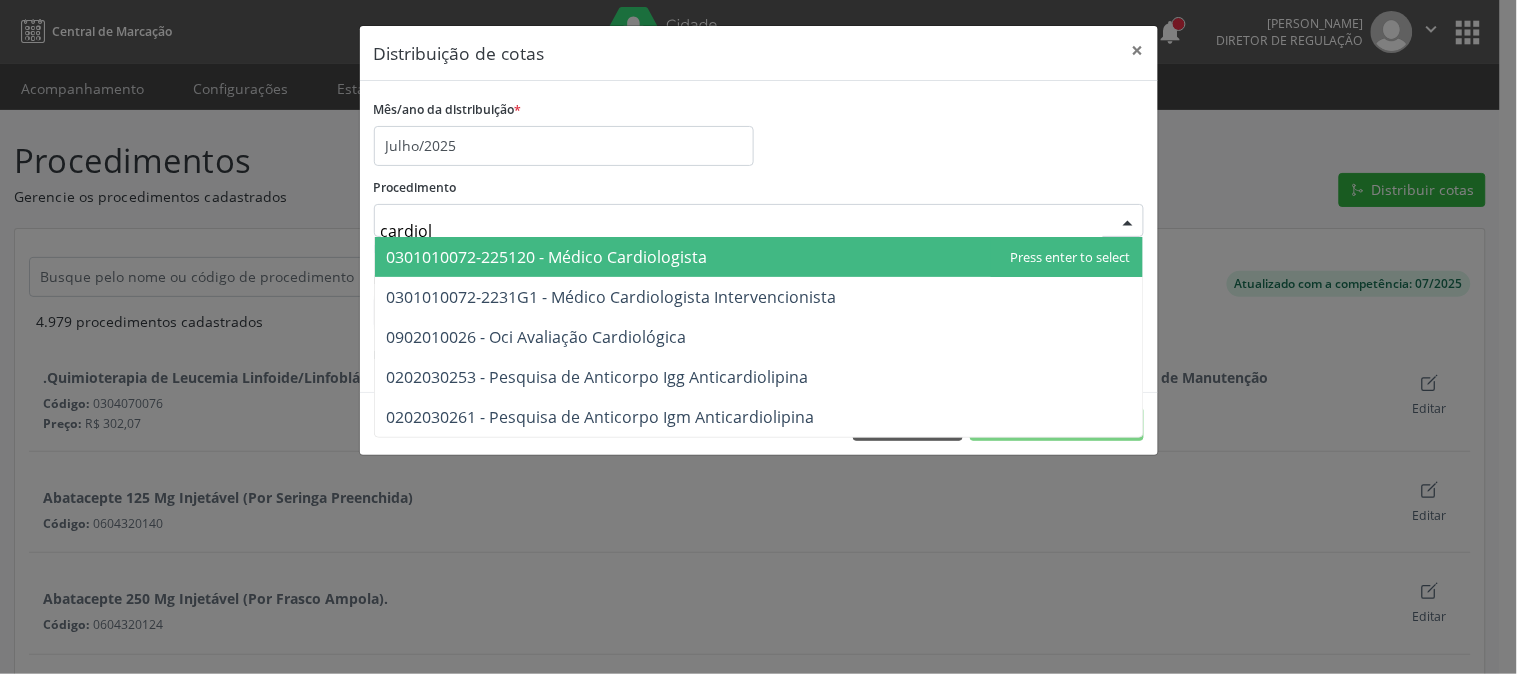 click on "0301010072-225120 - Médico Cardiologista" at bounding box center [547, 257] 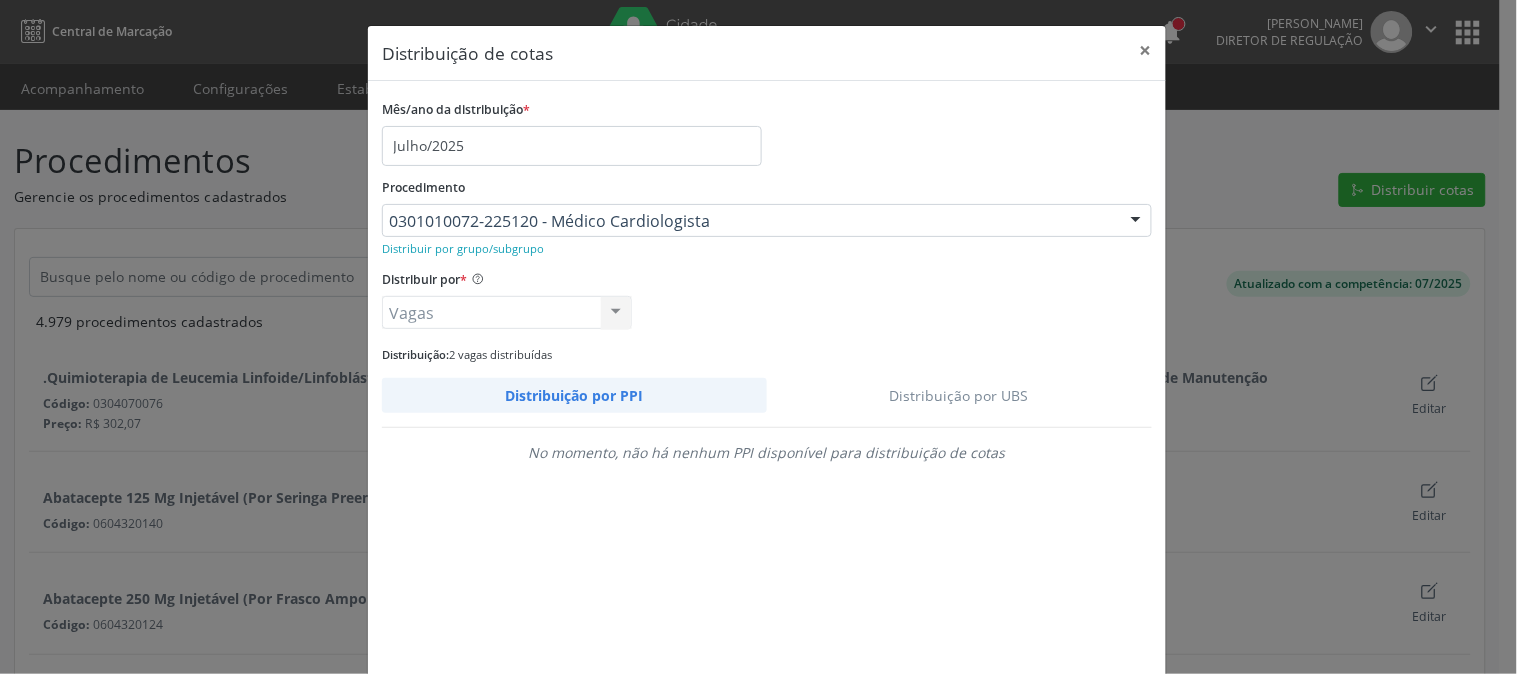 click on "Distribuição por UBS" at bounding box center [960, 395] 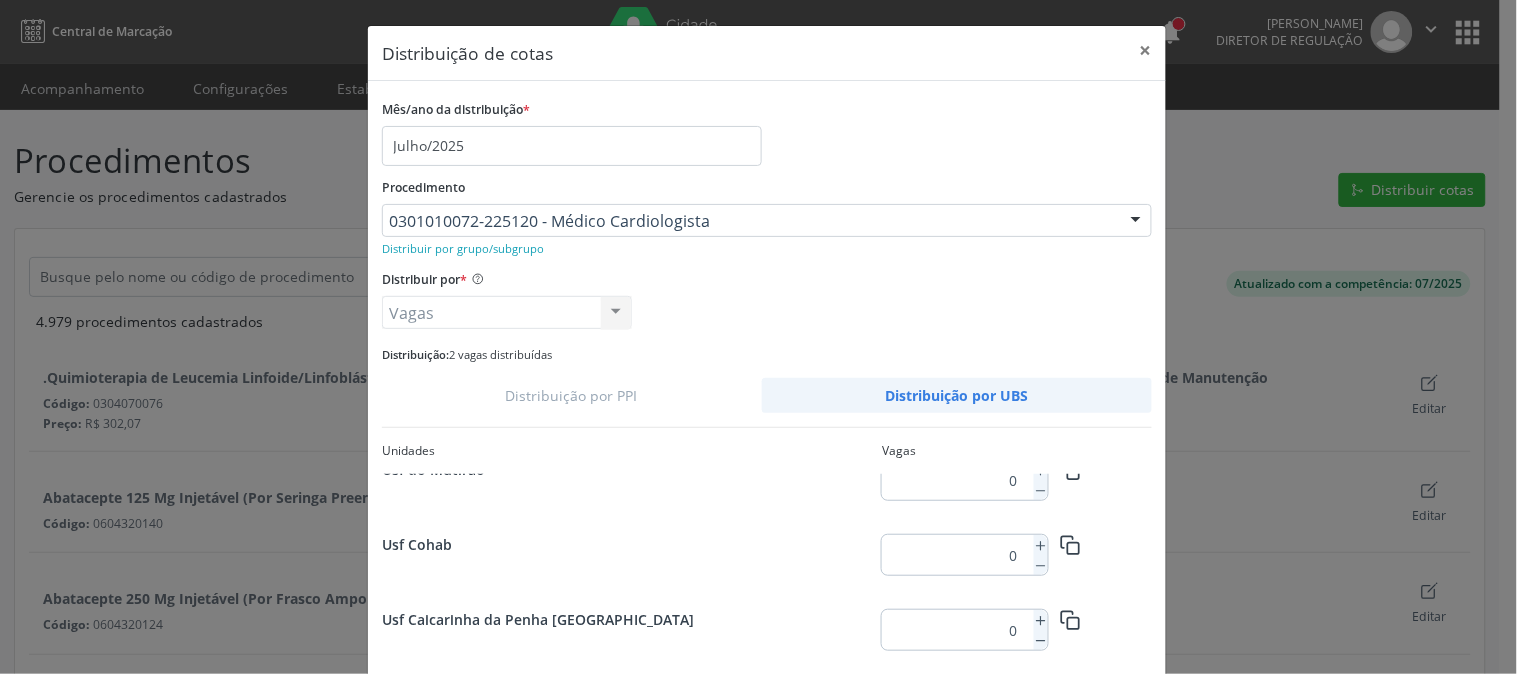 scroll, scrollTop: 0, scrollLeft: 0, axis: both 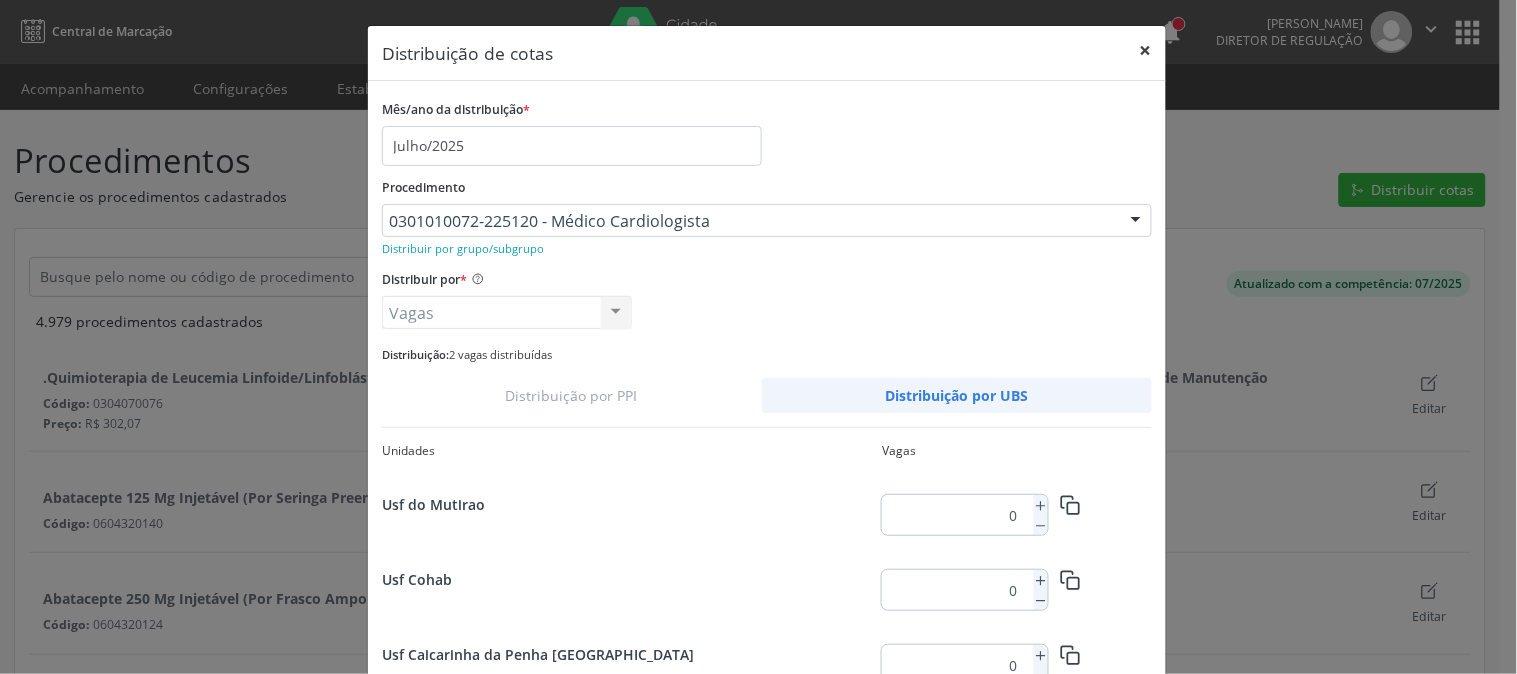 click on "×" at bounding box center (1146, 50) 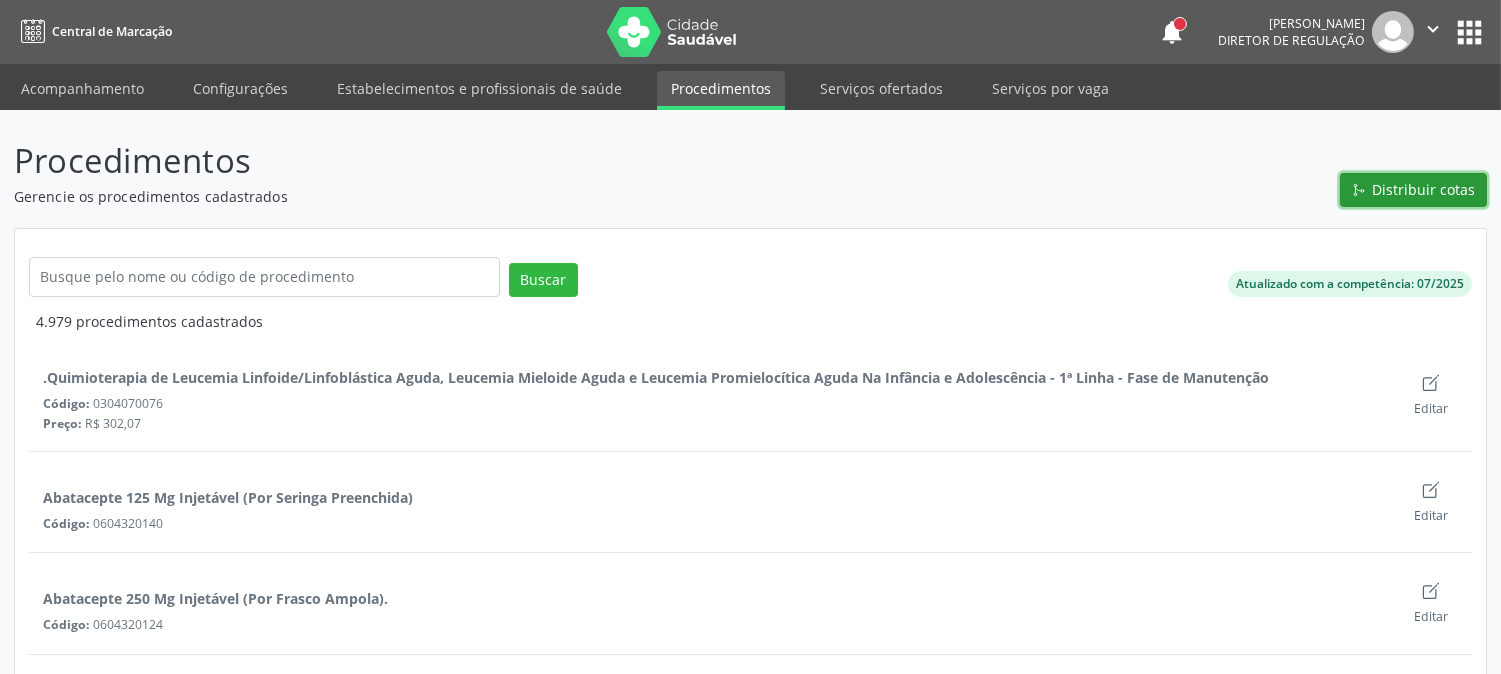 click on "Distribuir cotas" at bounding box center (1424, 189) 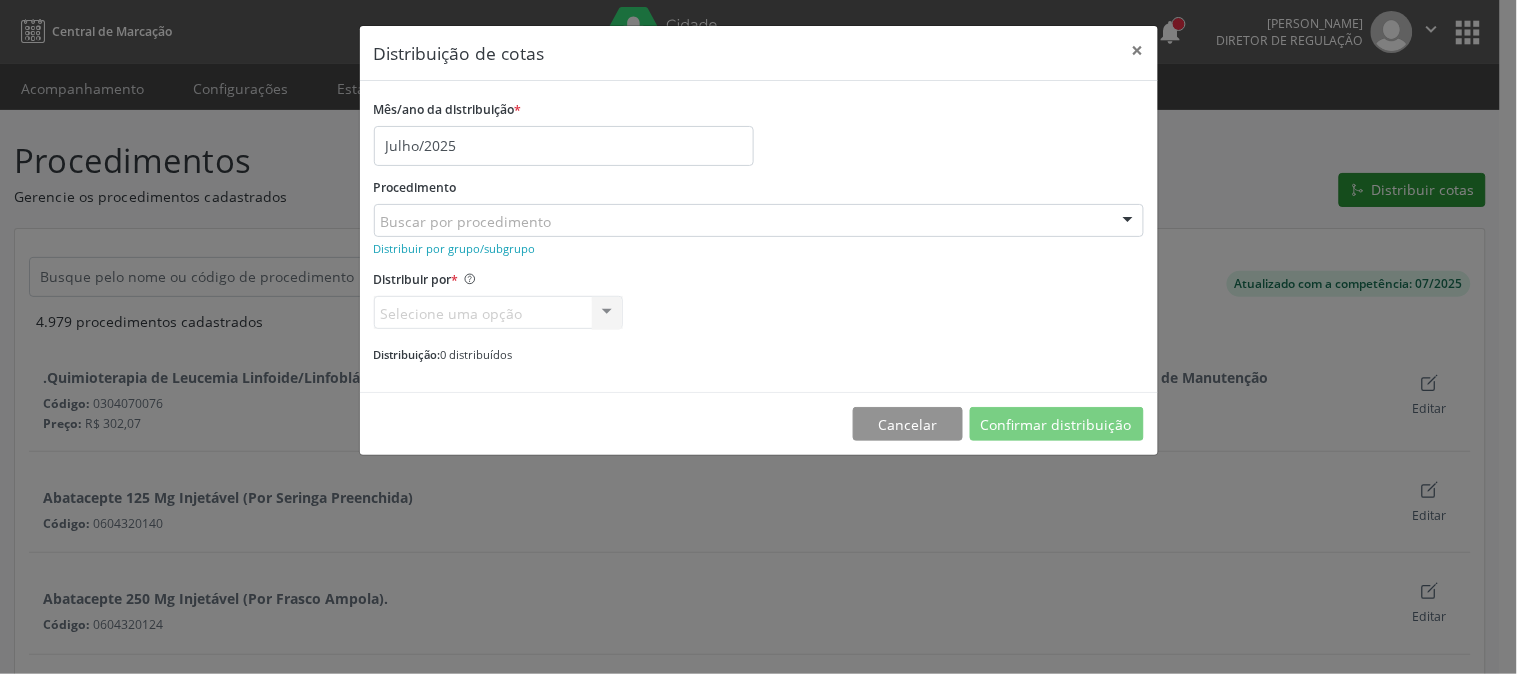 click on "Distribuição de cotas ×
Mês/ano da distribuição
*
Julho/2025
Procedimento
Buscar por procedimento
0304070076 - .Quimioterapia de Leucemia Linfoide/Linfoblástica Aguda, Leucemia Mieloide Aguda e Leucemia Promielocítica Aguda Na Infância e Adolescência - 1ª Linha - Fase de Manutenção   0604320140 - Abatacepte 125 Mg Injetável (Por Seringa Preenchida)   0604320124 - Abatacepte 250 Mg Injetável (Por Frasco Ampola).   0603050018 - Abciximabe   0406010013 - Abertura de Comunicação Inter-Atrial   0406010021 - Abertura de Estenose Aortica Valvar   0406011265 - Abertura de Estenose Aortica Valvar (Criança e Adolescente)   0406010030 - Abertura de Estenose Pulmonar Valvar   0406011273 - Abertura de Estenose Pulmonar Valvar (Criança e Adolescente)   0301080011 - Abordagem Cognitiva Comportamental do Fumante (Por Atendimento / Paciente)   0307020010 - Acesso A Polpa Dentaria e Medicacao (Por Dente)" at bounding box center [758, 337] 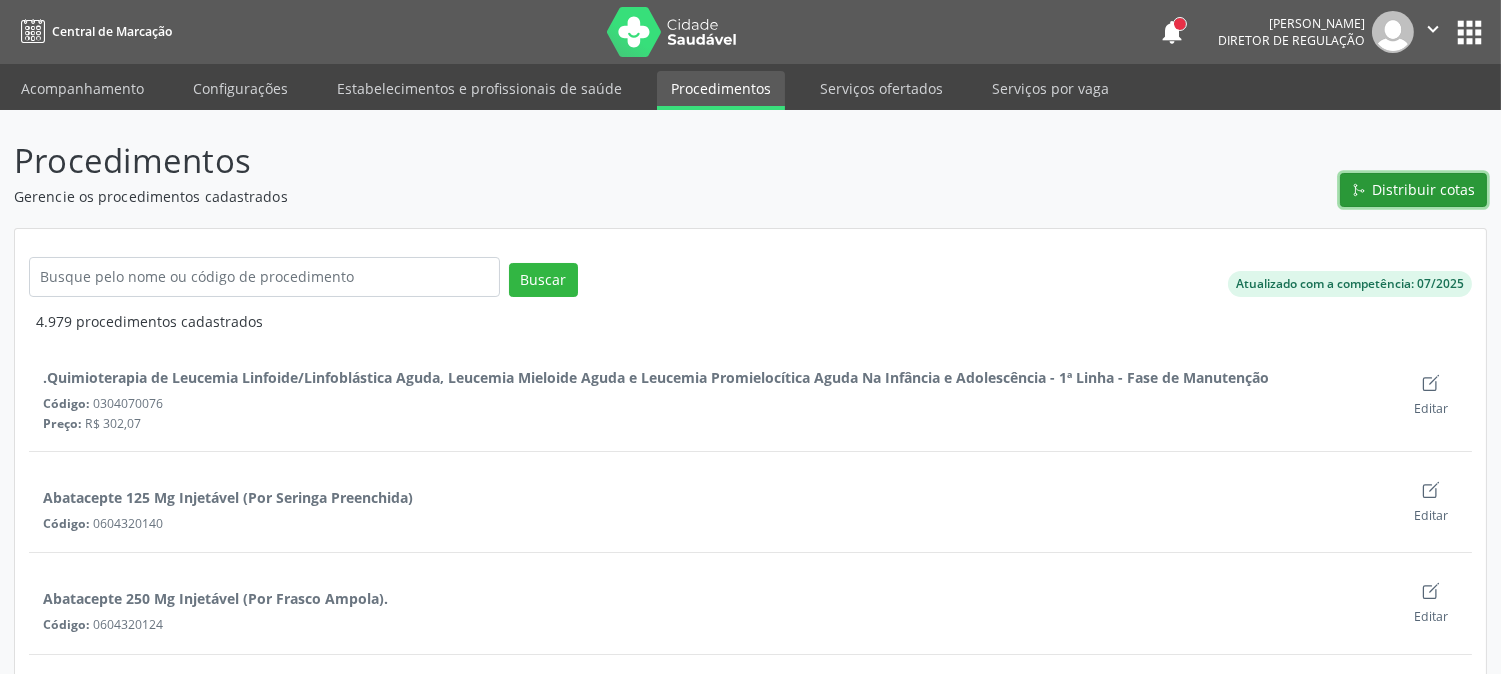 click on "Distribuir cotas" at bounding box center [1424, 189] 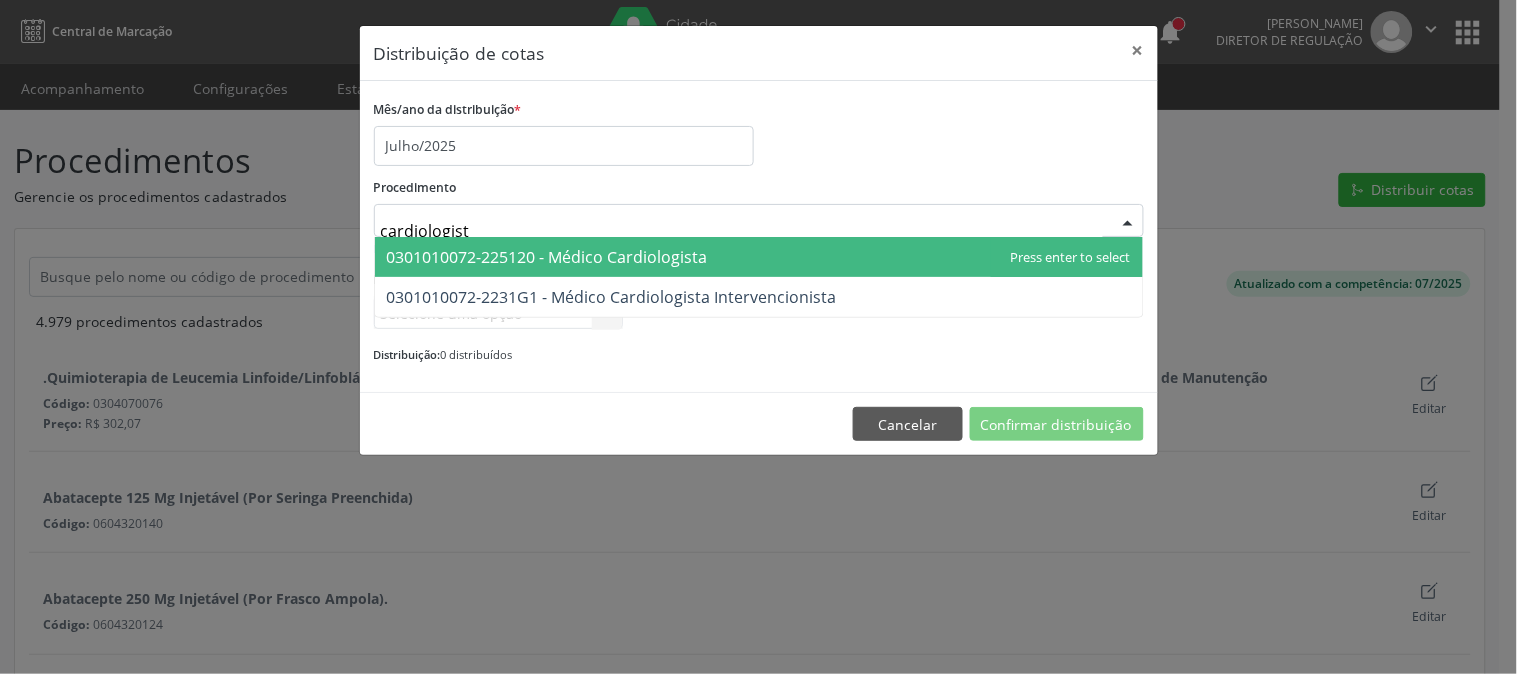 click on "Distribuição de cotas ×" at bounding box center (759, 53) 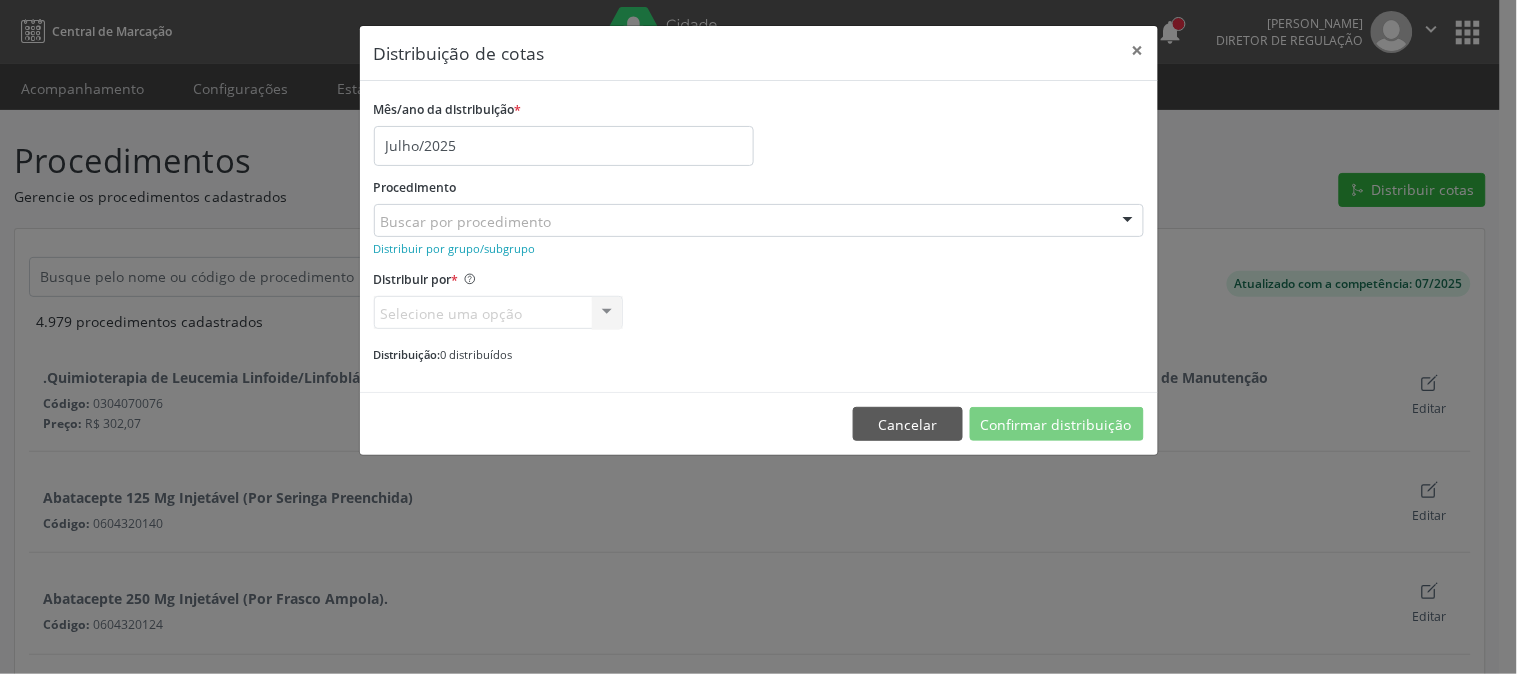 drag, startPoint x: 903, startPoint y: 128, endPoint x: 1016, endPoint y: 76, distance: 124.39051 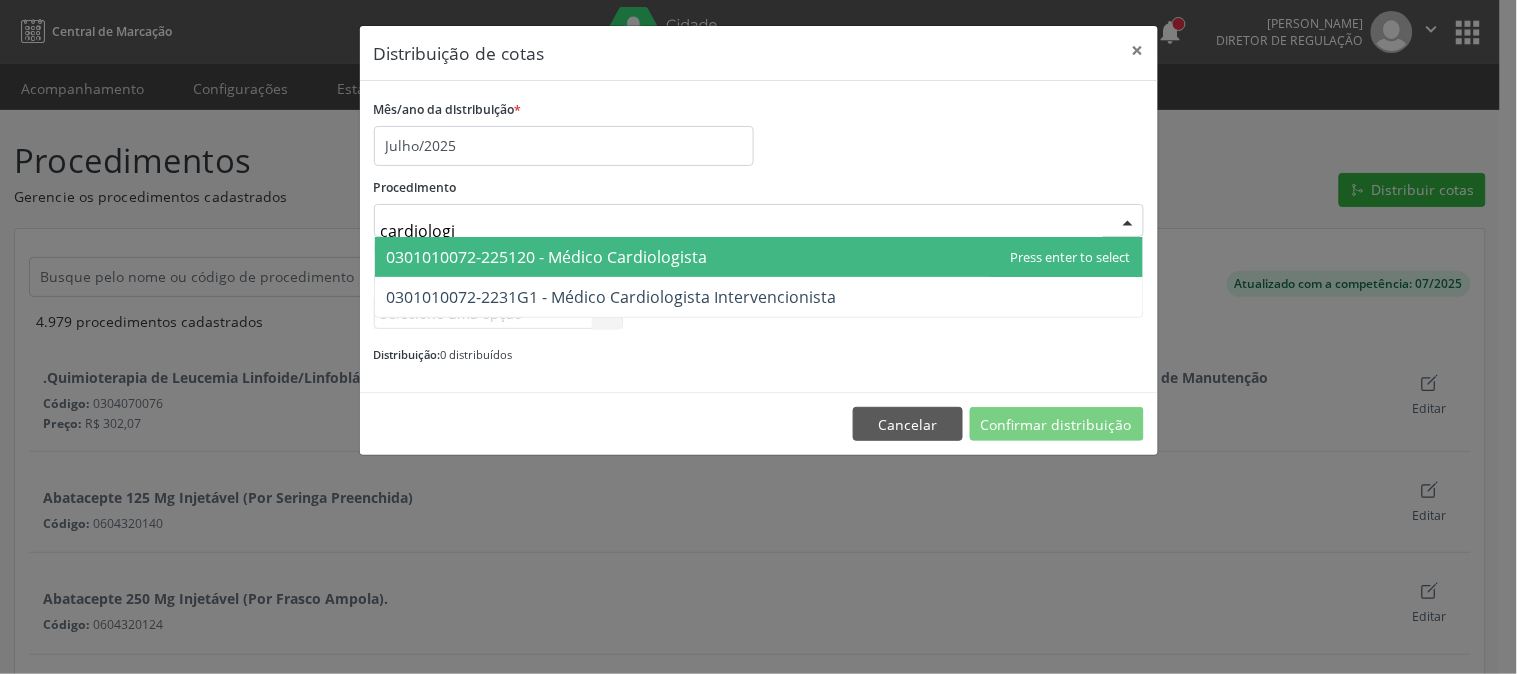 type on "cardiologis" 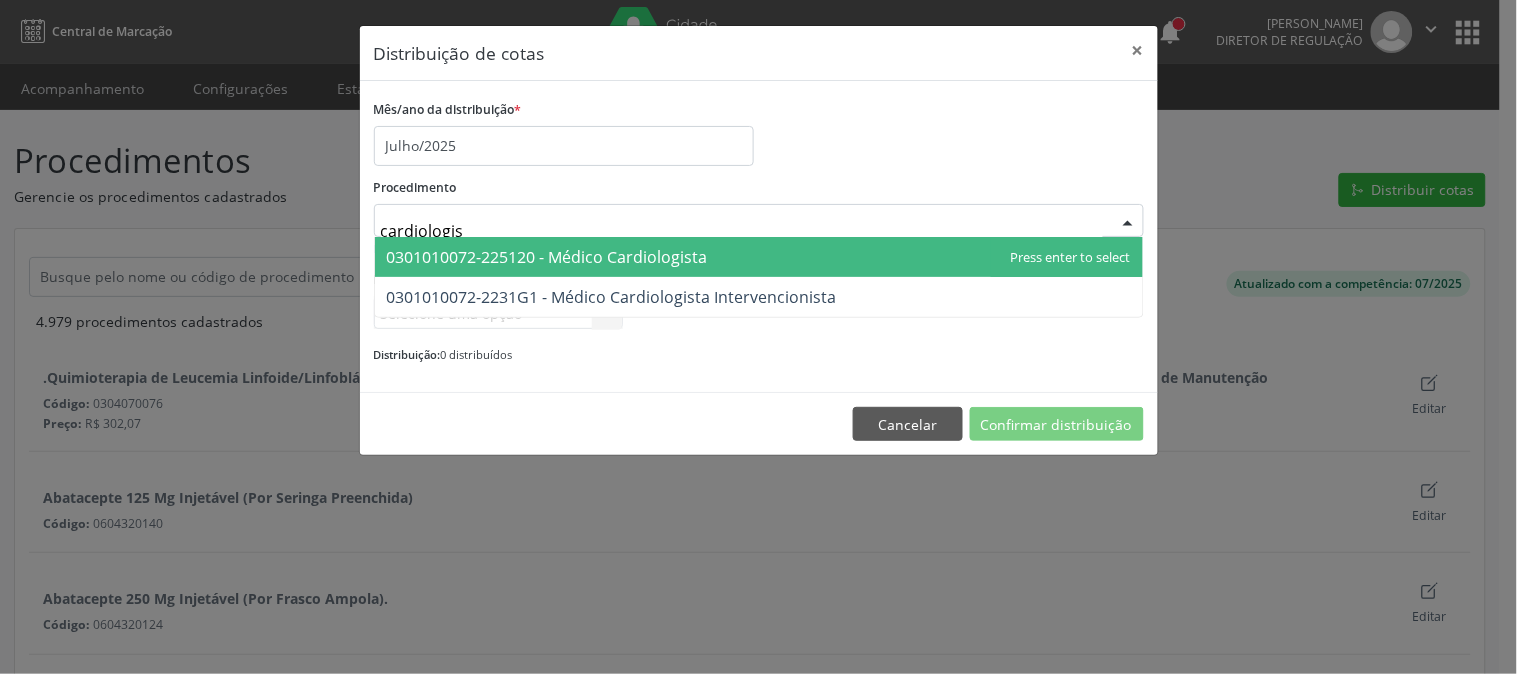 click on "0301010072-225120 - Médico Cardiologista" at bounding box center [547, 257] 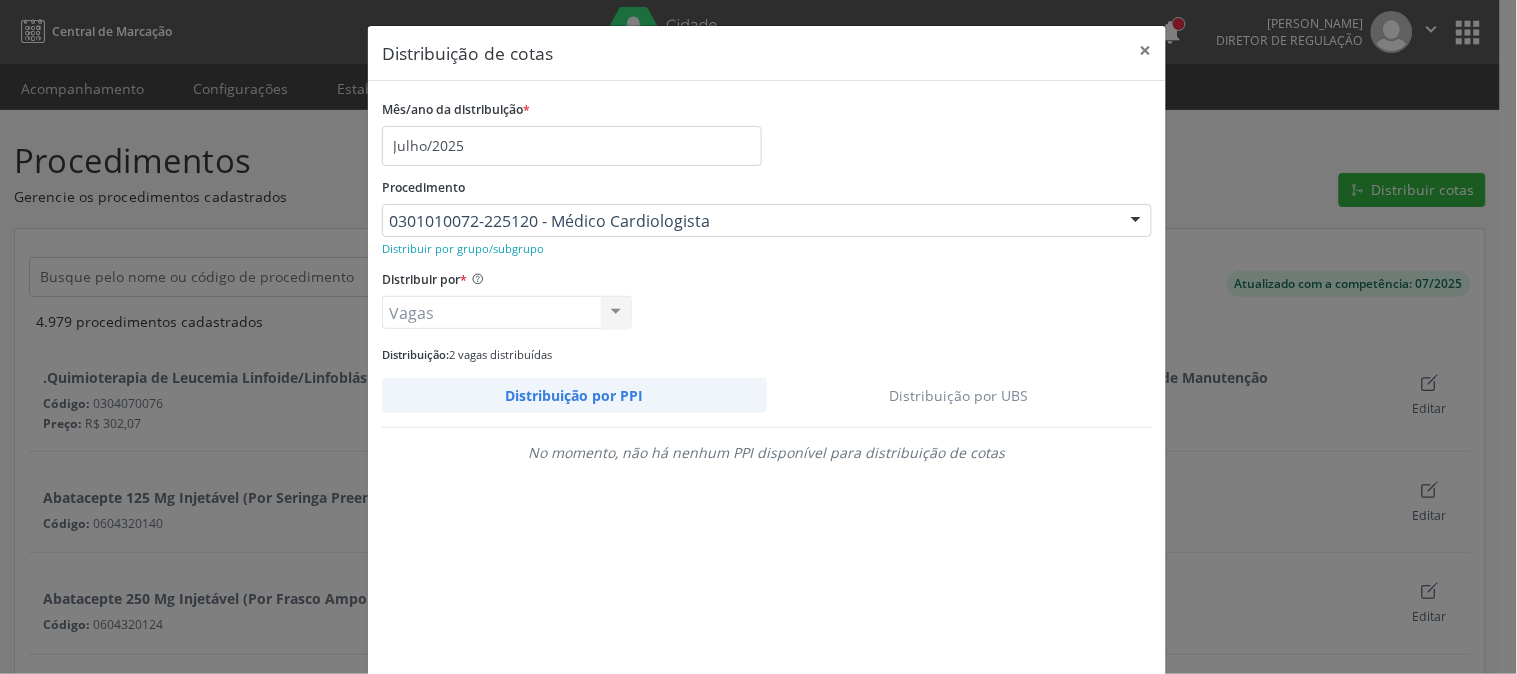 click on "Distribuição por UBS" at bounding box center [960, 395] 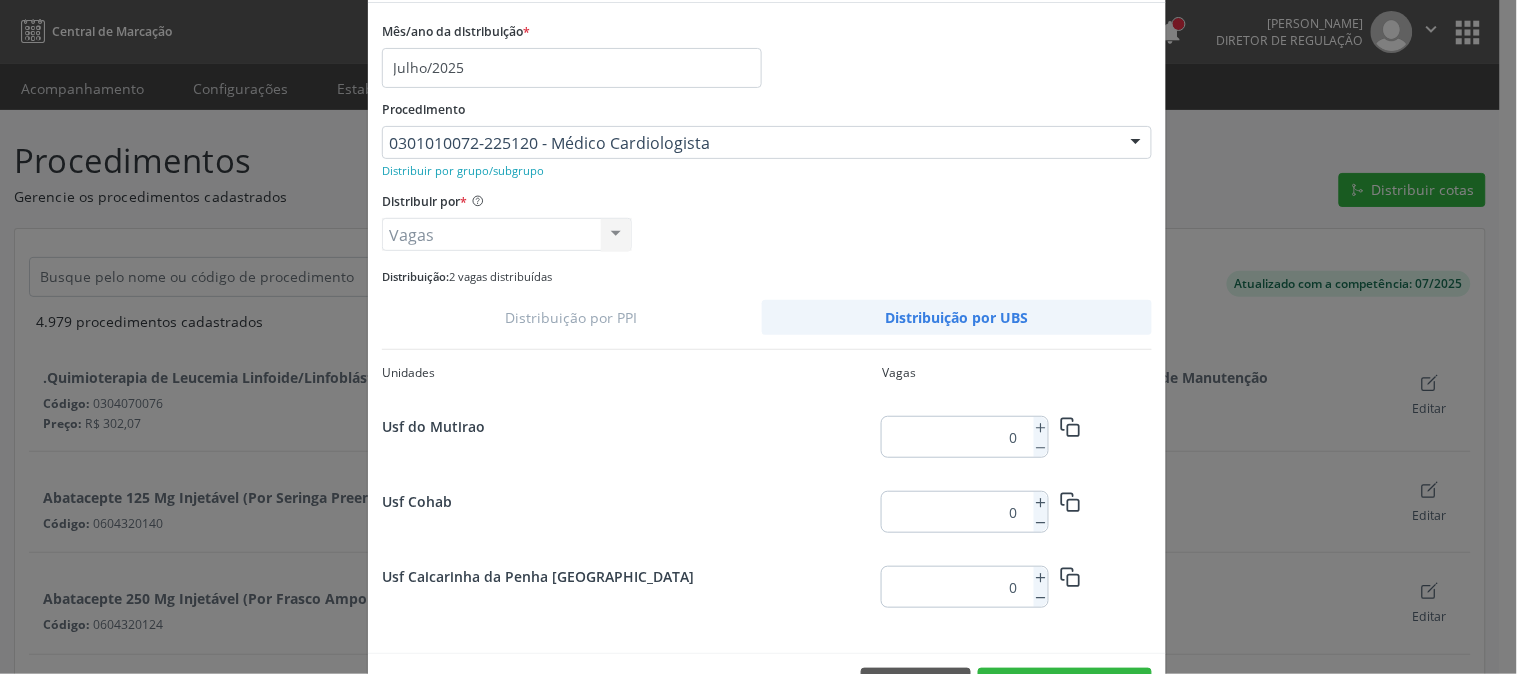 scroll, scrollTop: 111, scrollLeft: 0, axis: vertical 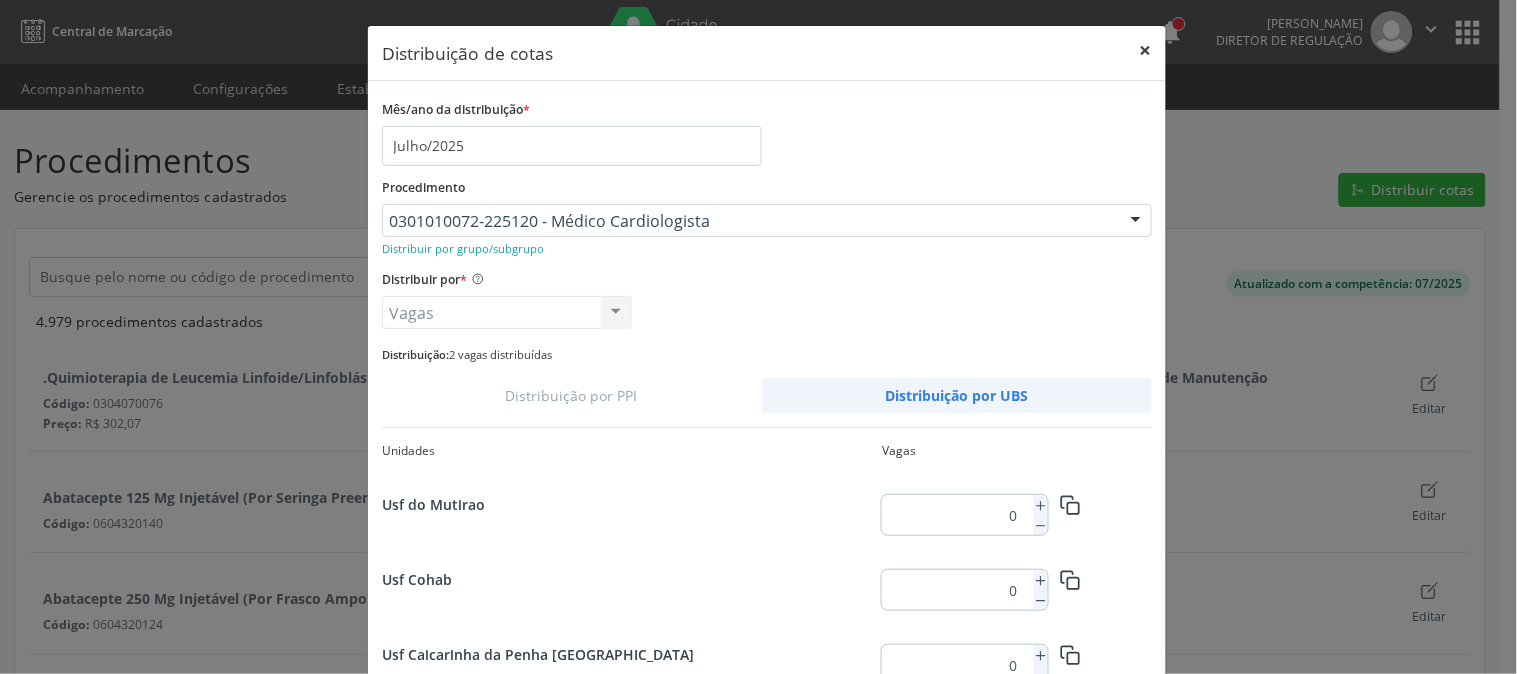 click on "×" at bounding box center (1146, 50) 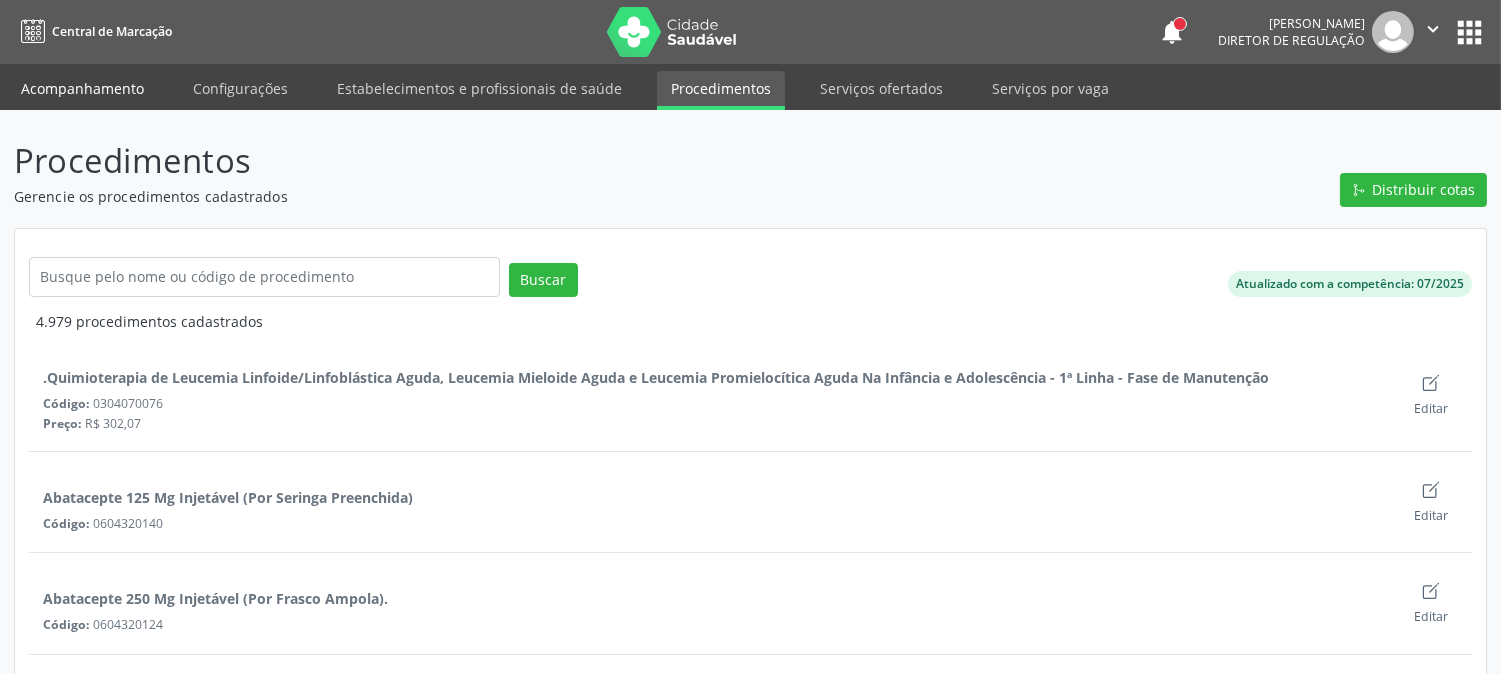 click on "Acompanhamento" at bounding box center (82, 88) 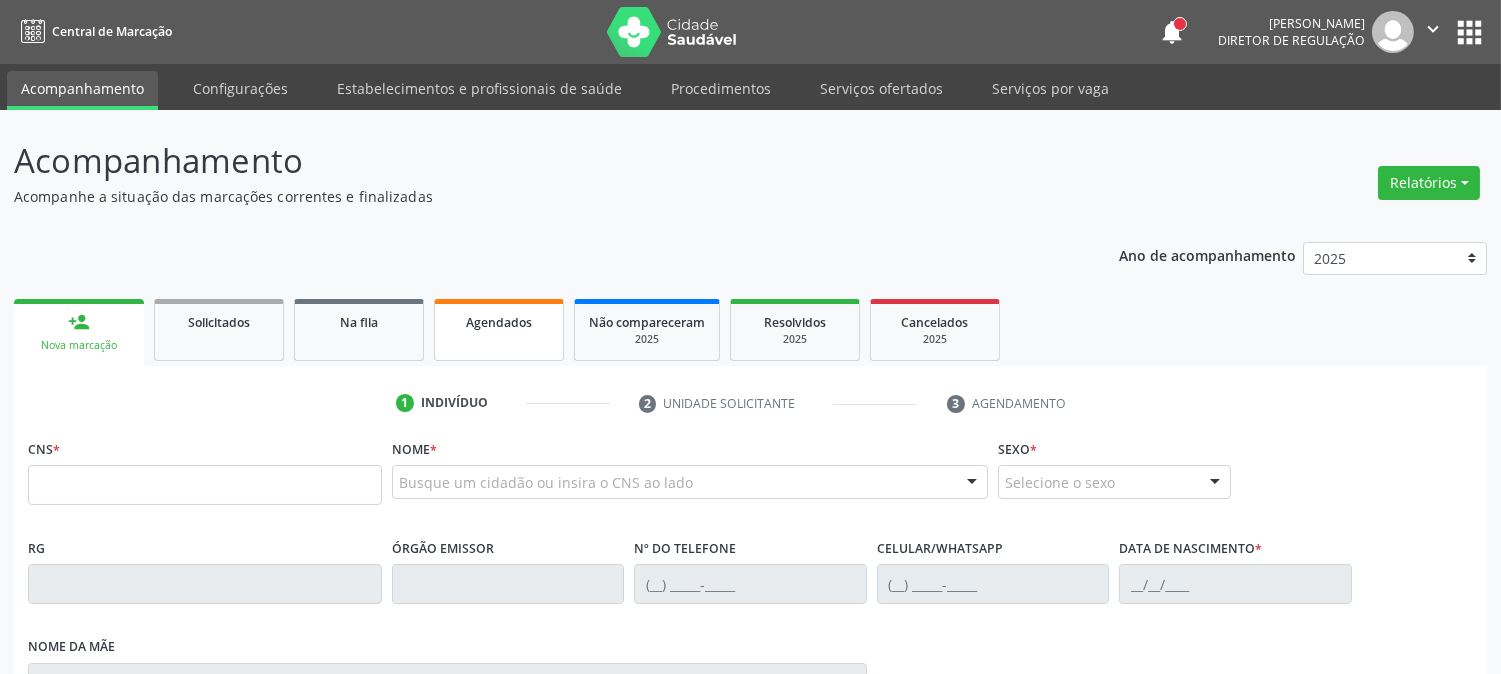 click on "Agendados" at bounding box center (499, 321) 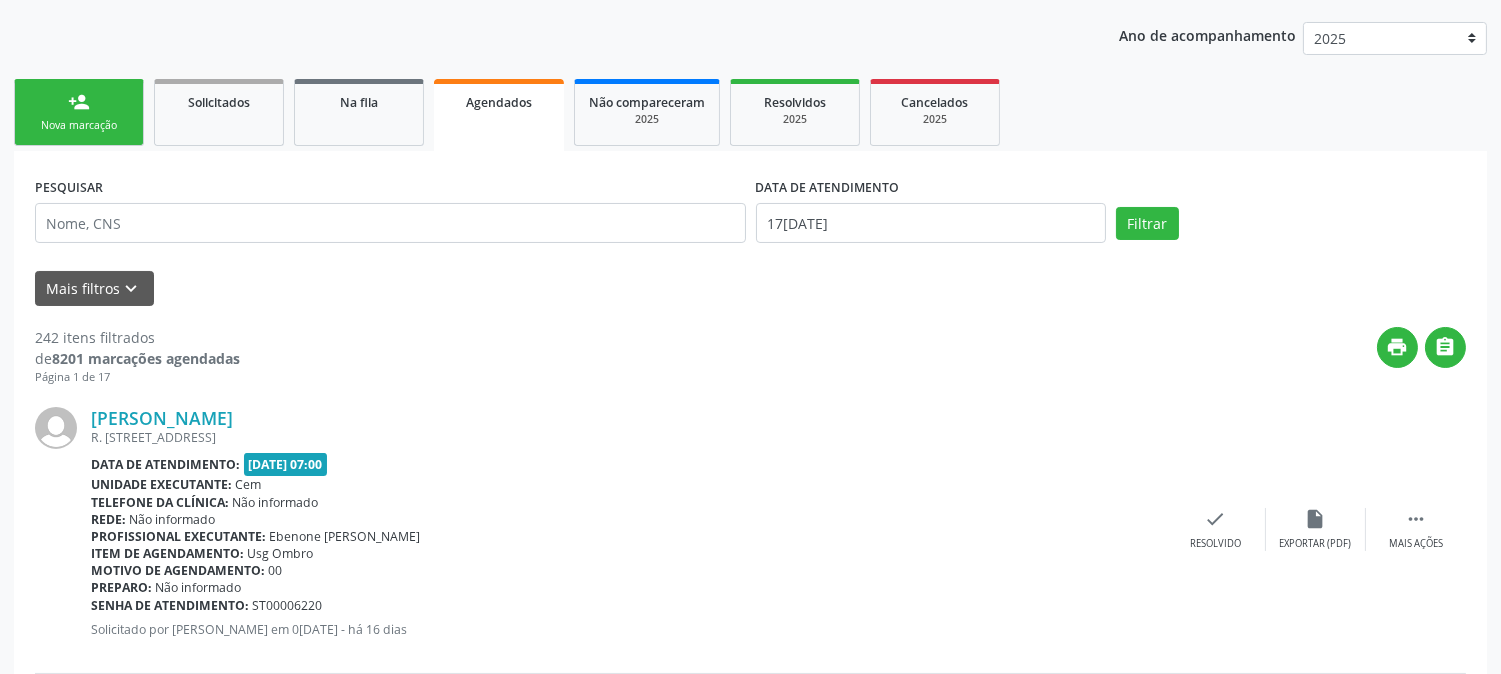 scroll, scrollTop: 222, scrollLeft: 0, axis: vertical 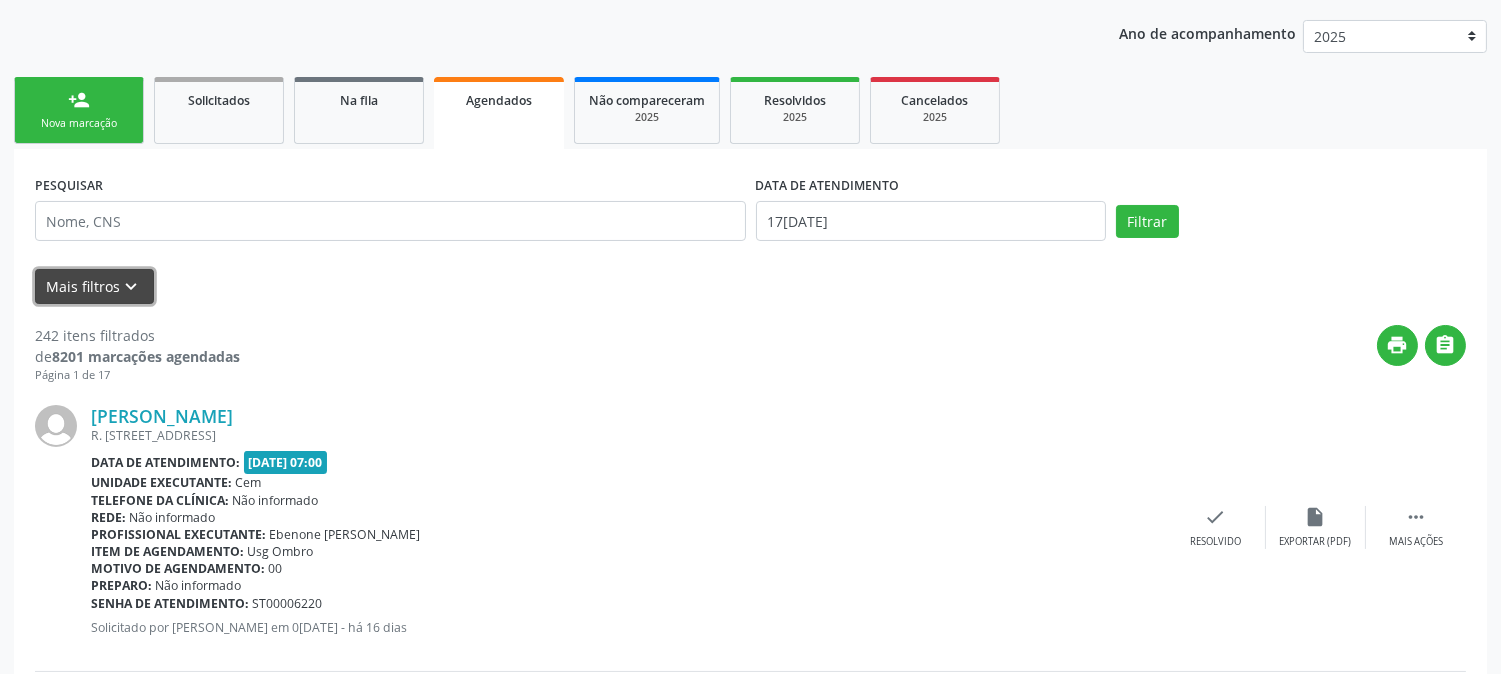 click on "Mais filtros
keyboard_arrow_down" at bounding box center [94, 286] 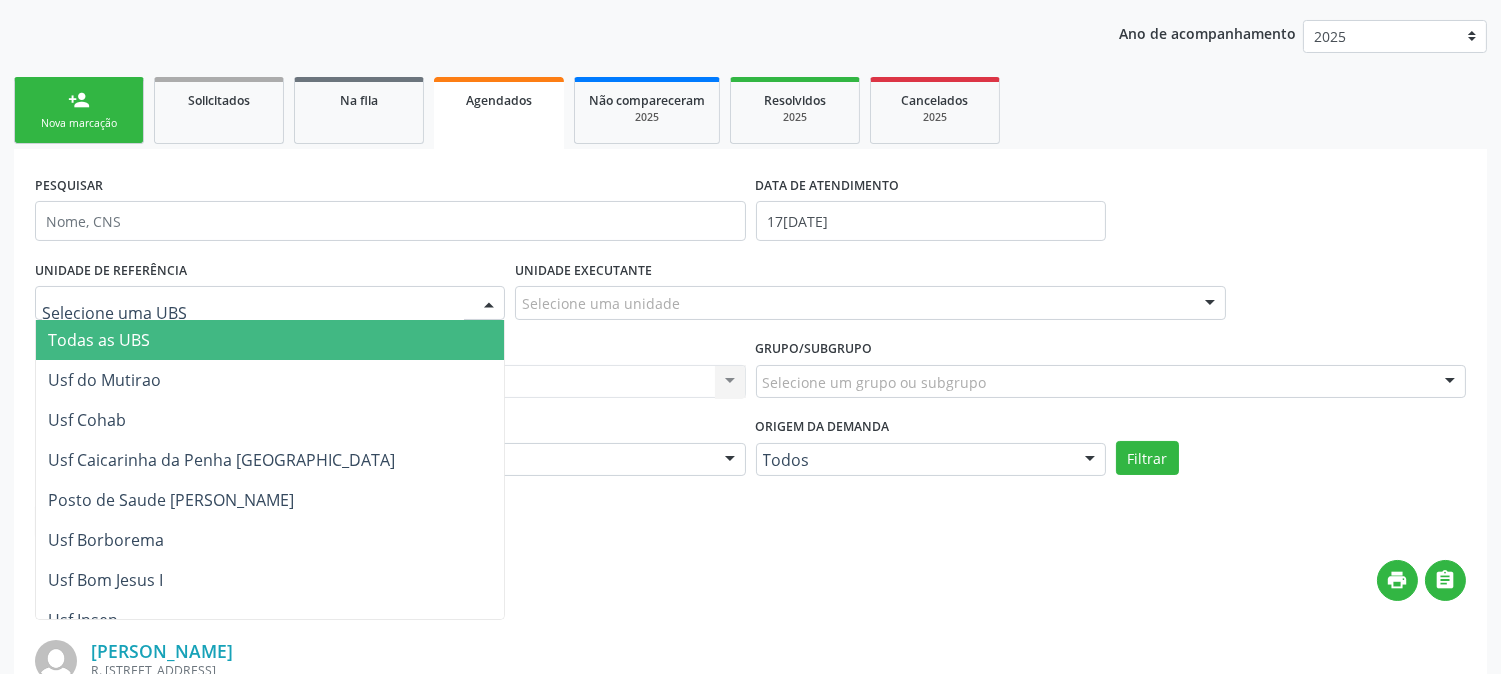 click at bounding box center (270, 303) 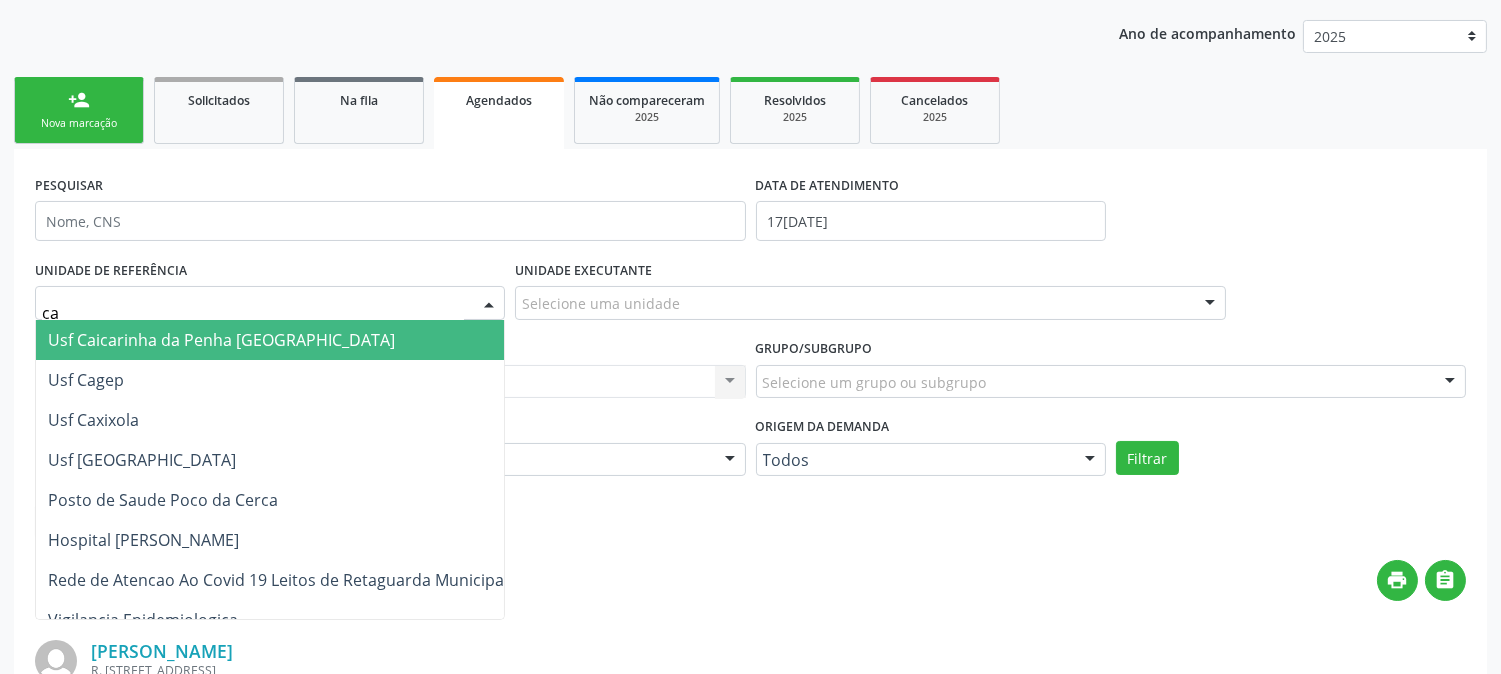 type on "cax" 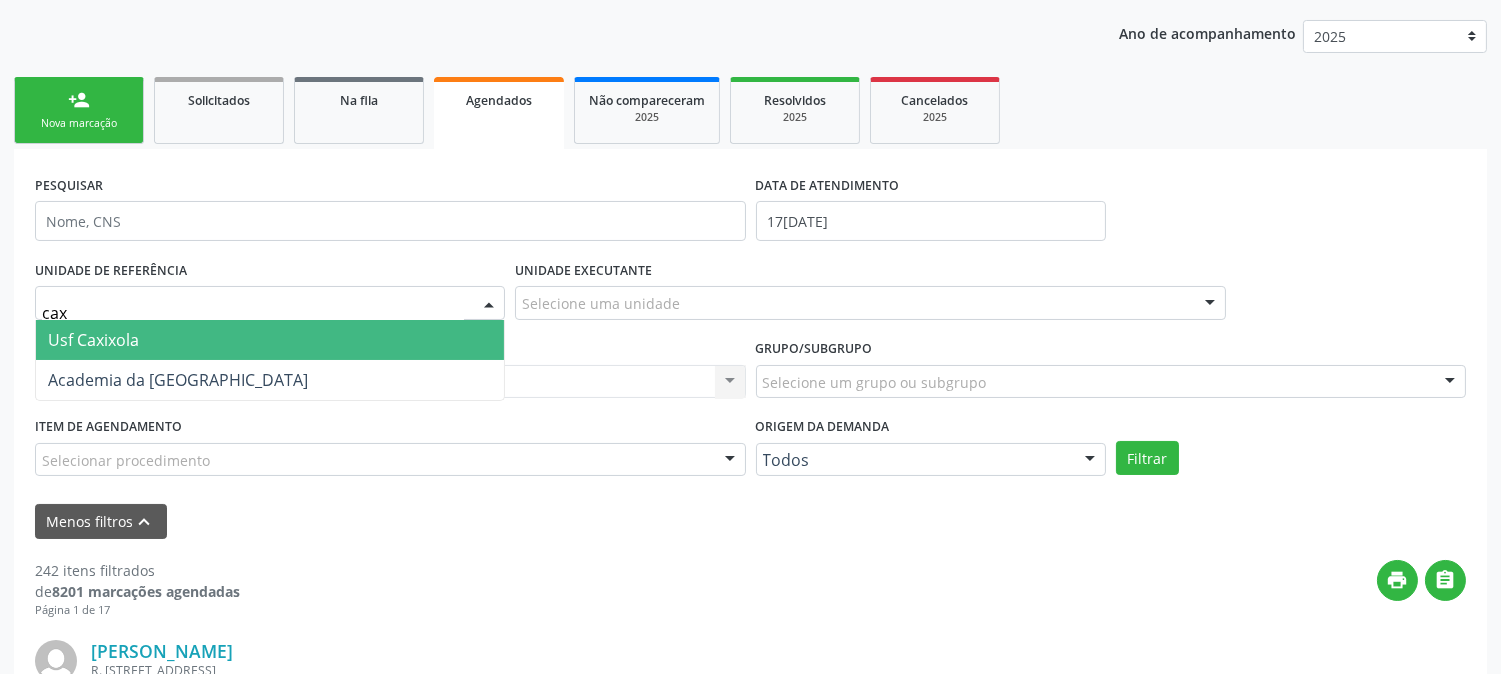 click on "Usf Caxixola" at bounding box center (93, 340) 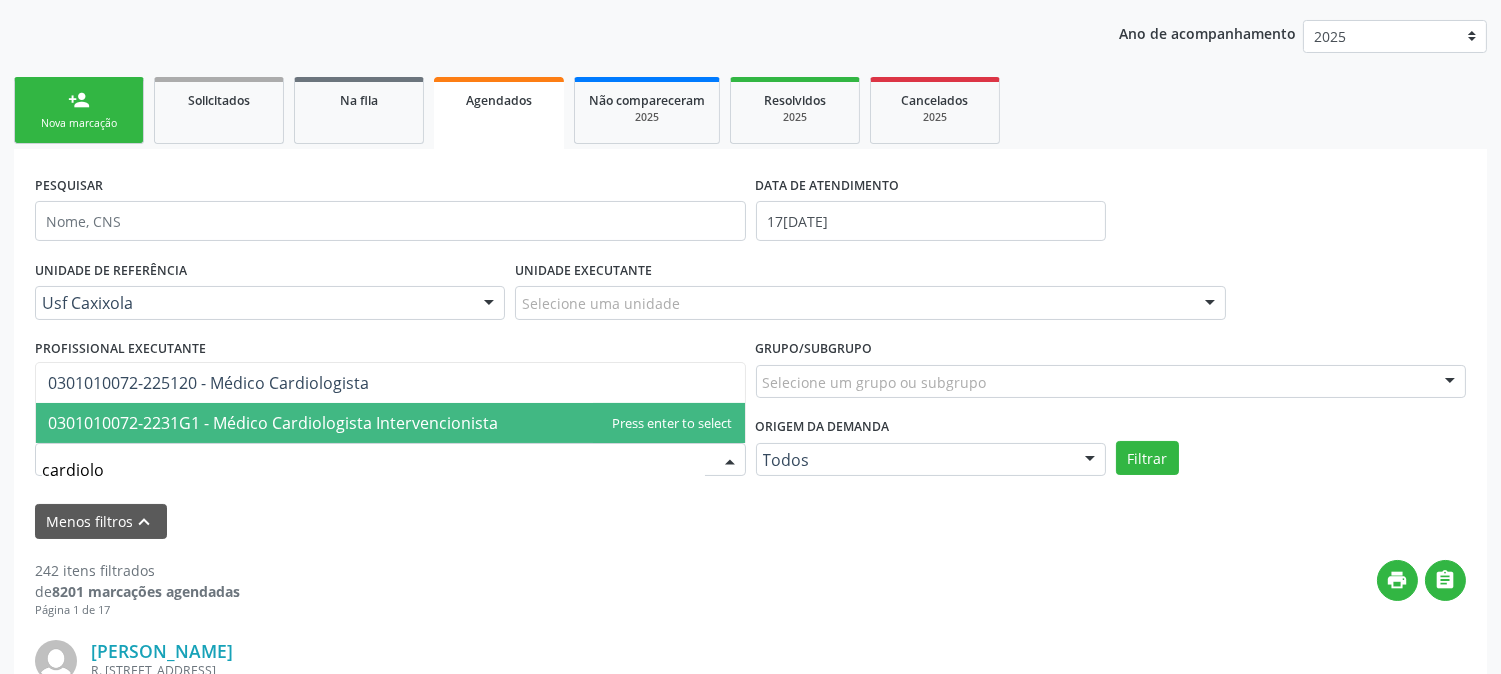 type on "cardiolog" 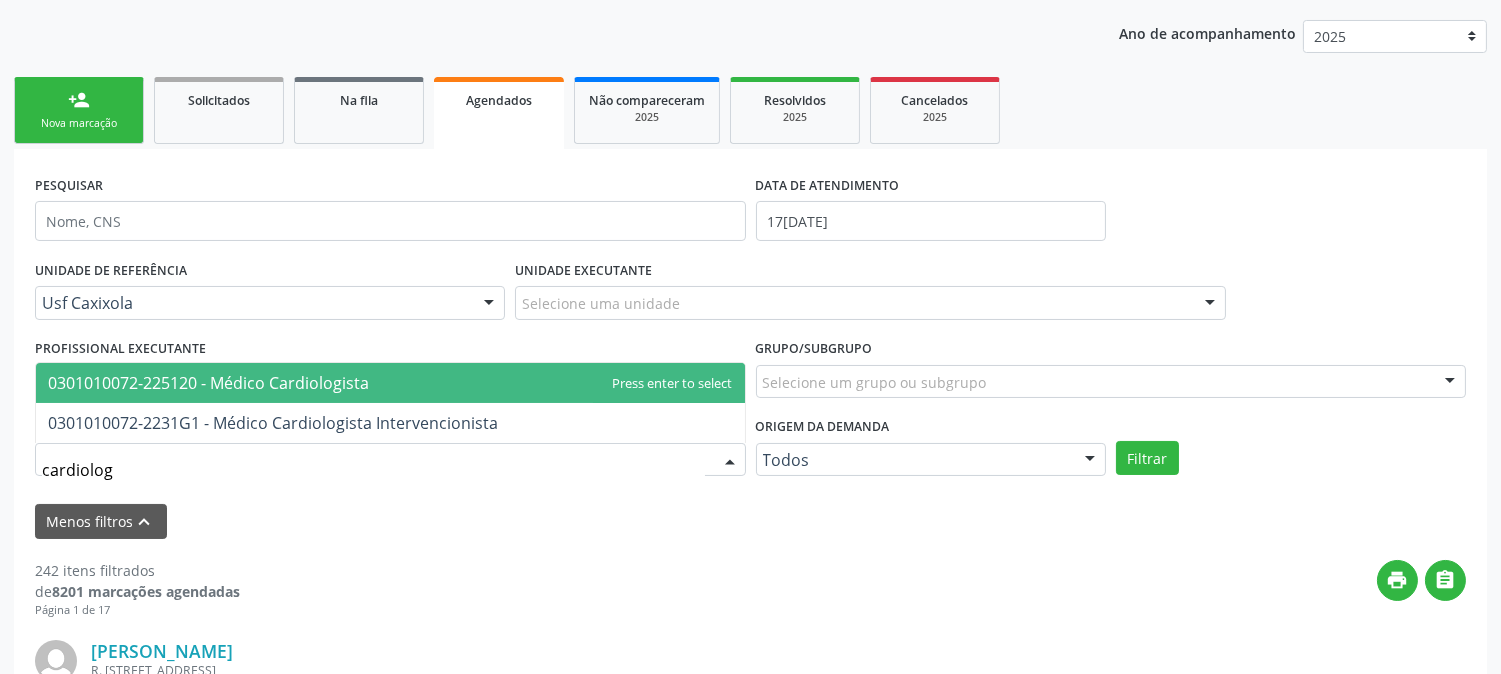 click on "0301010072-225120 - Médico Cardiologista" at bounding box center [208, 383] 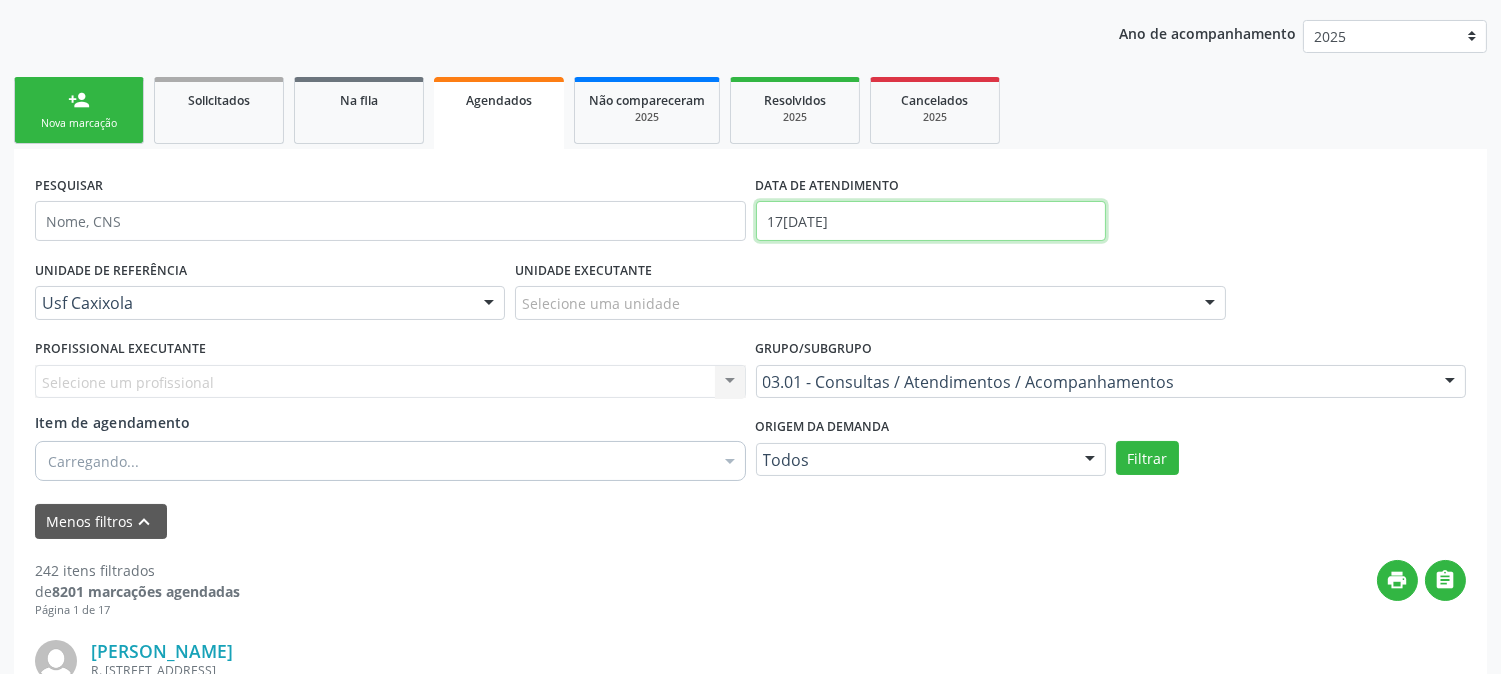 click on "Central de Marcação
notifications
[PERSON_NAME]
Diretor de regulação

Configurações
Sair
apps
Acompanhamento
Configurações
Estabelecimentos e profissionais de saúde
Procedimentos
Serviços ofertados
Serviços por vaga
Acompanhamento
Acompanhe a situação das marcações correntes e finalizadas
Relatórios
Acompanhamento
Consolidado
Agendamentos
Procedimentos realizados
Ano de acompanhamento
2025 2024
person_add
Nova marcação
Solicitados   Na fila   Agendados   Não compareceram
2025
Resolvidos
2025
Cancelados
2025
PESQUISAR
DATA DE ATENDIMENTO
1[DATE]
UNIDADE DE REFERÊNCIA
Usf Caxixola         Todas as UBS" at bounding box center (750, 115) 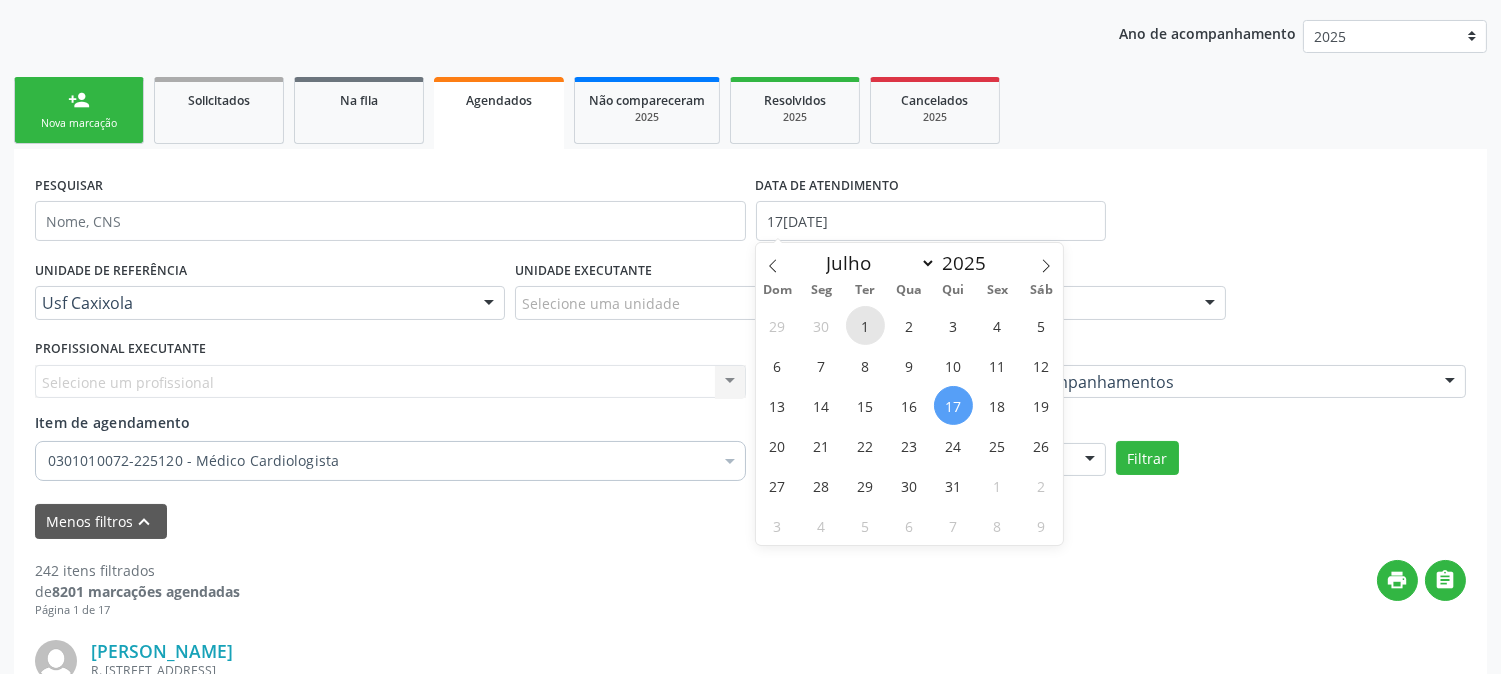 click on "1" at bounding box center [865, 325] 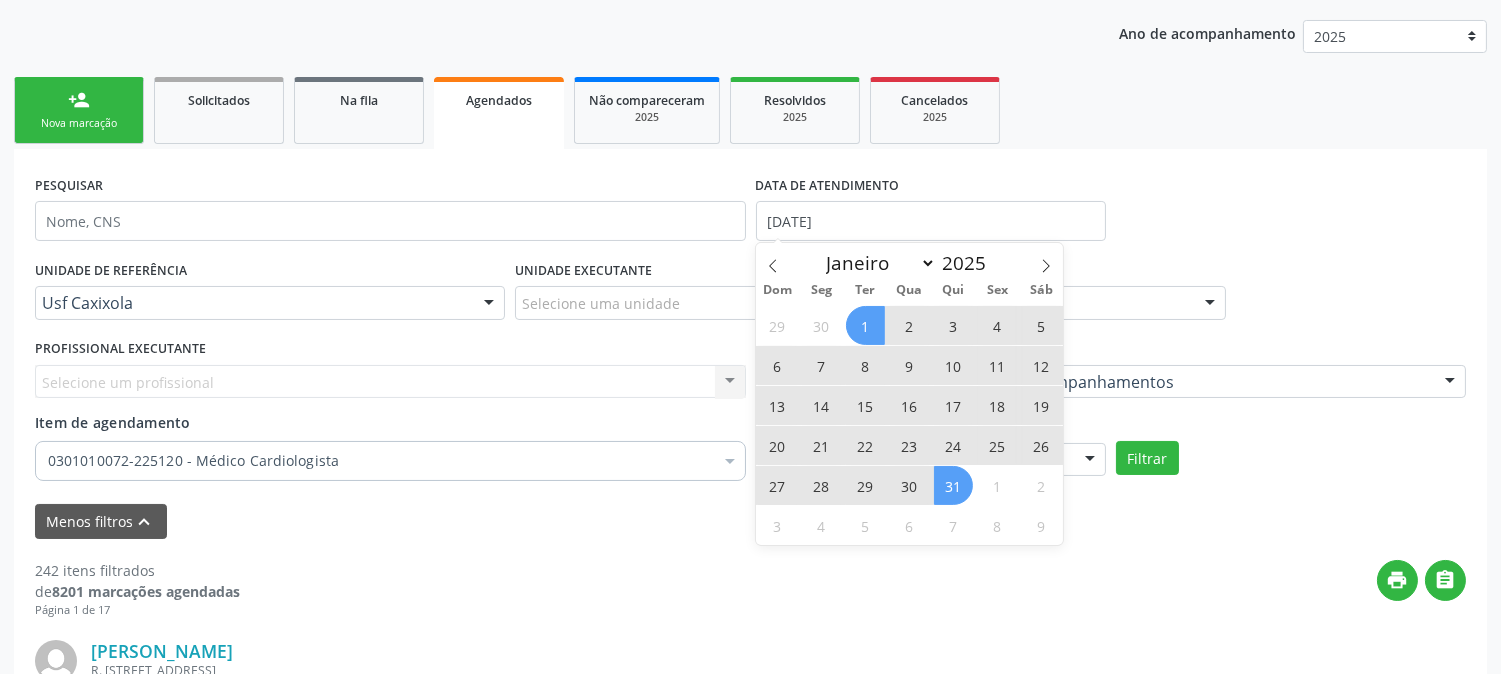 click on "31" at bounding box center (953, 485) 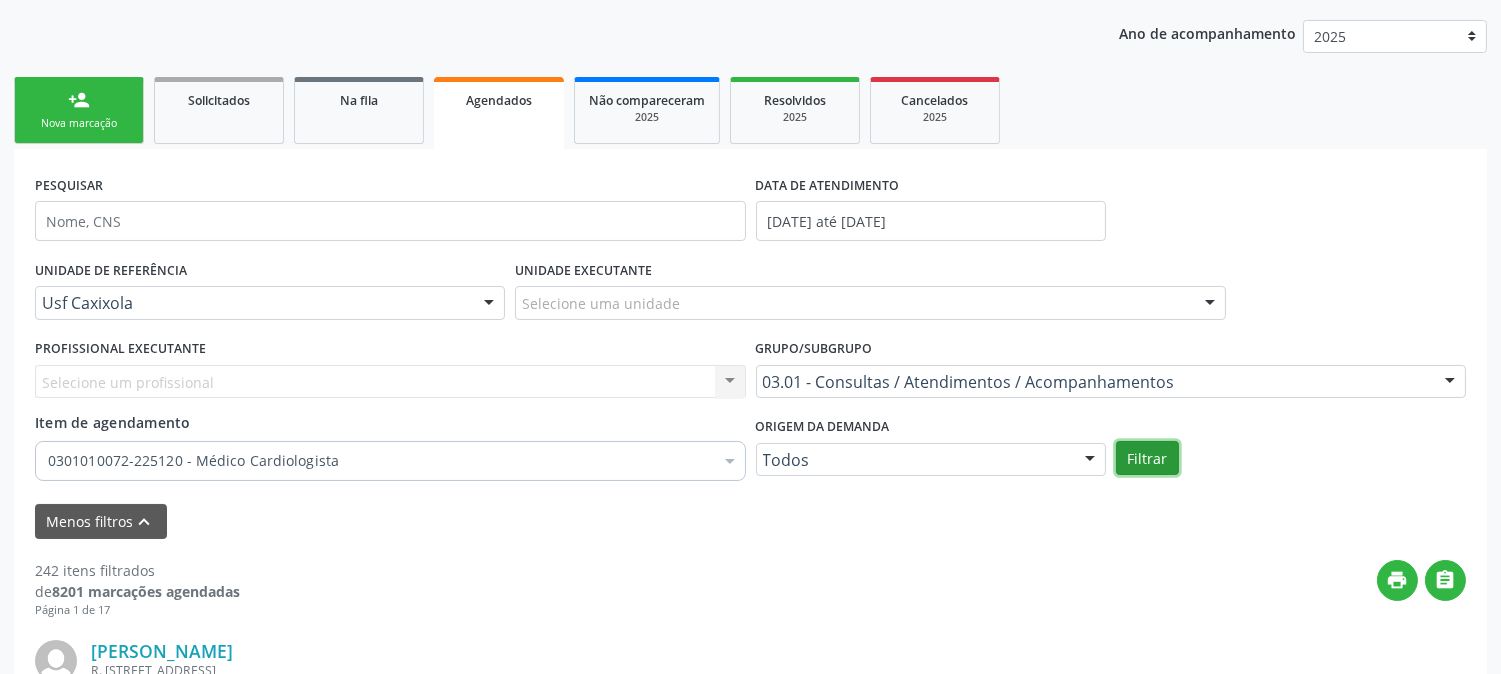 click on "Filtrar" at bounding box center (1147, 458) 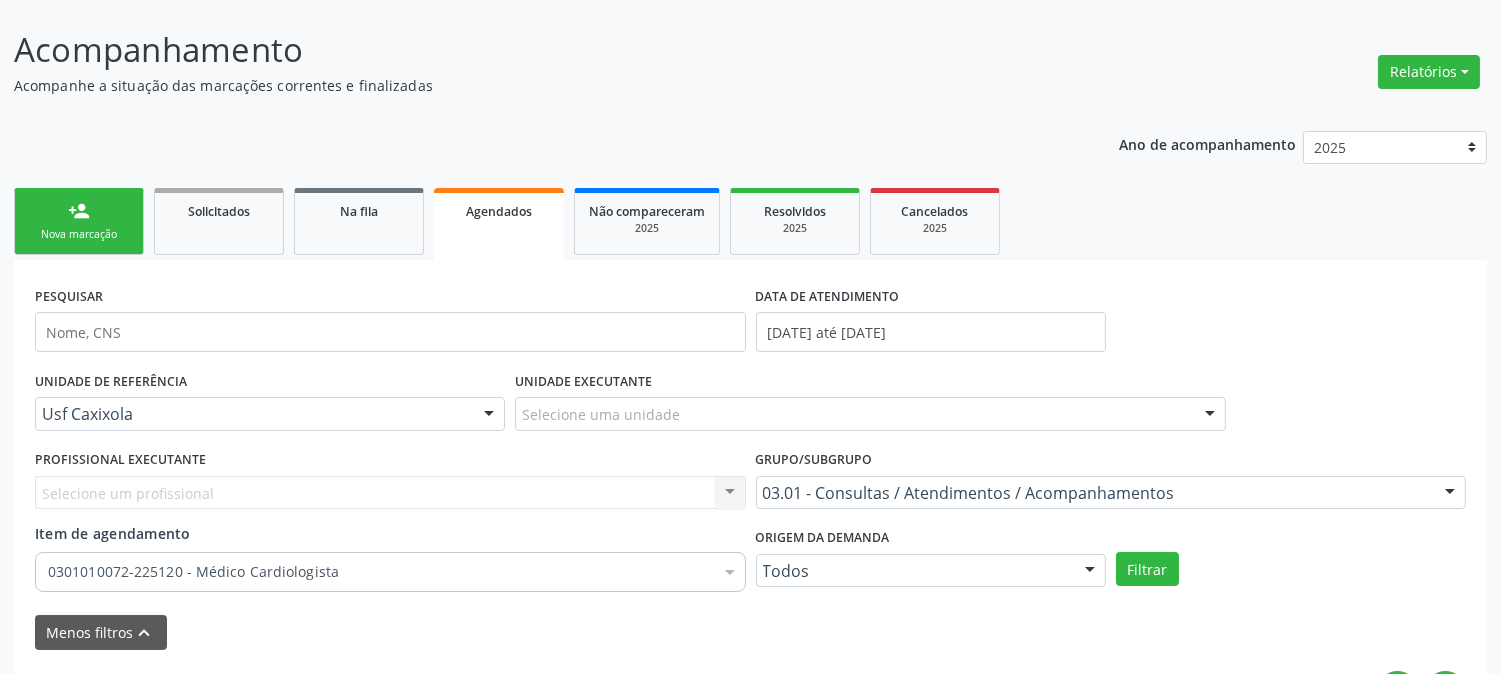 scroll, scrollTop: 110, scrollLeft: 0, axis: vertical 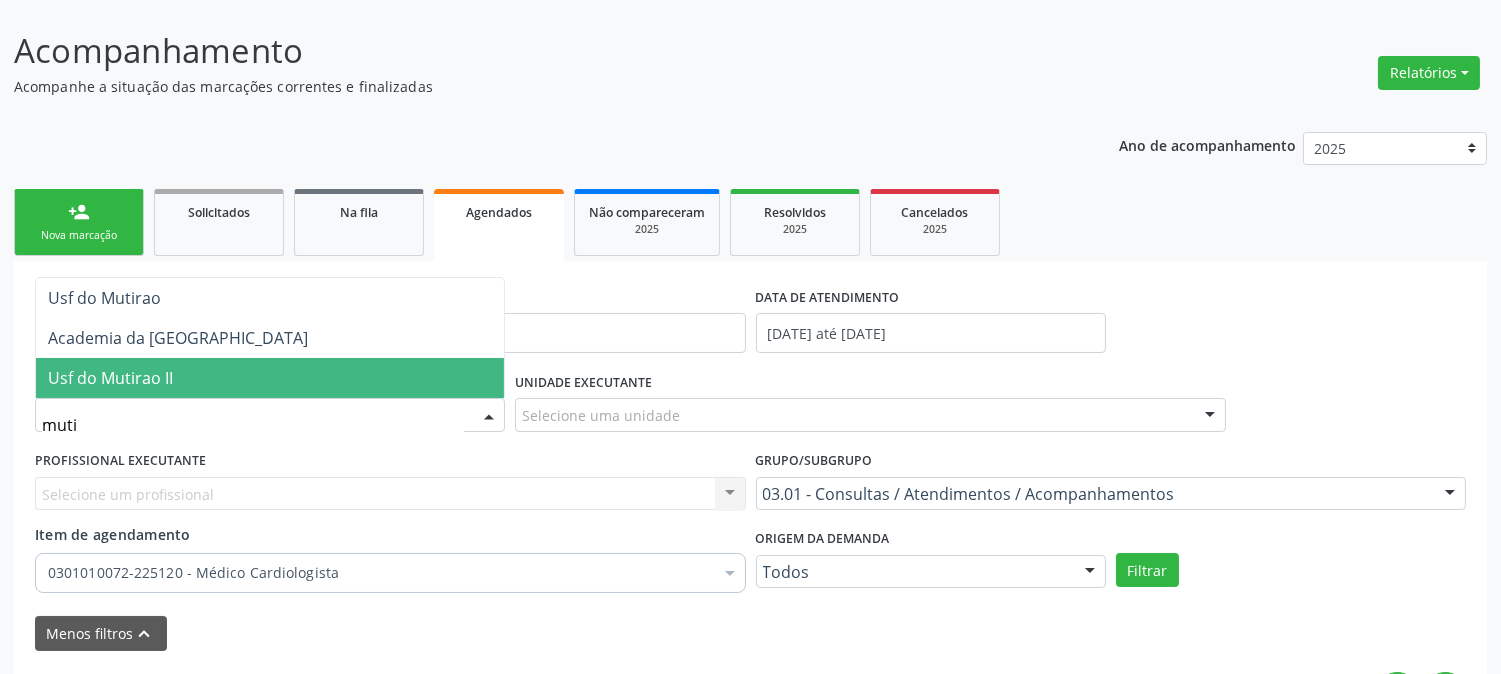 type on "mutir" 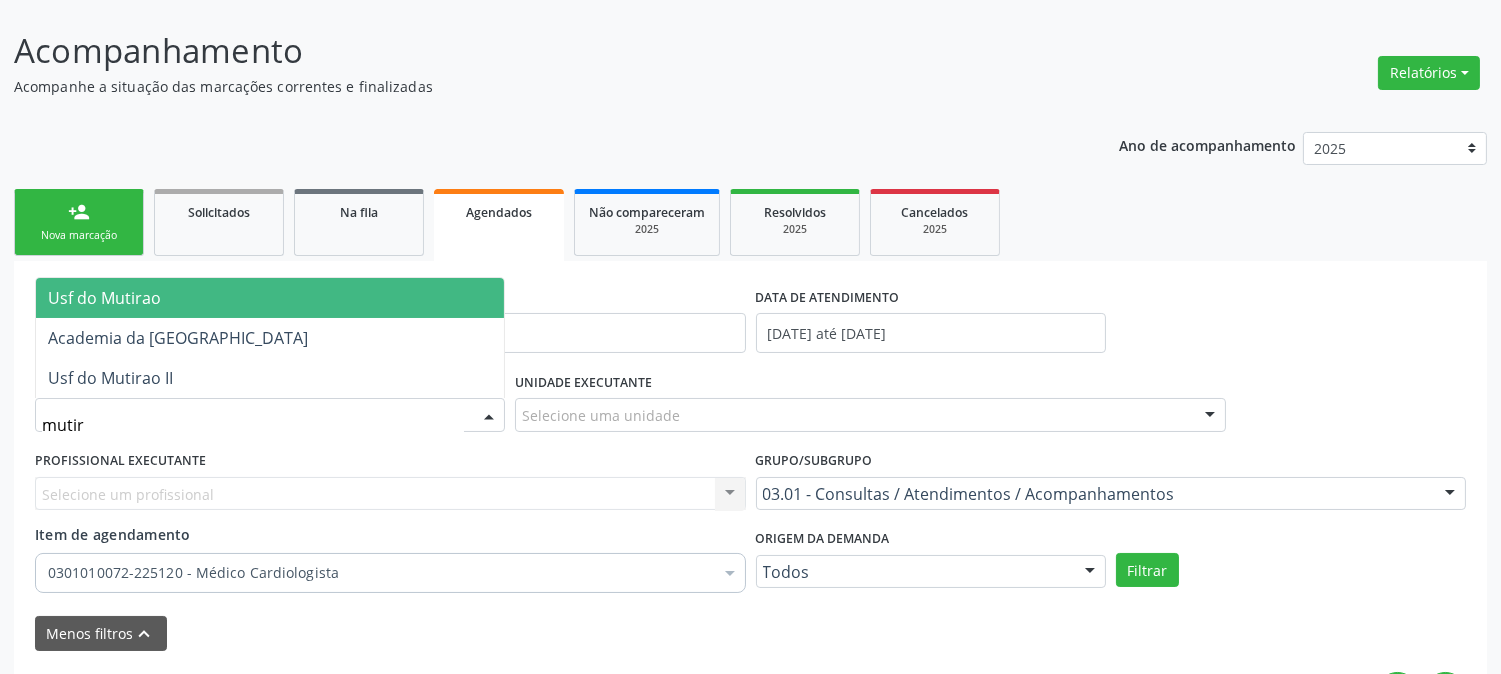 click on "Usf do Mutirao" at bounding box center [270, 298] 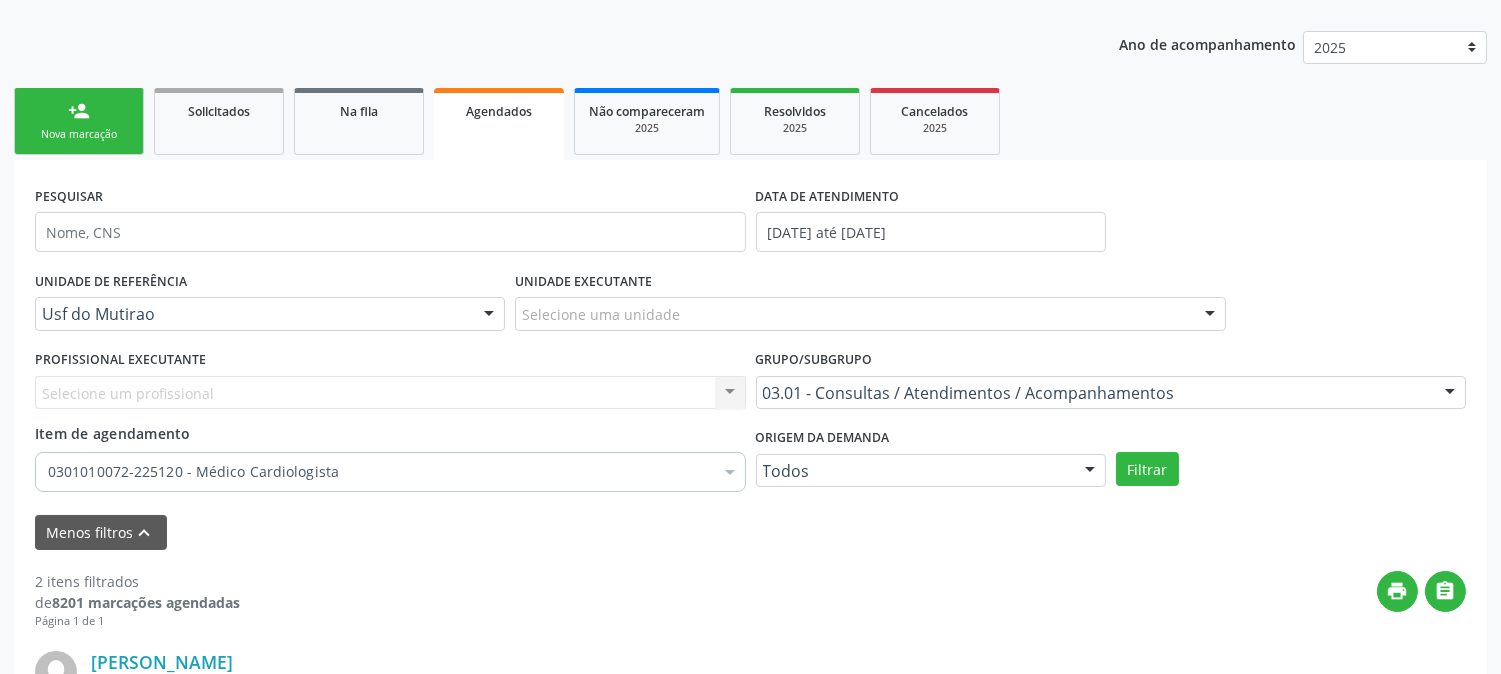 scroll, scrollTop: 443, scrollLeft: 0, axis: vertical 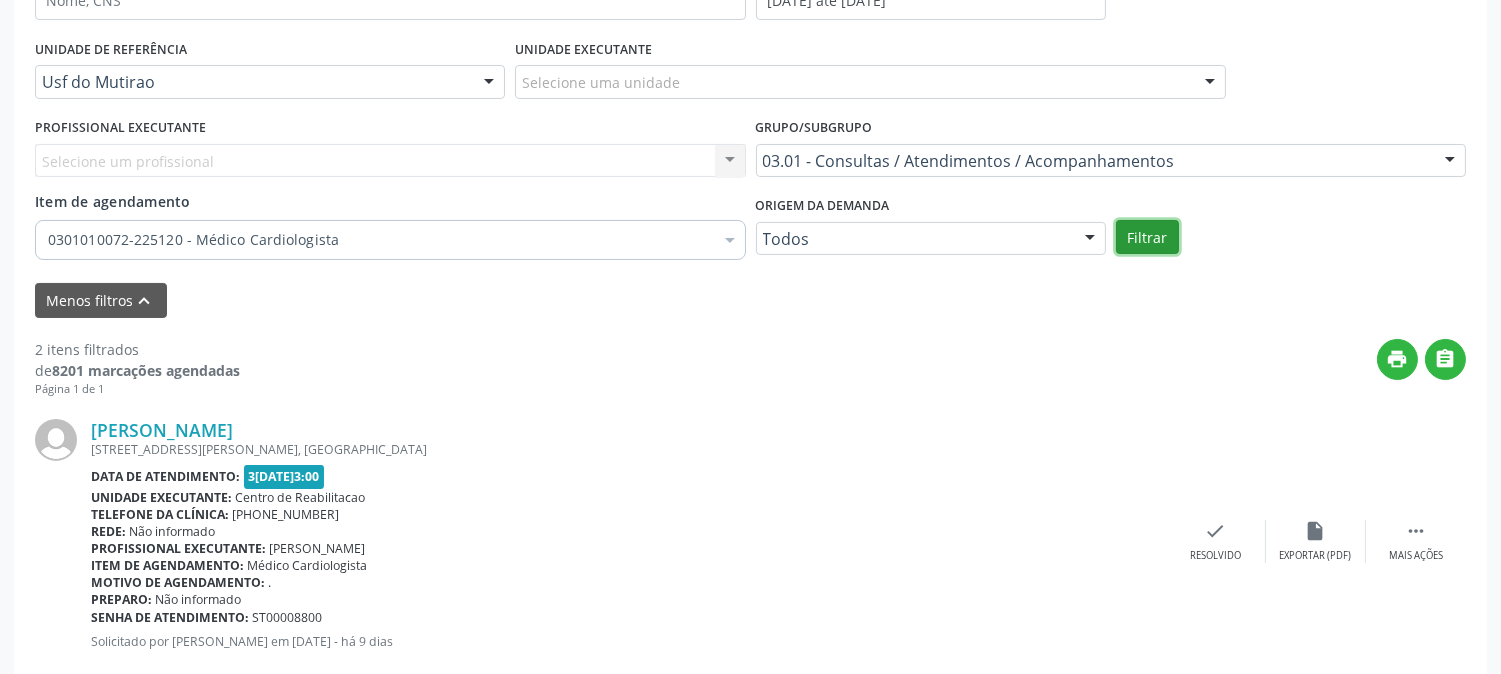 click on "Filtrar" at bounding box center [1147, 237] 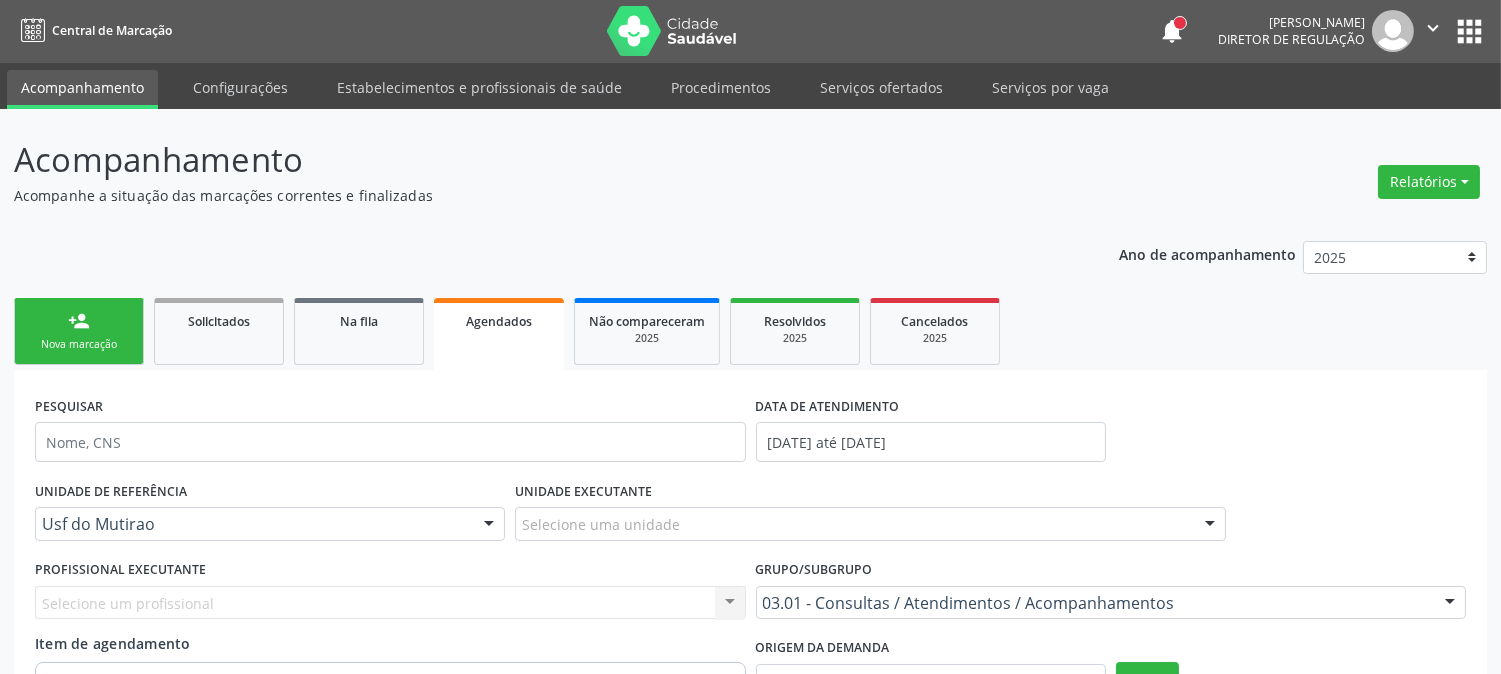 scroll, scrollTop: 0, scrollLeft: 0, axis: both 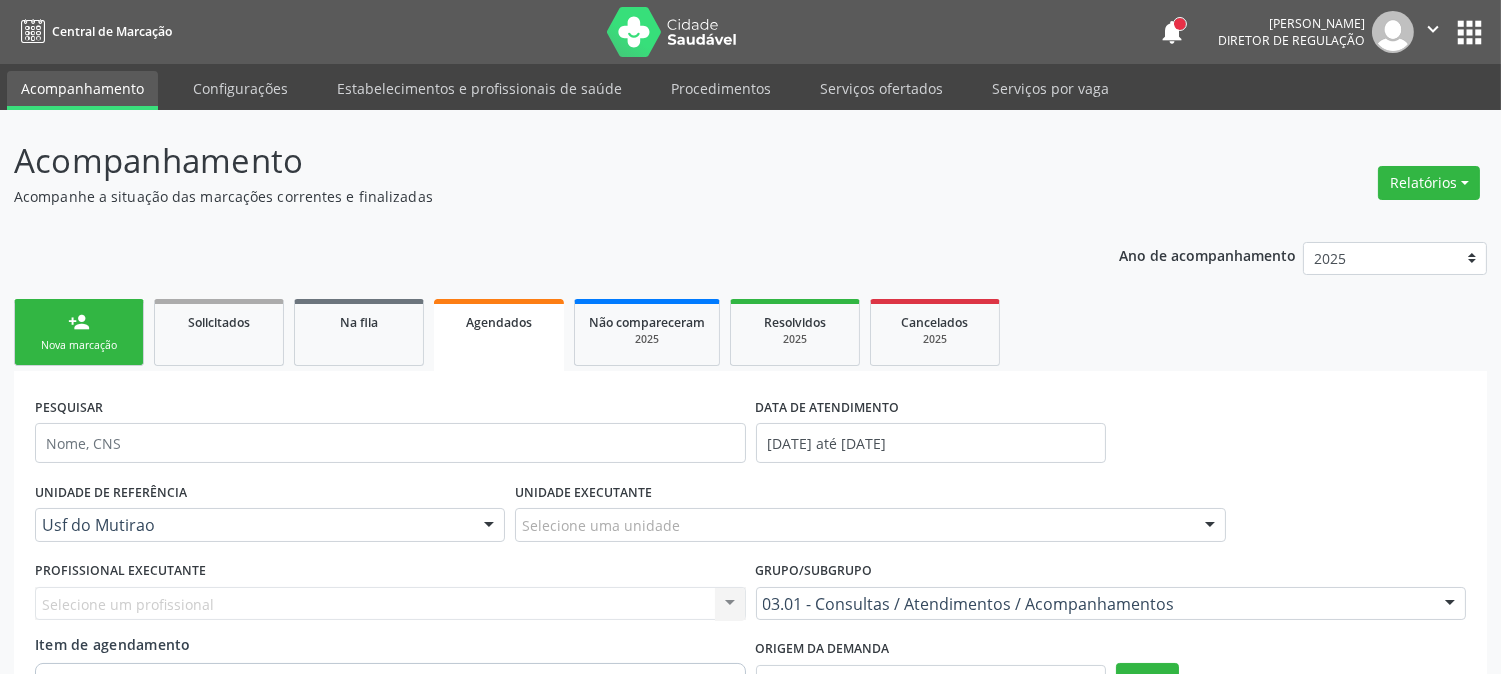 click on "person_add
Nova marcação" at bounding box center [79, 332] 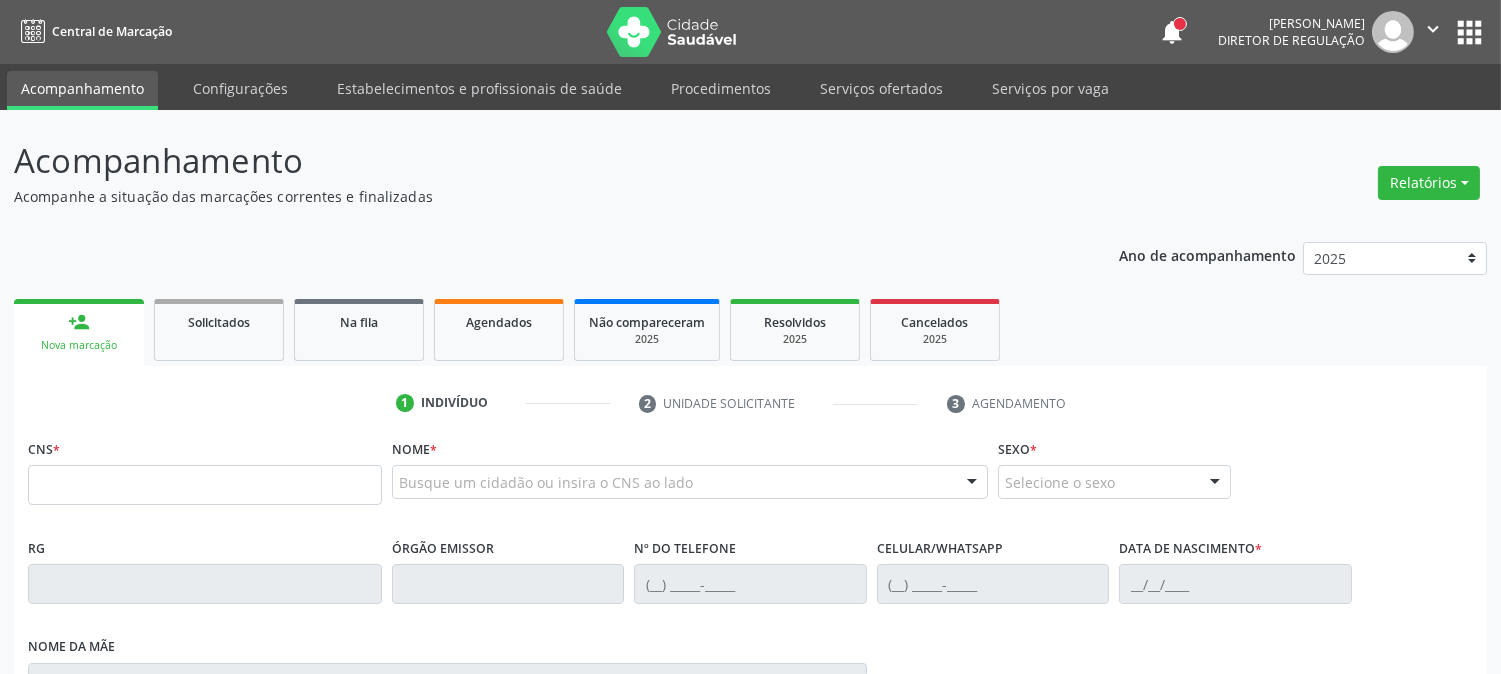 click on "person_add
Nova marcação" at bounding box center [79, 332] 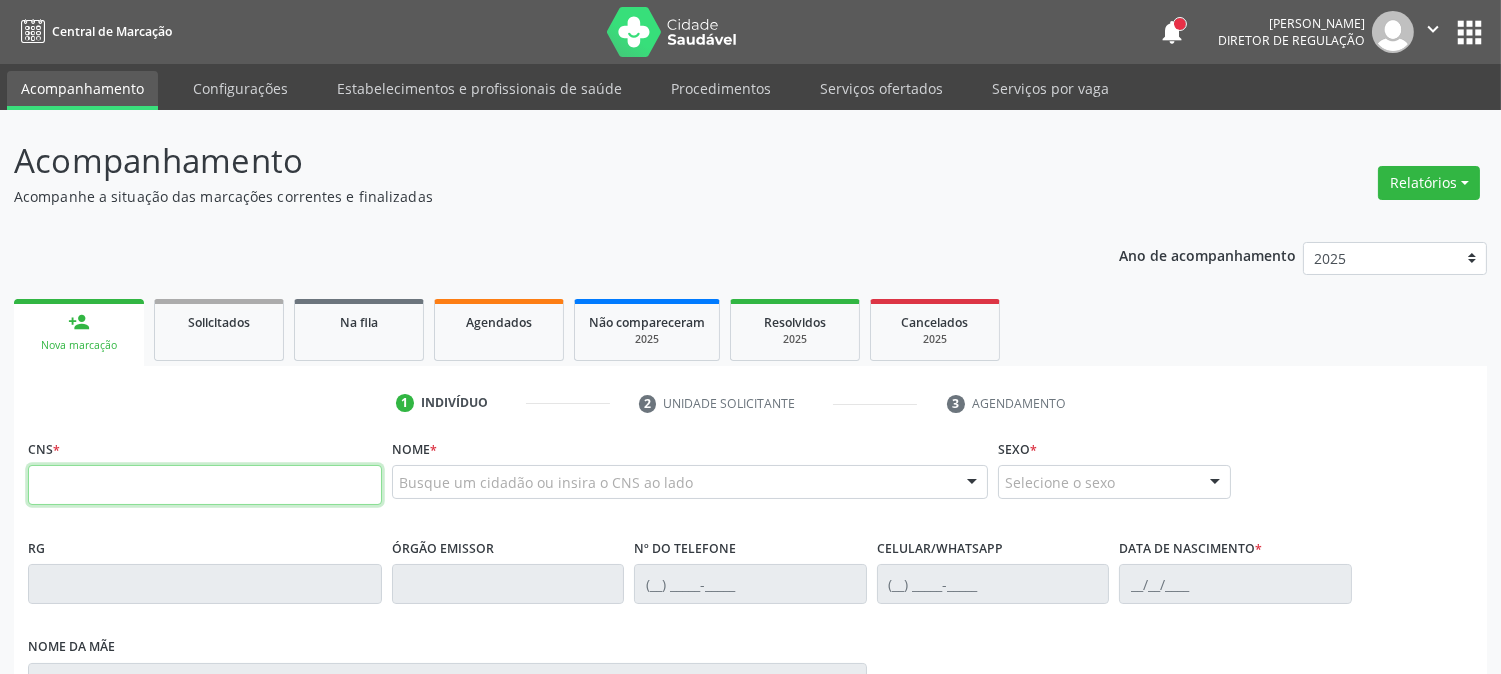 click at bounding box center [205, 485] 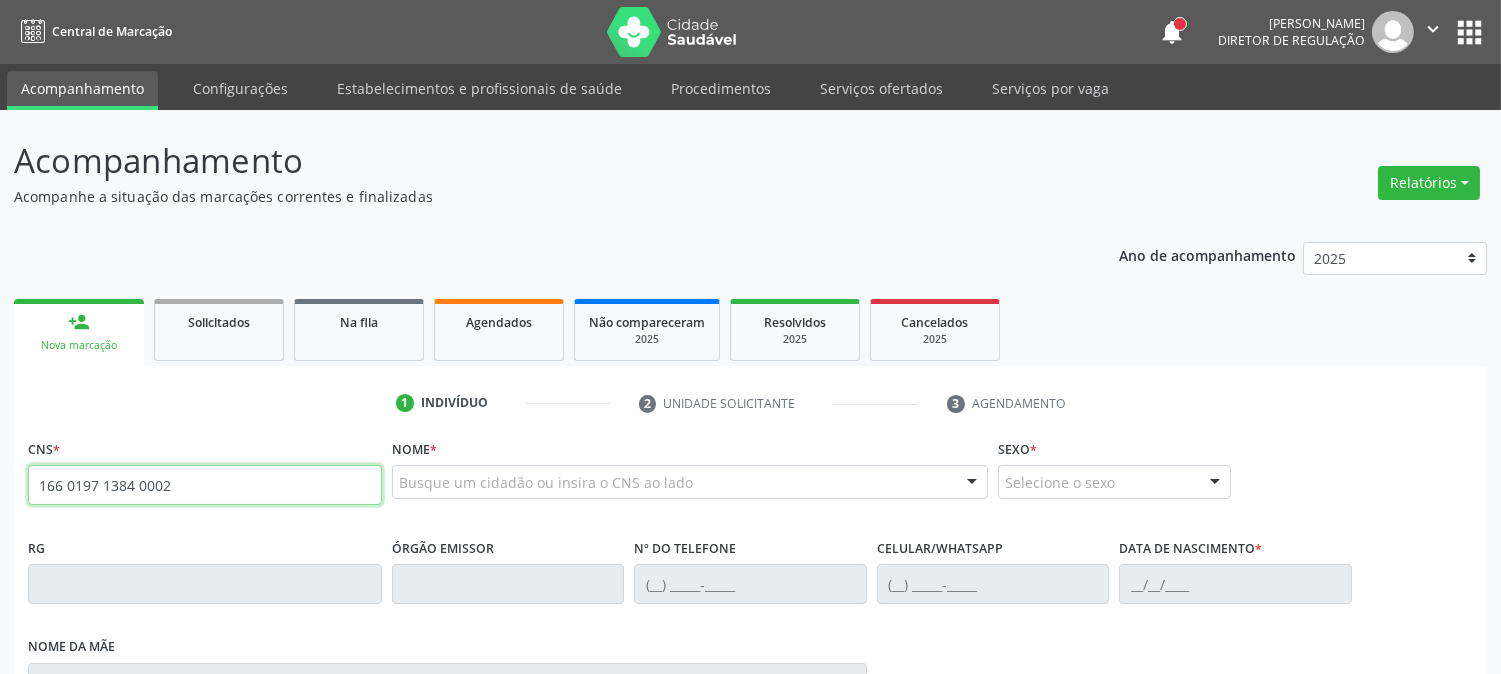 type on "166 0197 1384 0002" 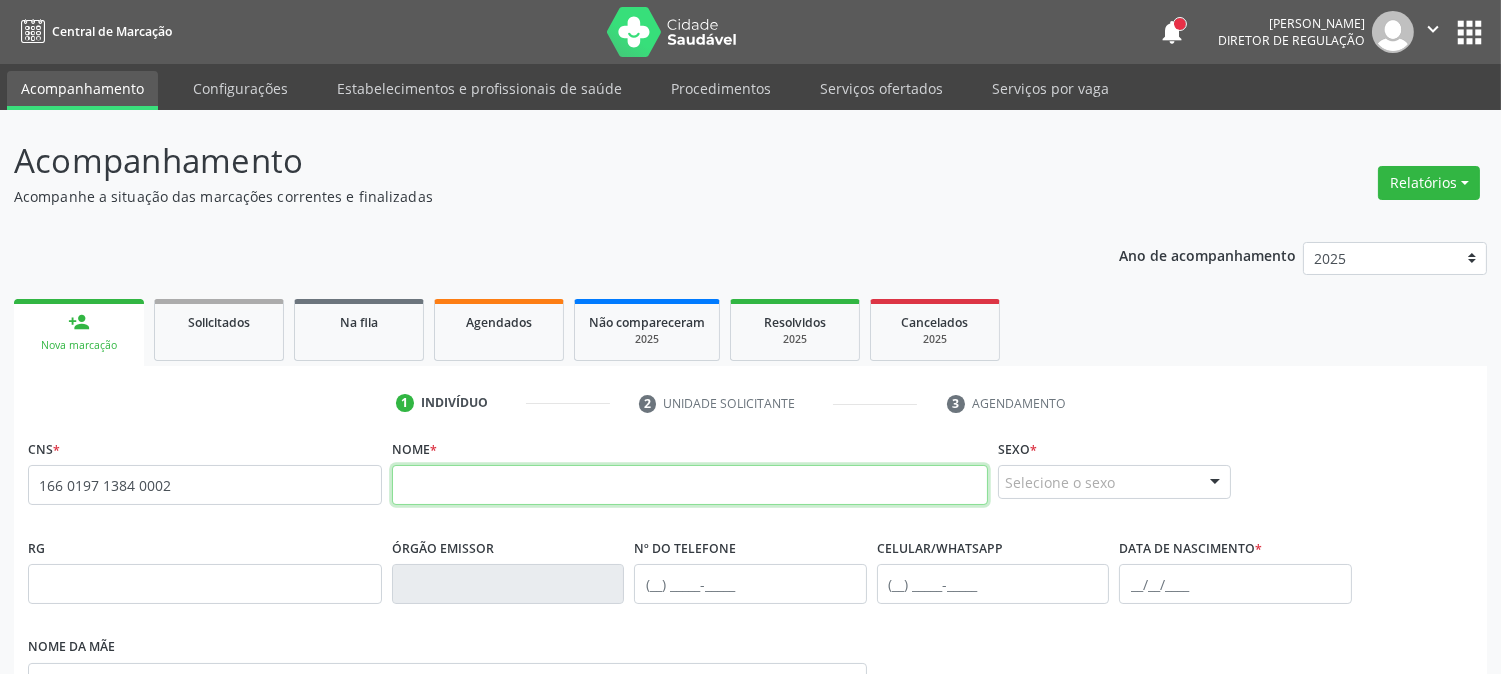 click at bounding box center (690, 485) 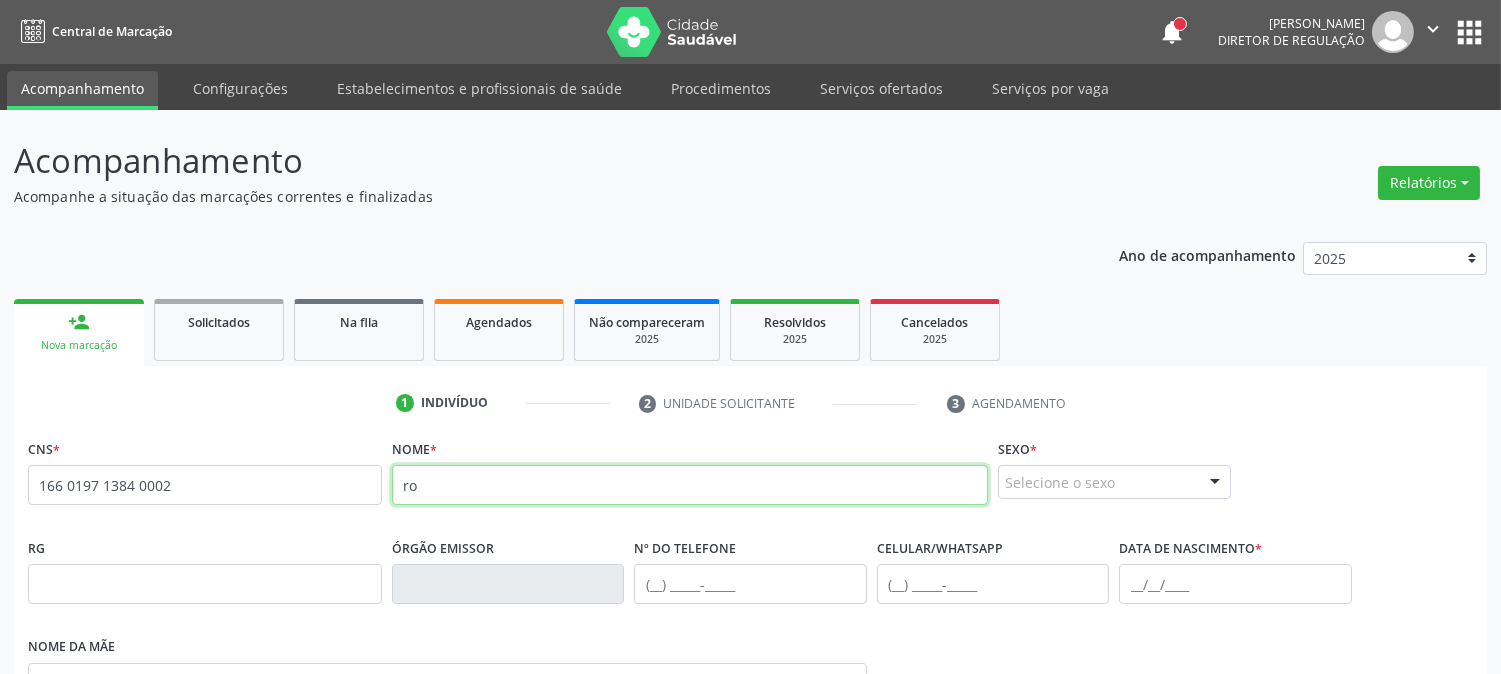 type on "r" 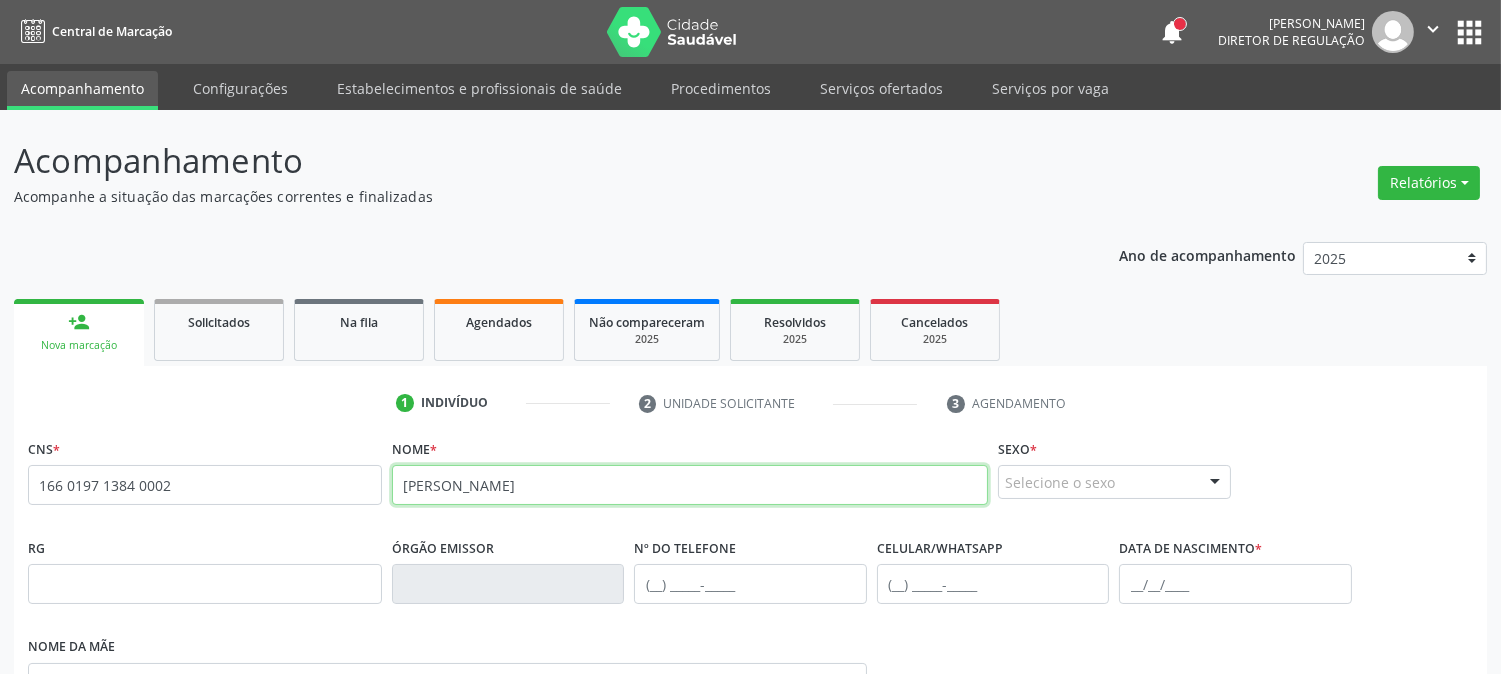 type on "[PERSON_NAME]" 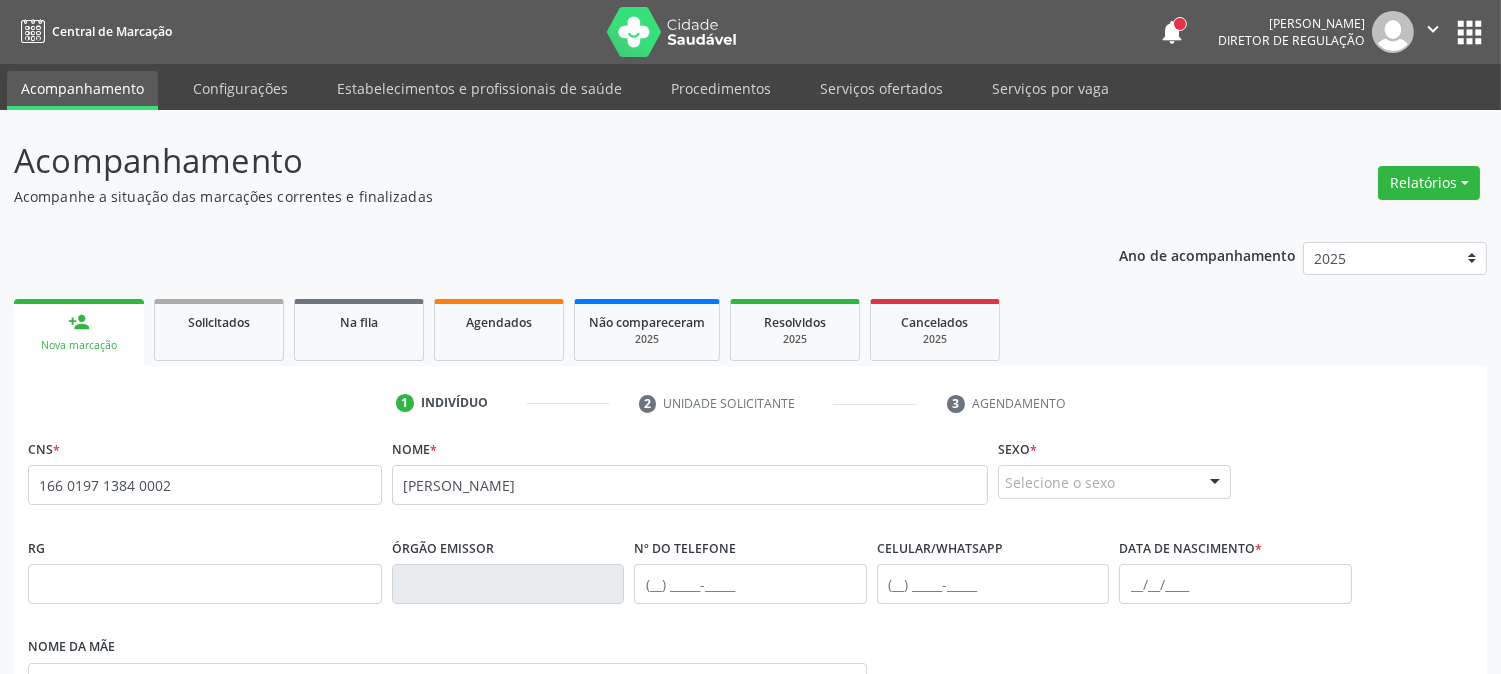 click on "Sexo
*
Selecione o sexo
Masculino   Feminino
Nenhum resultado encontrado para: "   "
Não há nenhuma opção para ser exibida." at bounding box center [1114, 473] 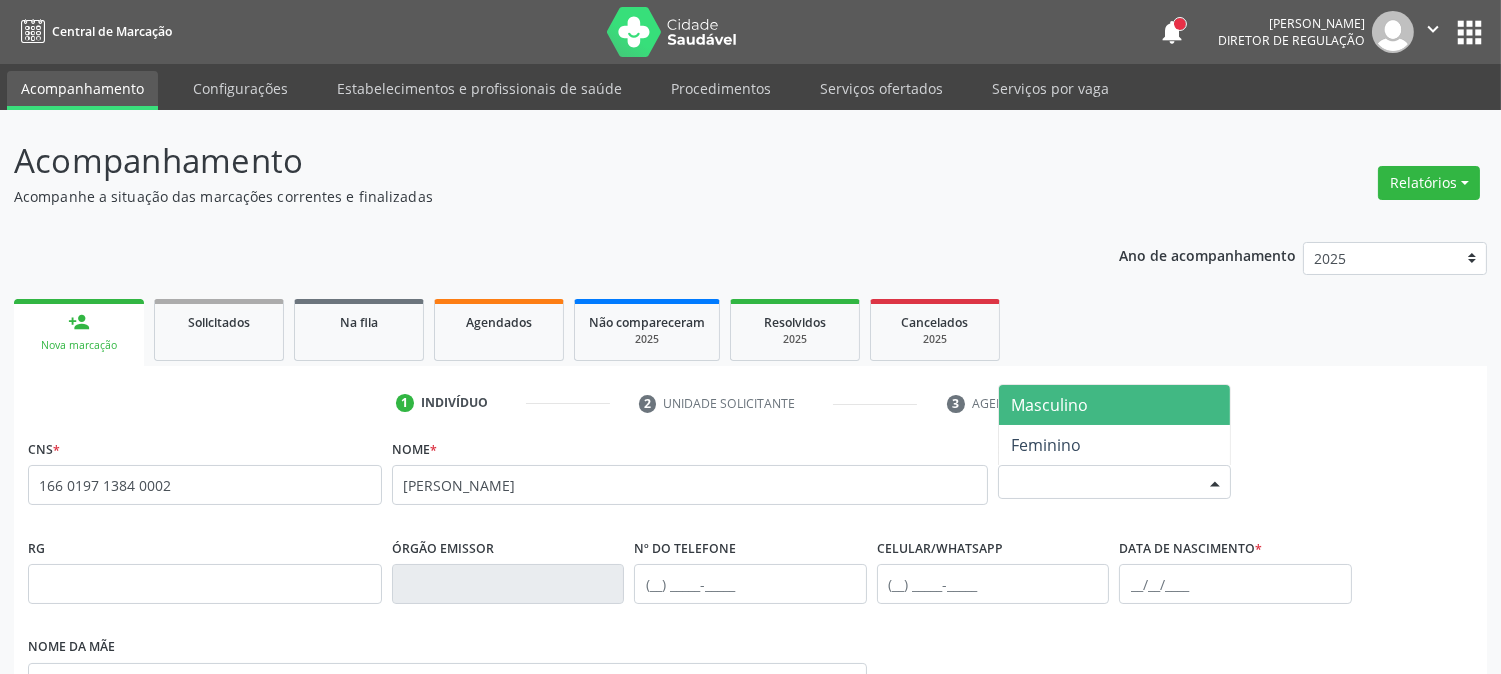 click on "Selecione o sexo" at bounding box center [1114, 482] 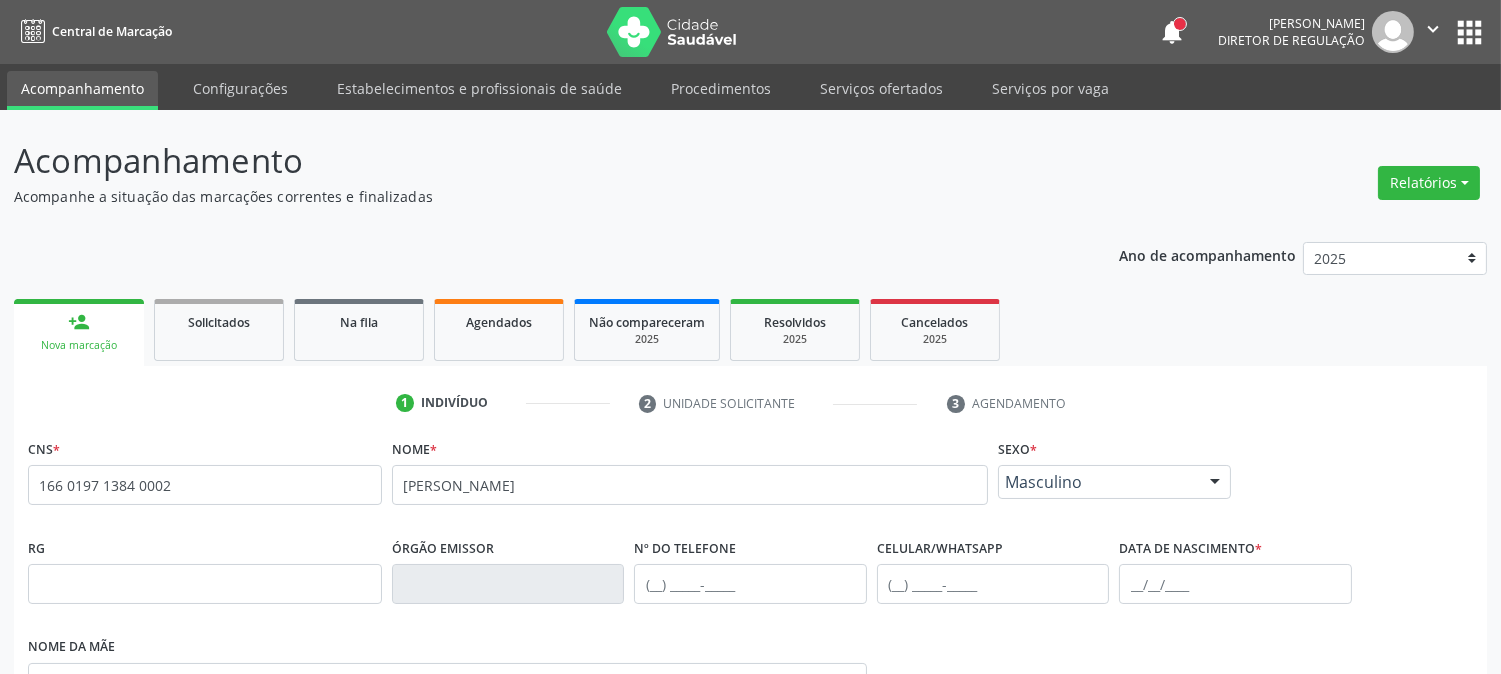 click on "Masculino" at bounding box center (1097, 482) 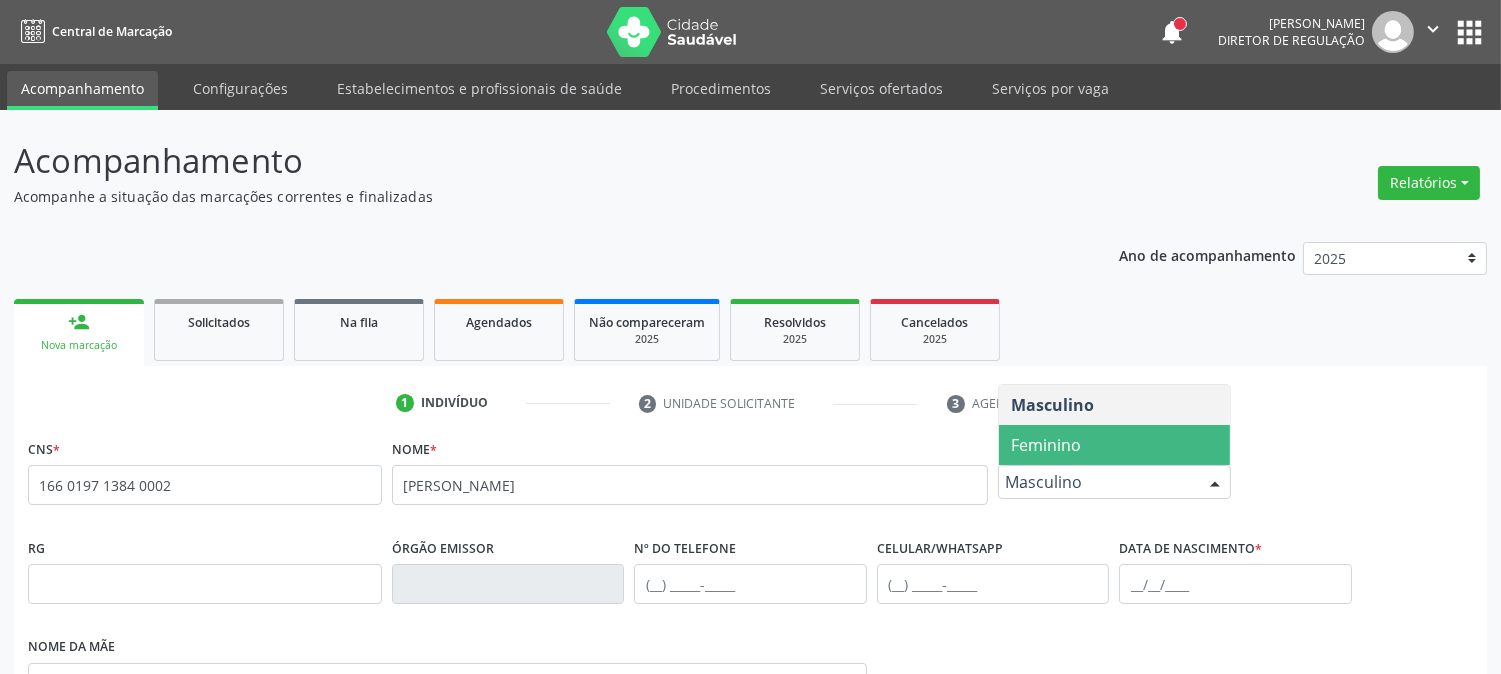 click on "Feminino" at bounding box center [1046, 445] 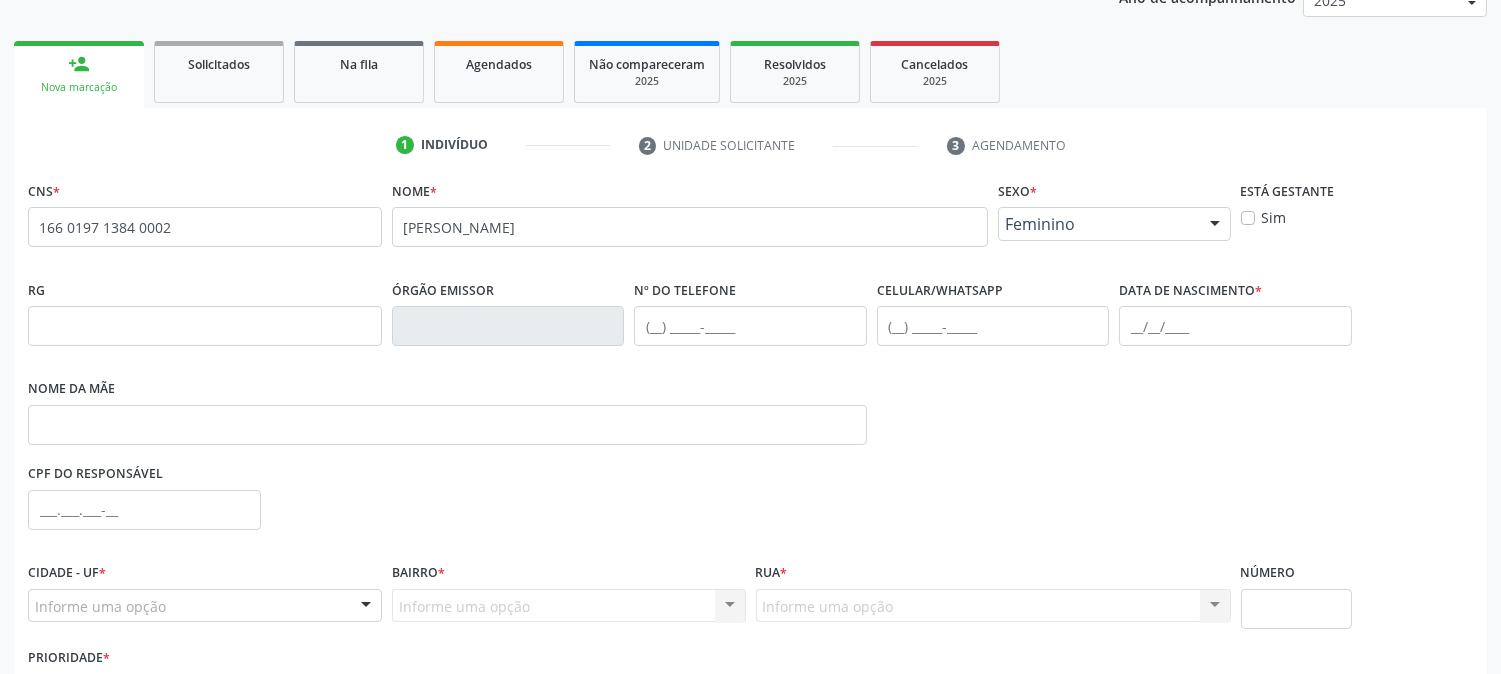 scroll, scrollTop: 333, scrollLeft: 0, axis: vertical 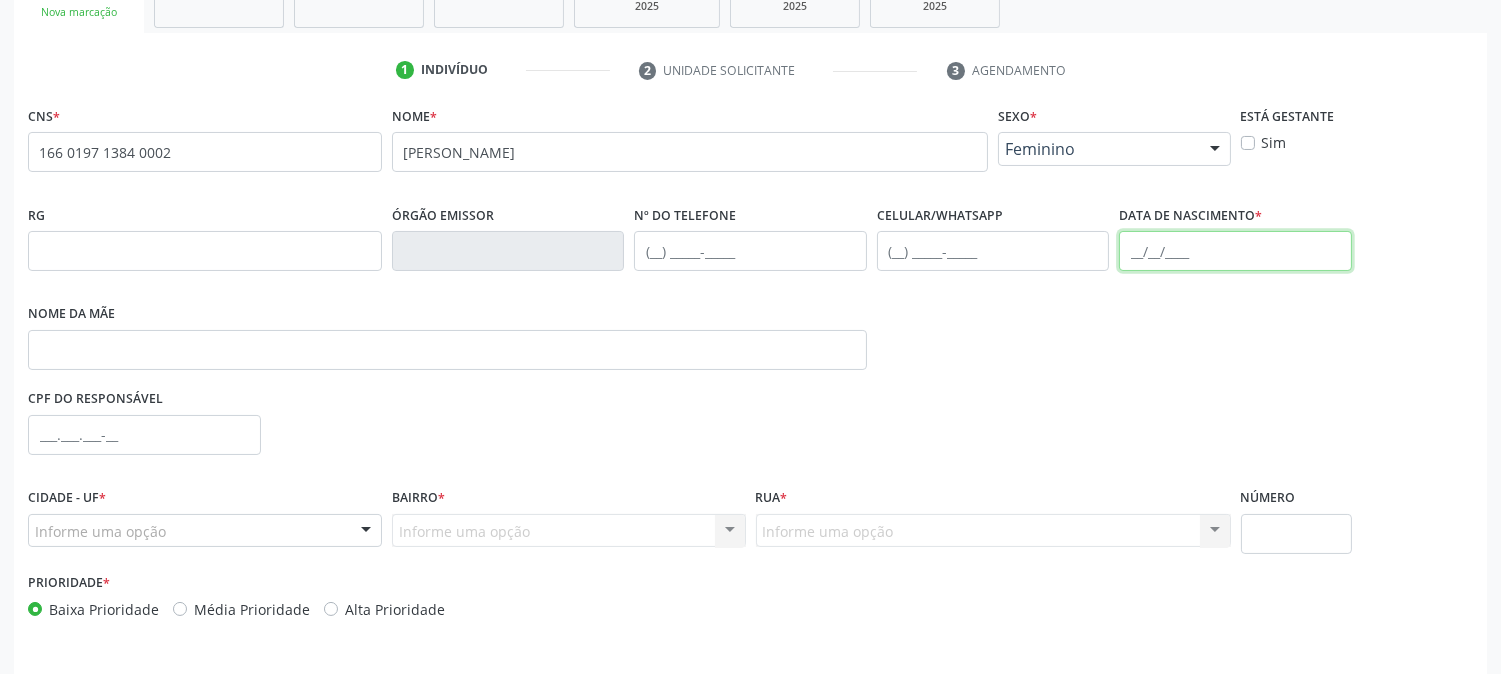 click at bounding box center (1235, 251) 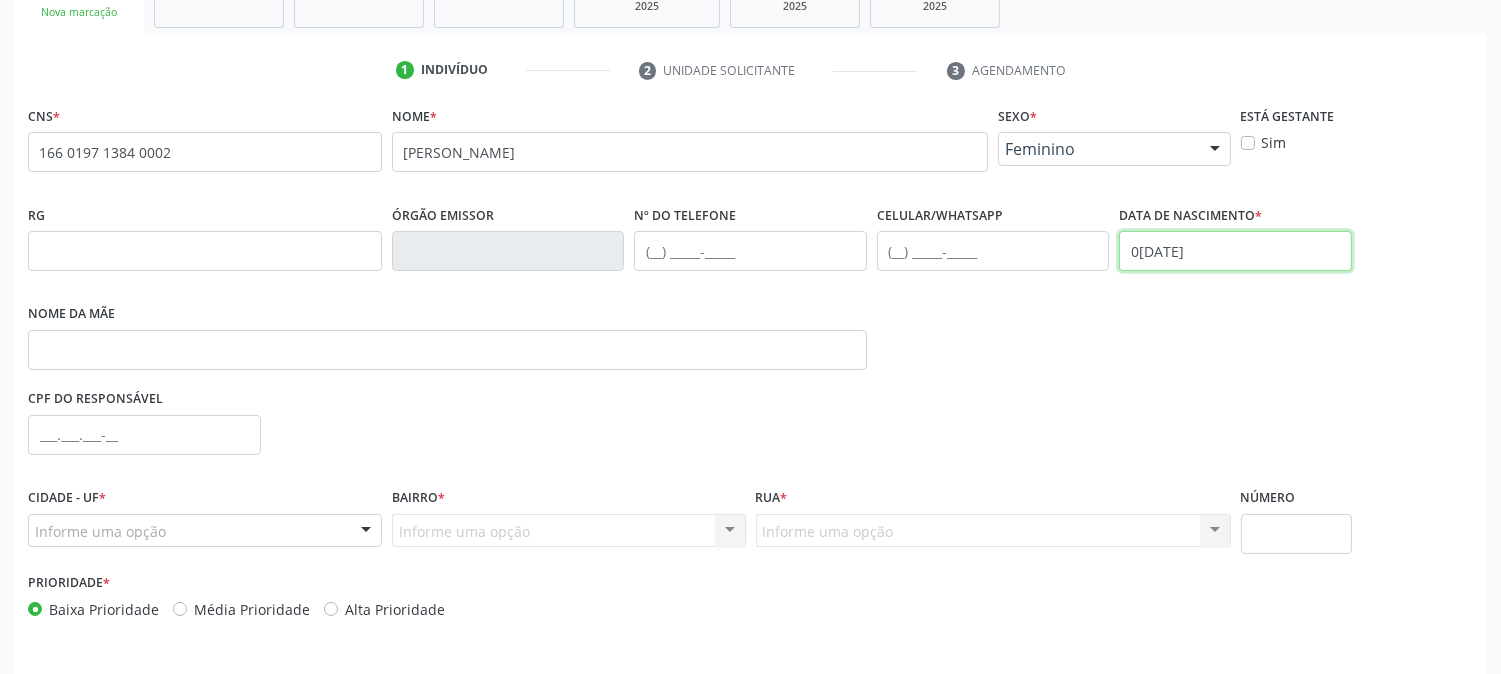 type on "0[DATE]" 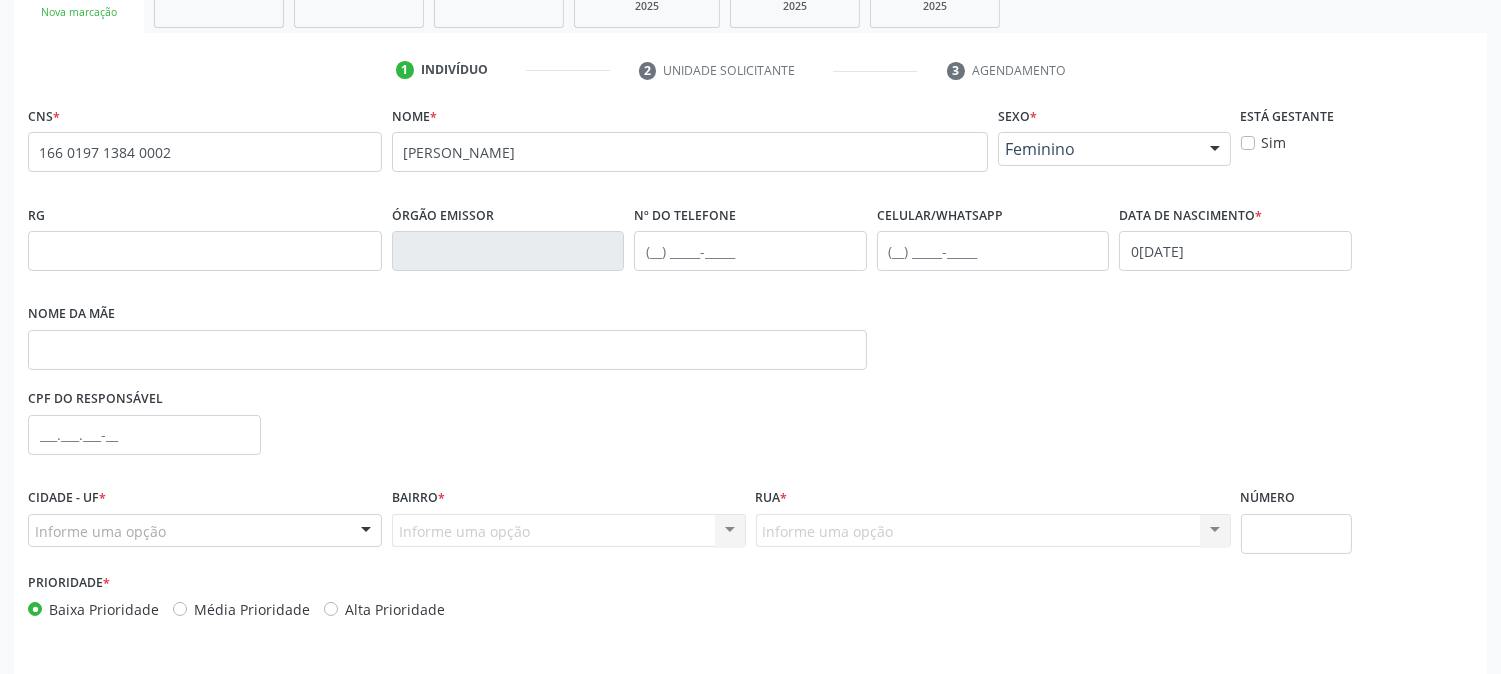 click on "Informe uma opção" at bounding box center (205, 531) 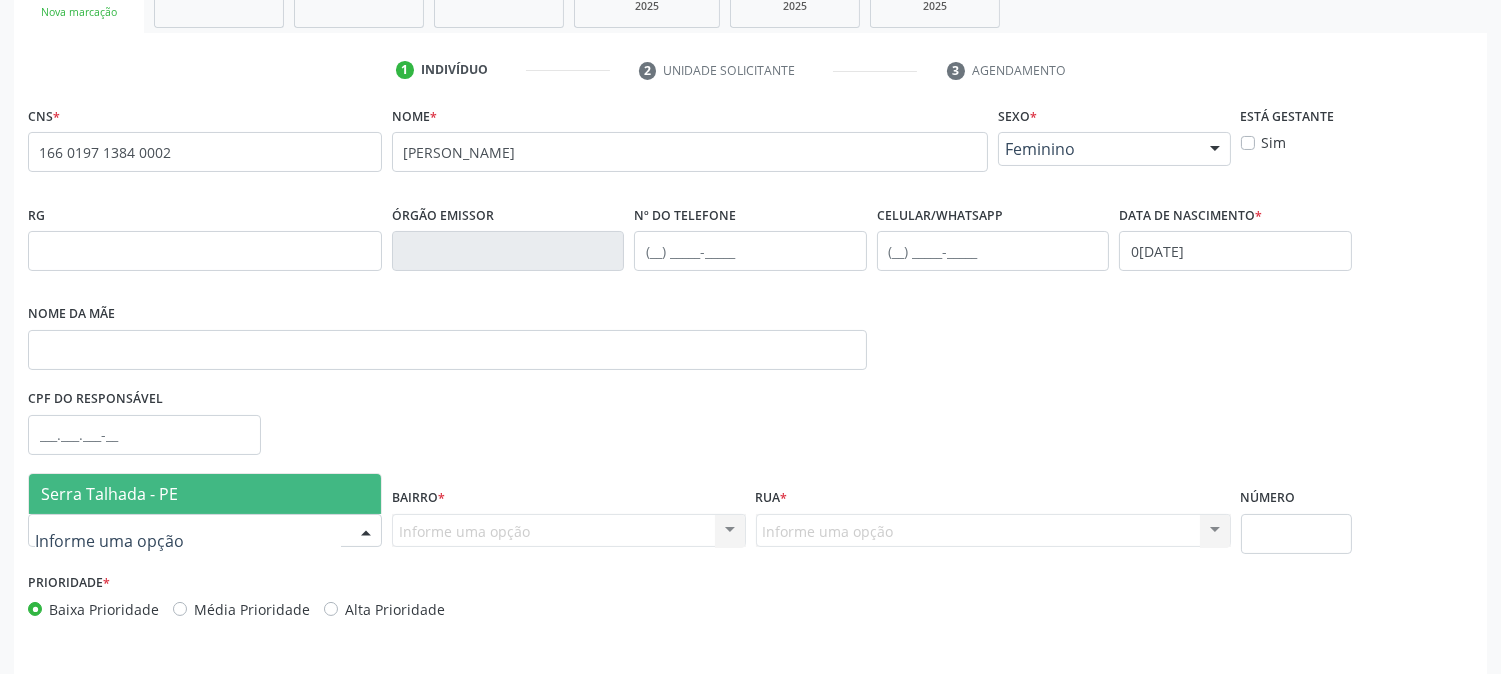 click on "Serra Talhada - PE" at bounding box center (205, 494) 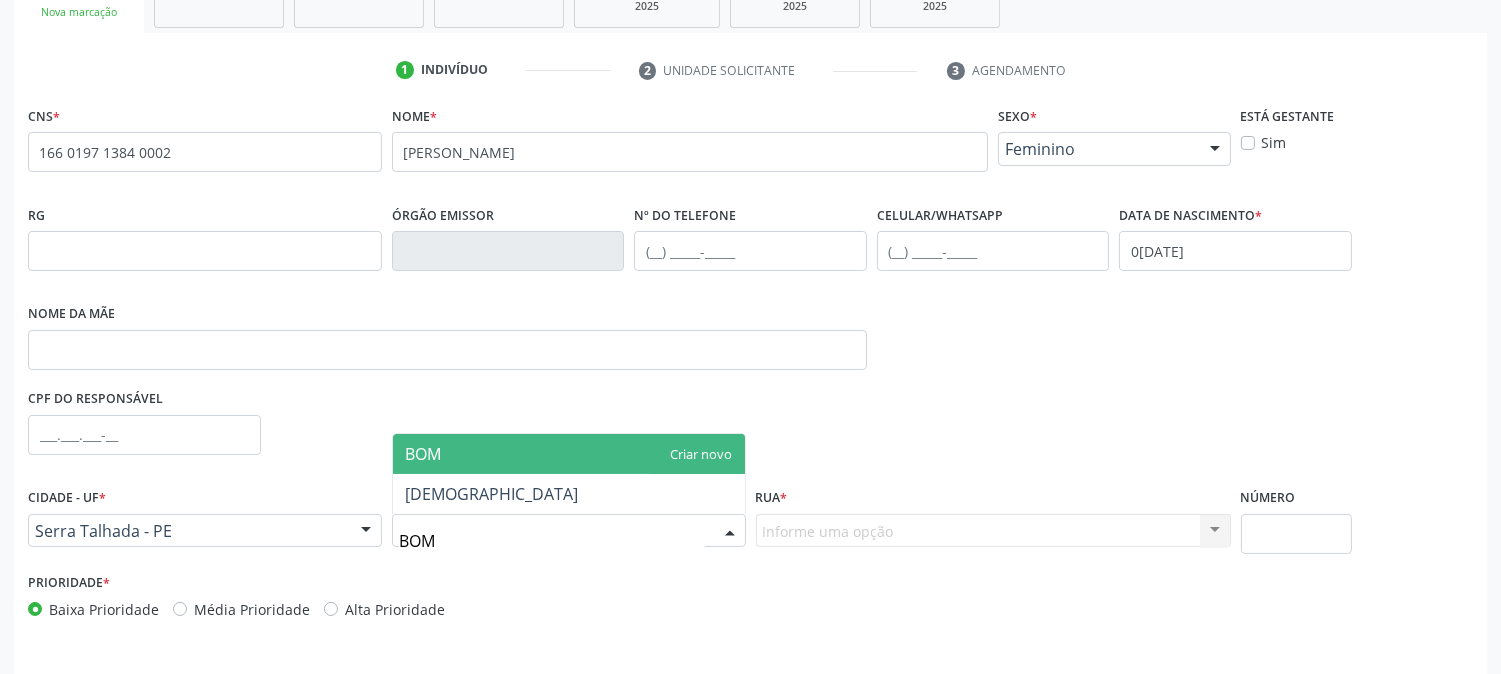 type on "BOM J" 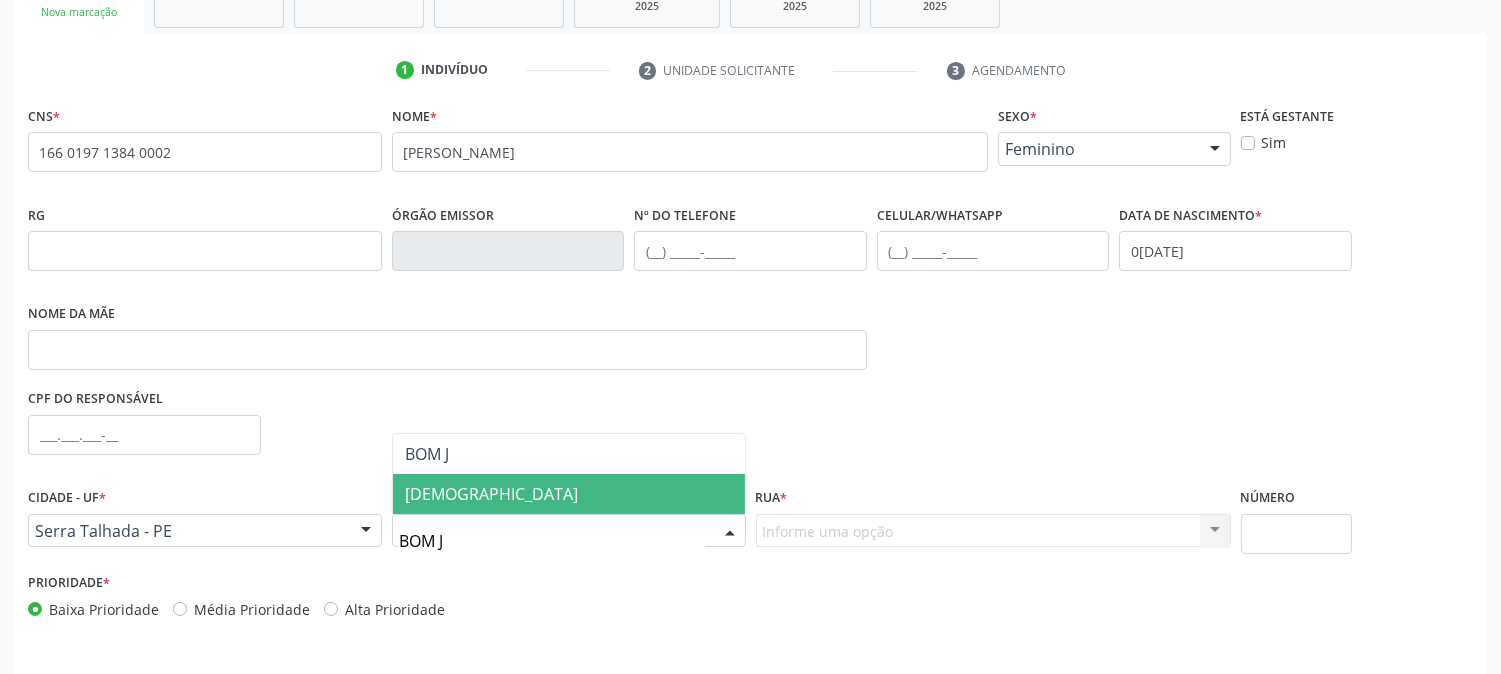 click on "[DEMOGRAPHIC_DATA]" at bounding box center [569, 494] 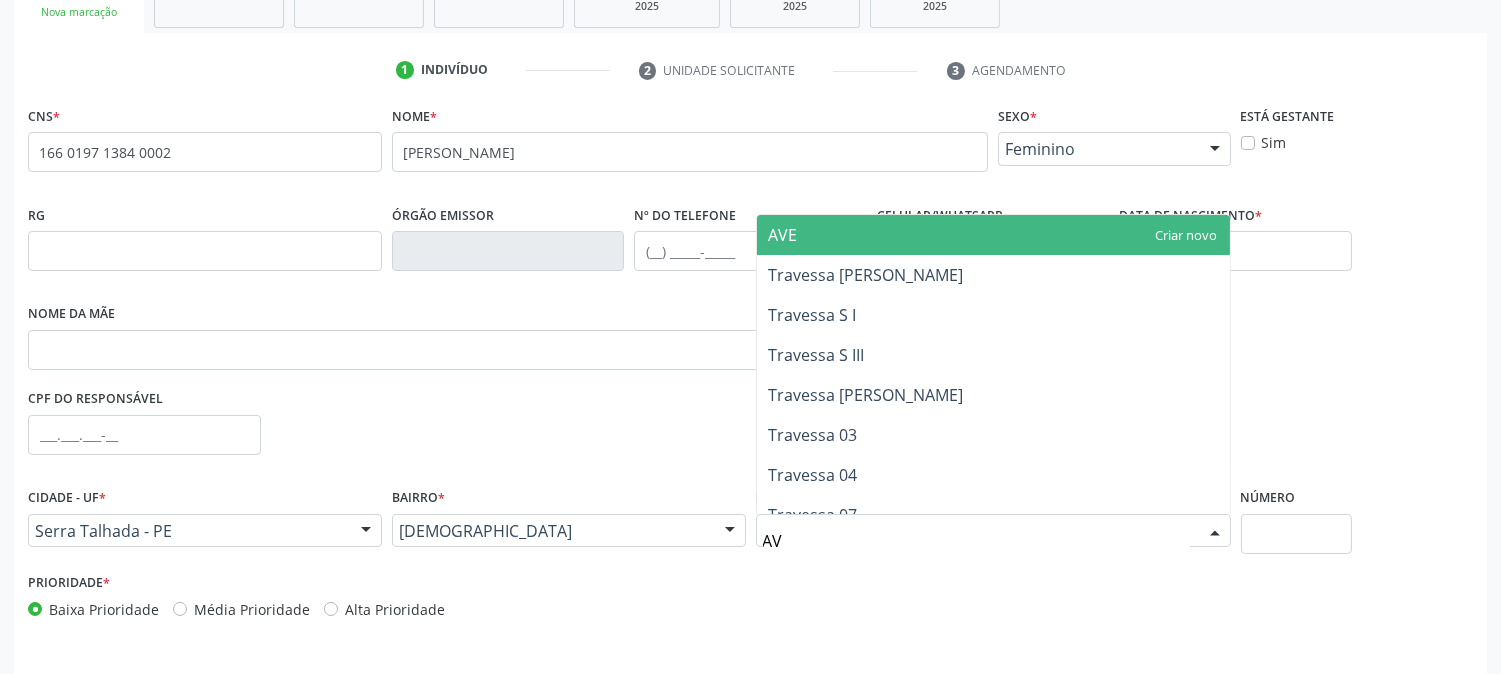 type on "A" 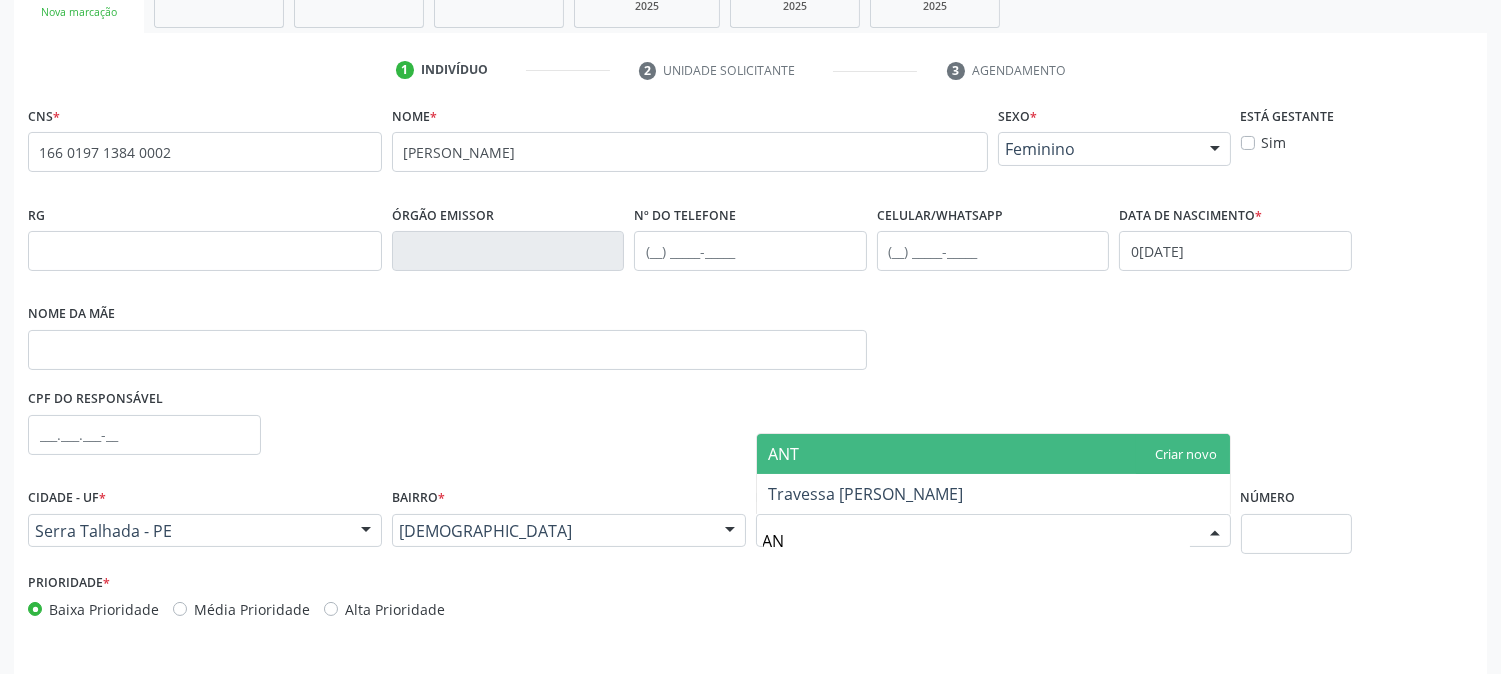 type on "A" 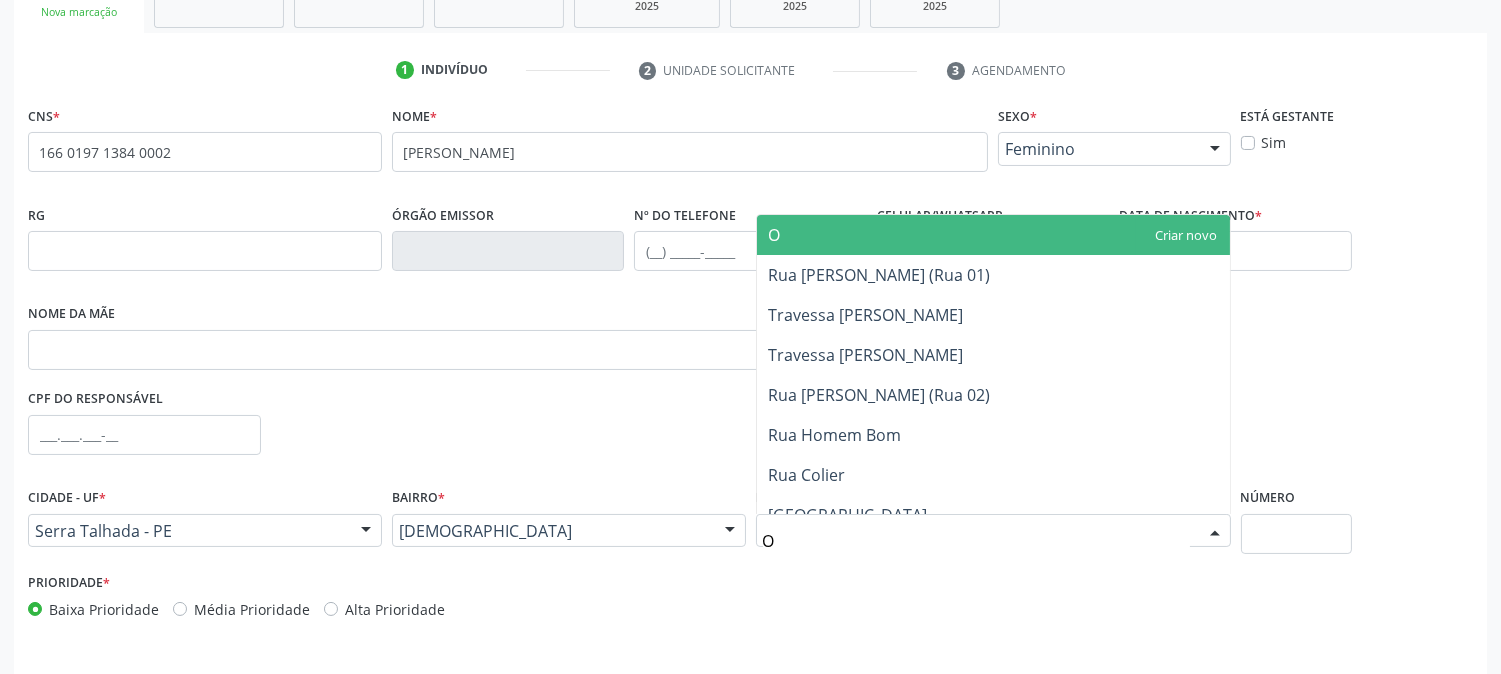 type on "OI" 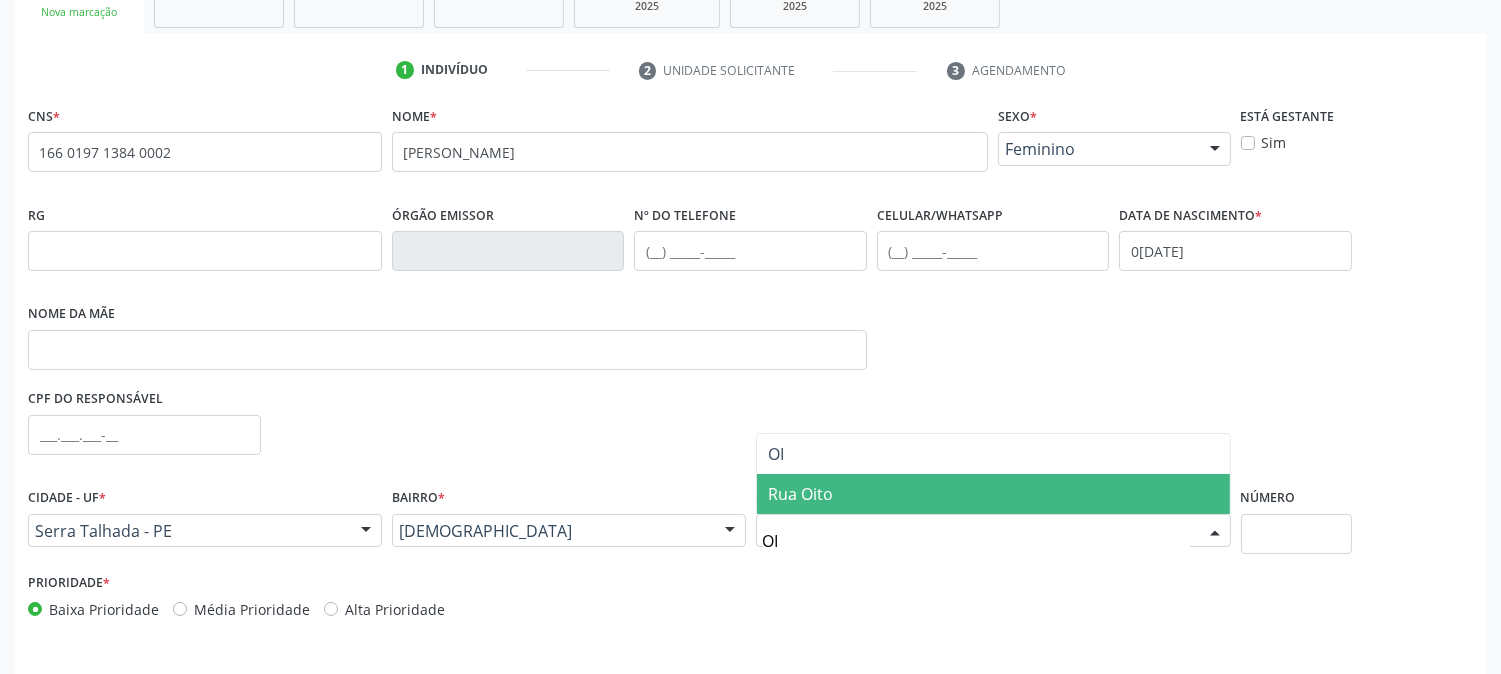 click on "Rua Oito" at bounding box center (993, 494) 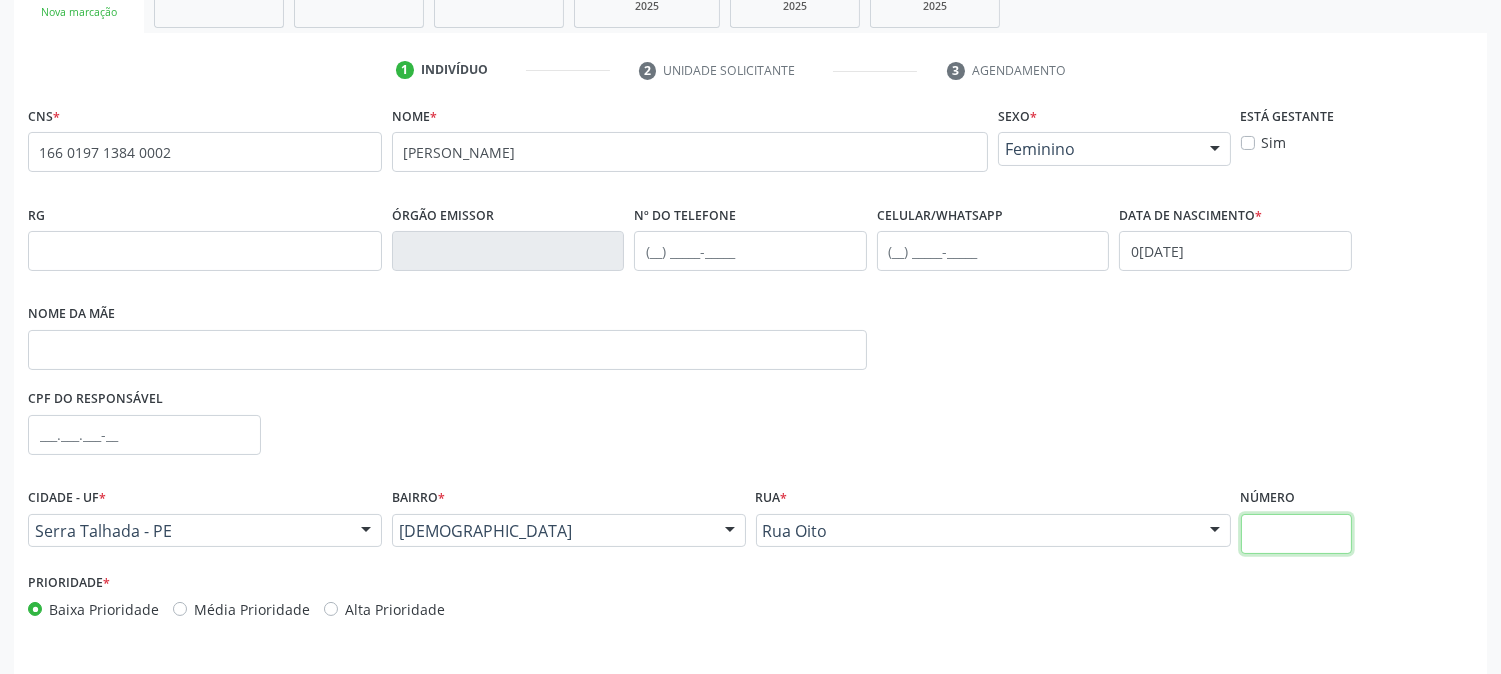 click at bounding box center (1296, 534) 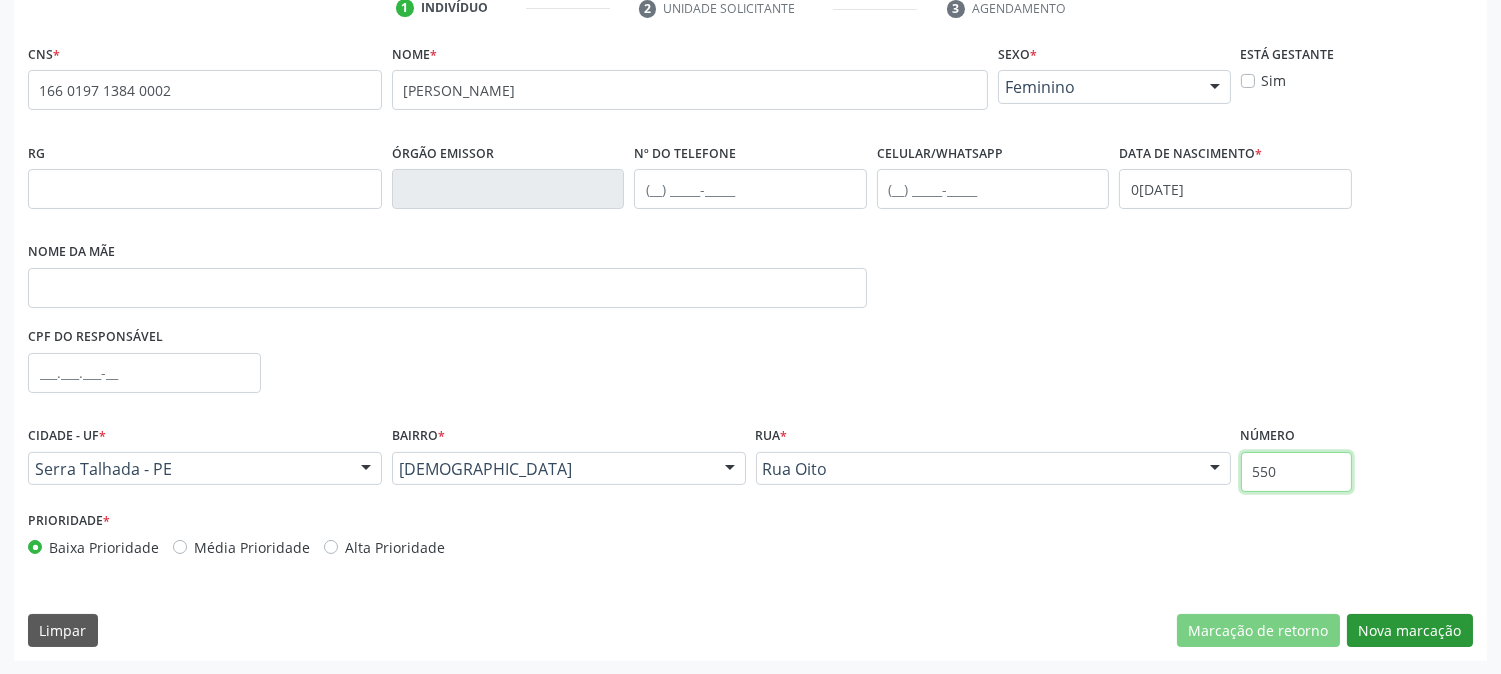 type on "550" 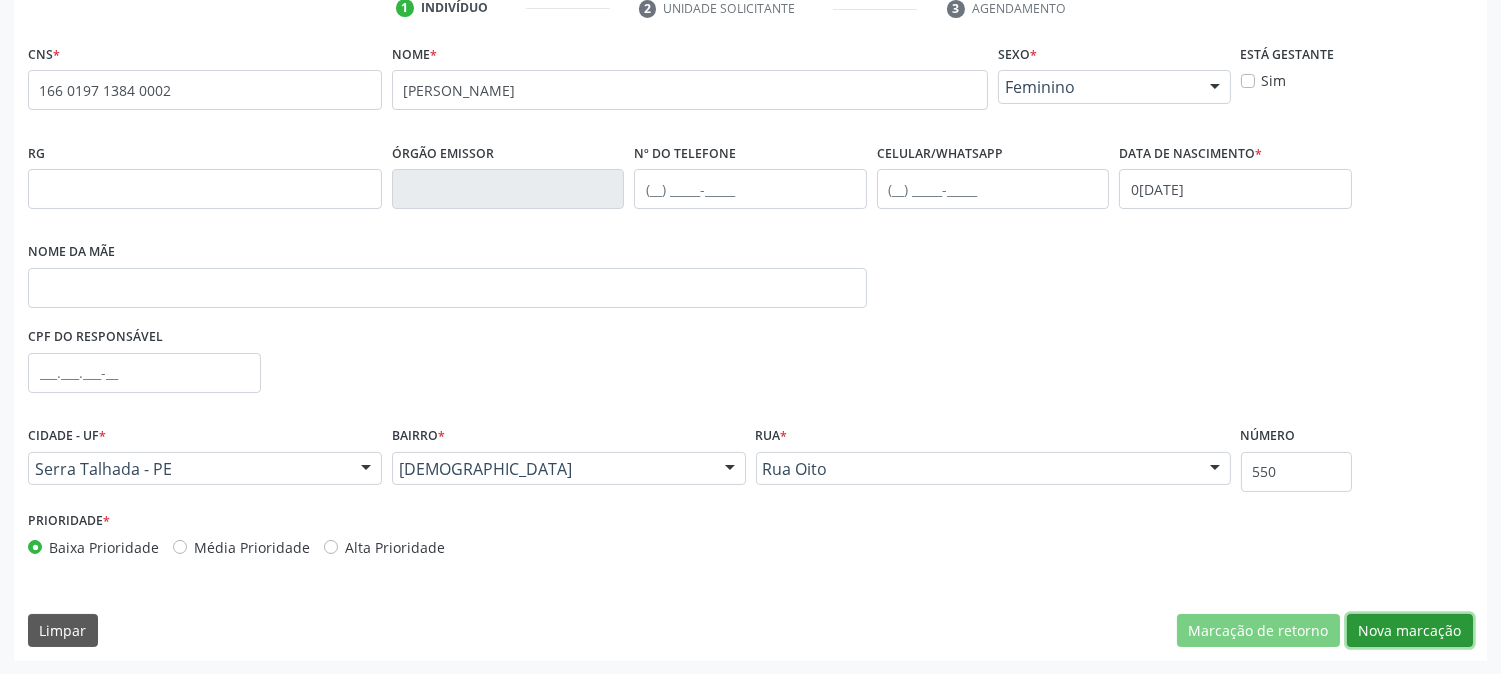 click on "Nova marcação" at bounding box center (1410, 631) 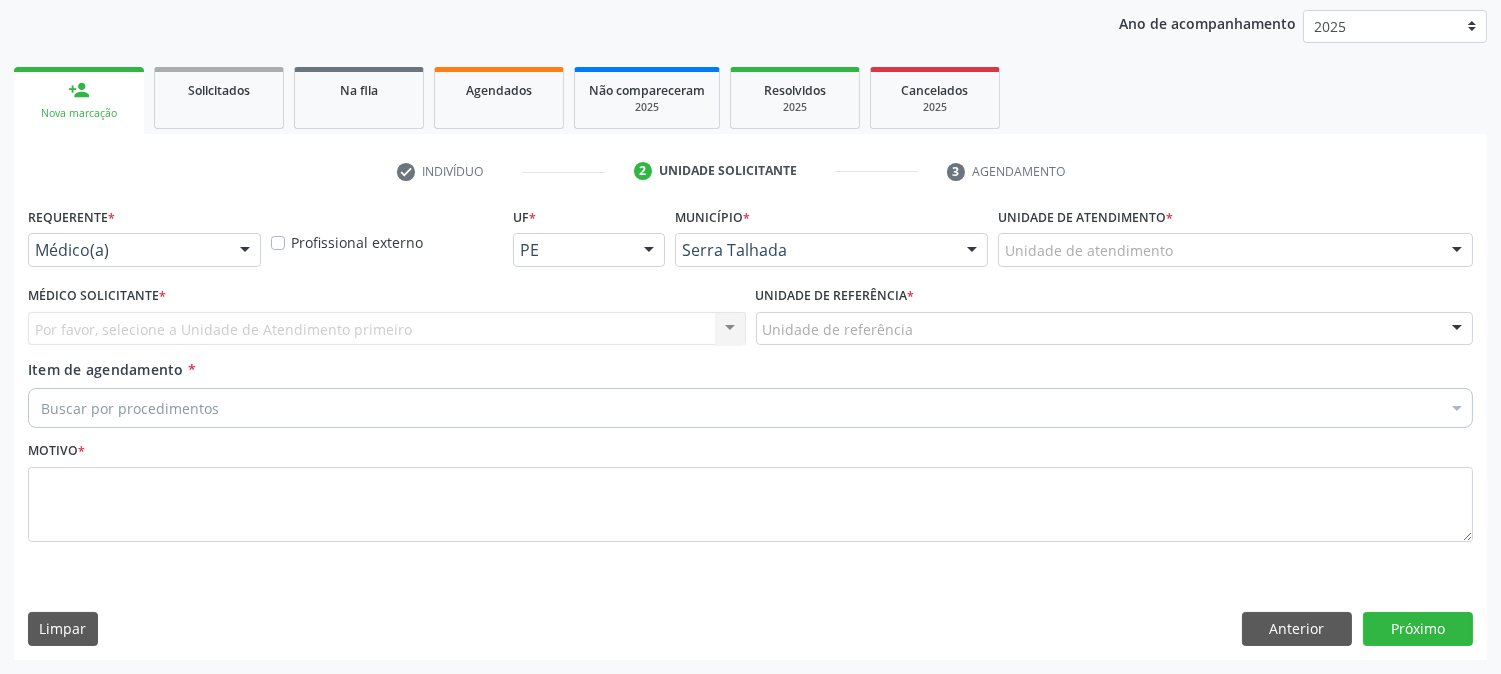 scroll, scrollTop: 231, scrollLeft: 0, axis: vertical 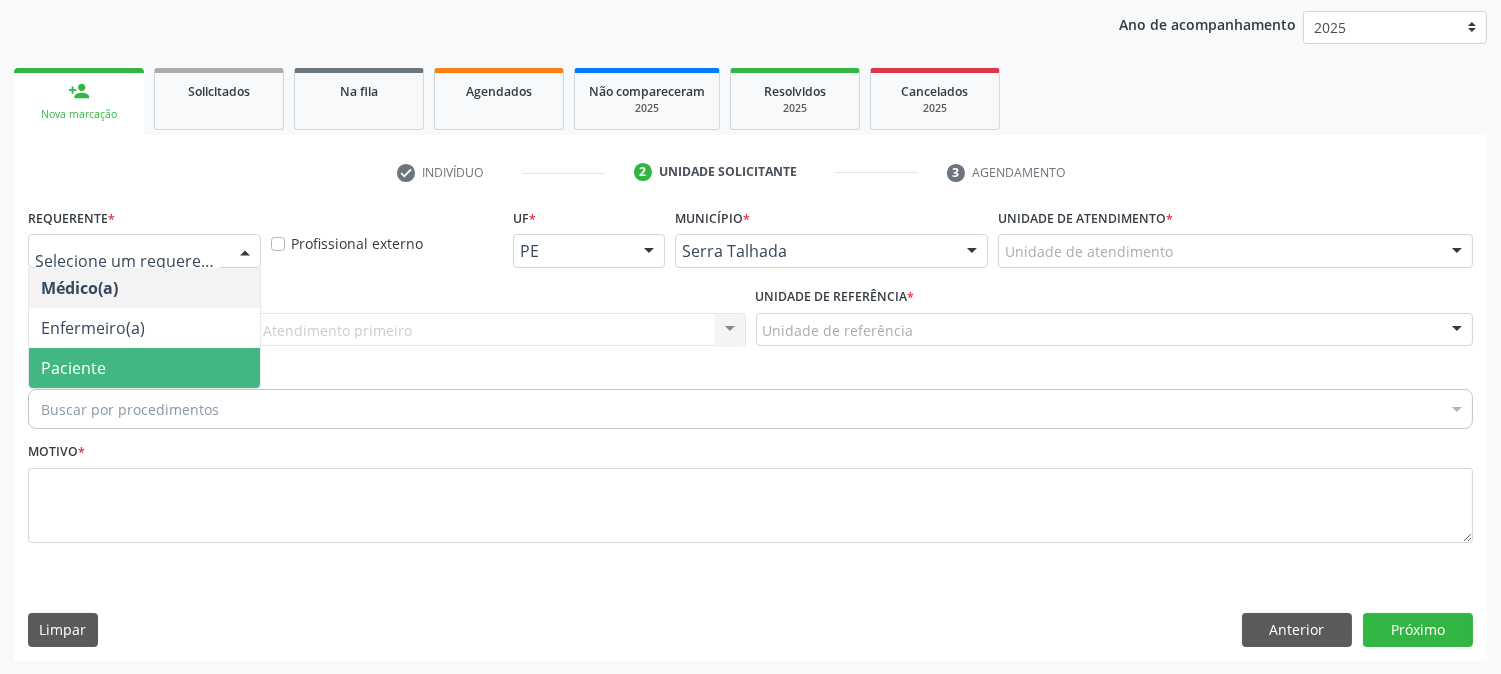click on "Paciente" at bounding box center (144, 368) 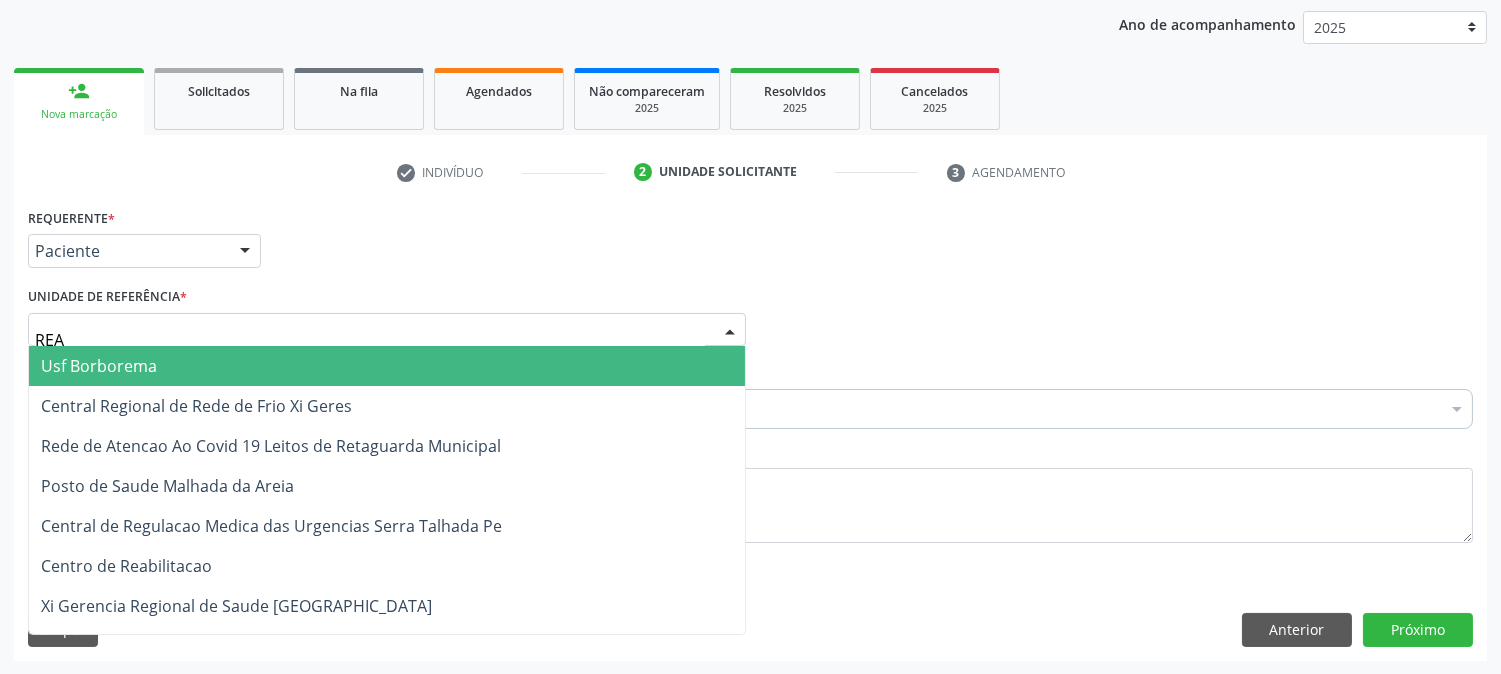 type on "REAB" 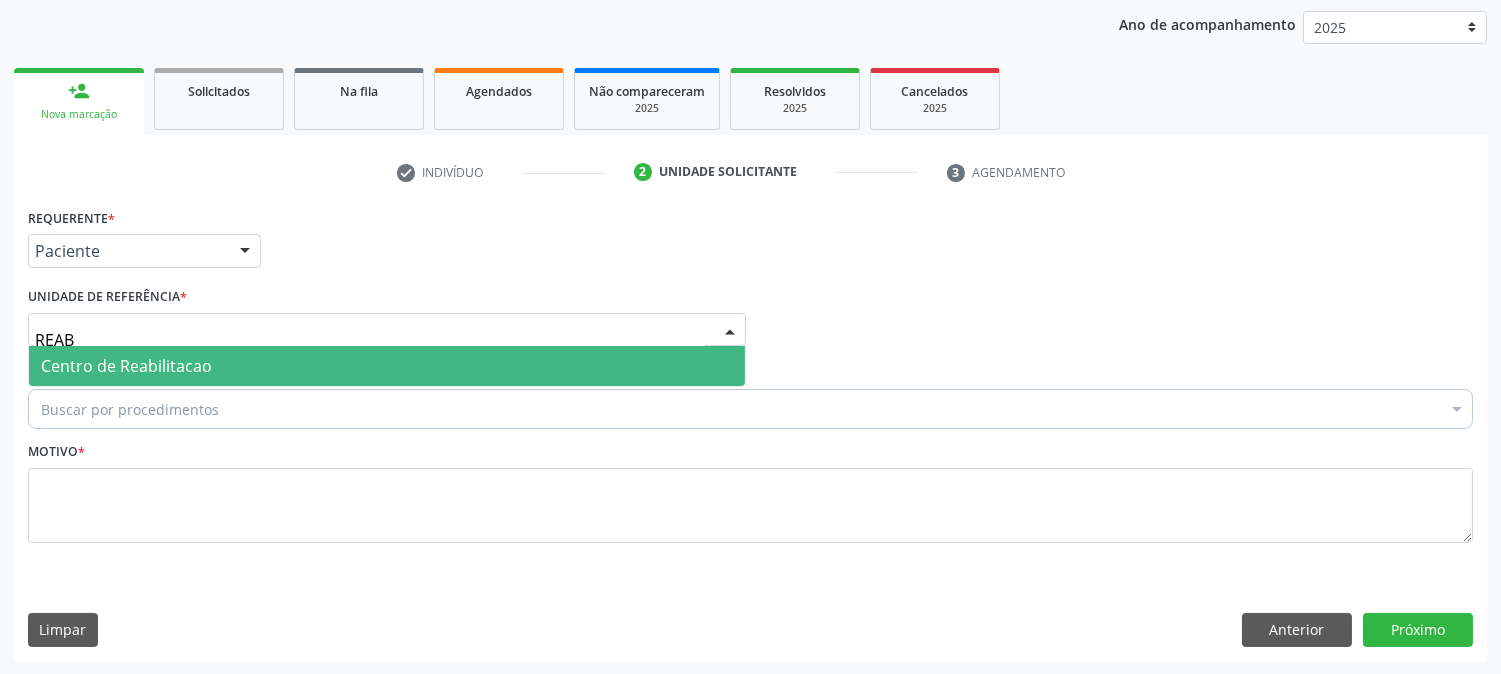 click on "Centro de Reabilitacao" at bounding box center [126, 366] 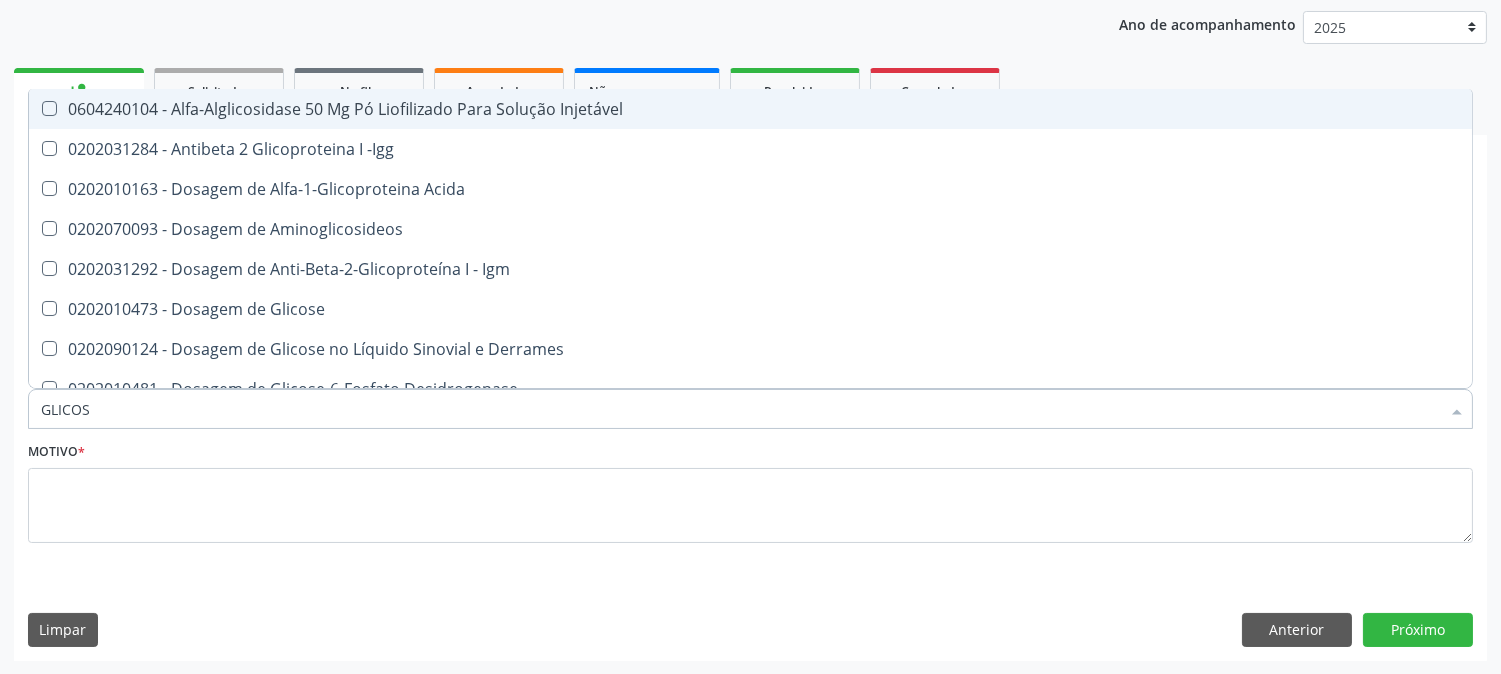 type on "GLICOSE" 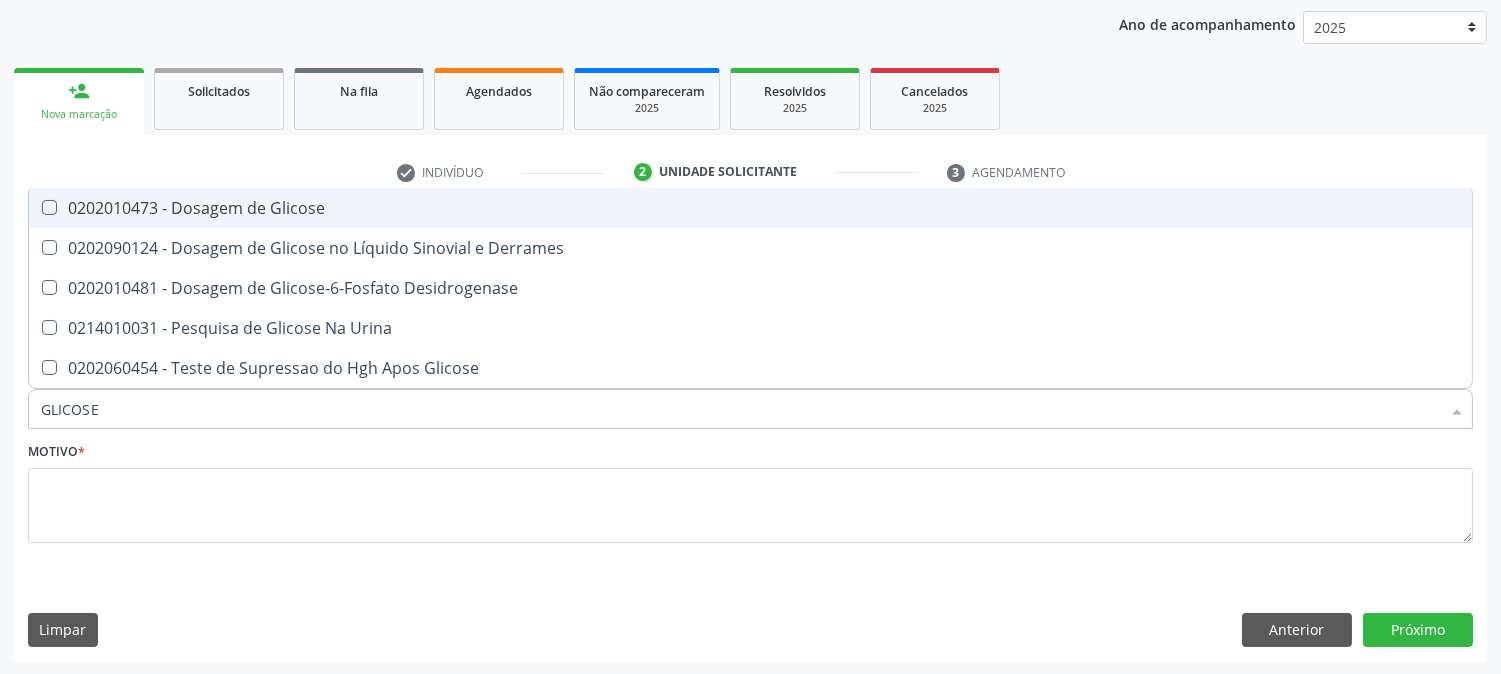 click on "0202010473 - Dosagem de Glicose" at bounding box center (750, 208) 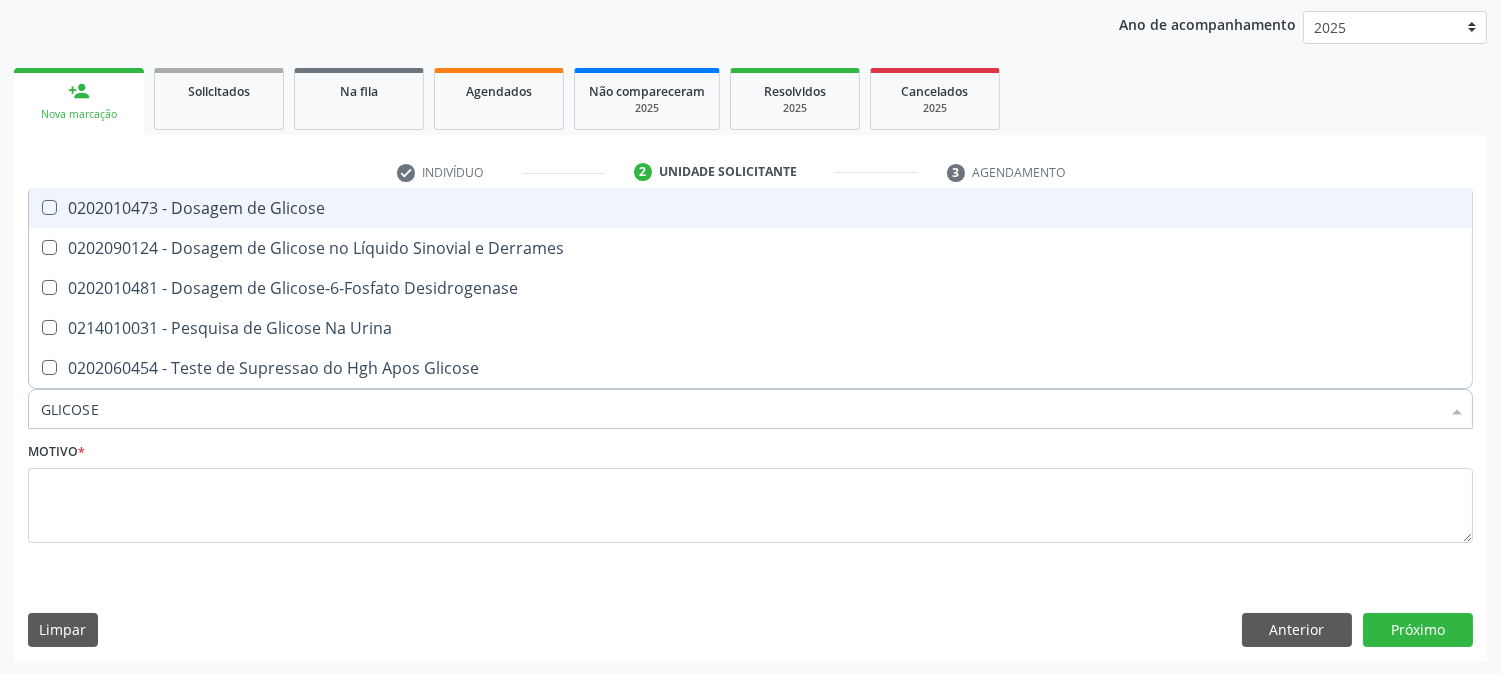 checkbox on "true" 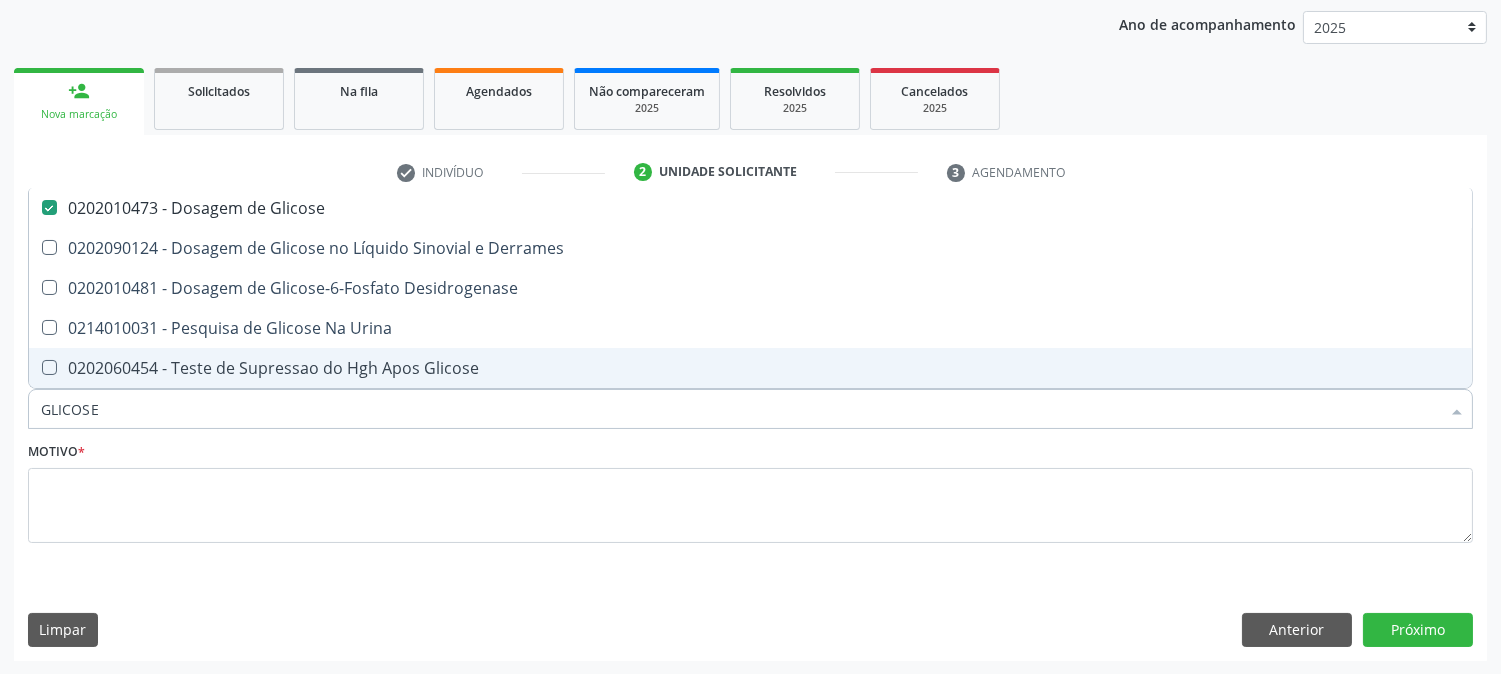 drag, startPoint x: 212, startPoint y: 414, endPoint x: 0, endPoint y: 415, distance: 212.00237 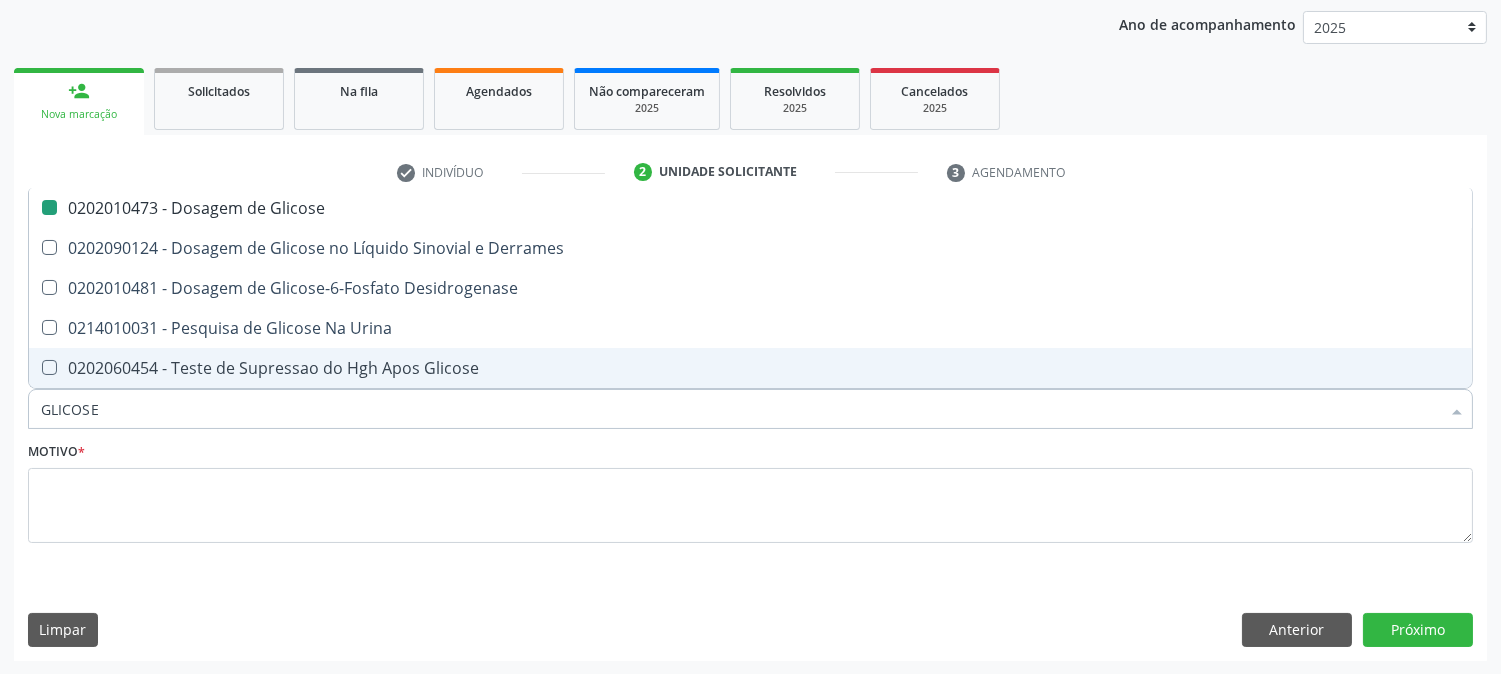 type on "A" 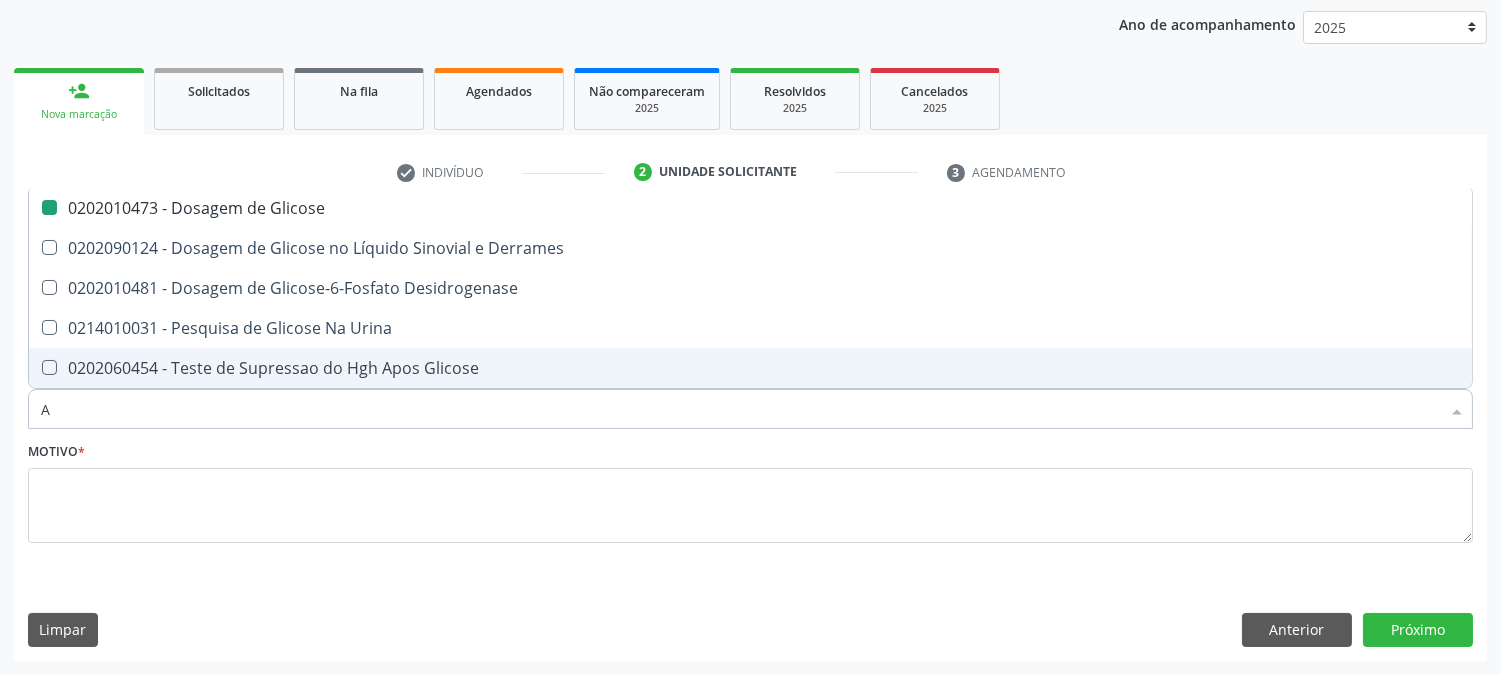checkbox on "false" 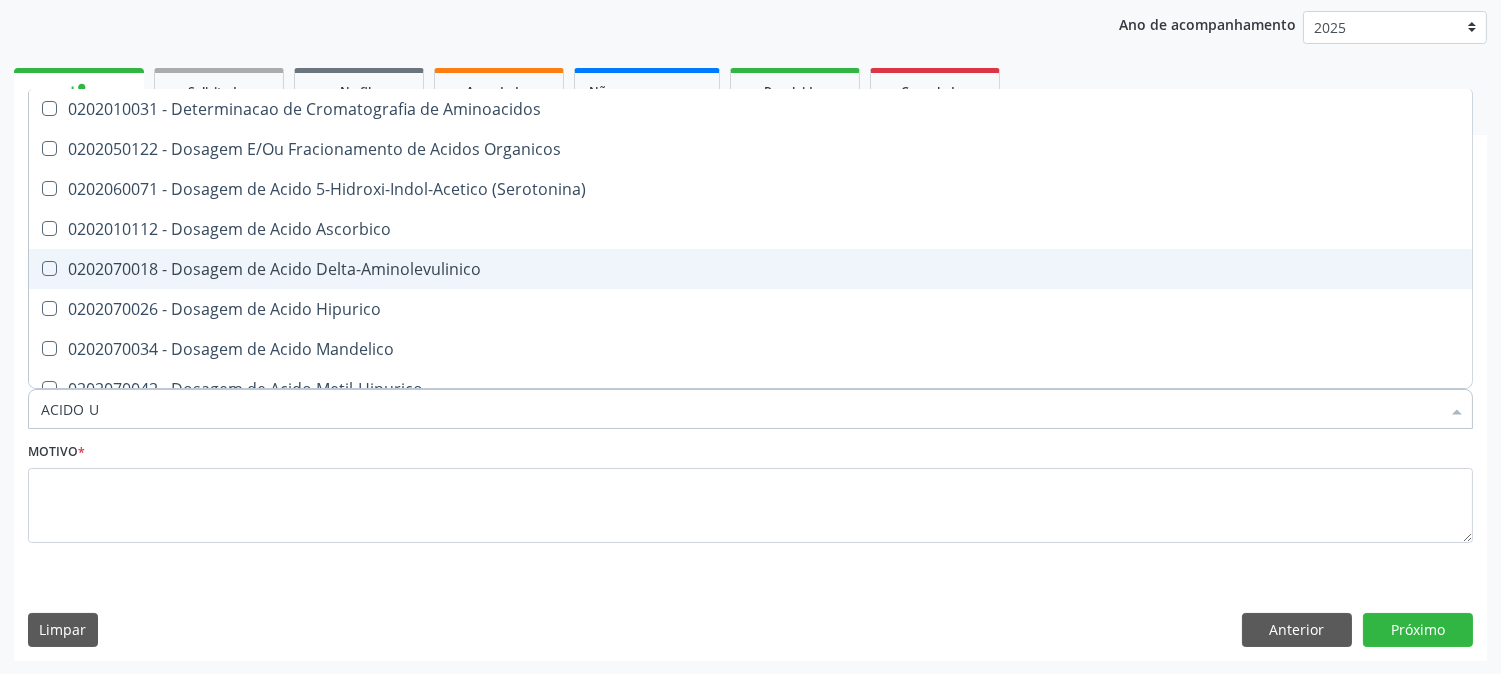 type on "ACIDO UR" 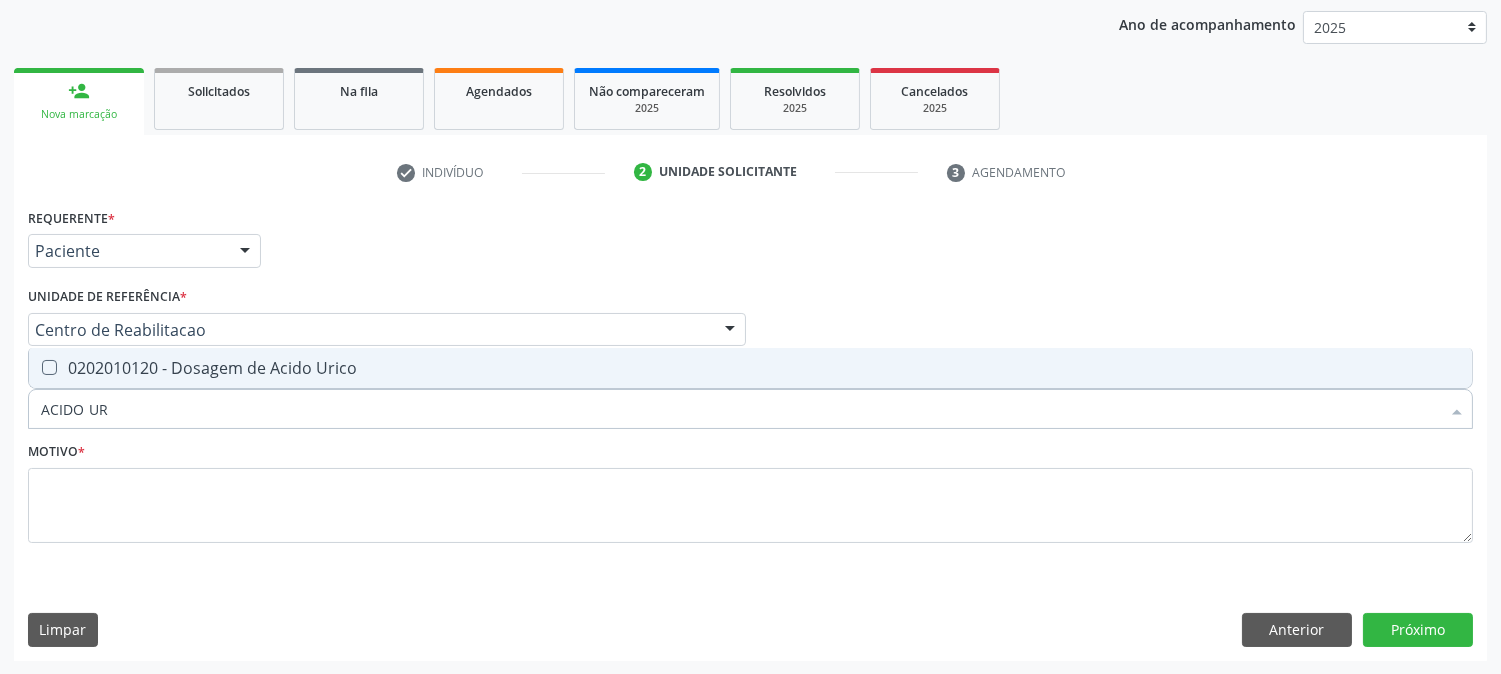 click on "0202010120 - Dosagem de Acido Urico" at bounding box center [750, 368] 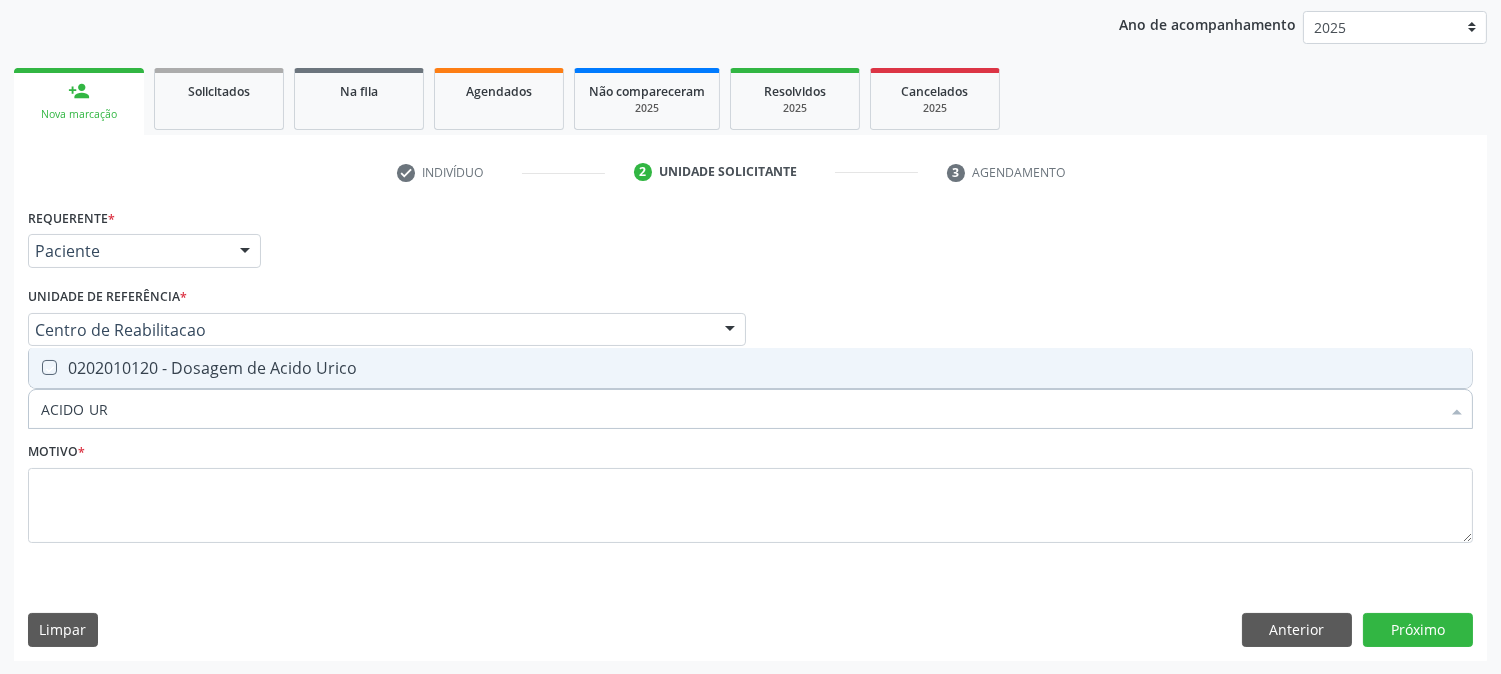 checkbox on "true" 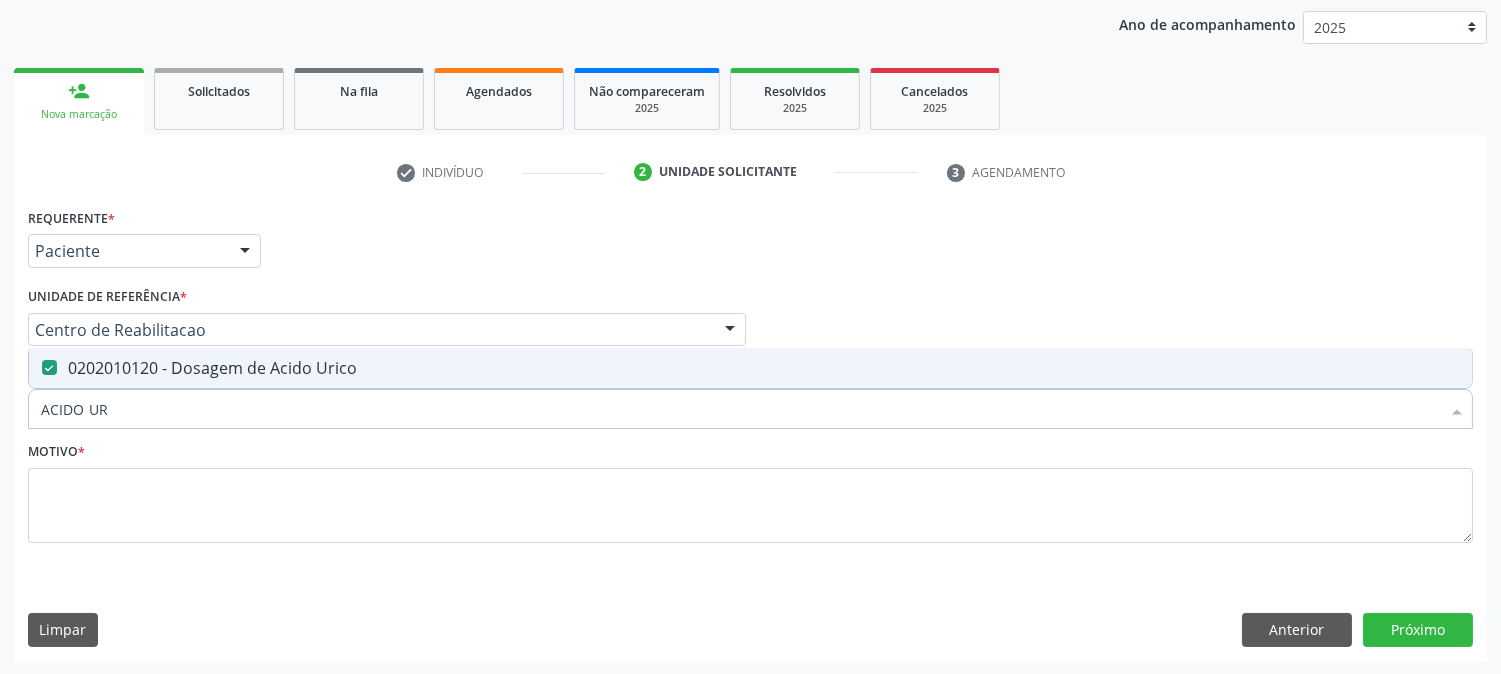 drag, startPoint x: 145, startPoint y: 417, endPoint x: 0, endPoint y: 401, distance: 145.88008 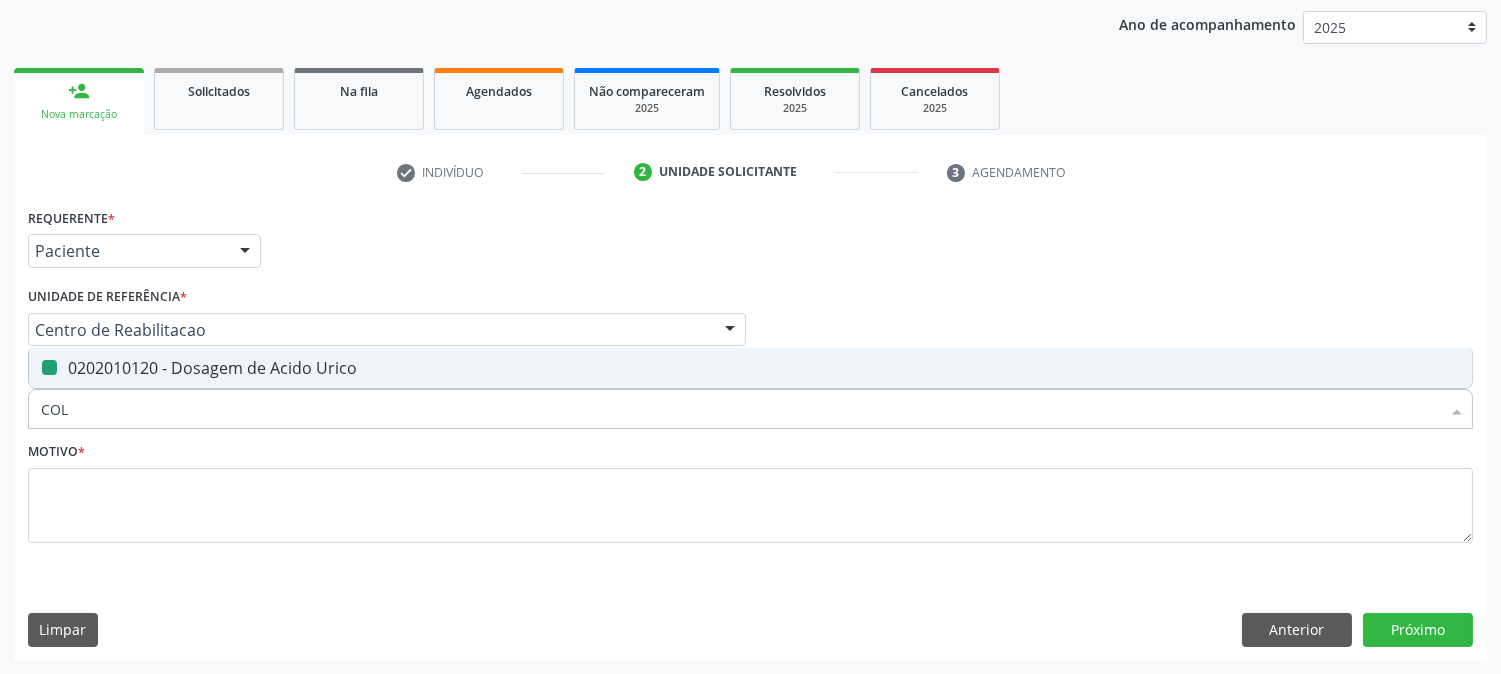 type on "COLE" 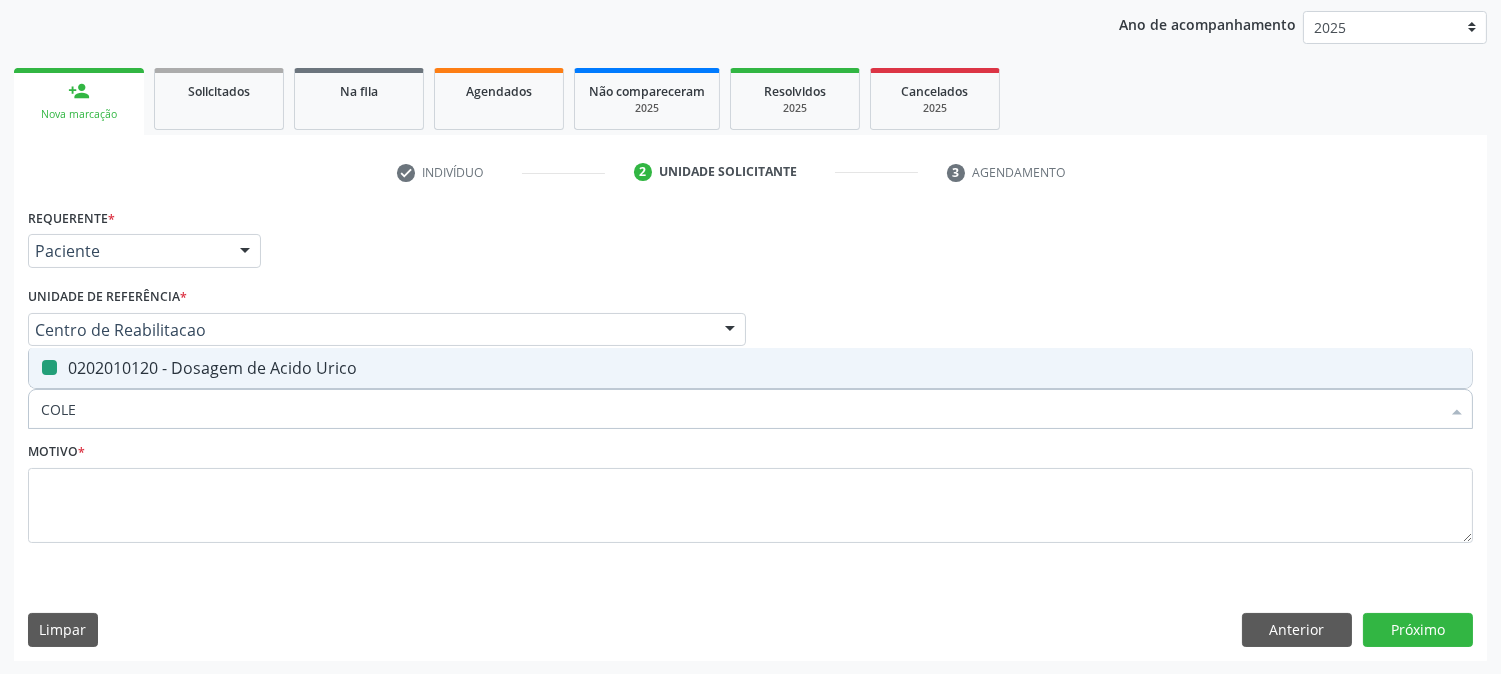 checkbox on "false" 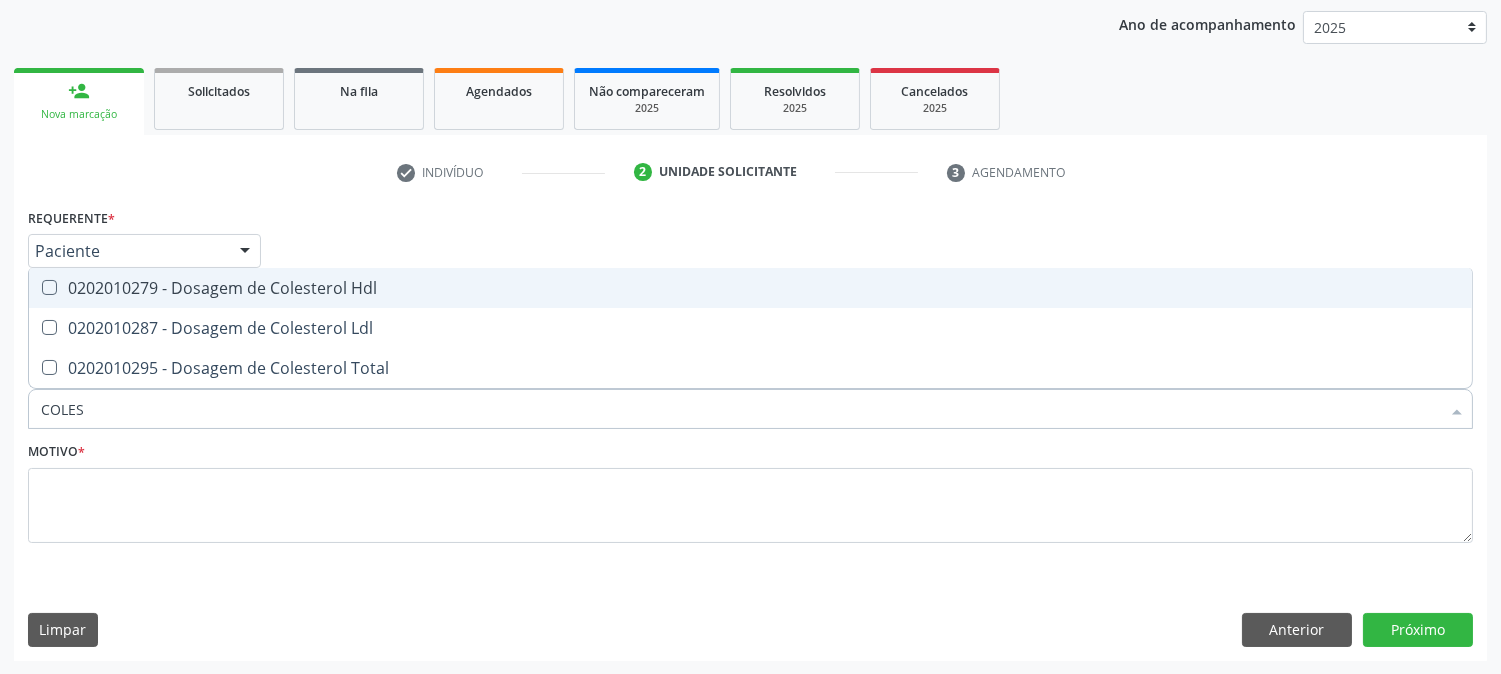 type on "COLEST" 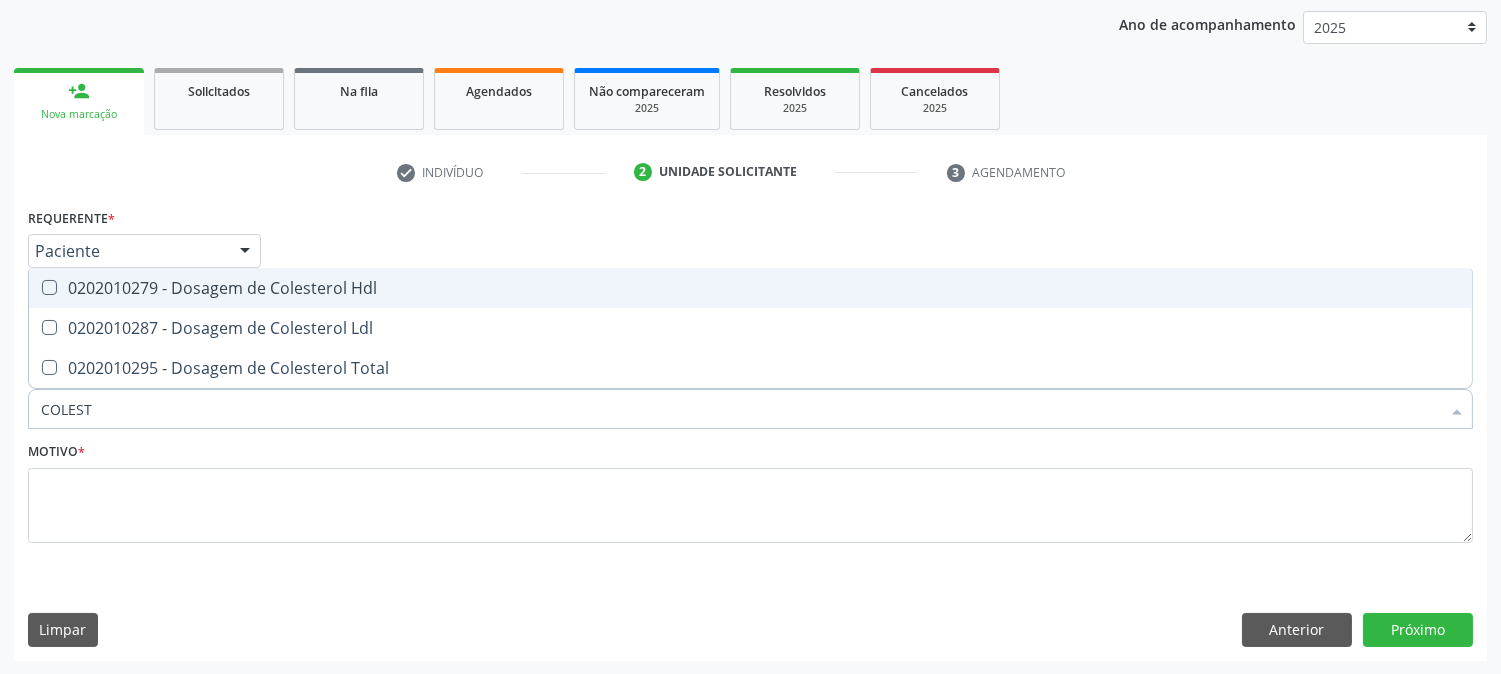click on "0202010279 - Dosagem de Colesterol Hdl" at bounding box center [750, 288] 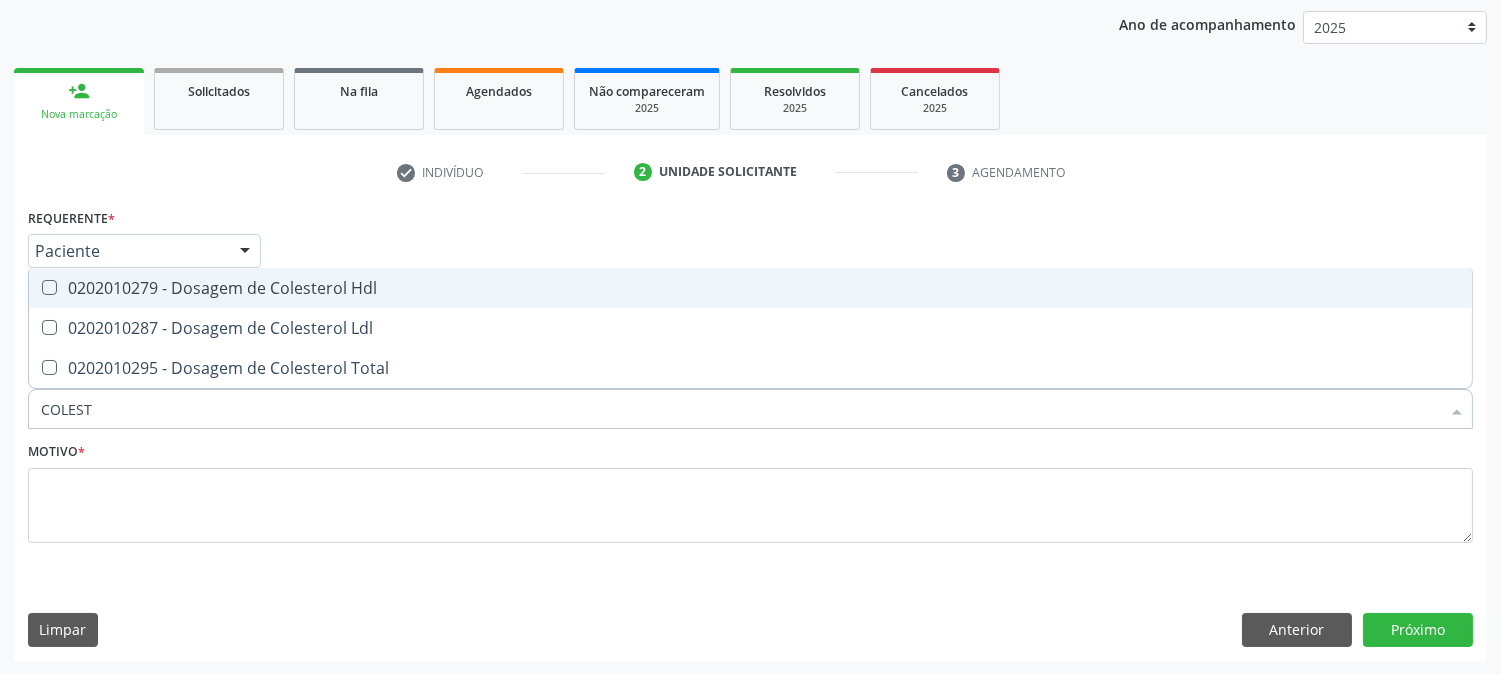 checkbox on "true" 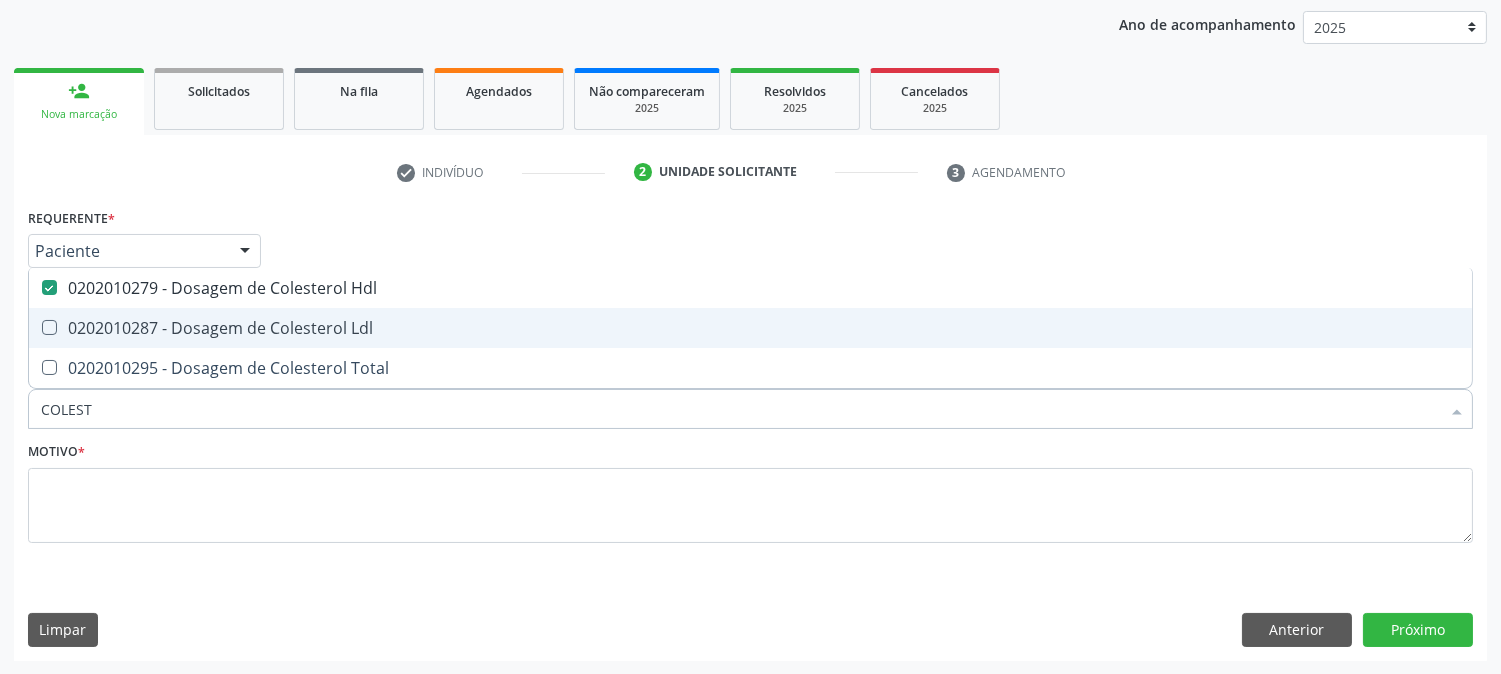click on "0202010287 - Dosagem de Colesterol Ldl" at bounding box center [750, 328] 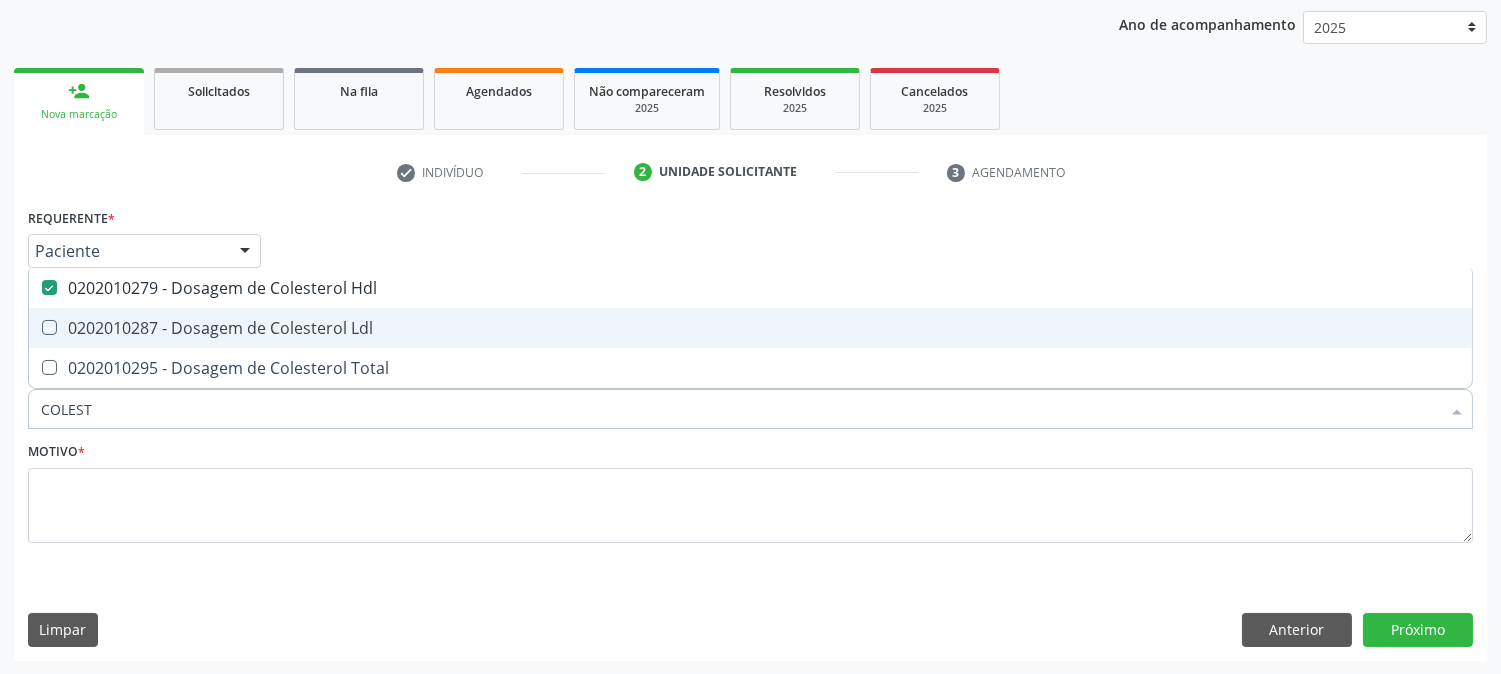 checkbox on "true" 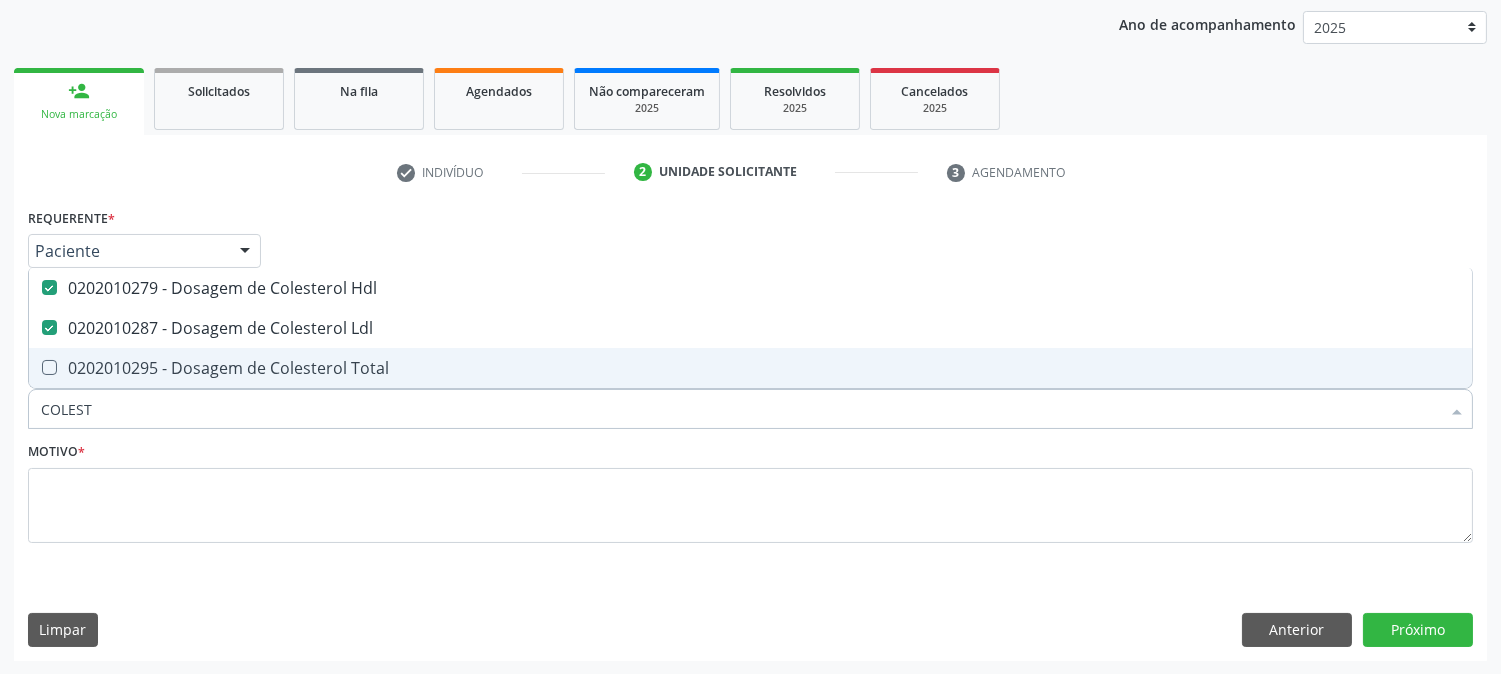 click on "0202010295 - Dosagem de Colesterol Total" at bounding box center [750, 368] 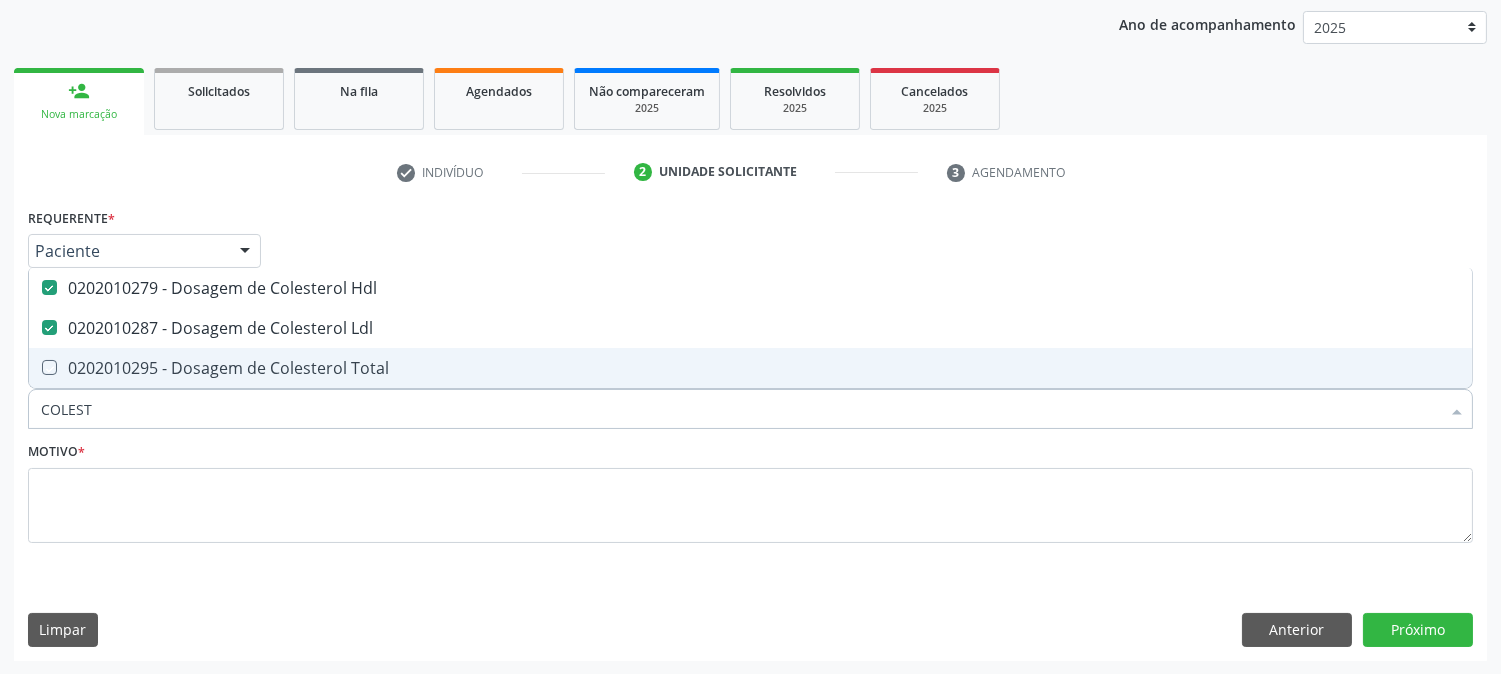 checkbox on "true" 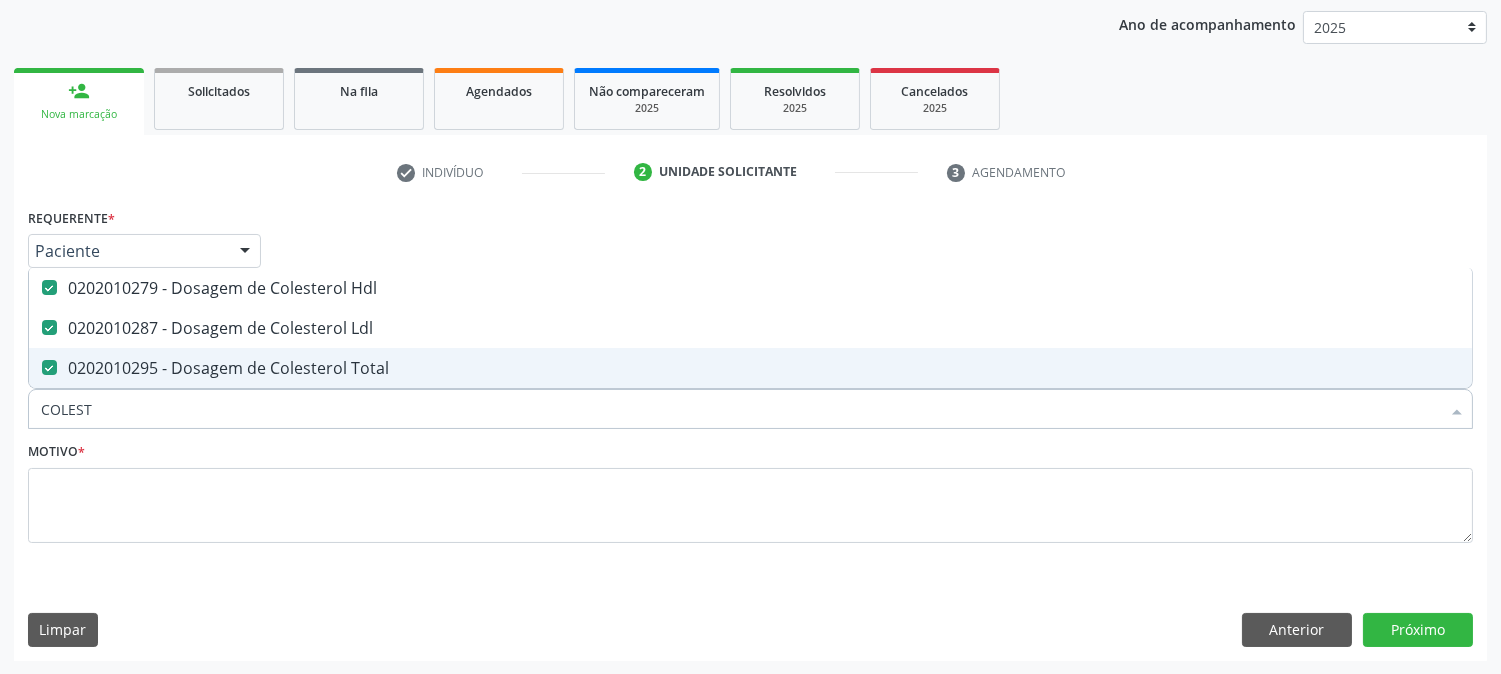 drag, startPoint x: 175, startPoint y: 388, endPoint x: 1, endPoint y: 394, distance: 174.10342 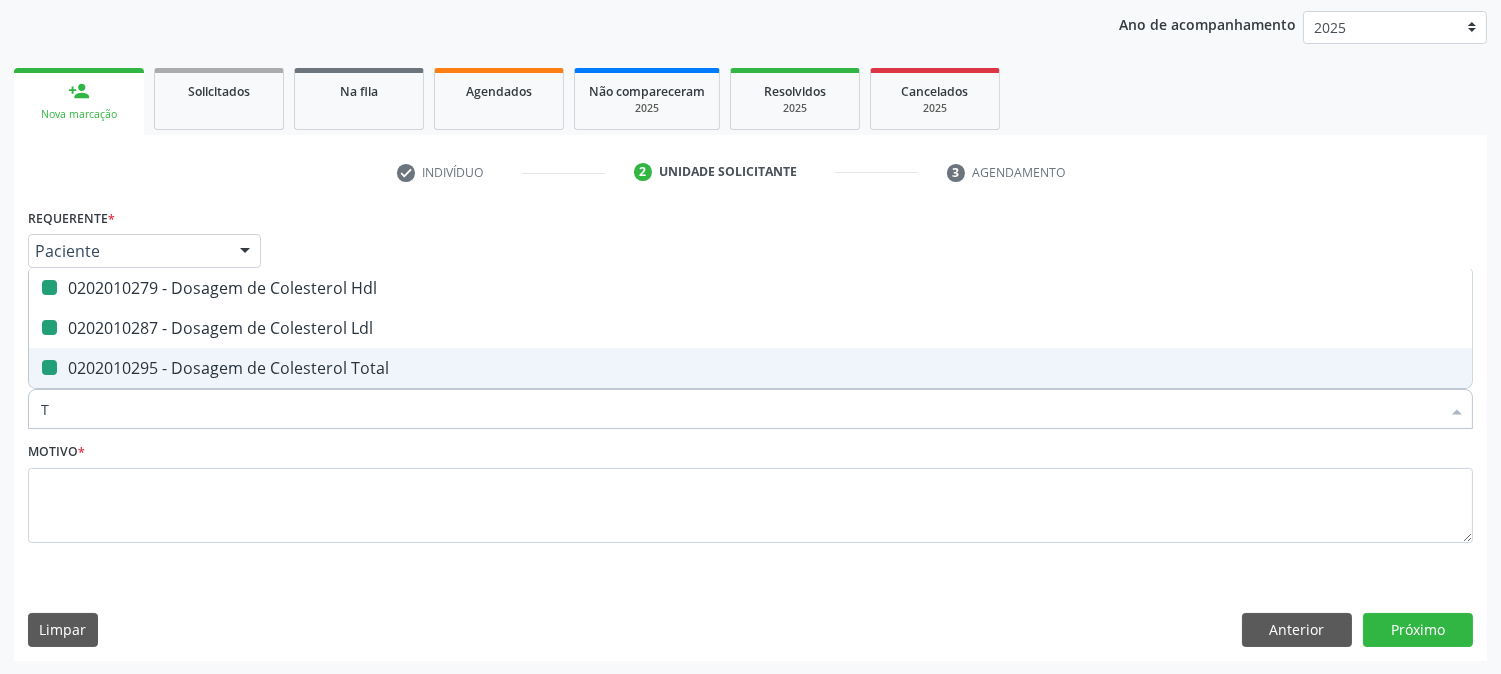type on "TR" 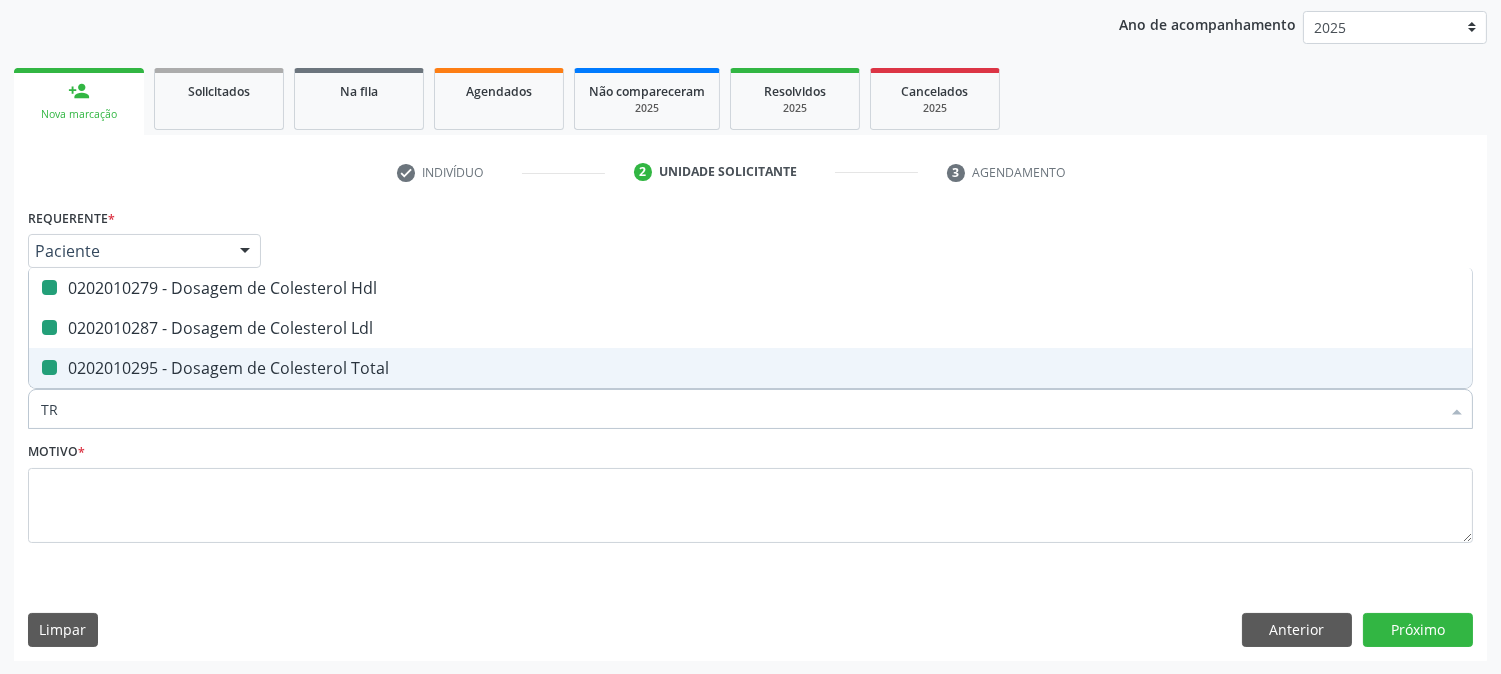 checkbox on "false" 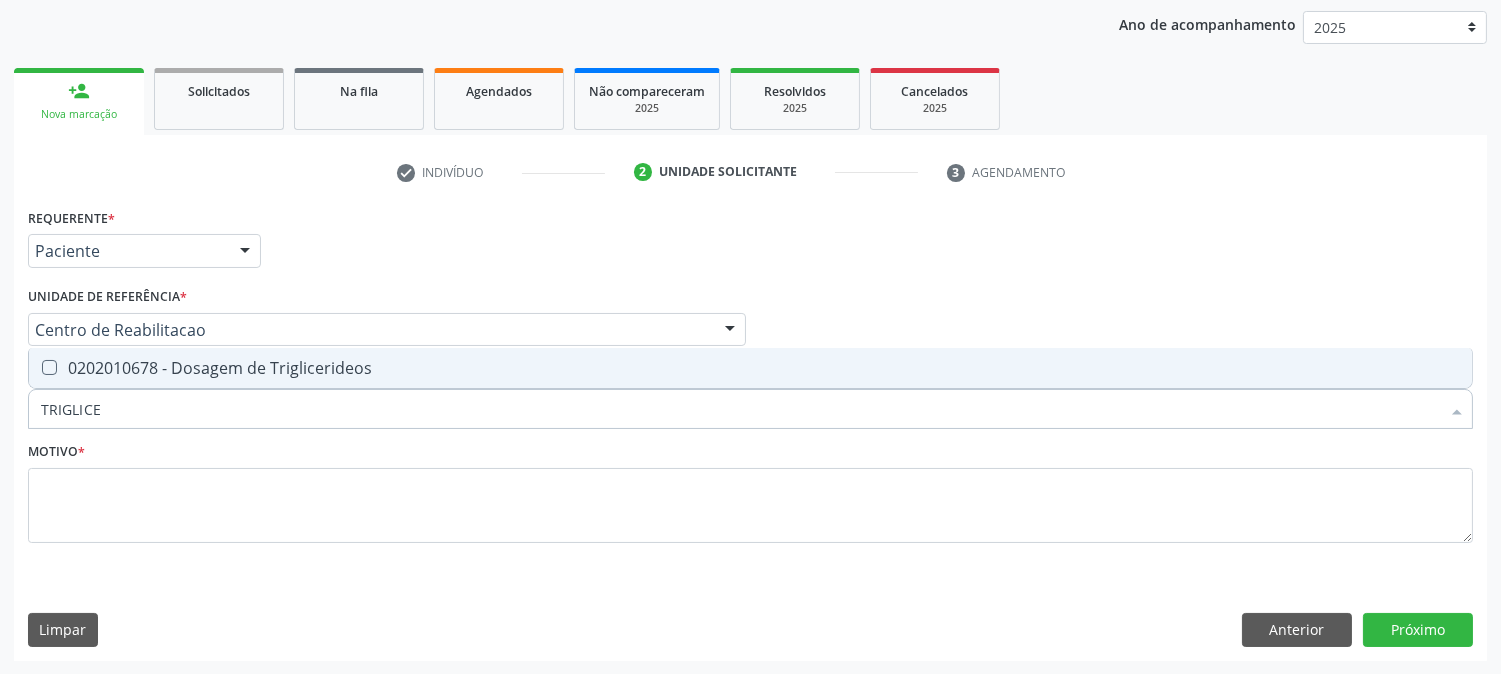 type on "TRIGLICER" 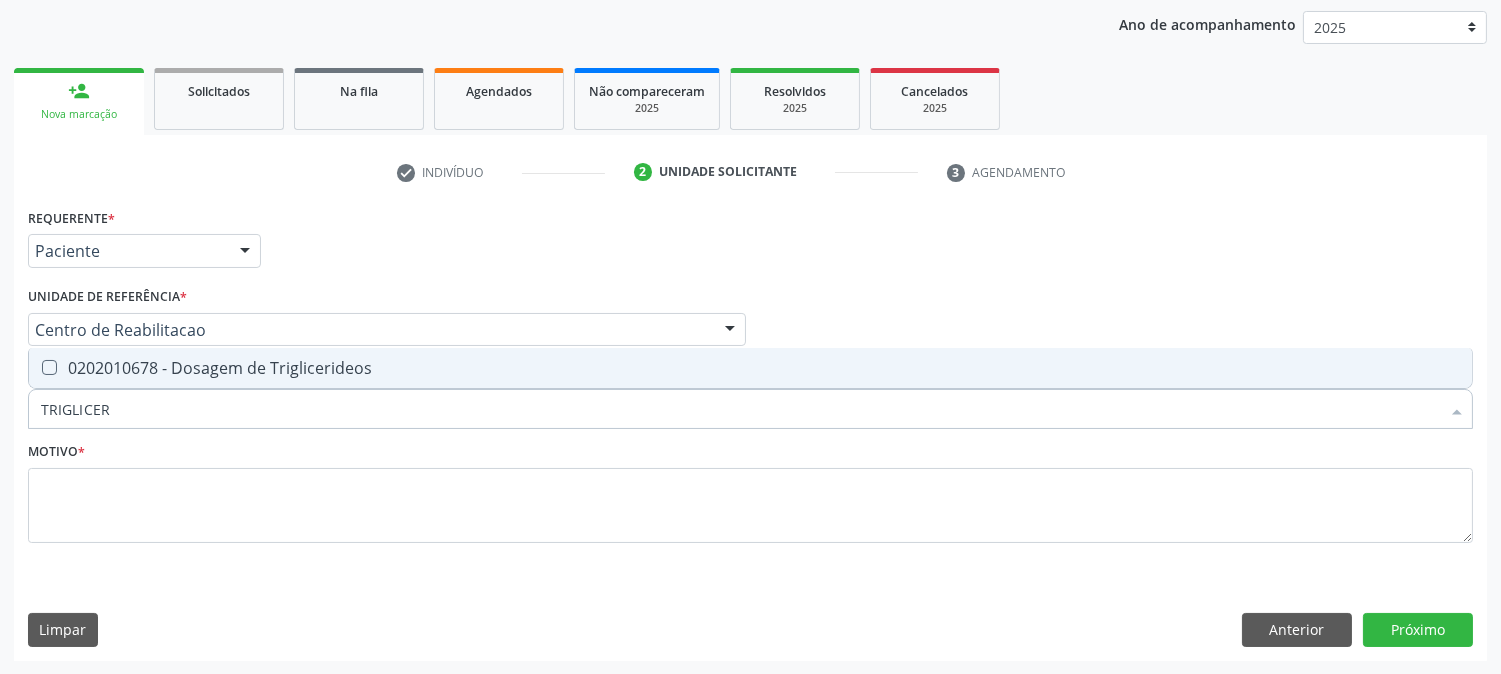 click on "0202010678 - Dosagem de Triglicerideos" at bounding box center (750, 368) 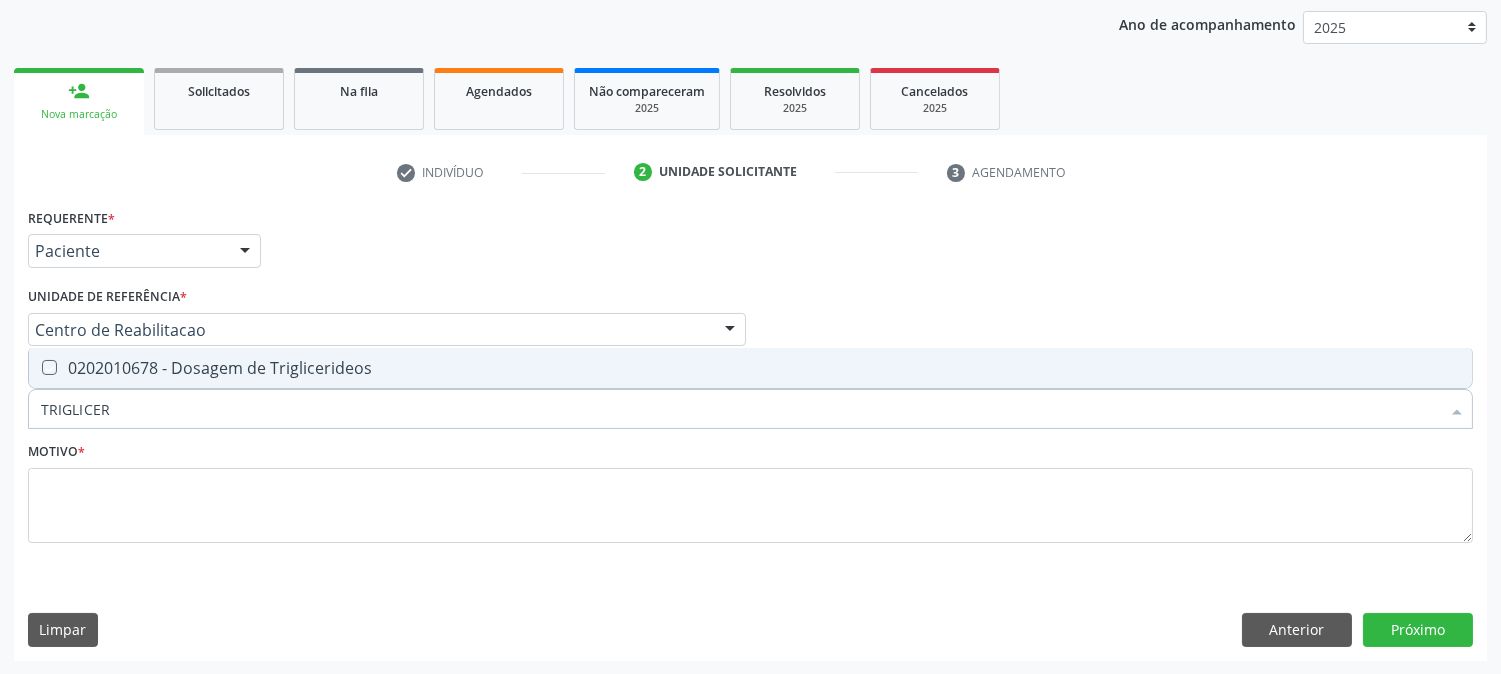 checkbox on "true" 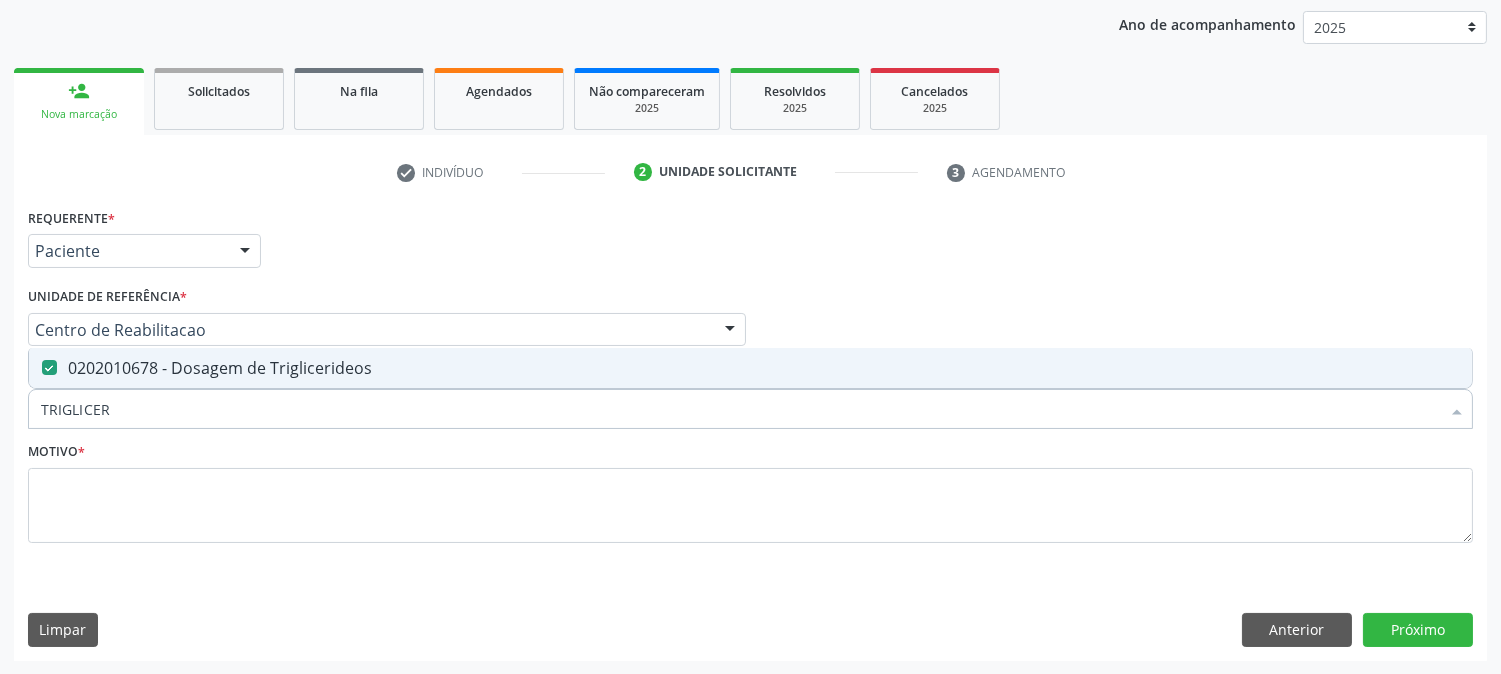 drag, startPoint x: 292, startPoint y: 402, endPoint x: 38, endPoint y: 407, distance: 254.04921 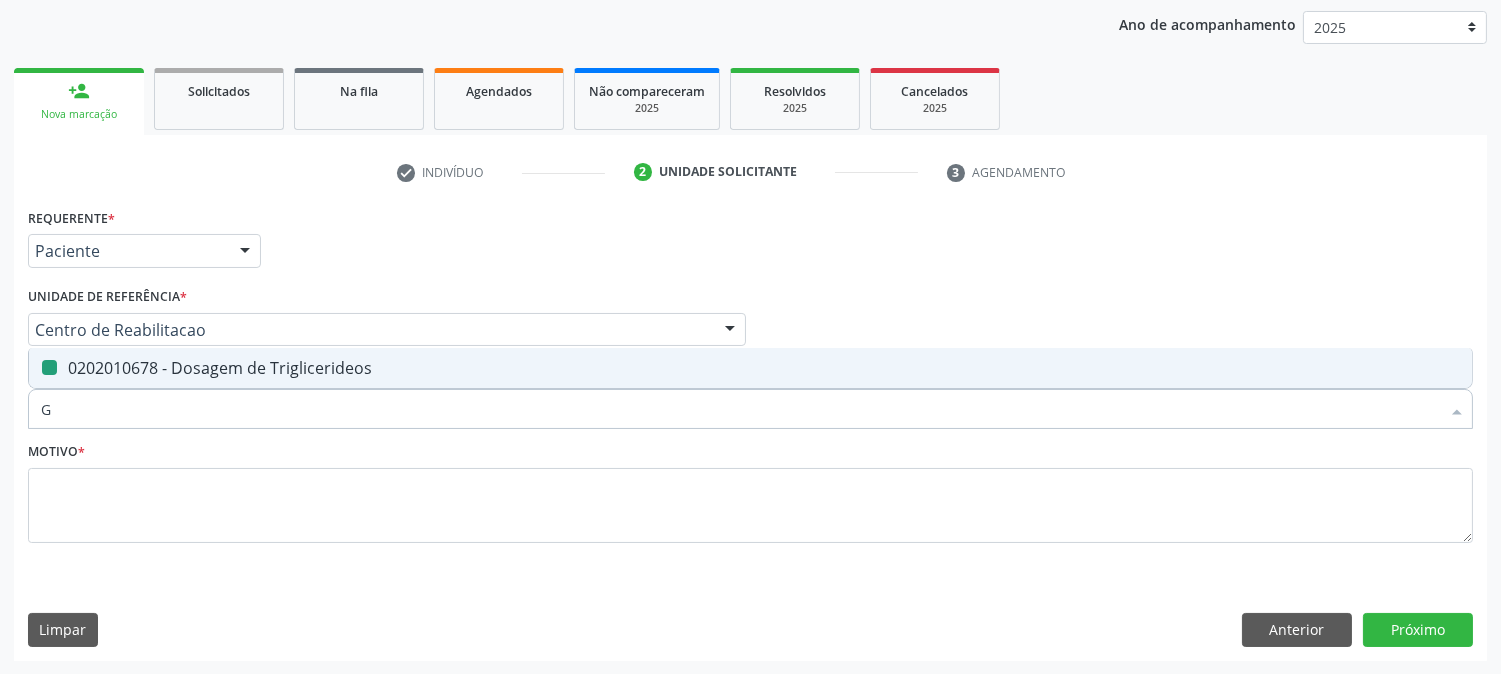 type on "GL" 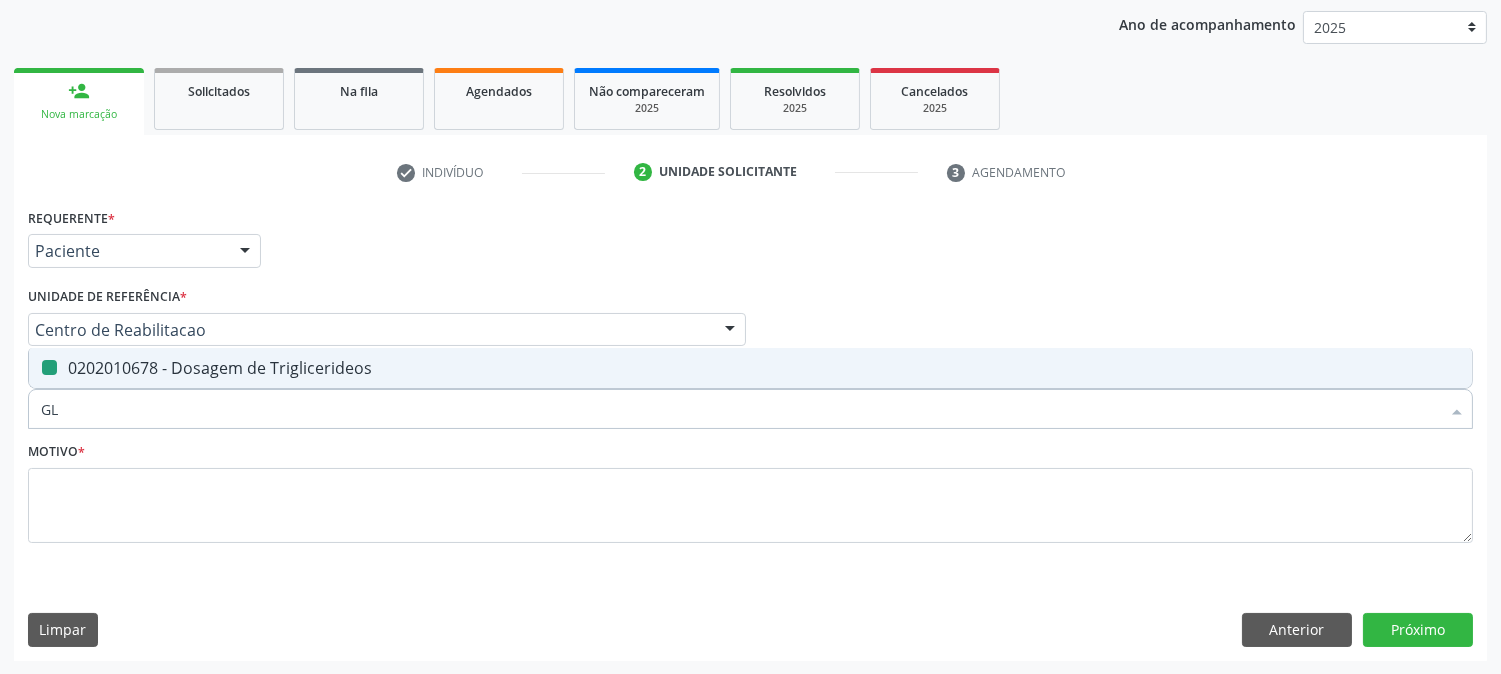 checkbox on "false" 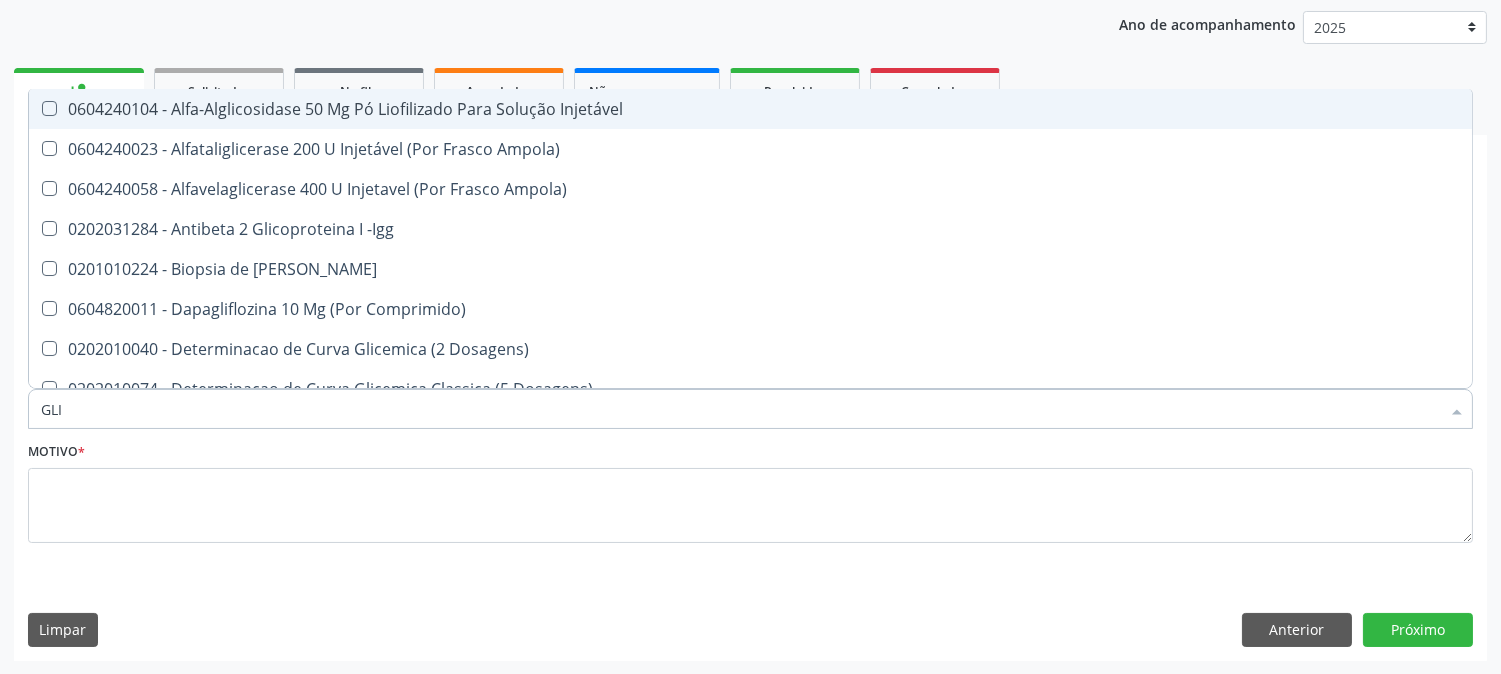 type on "GLIC" 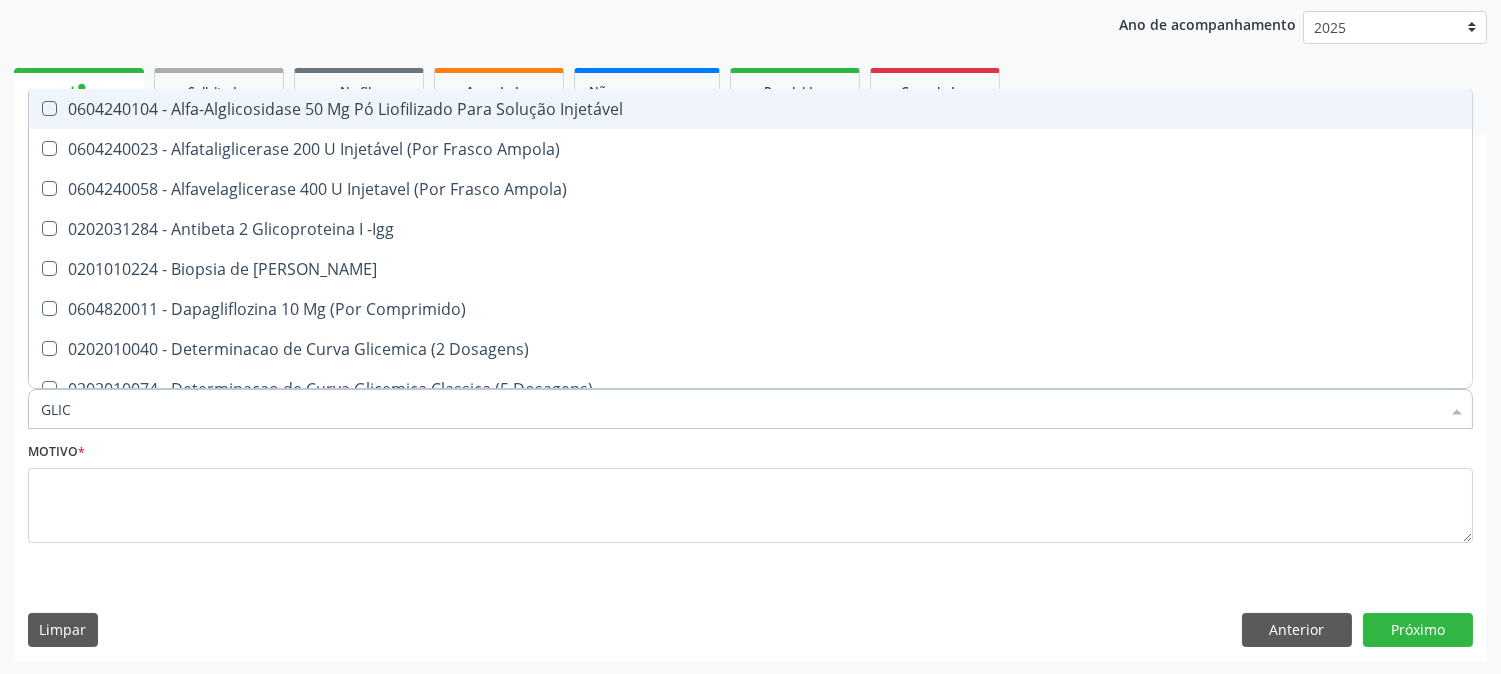 checkbox on "true" 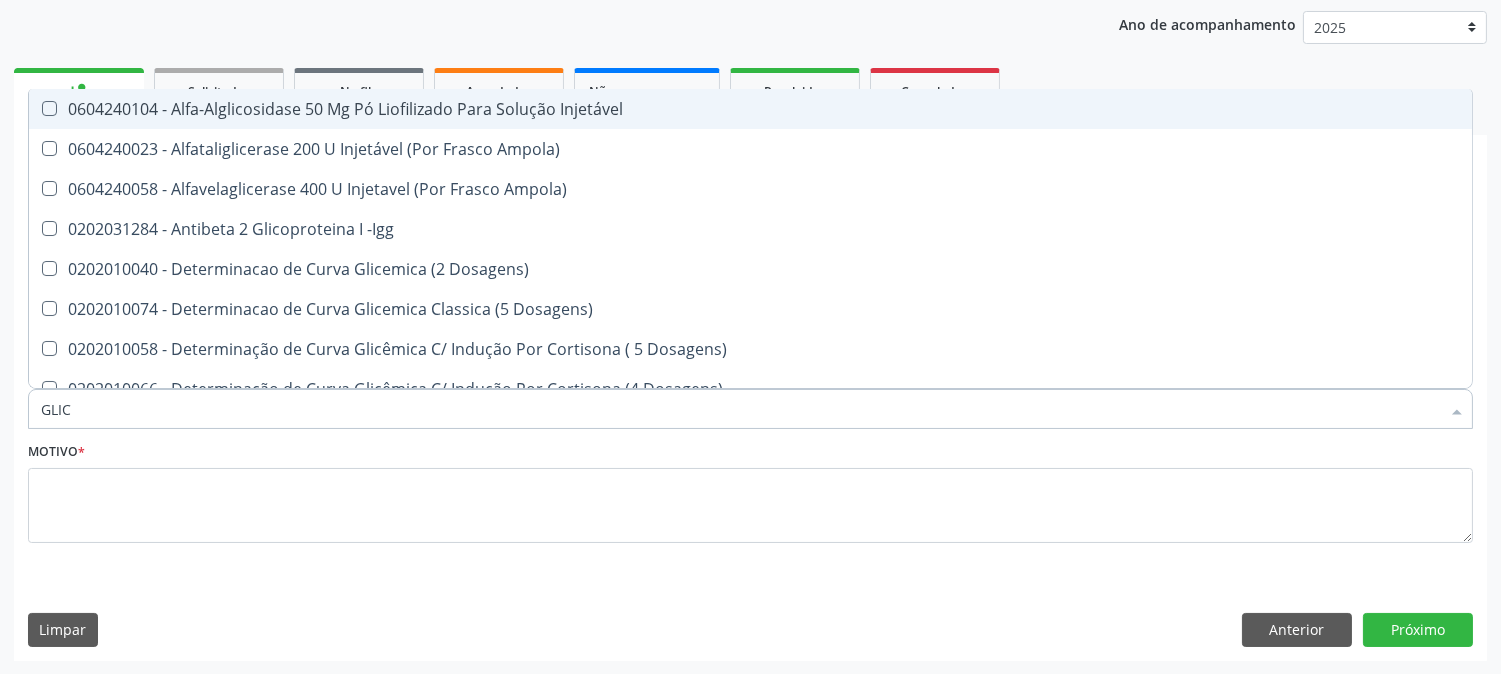 type on "GLICO" 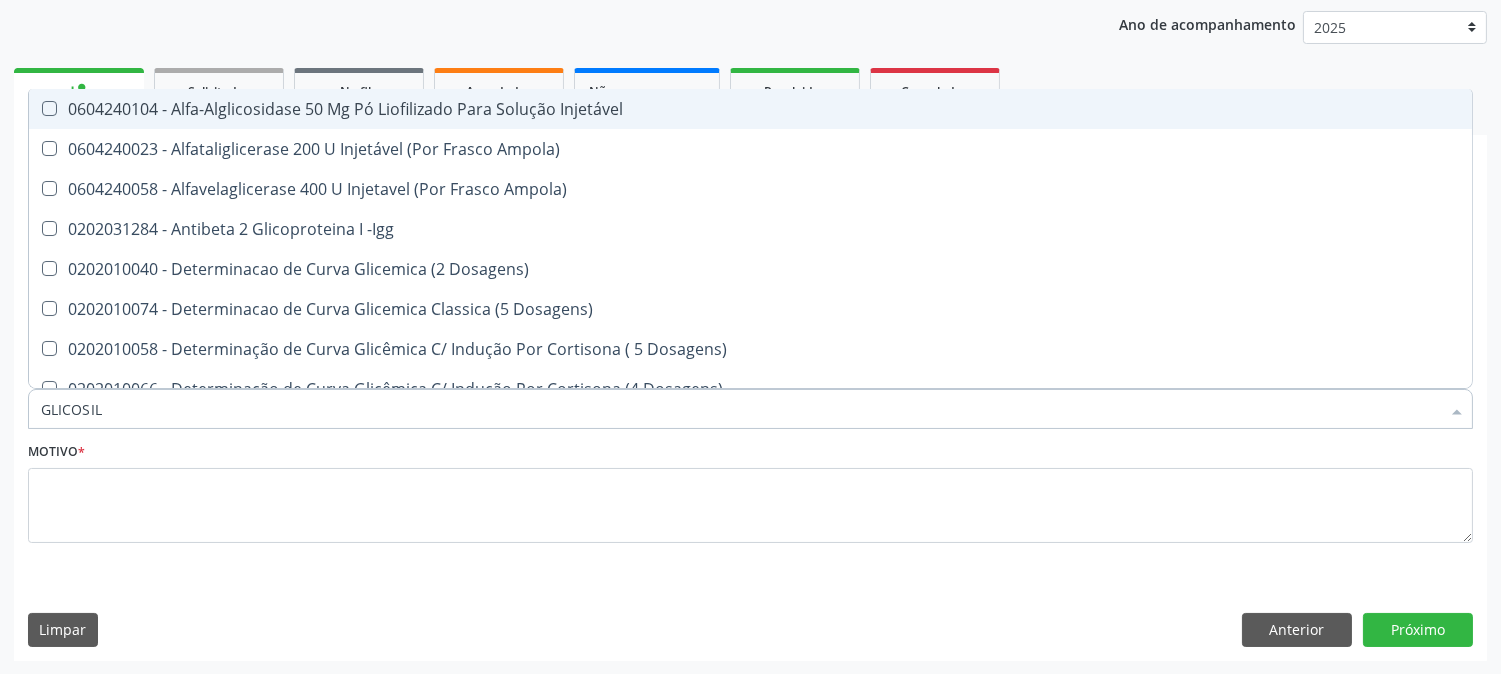type on "GLICOSILA" 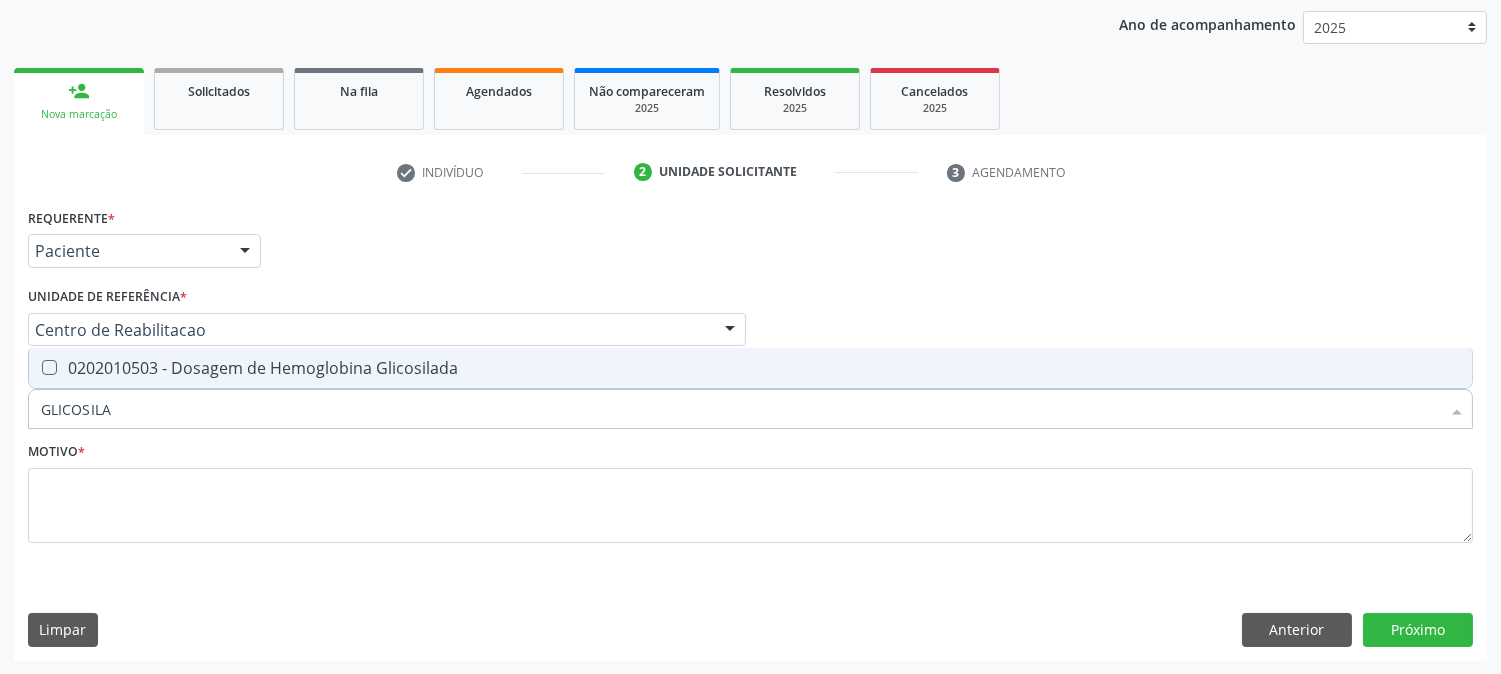 click on "0202010503 - Dosagem de Hemoglobina Glicosilada" at bounding box center (750, 368) 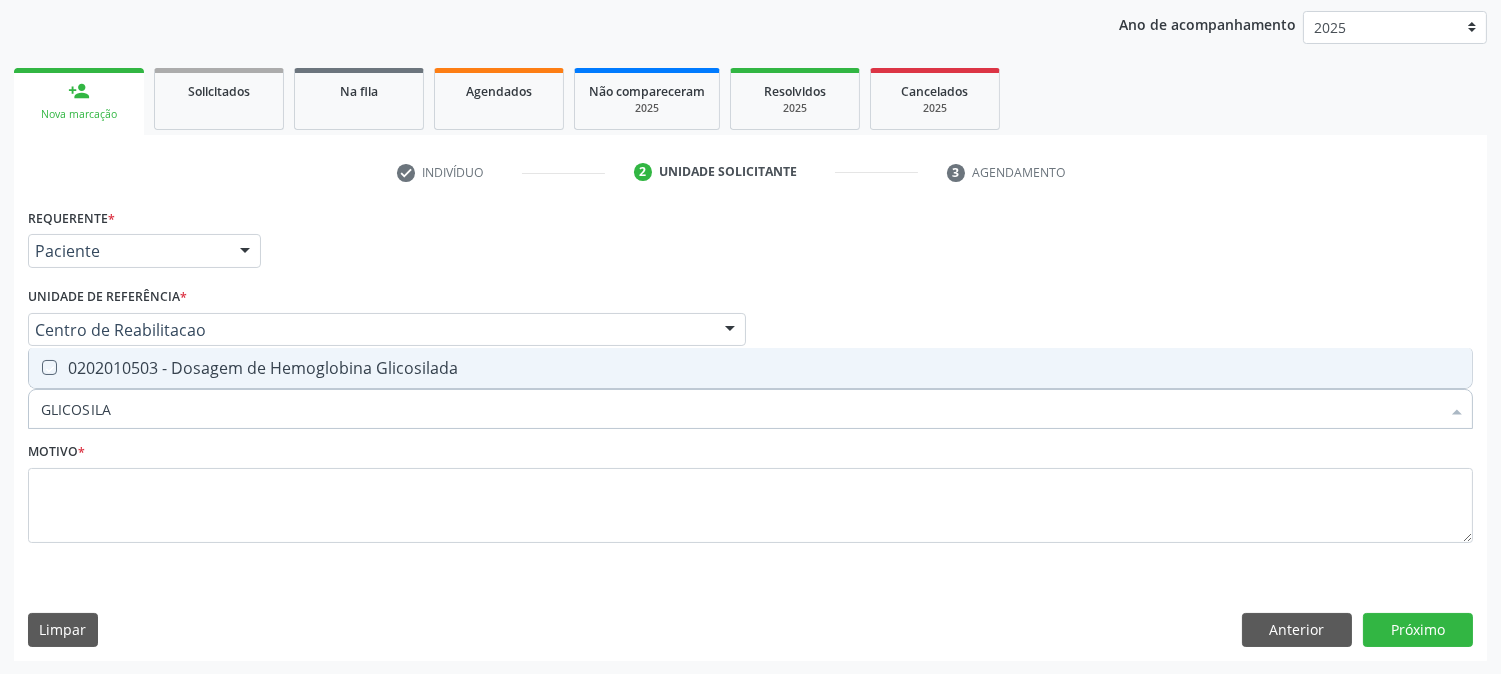 checkbox on "true" 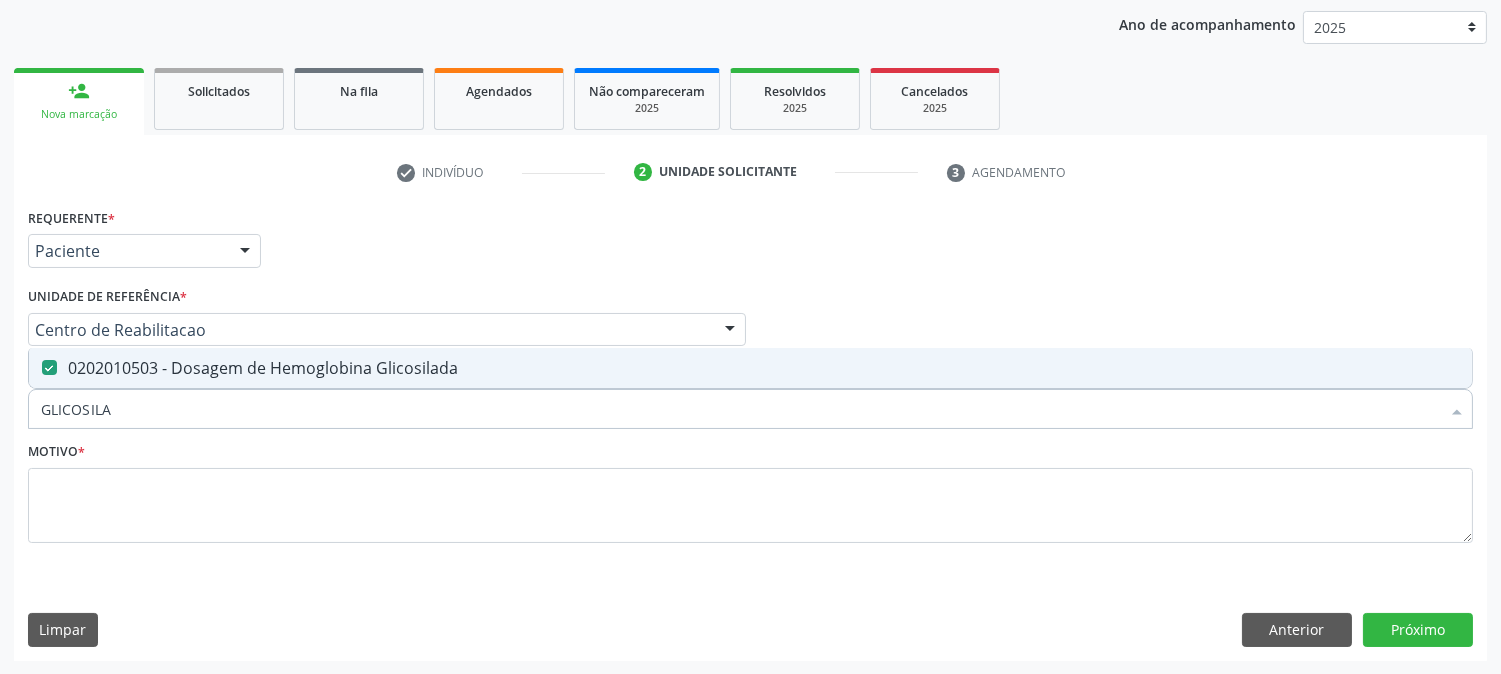 click on "GLICOSILA" at bounding box center (740, 409) 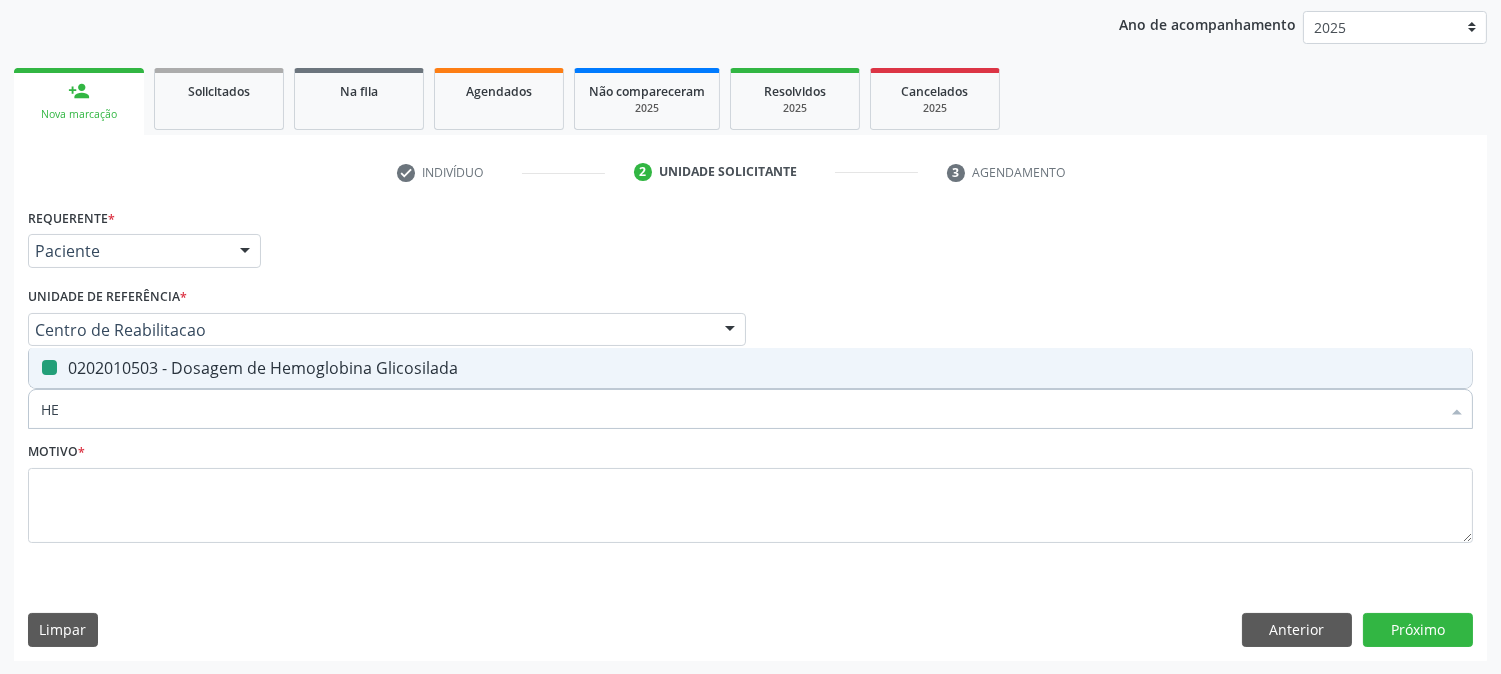 type on "HEM" 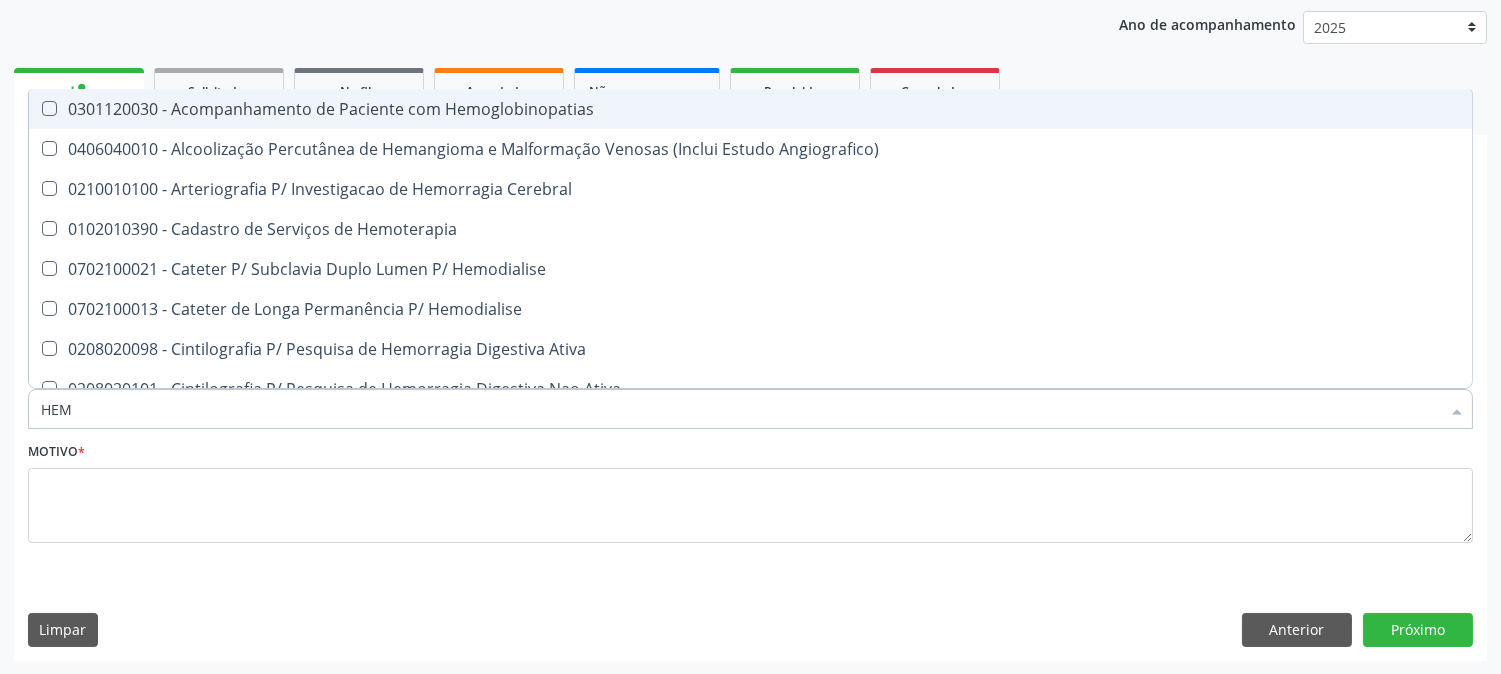 type on "HEMO" 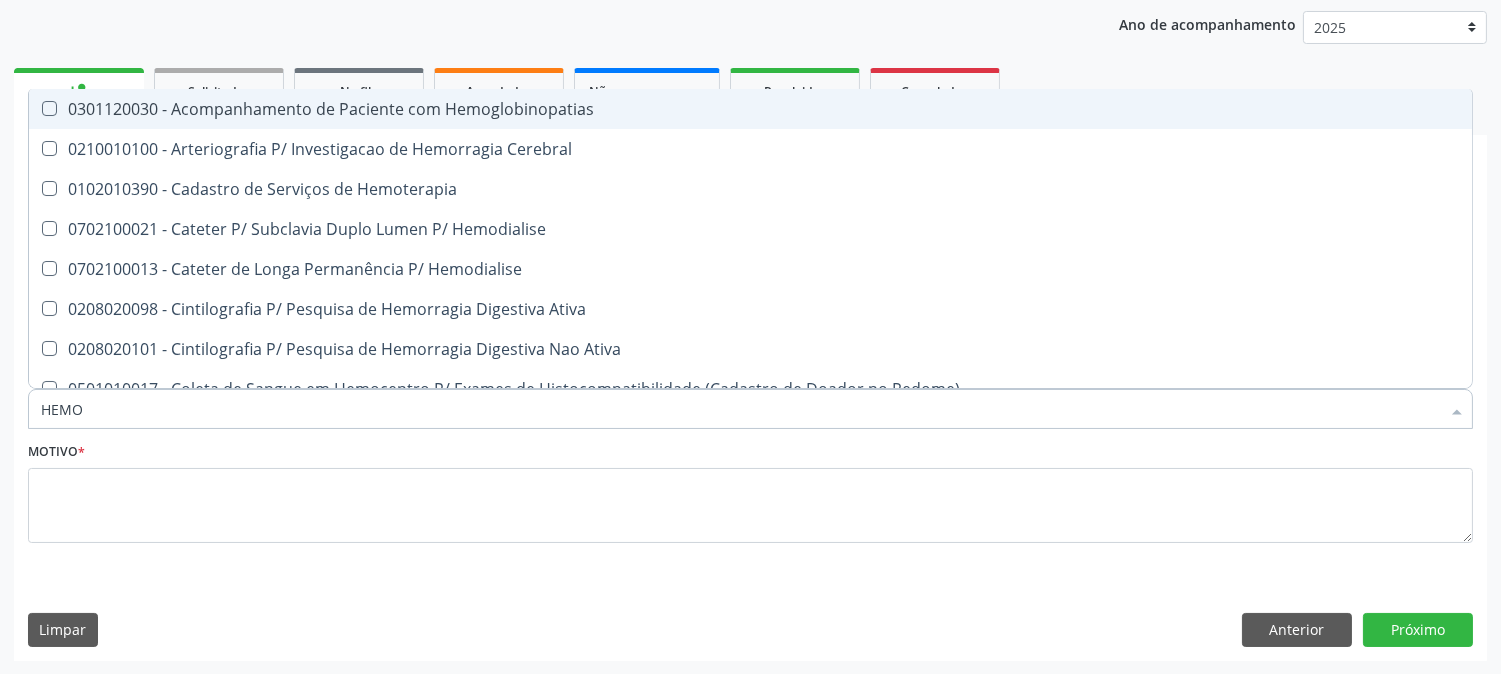 type on "HEMOG" 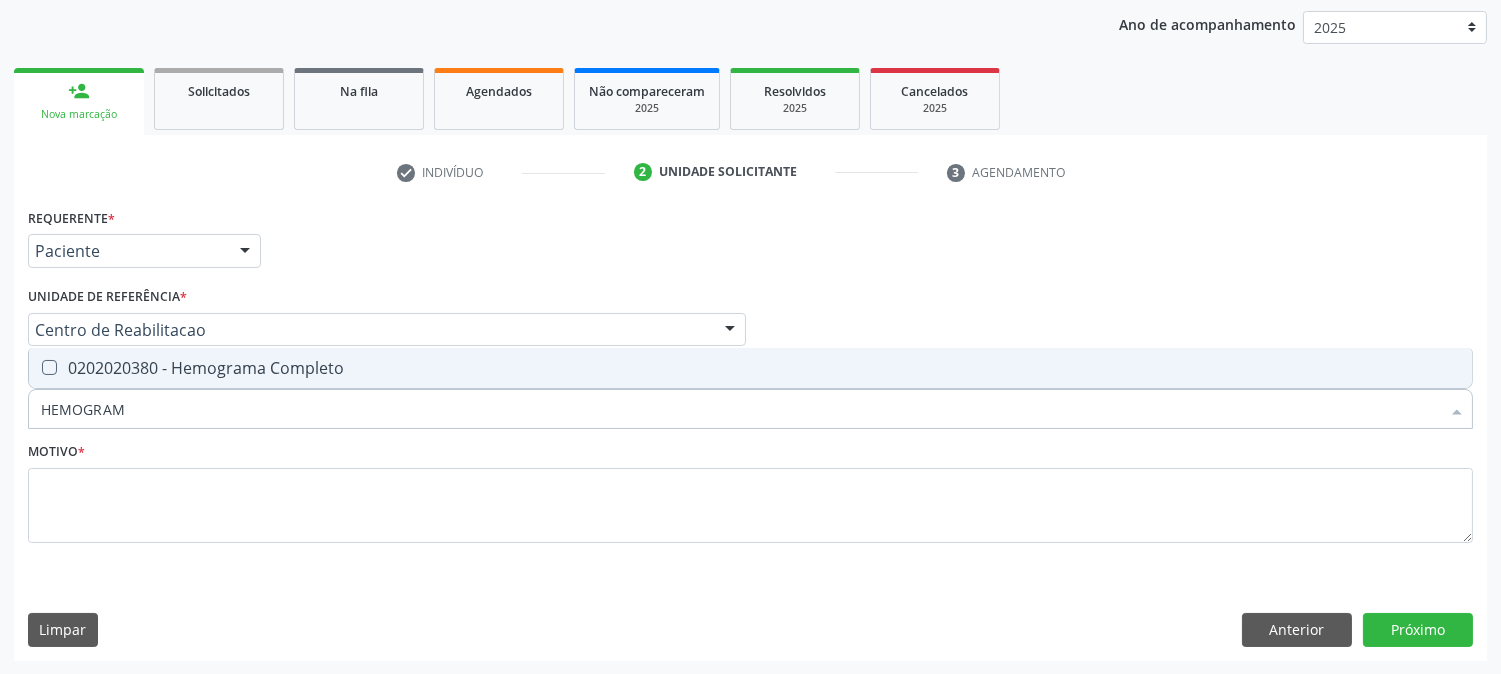 type on "HEMOGRAMA" 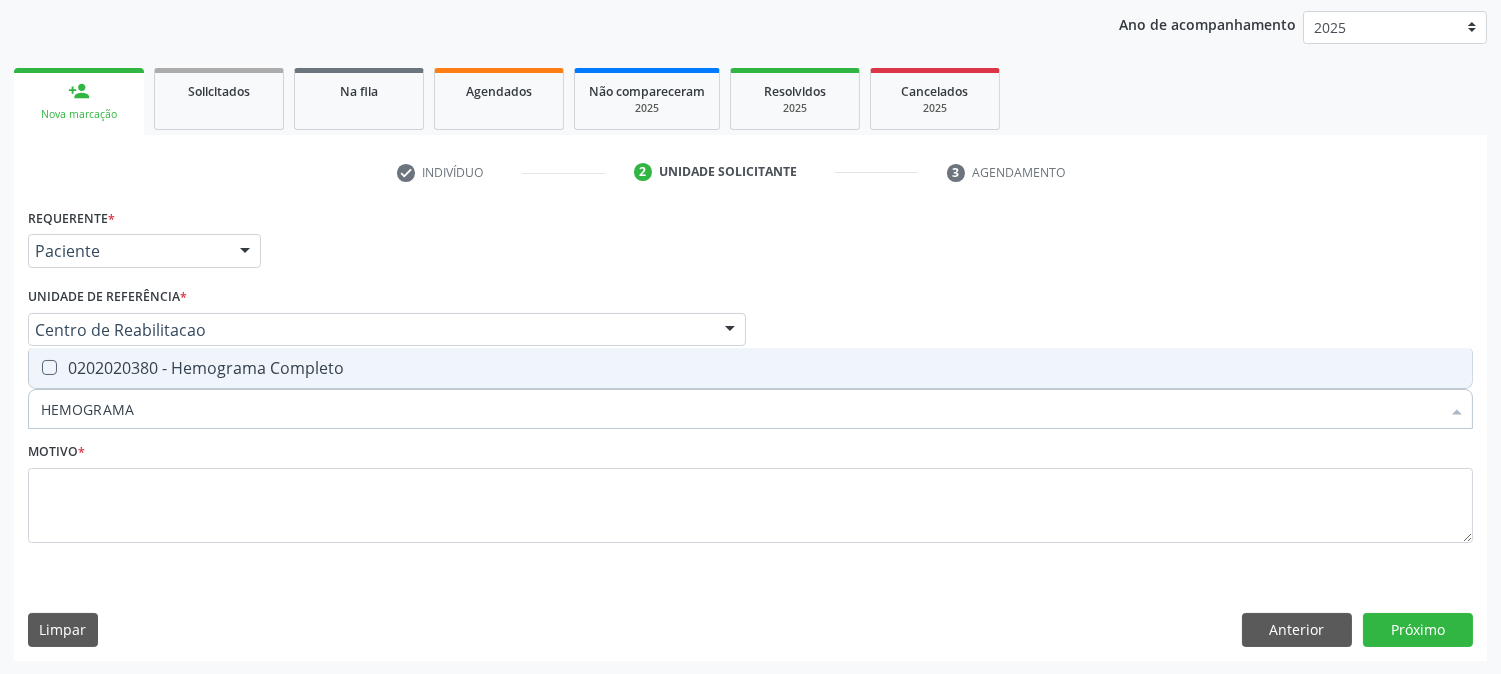 click on "0202020380 - Hemograma Completo" at bounding box center [750, 368] 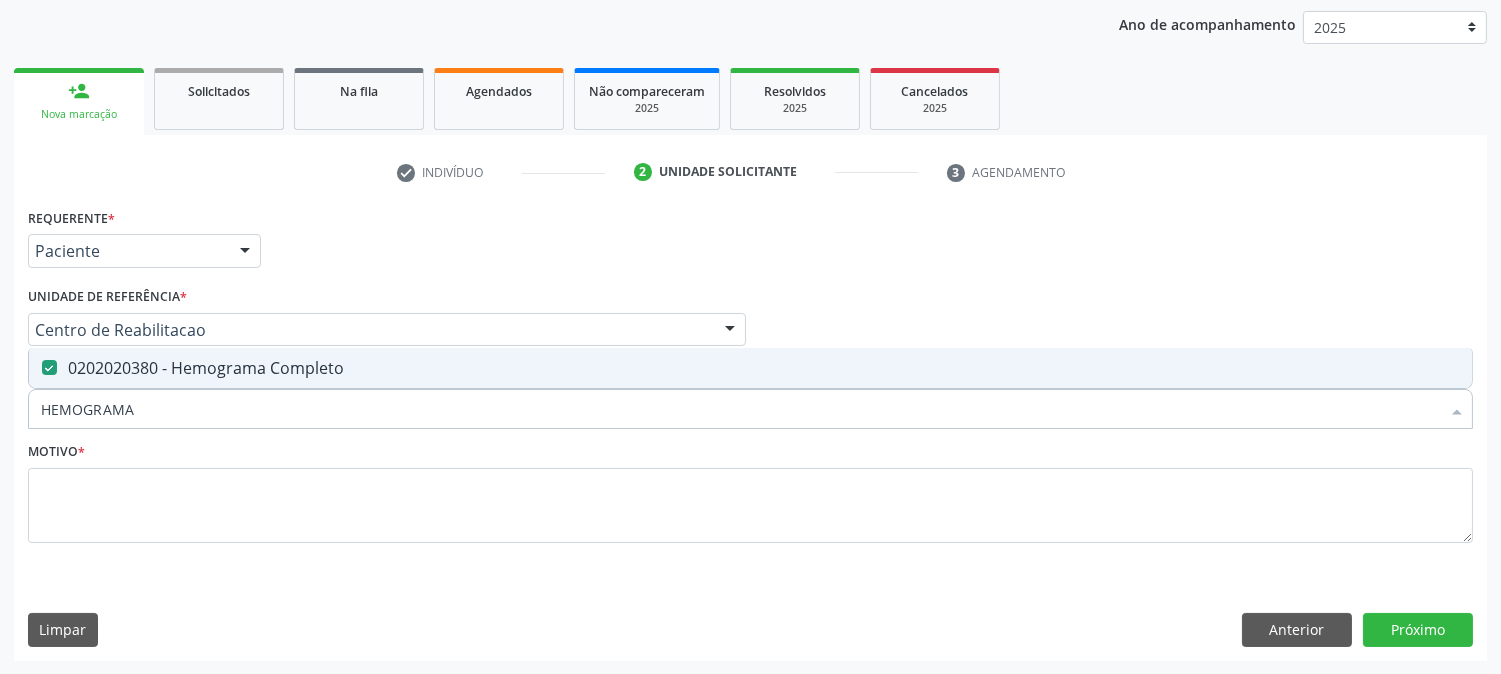 checkbox on "true" 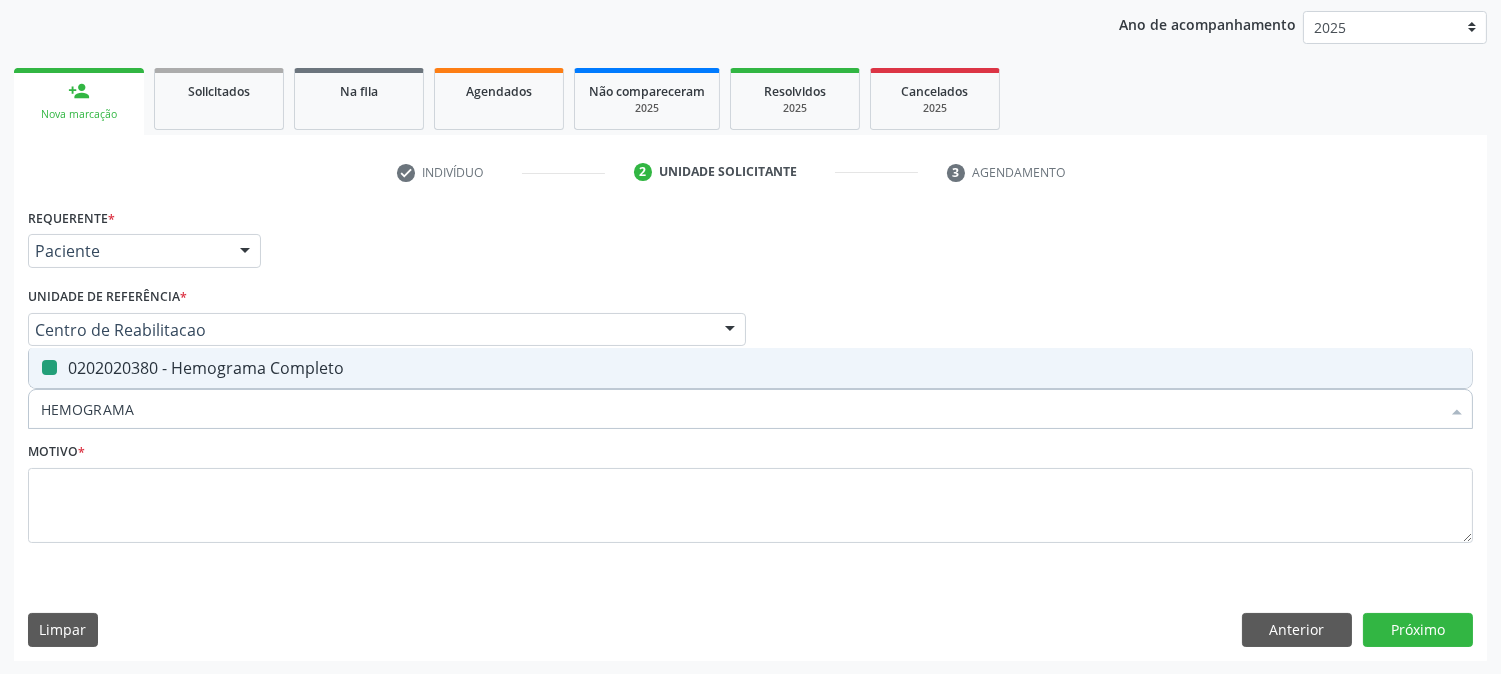 type on "L" 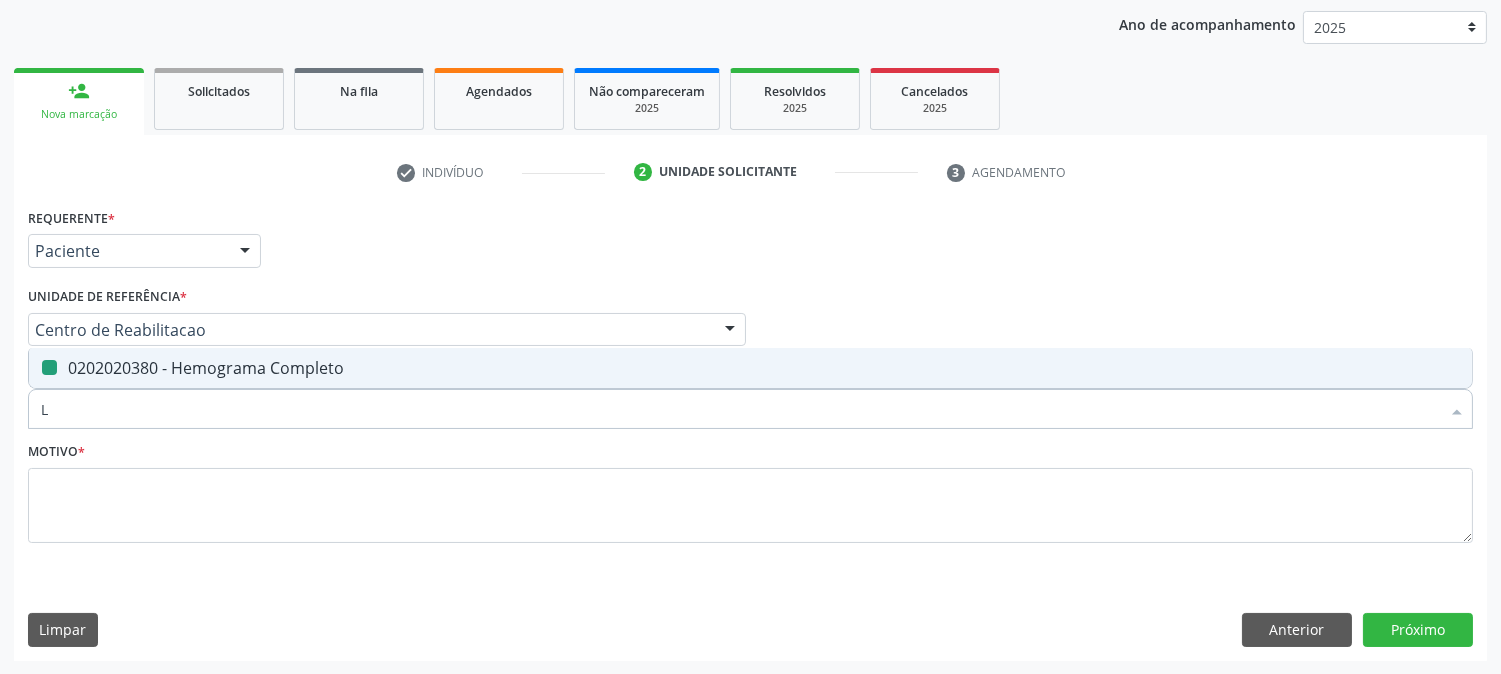 checkbox on "false" 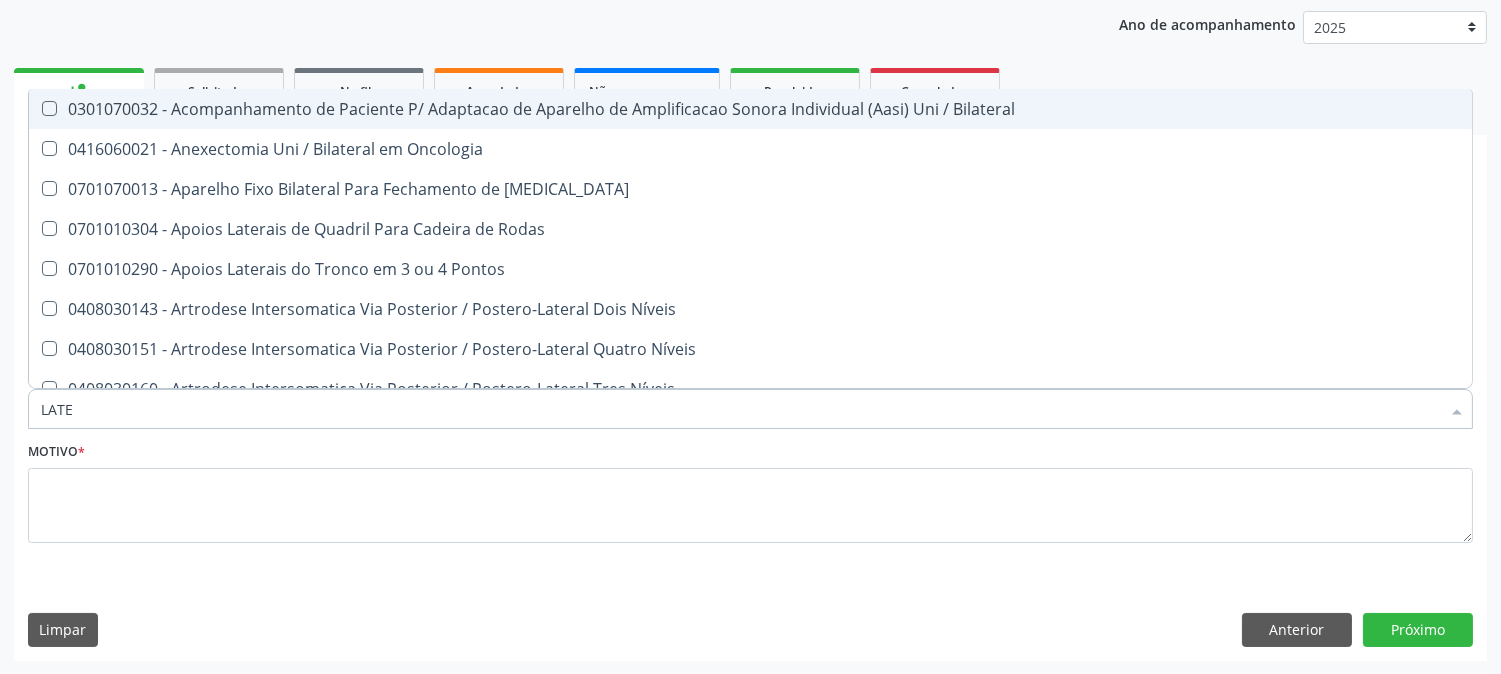 type on "LATEX" 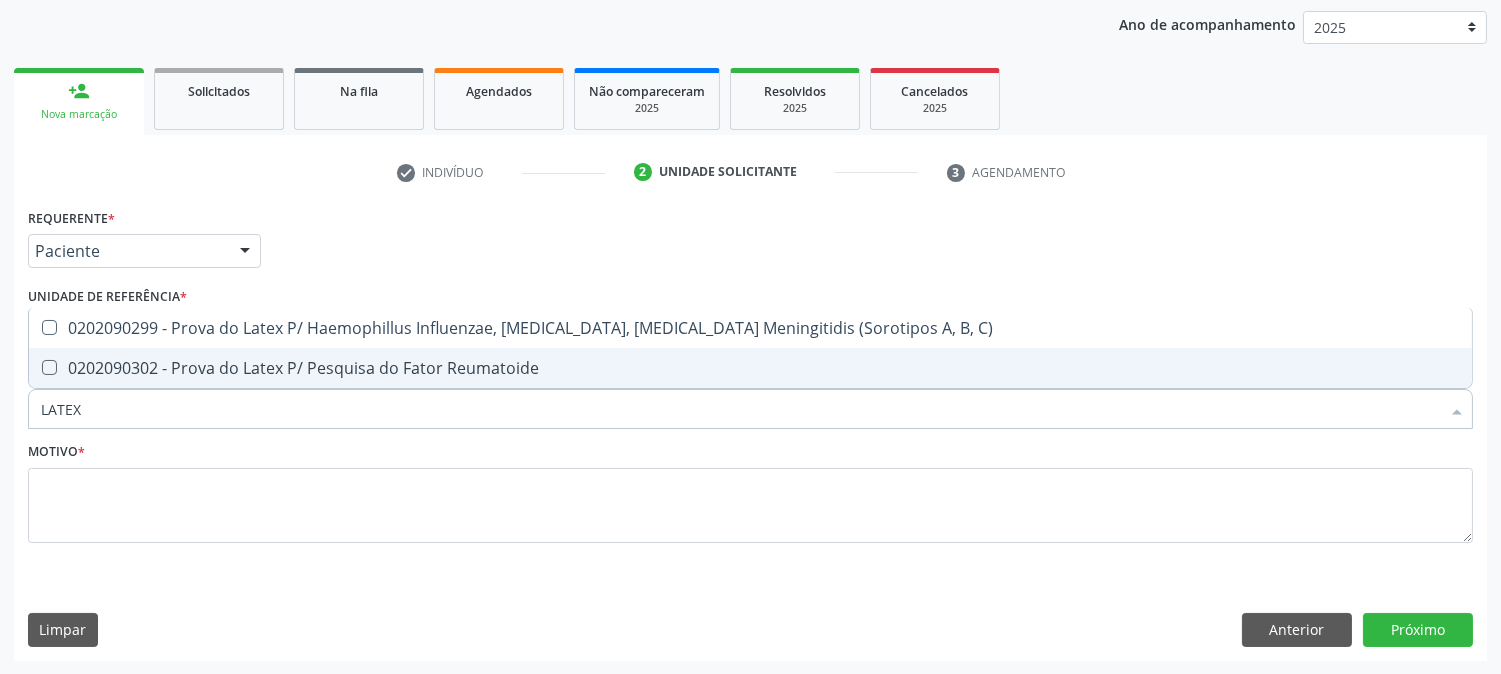 click on "0202090302 - Prova do Latex P/ Pesquisa do Fator Reumatoide" at bounding box center [750, 368] 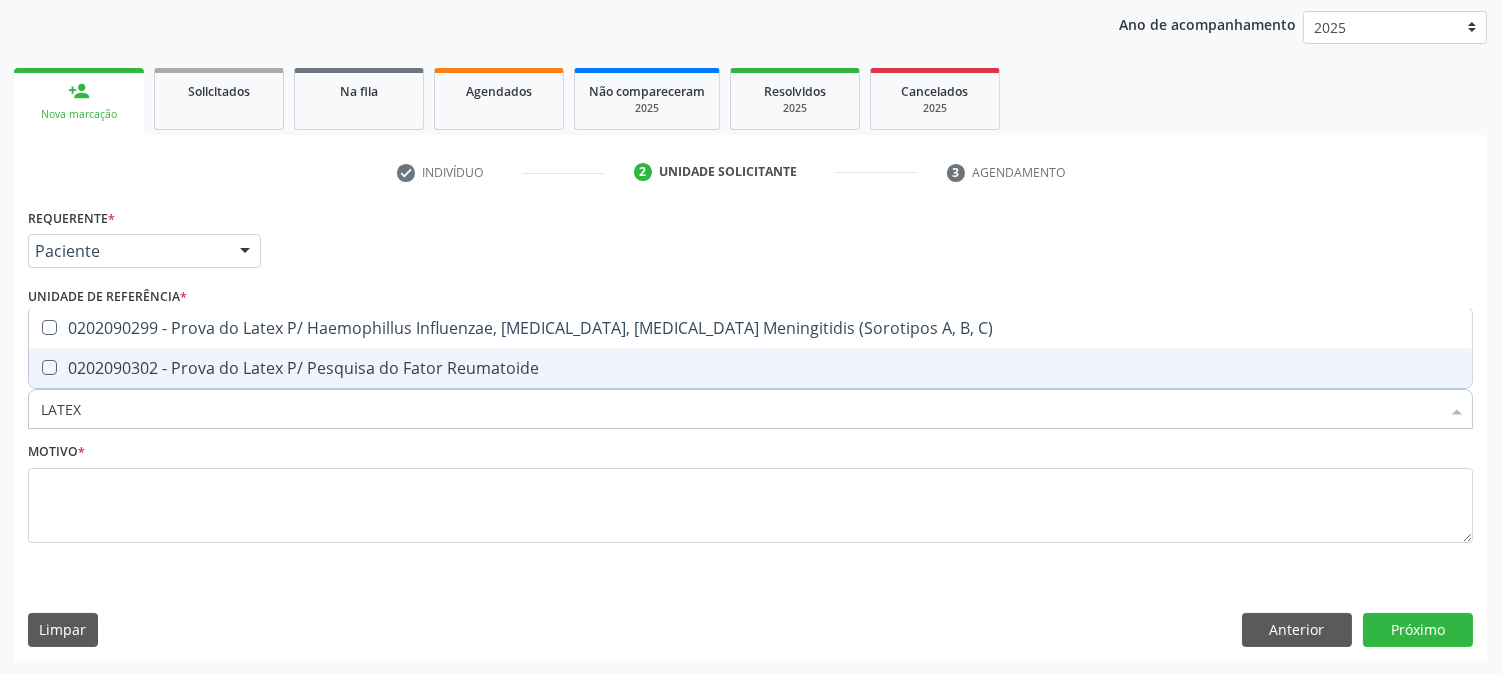checkbox on "true" 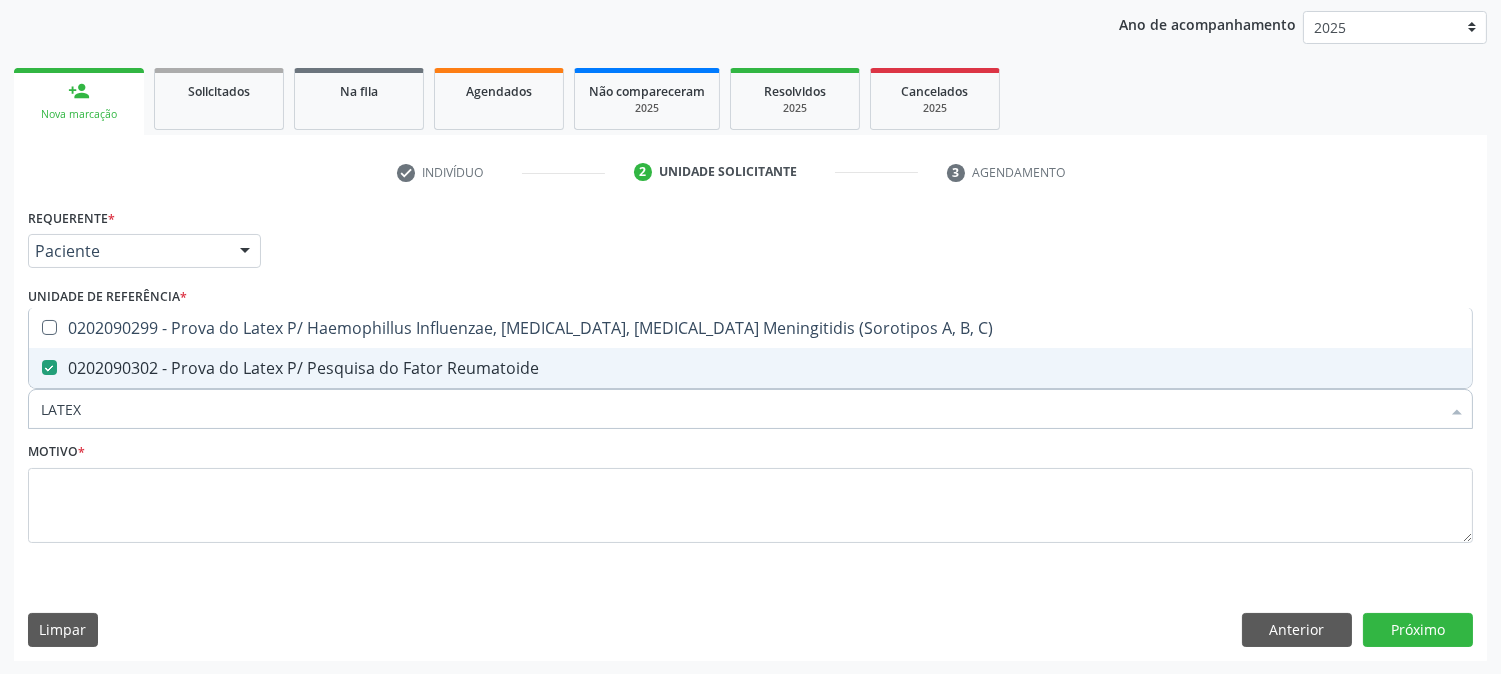 click on "LATEX" at bounding box center (740, 409) 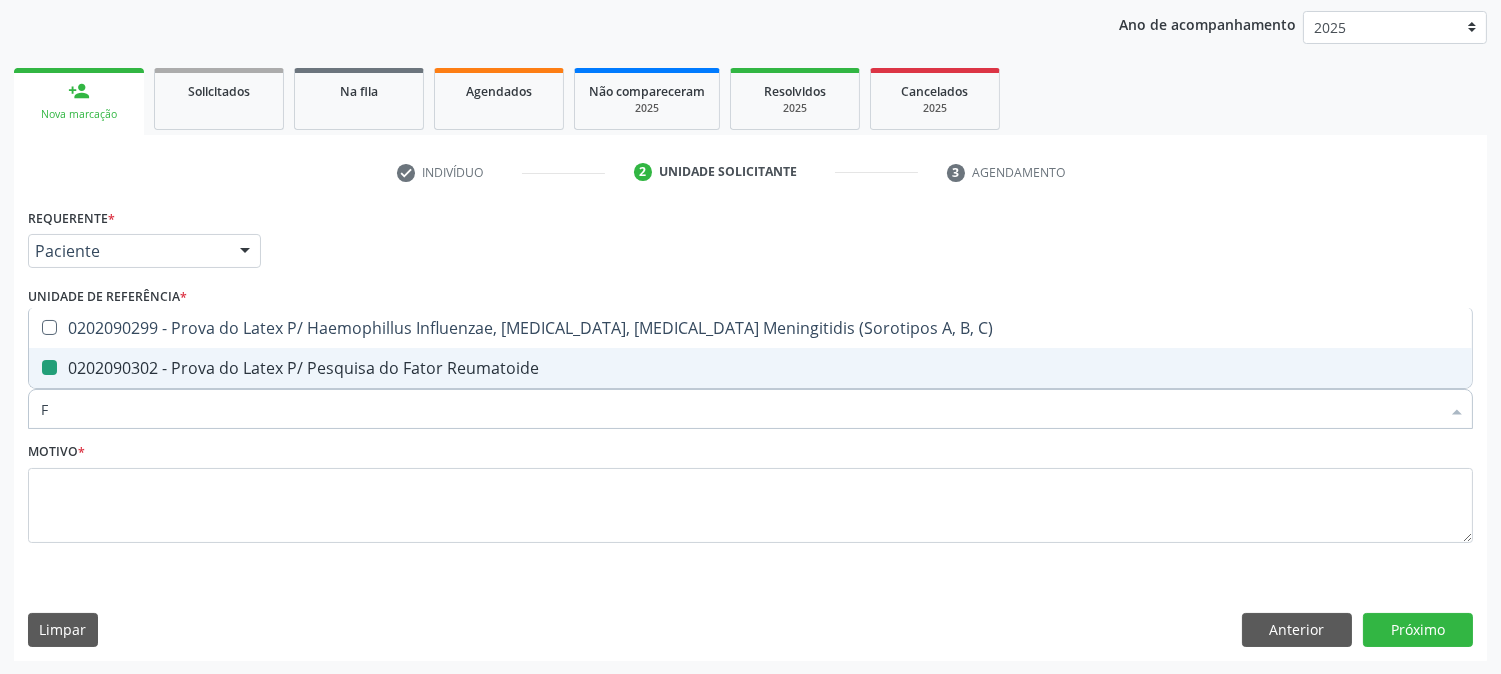 type on "FE" 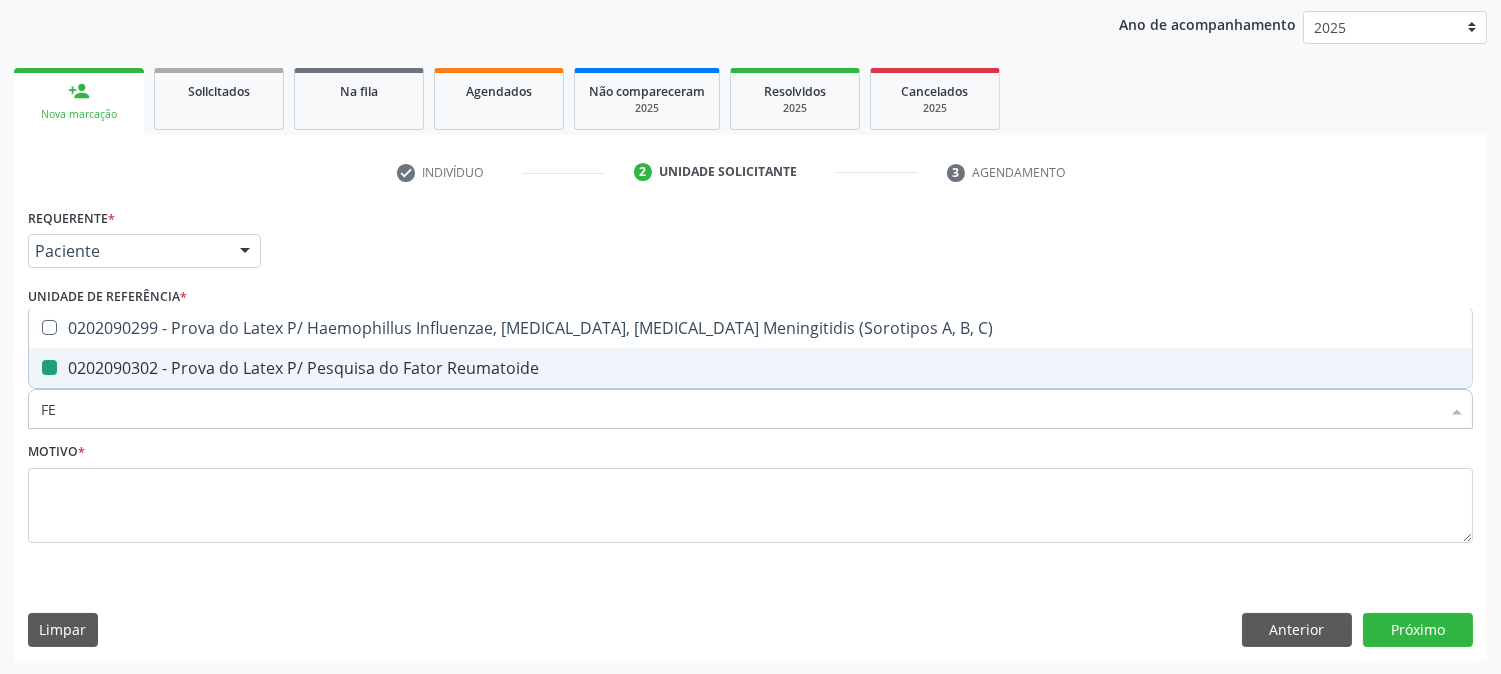 checkbox on "false" 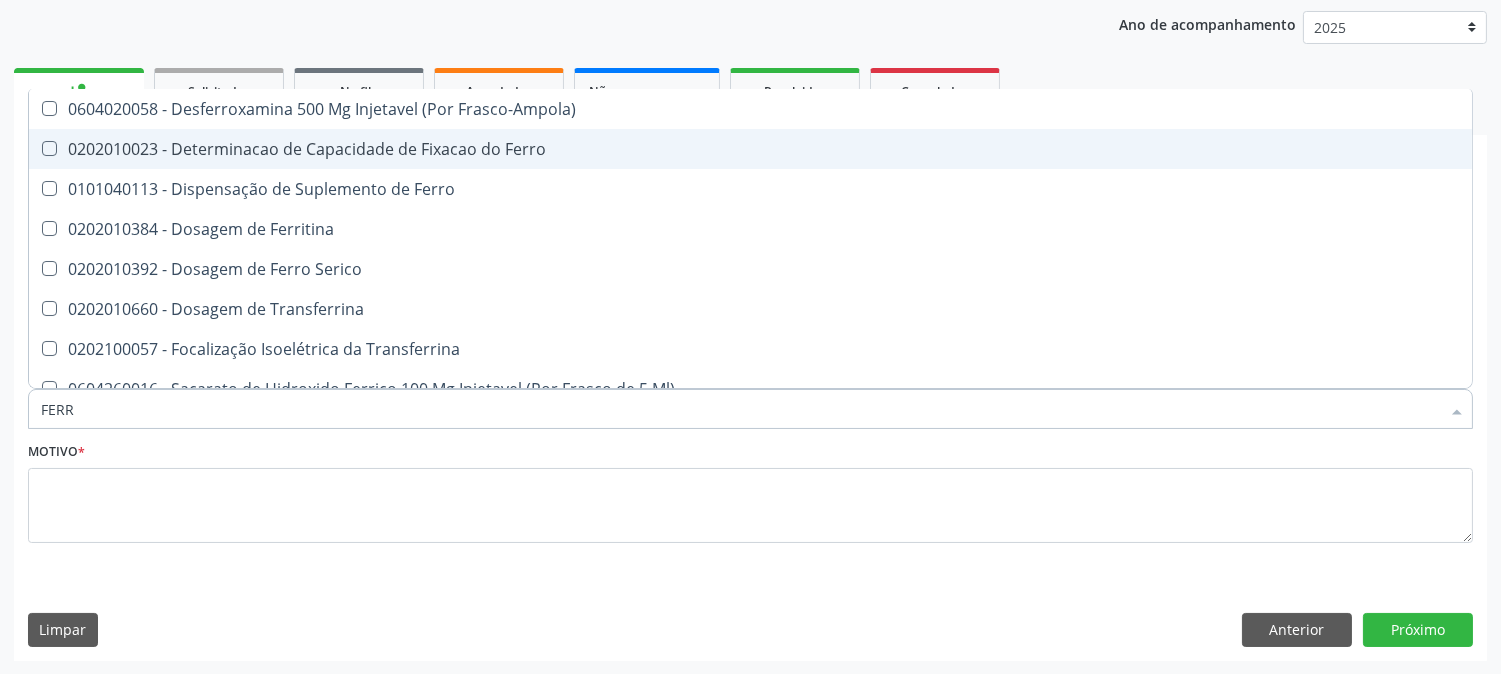 type on "FERRO" 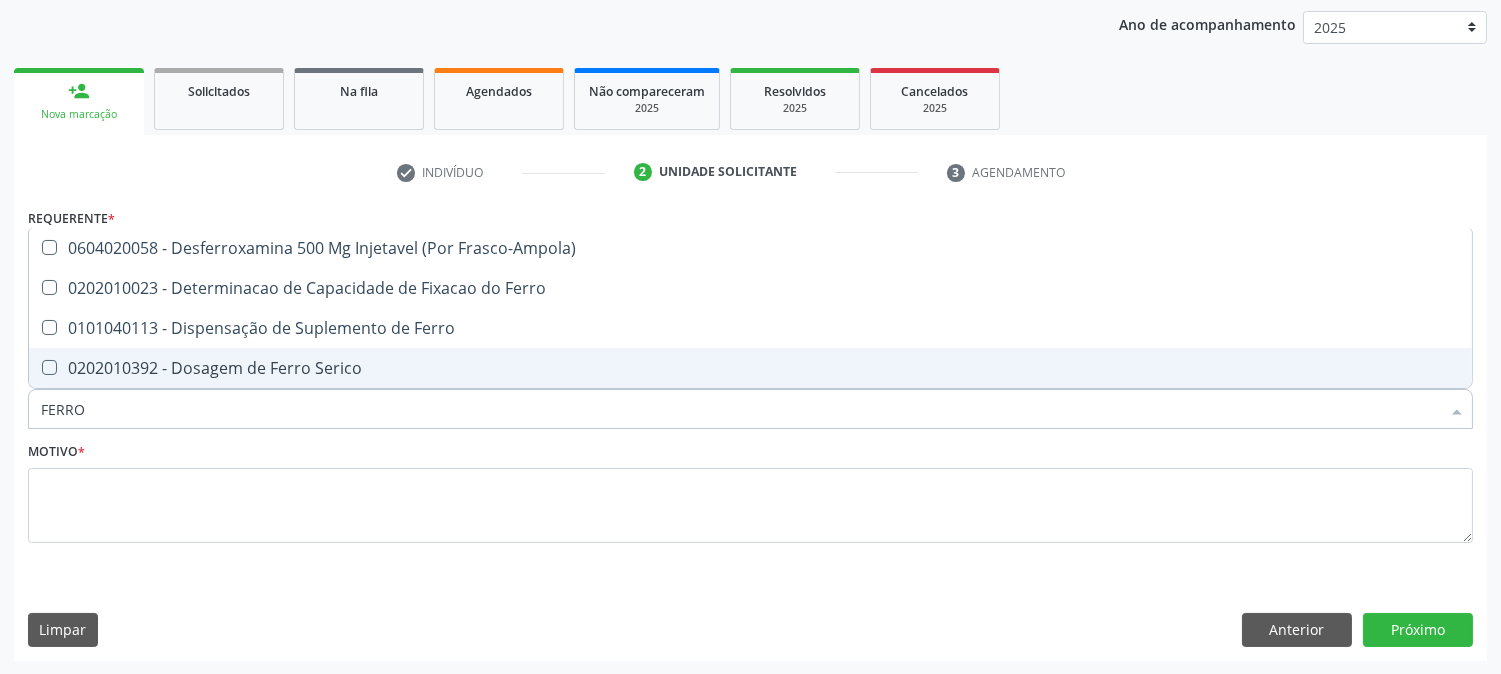 click on "0202010392 - Dosagem de Ferro Serico" at bounding box center [750, 368] 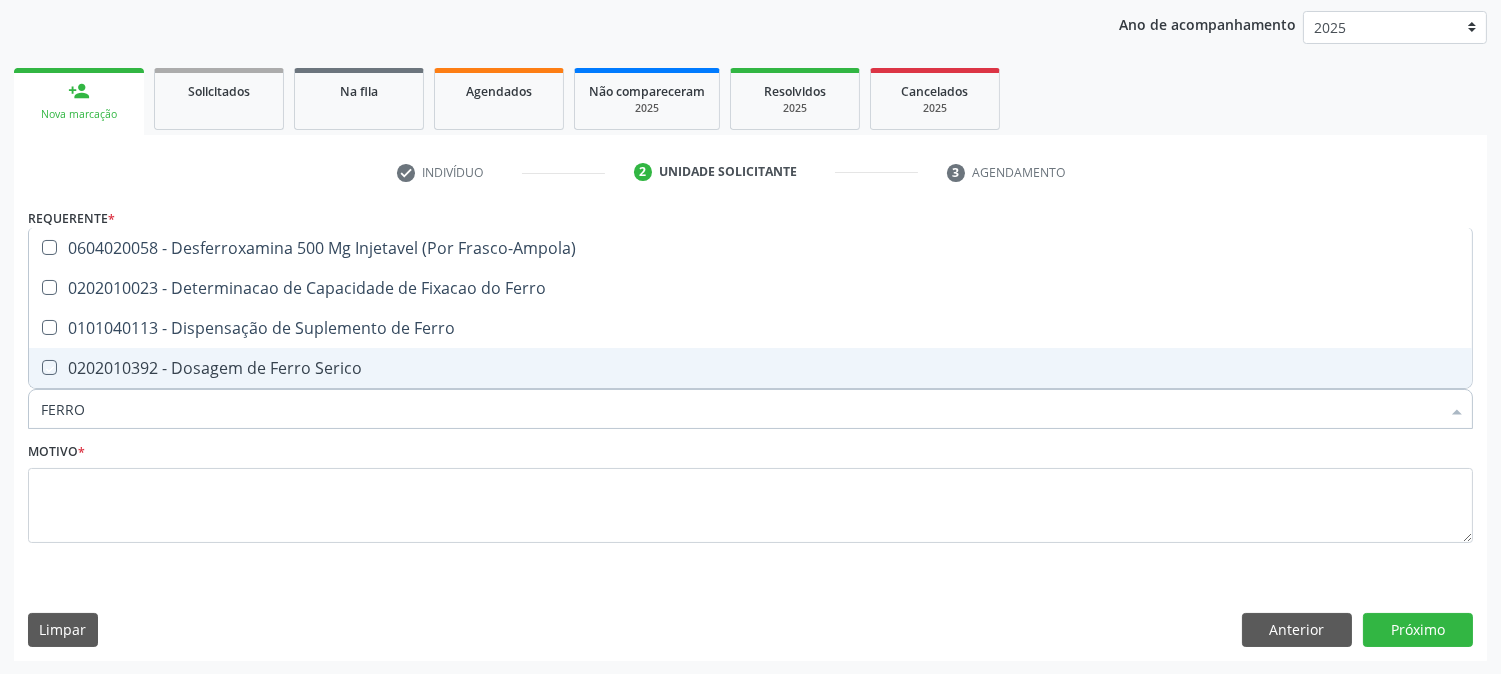 checkbox on "true" 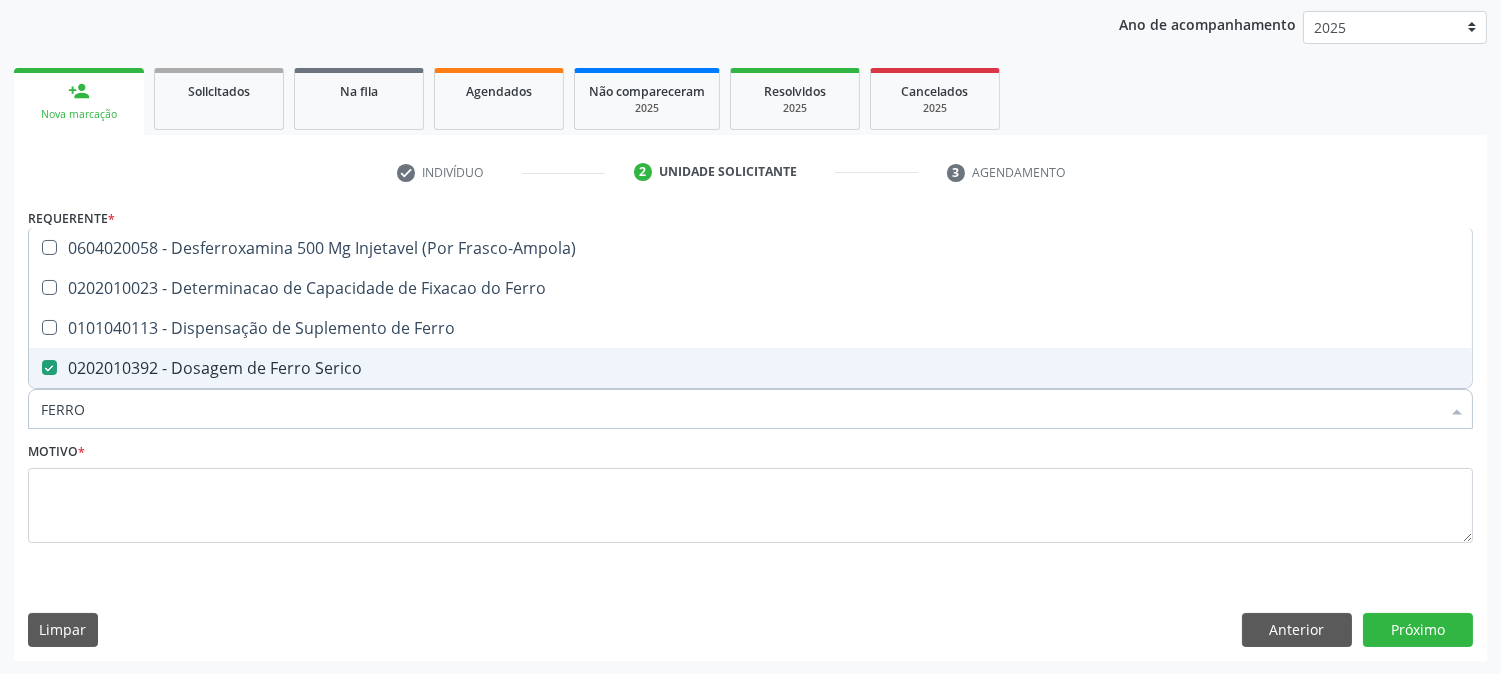 click on "FERRO" at bounding box center [740, 409] 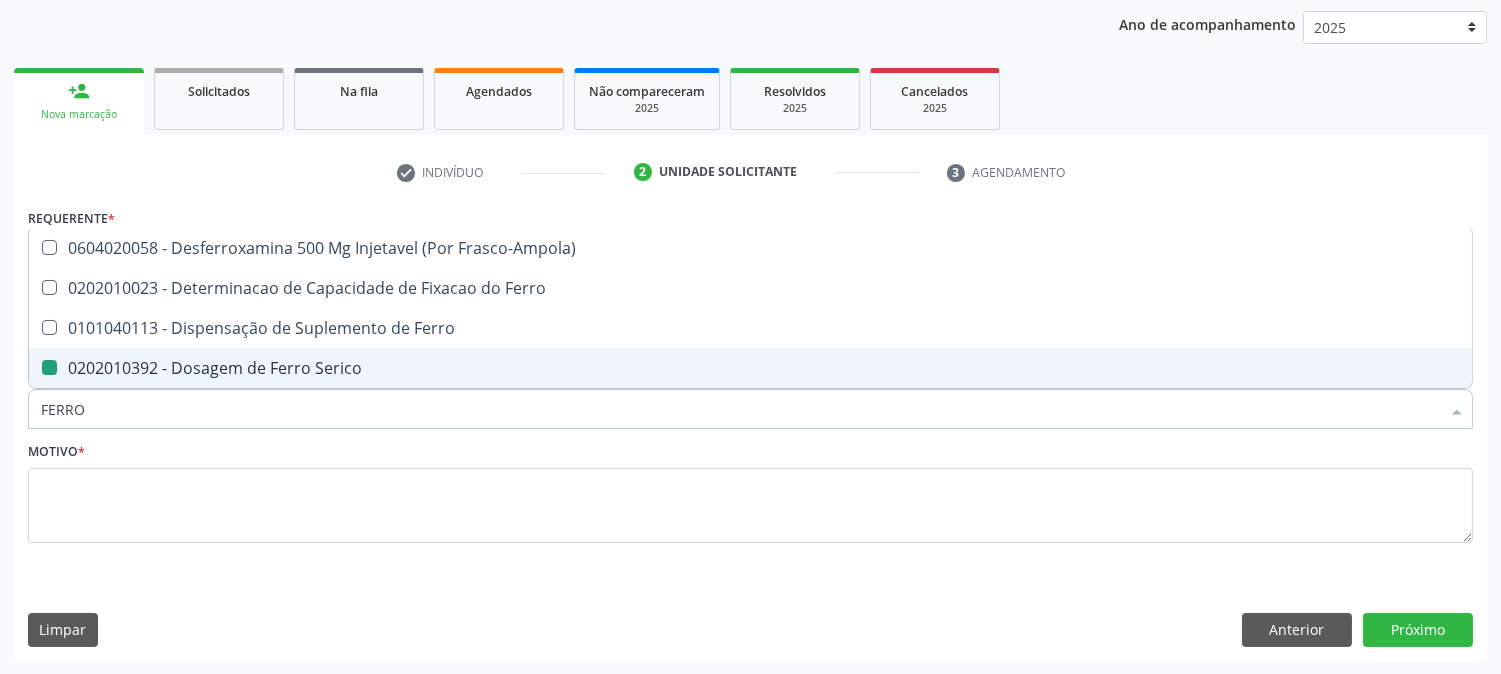 type on "P" 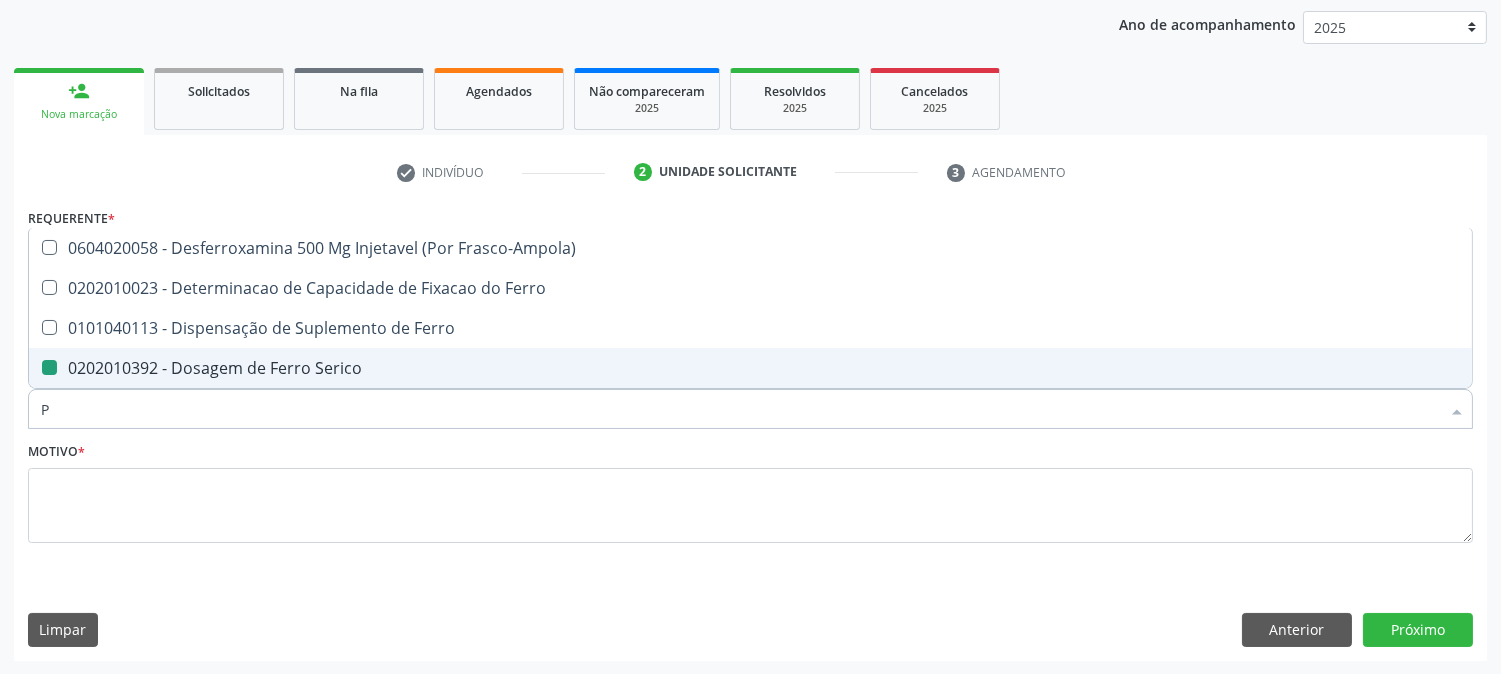 checkbox on "false" 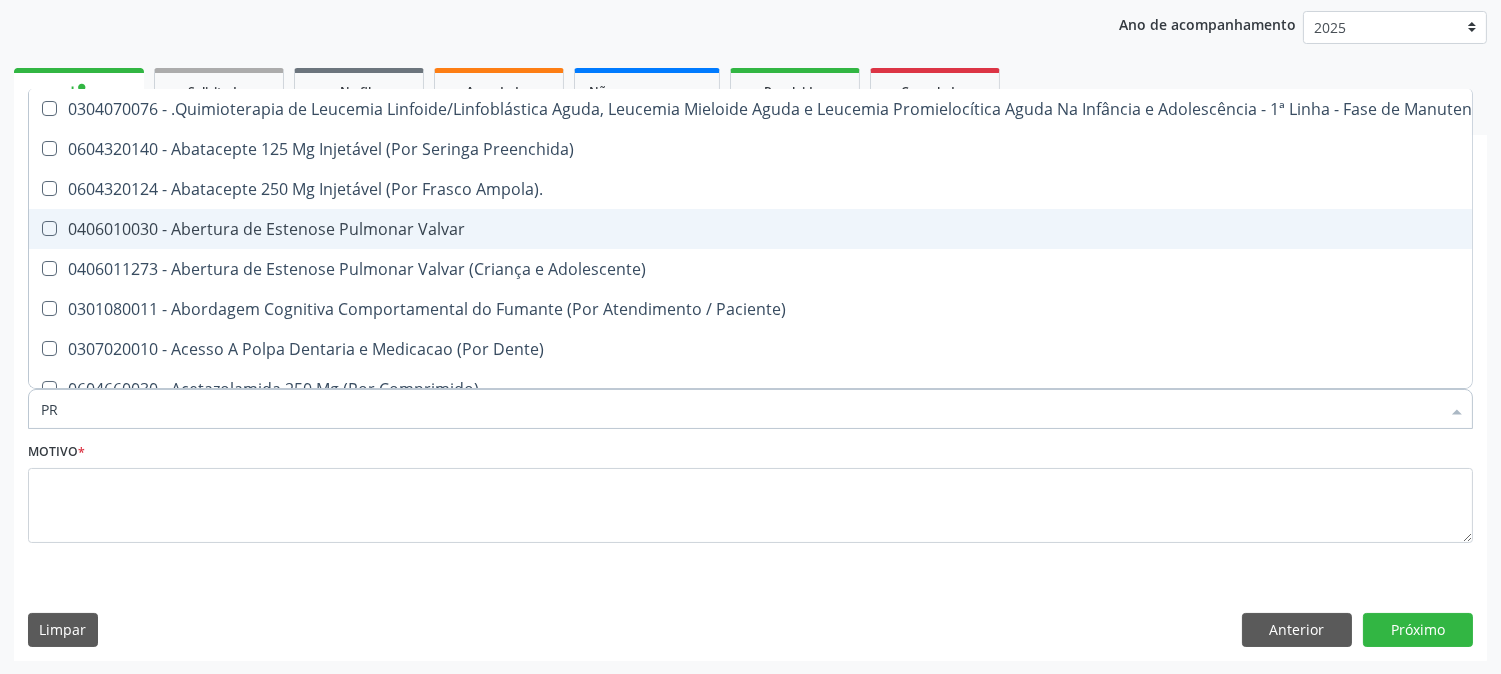 type on "PRO" 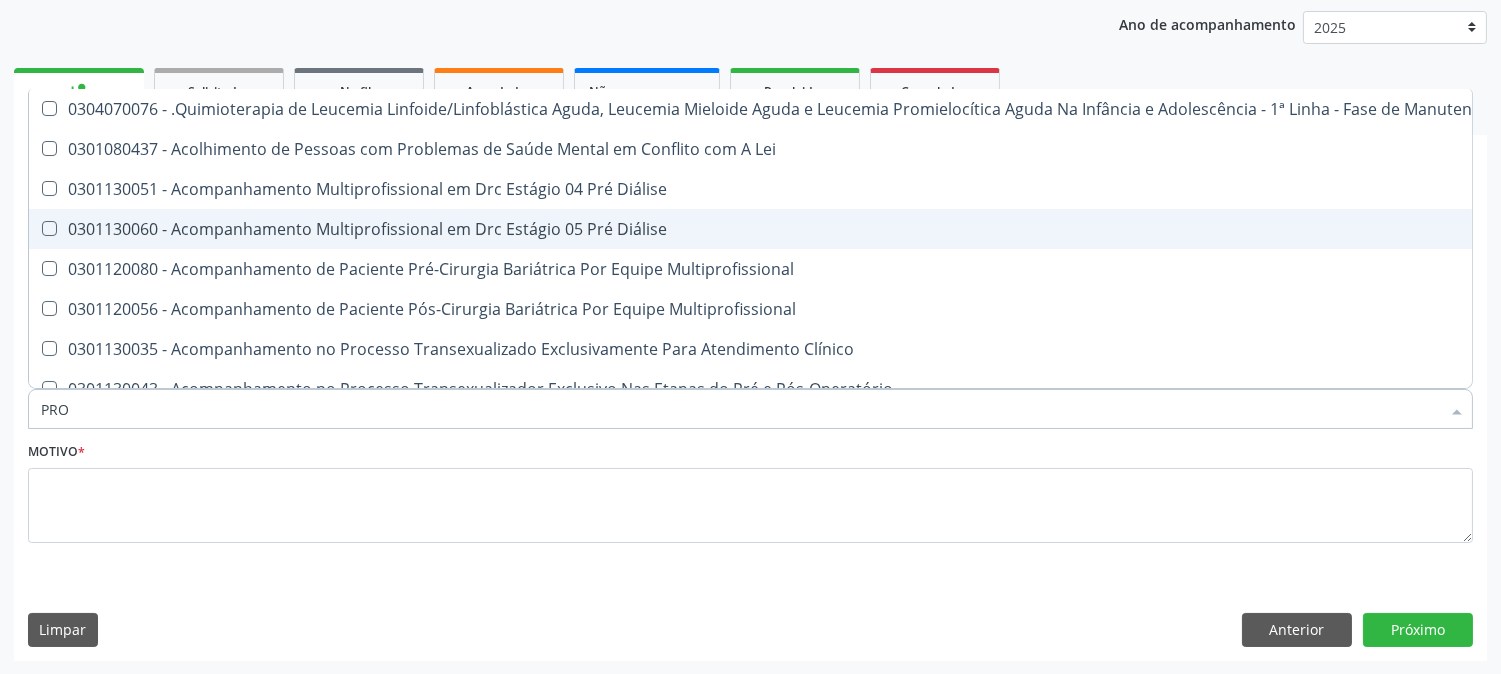 checkbox on "true" 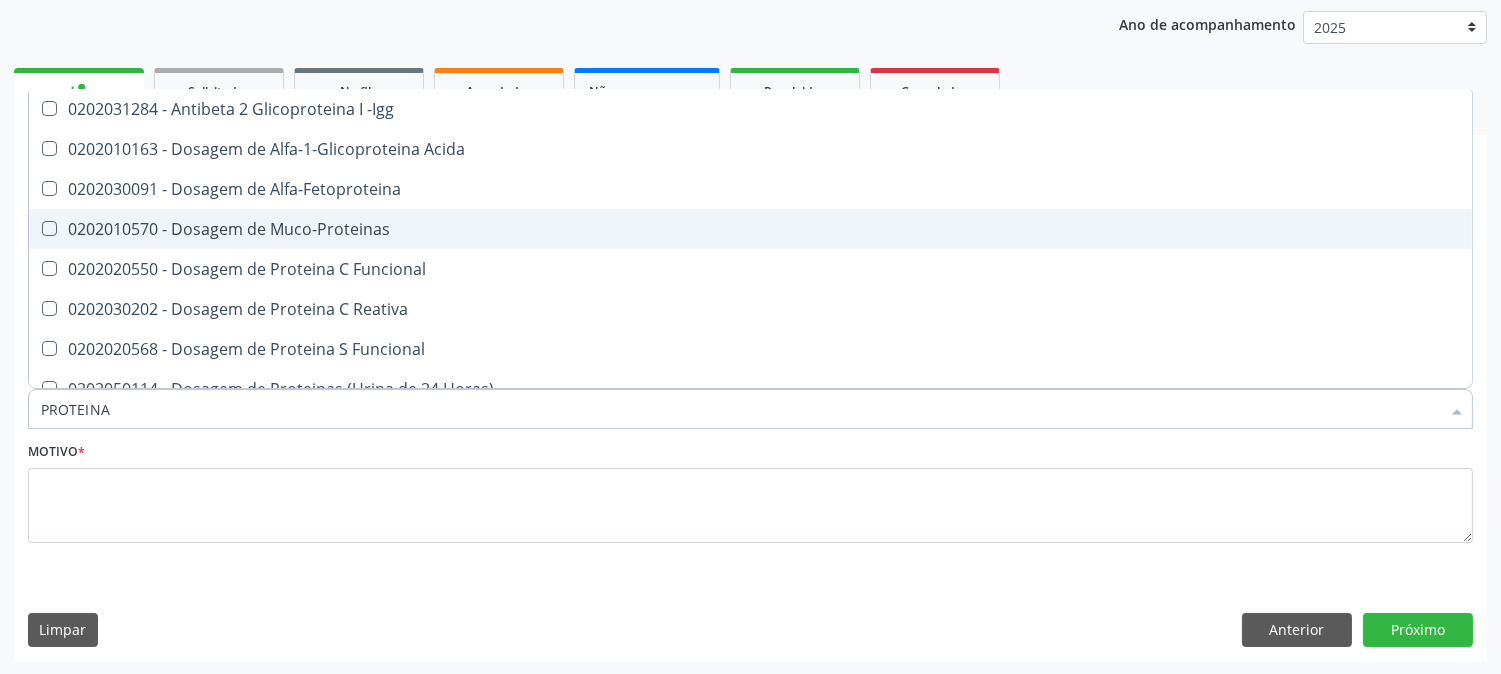type on "PROTEINA C" 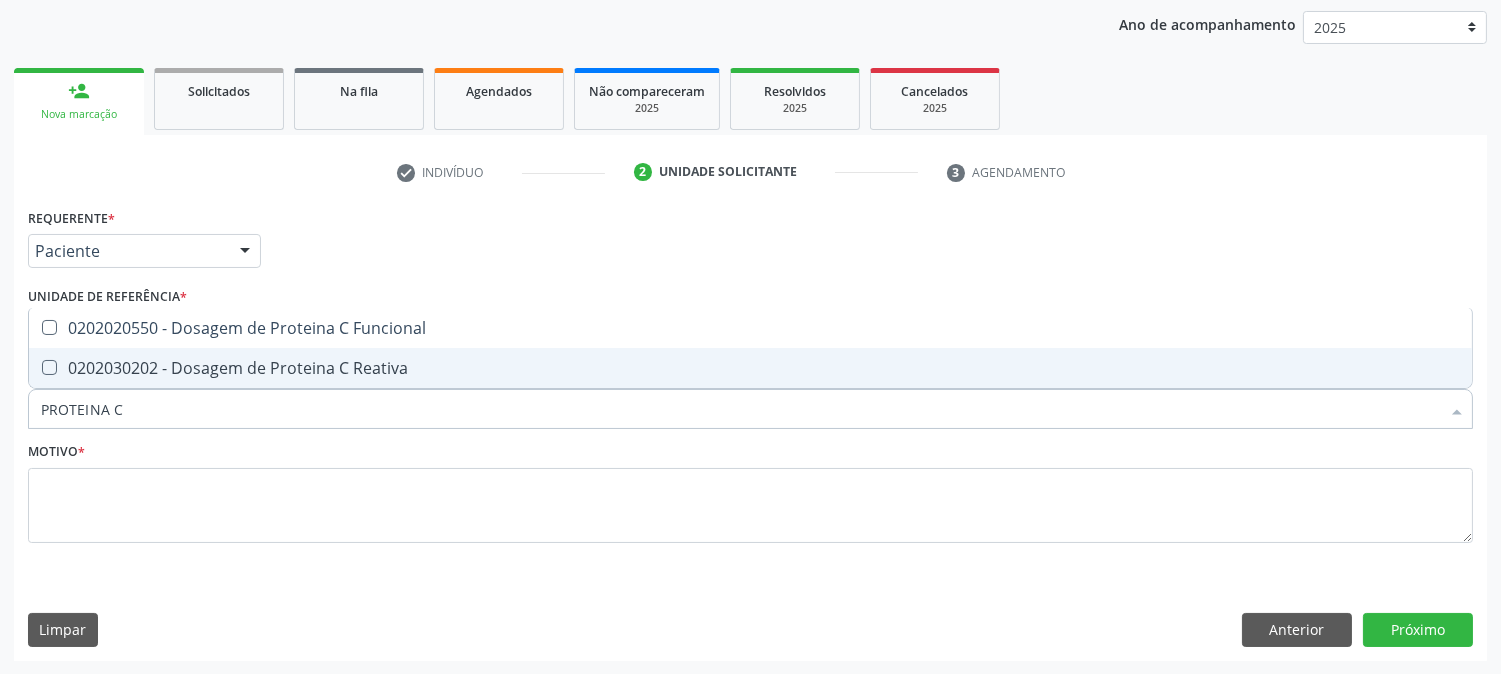click on "0202030202 - Dosagem de Proteina C Reativa" at bounding box center [750, 368] 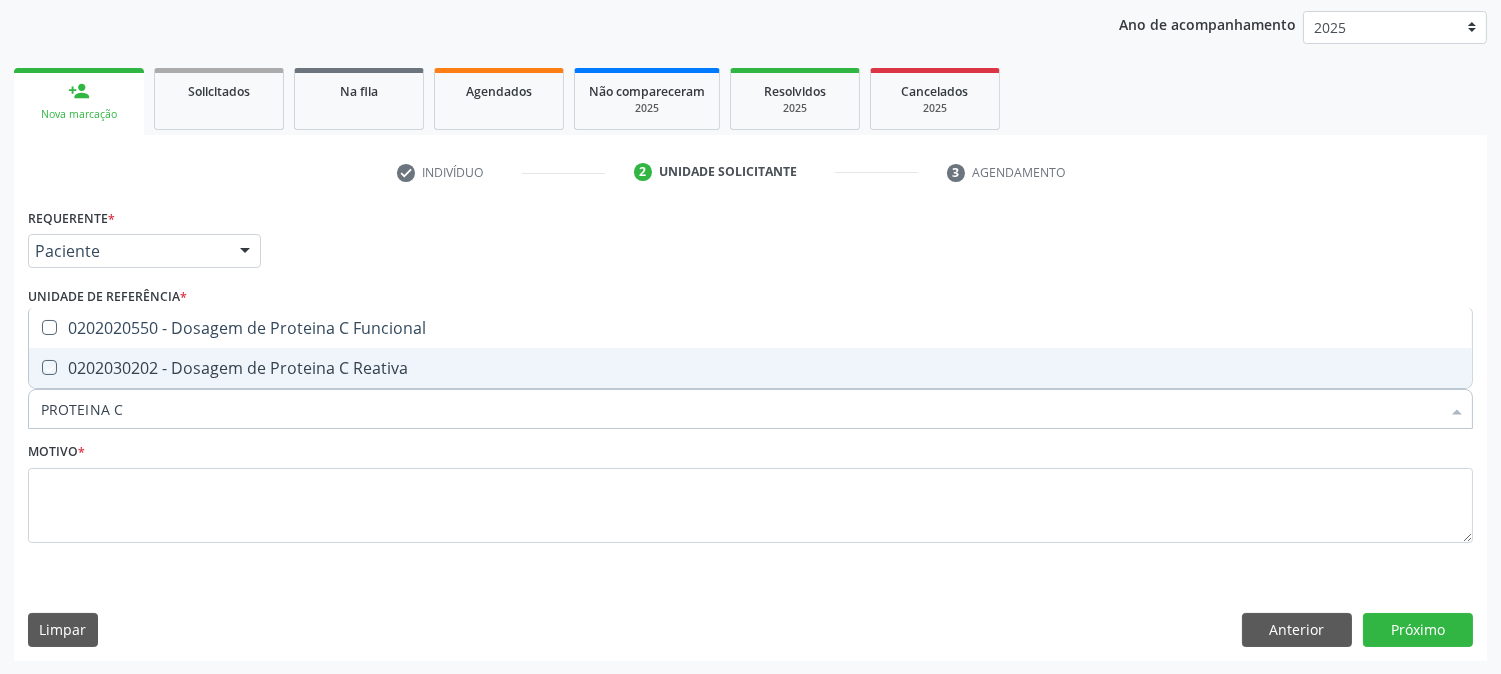 checkbox on "true" 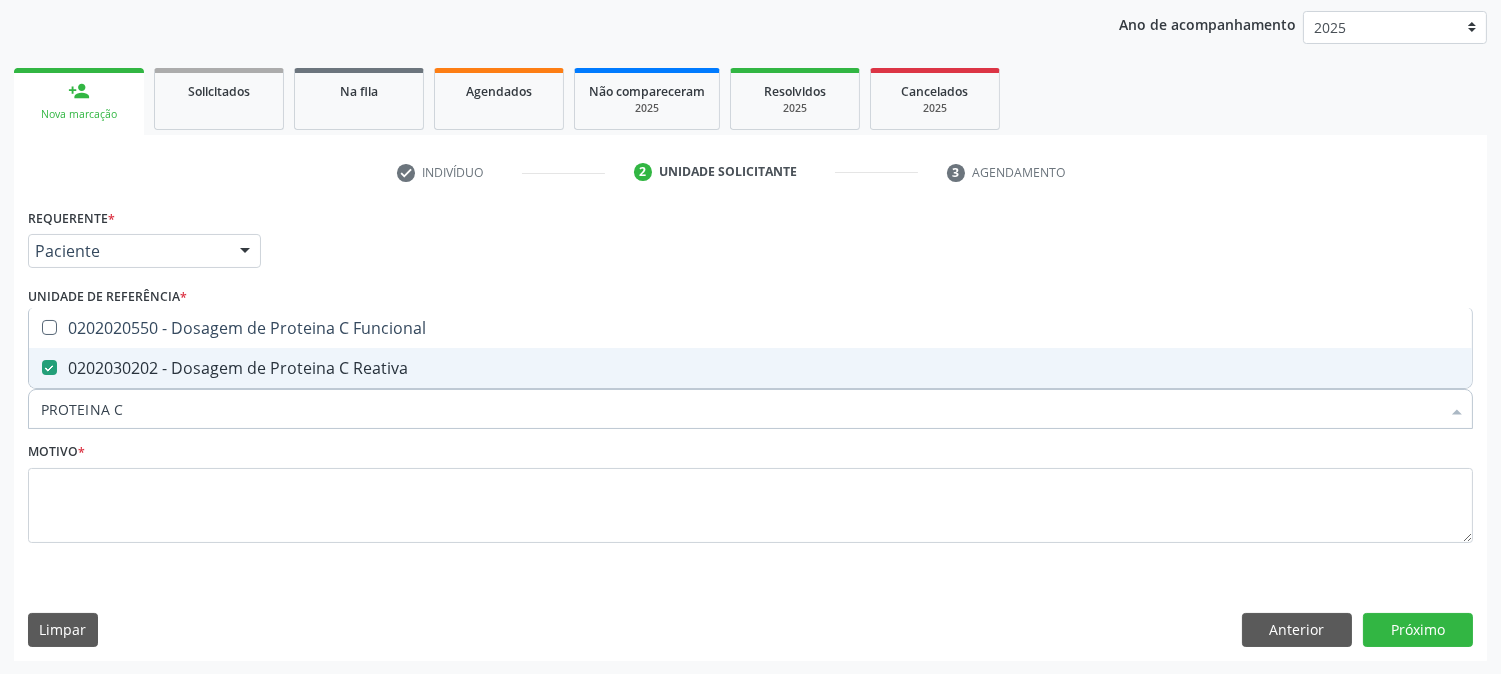 click on "PROTEINA C" at bounding box center [740, 409] 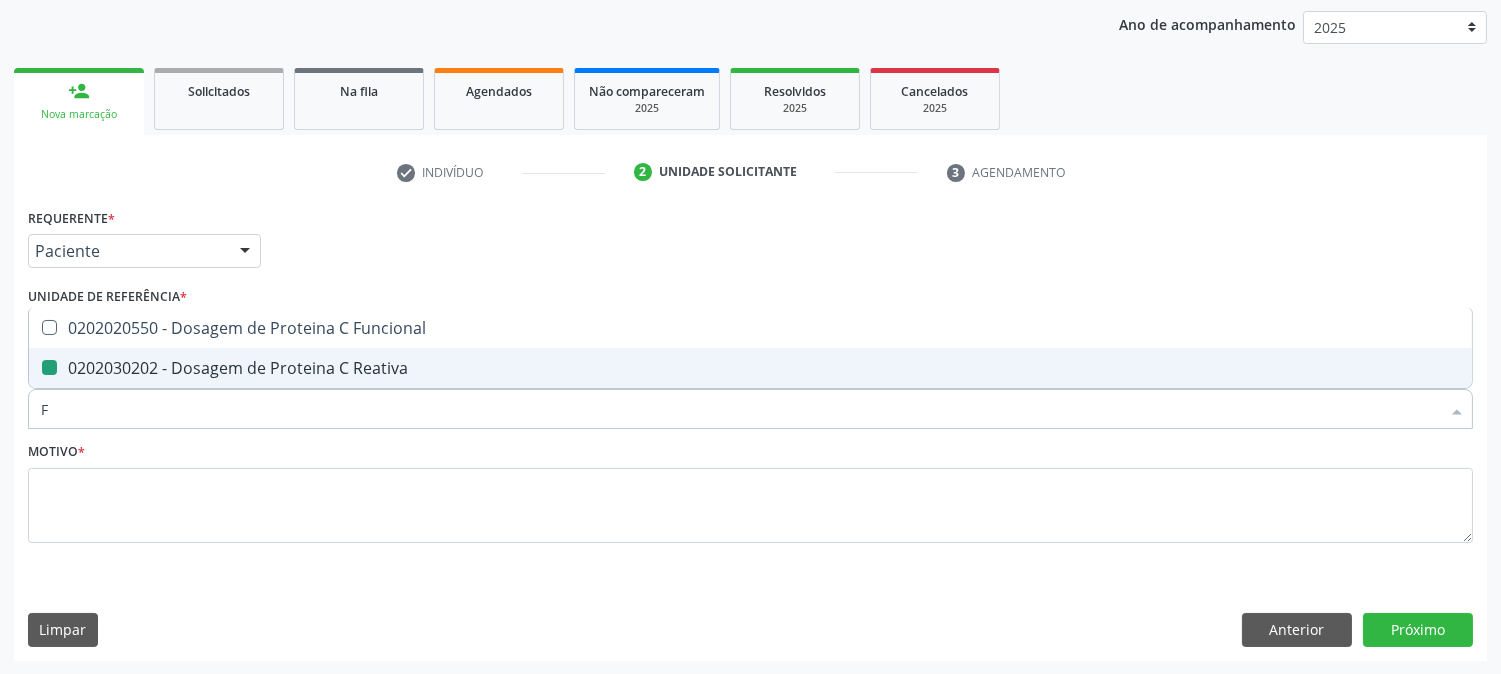 type on "FE" 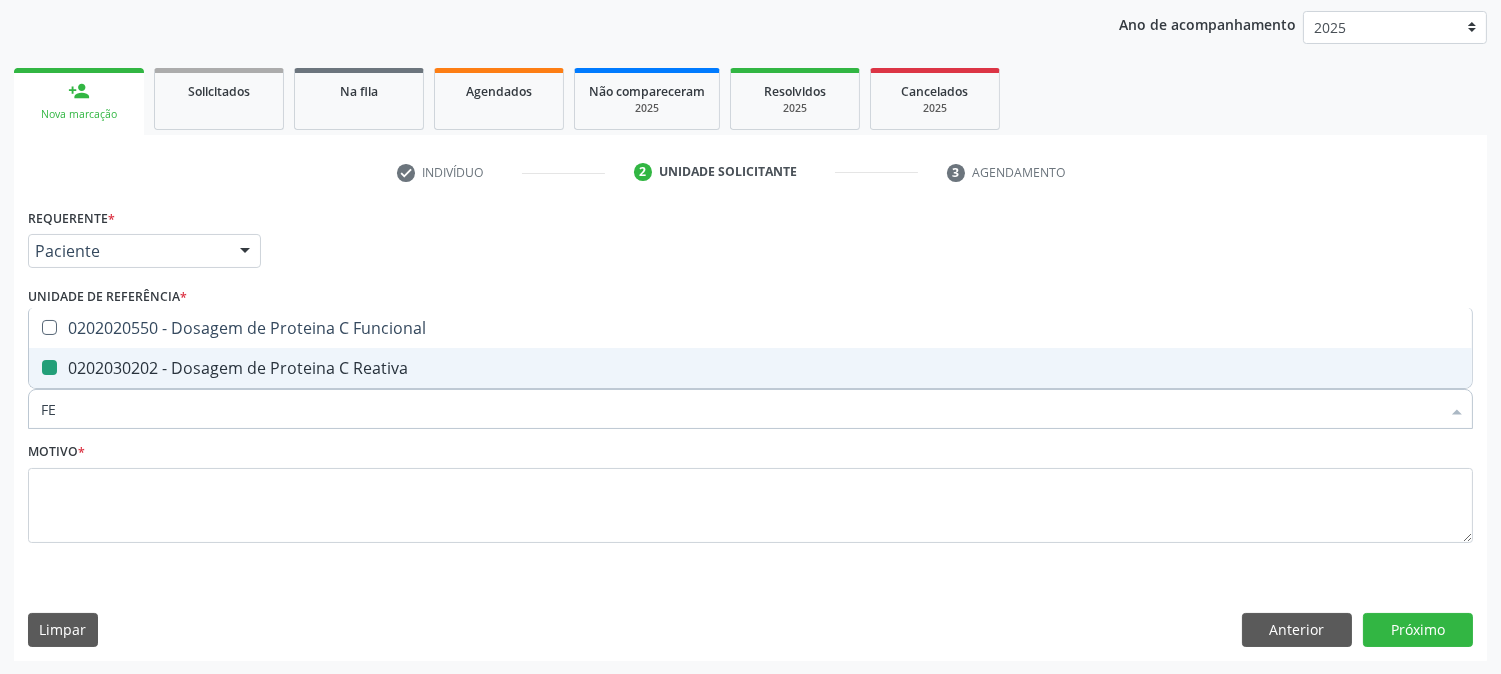 checkbox on "false" 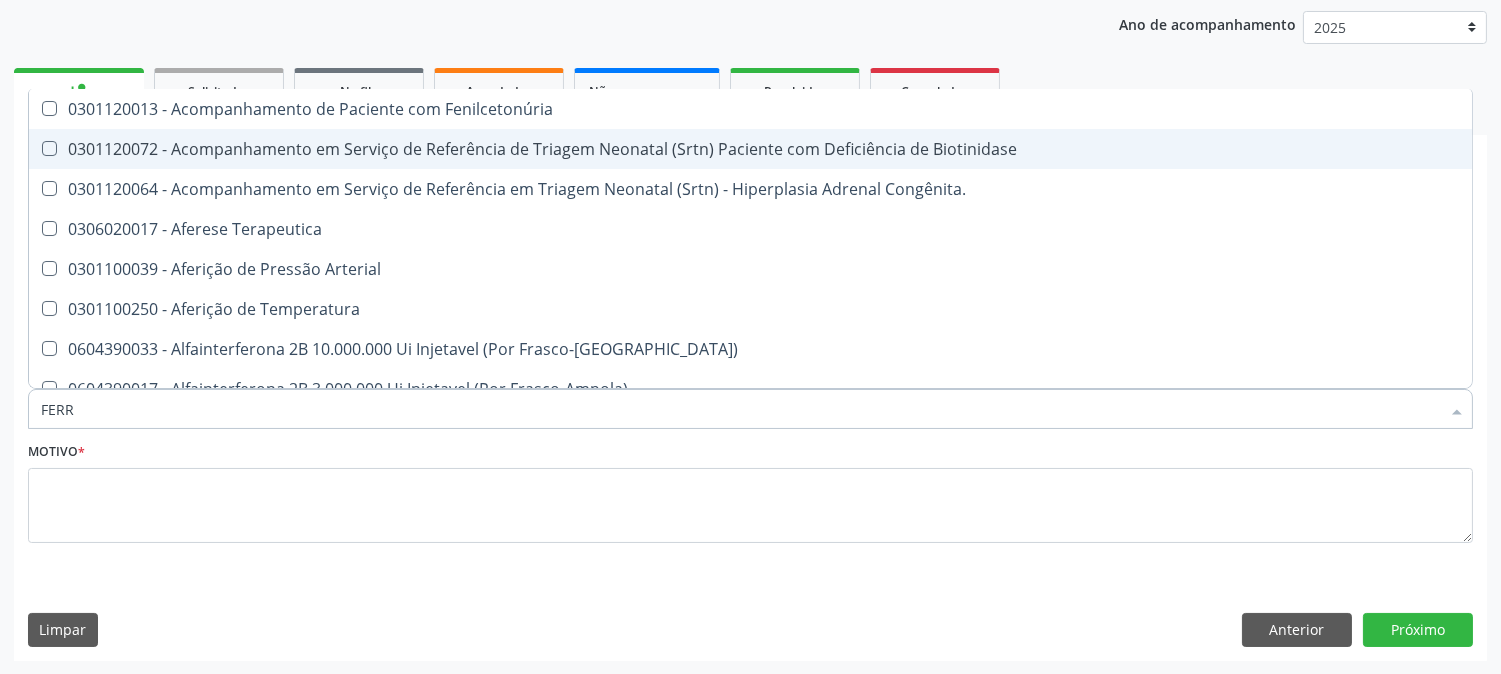 type on "FERRO" 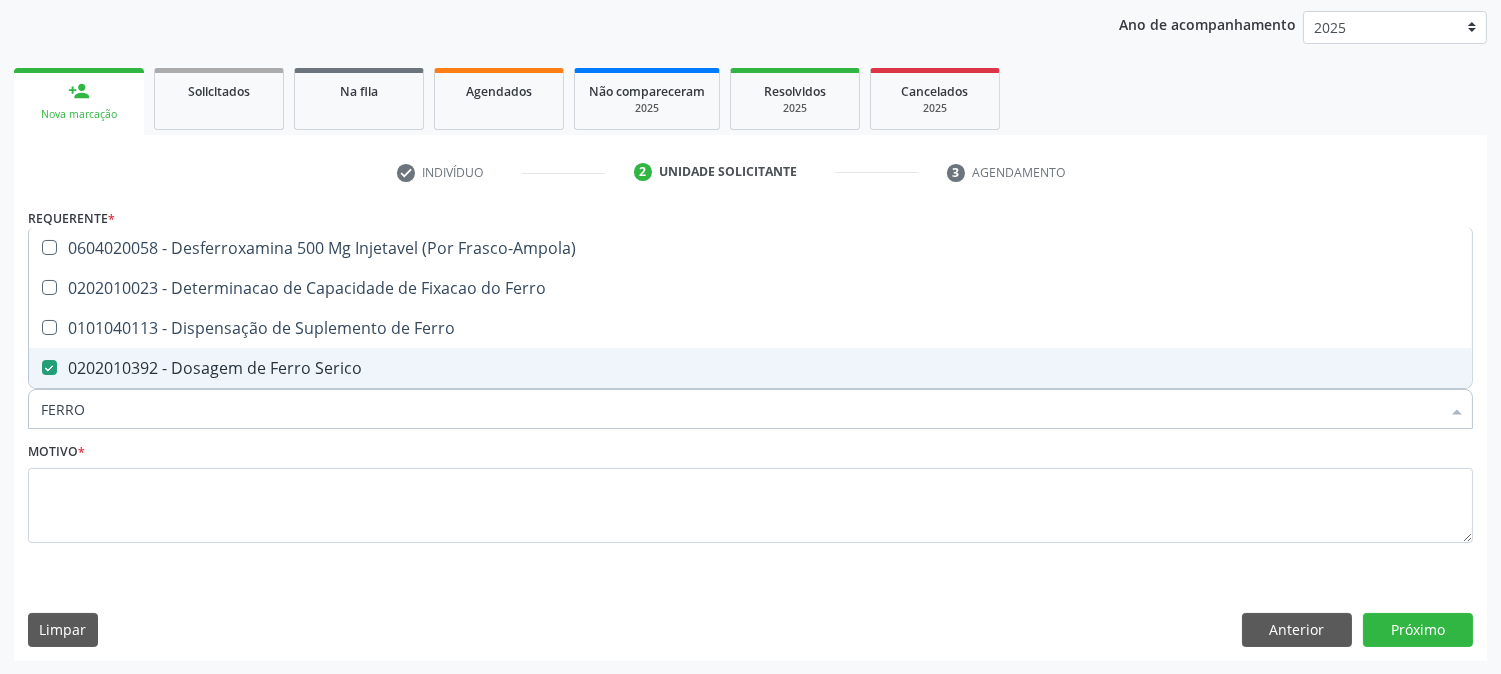 type on "FERR" 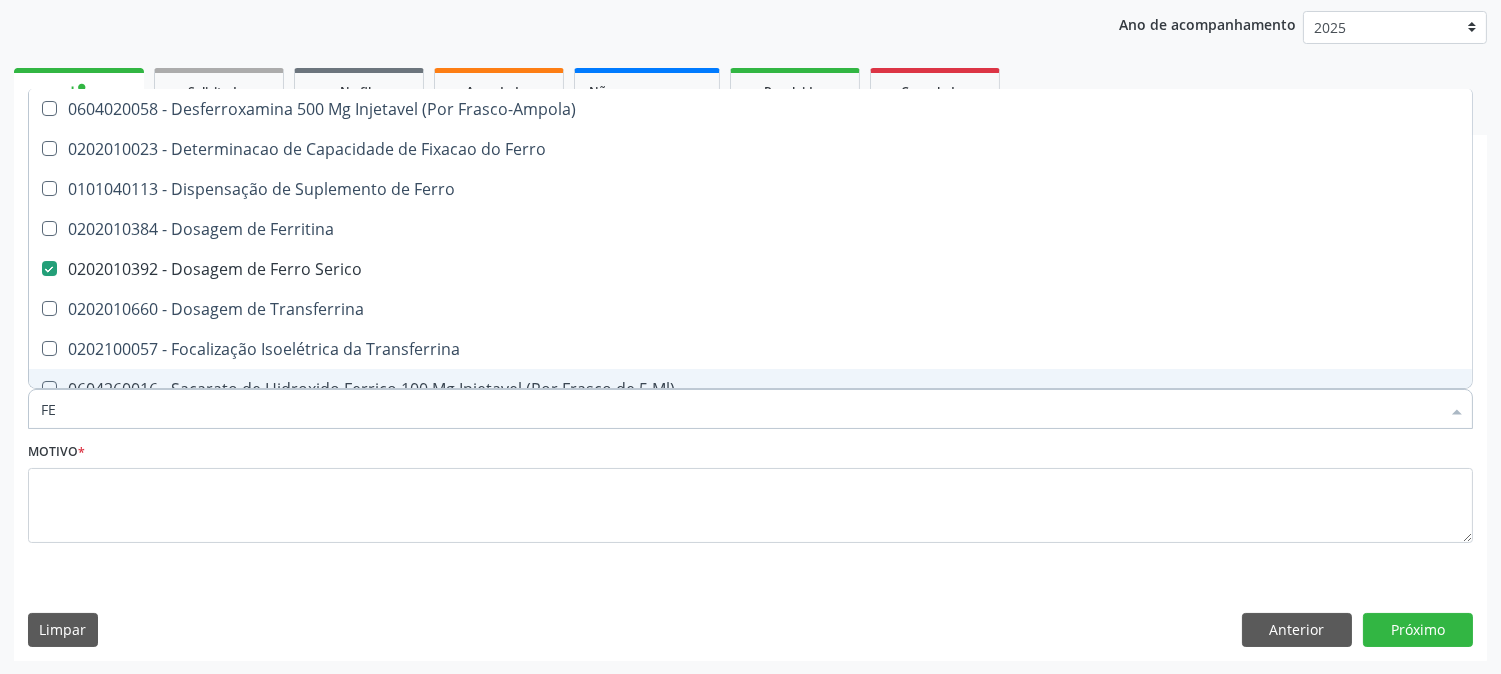 type on "F" 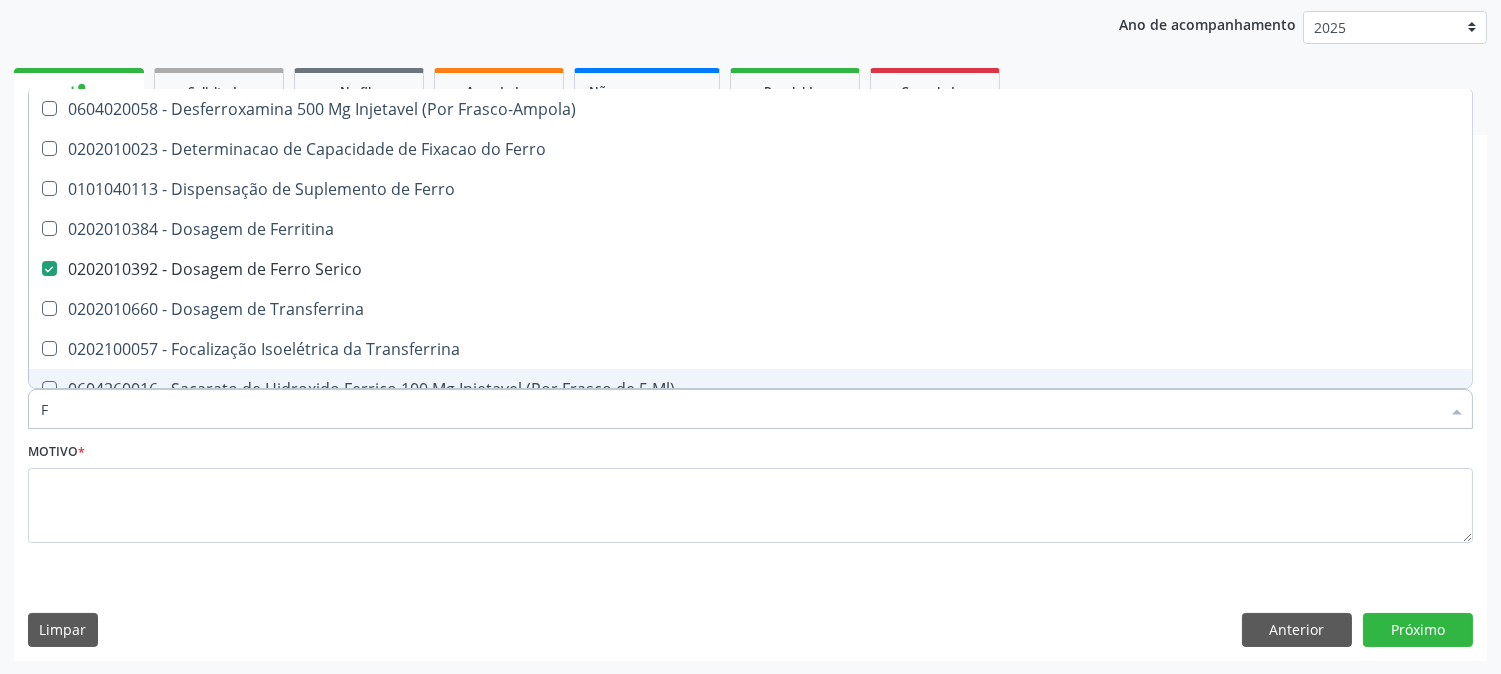 type 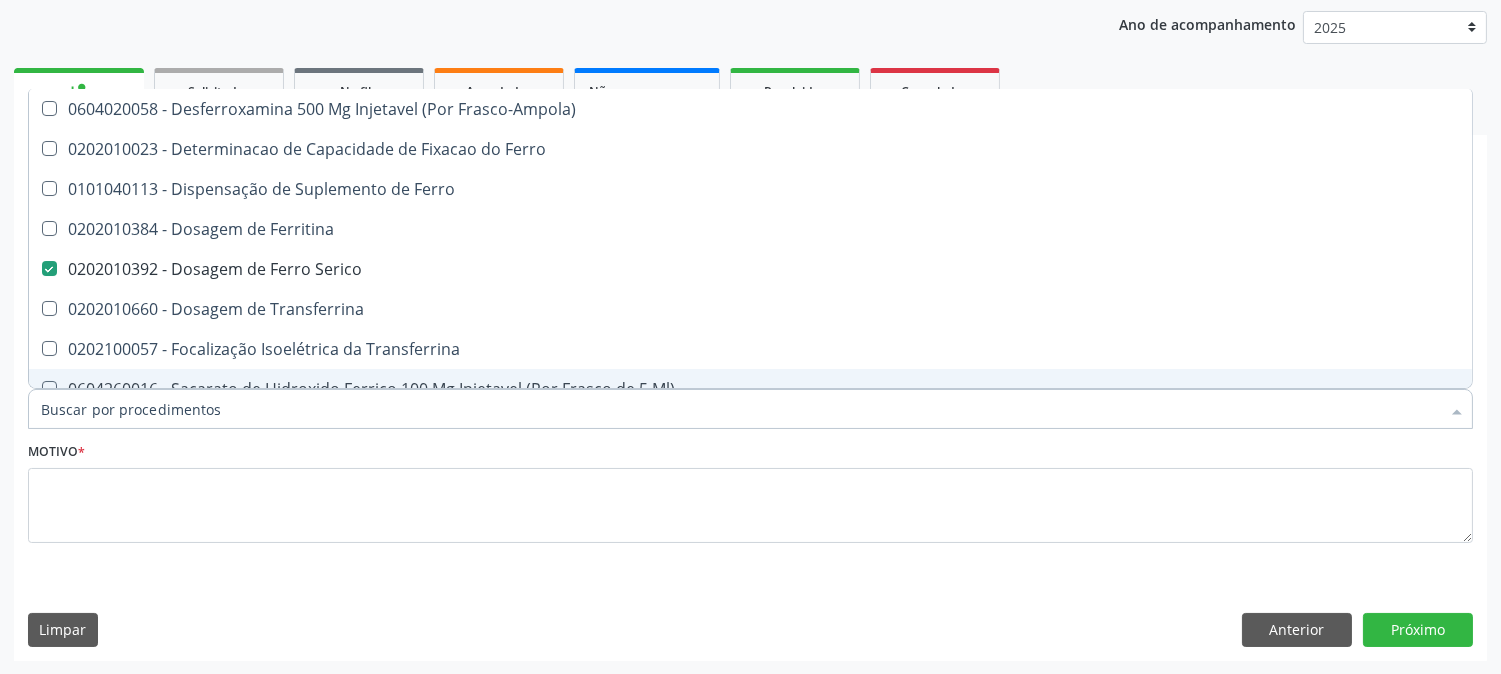 checkbox on "false" 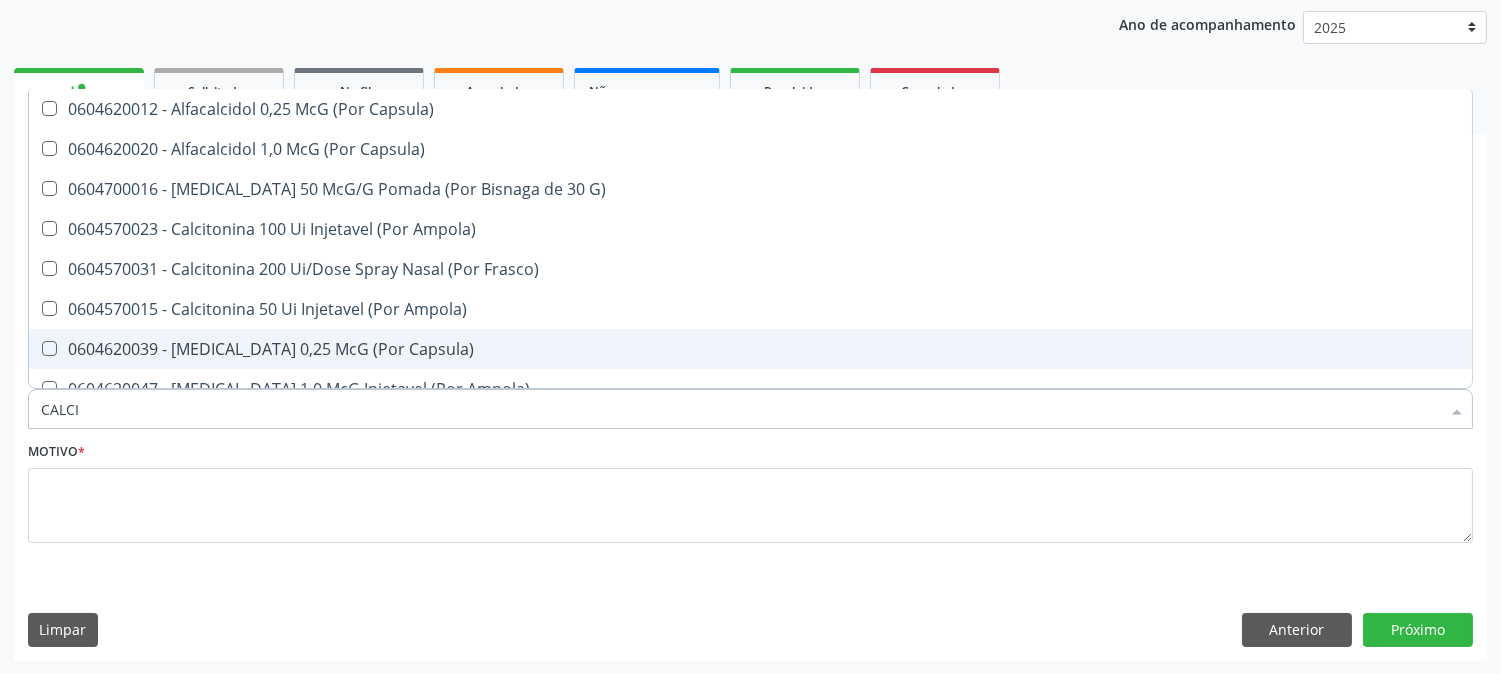 type on "CALCIO" 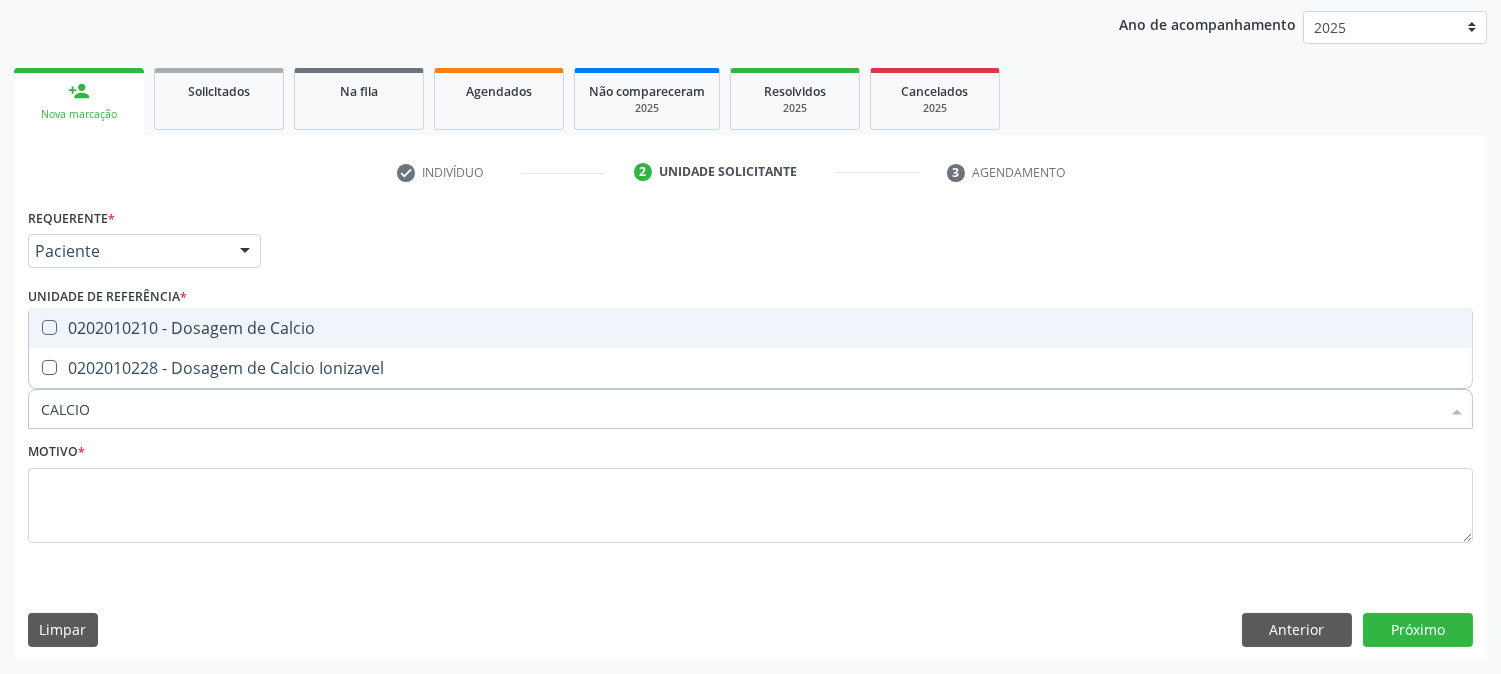 click on "0202010210 - Dosagem de Calcio" at bounding box center [750, 328] 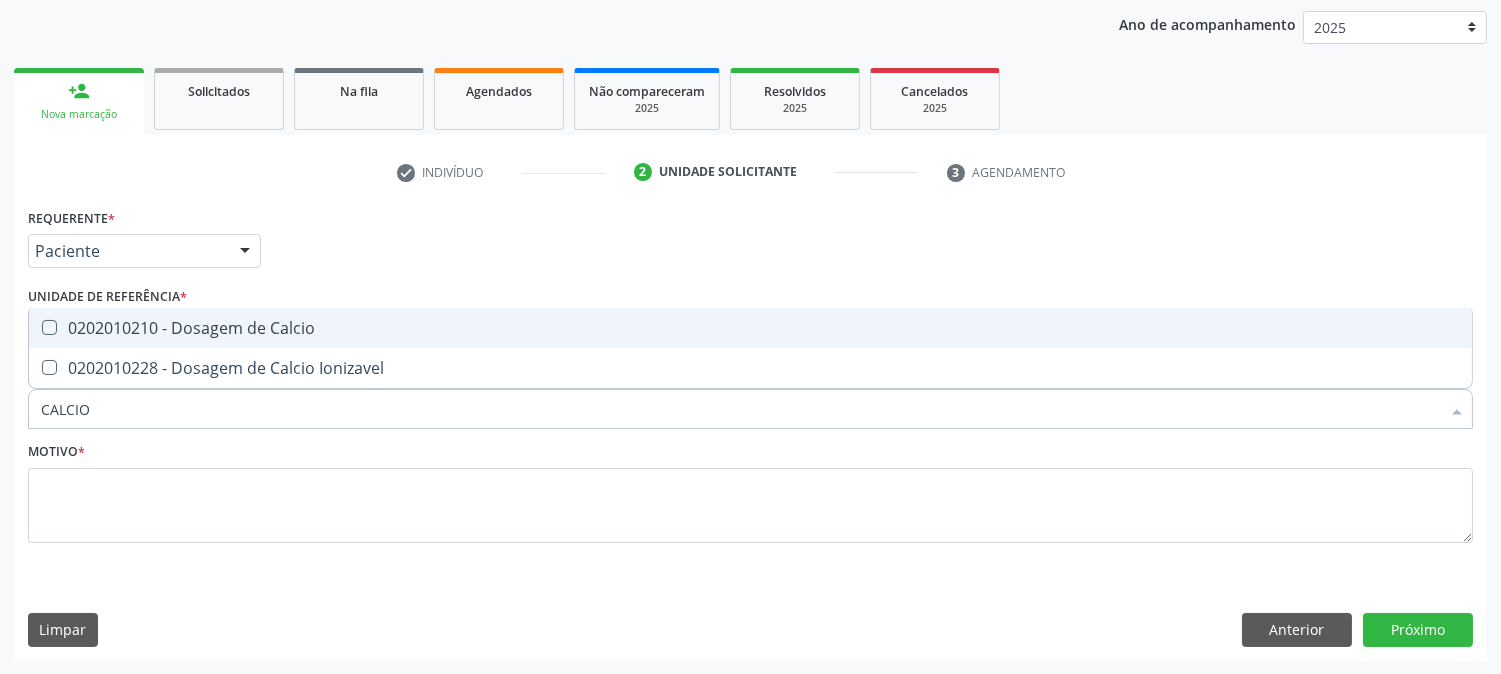 checkbox on "true" 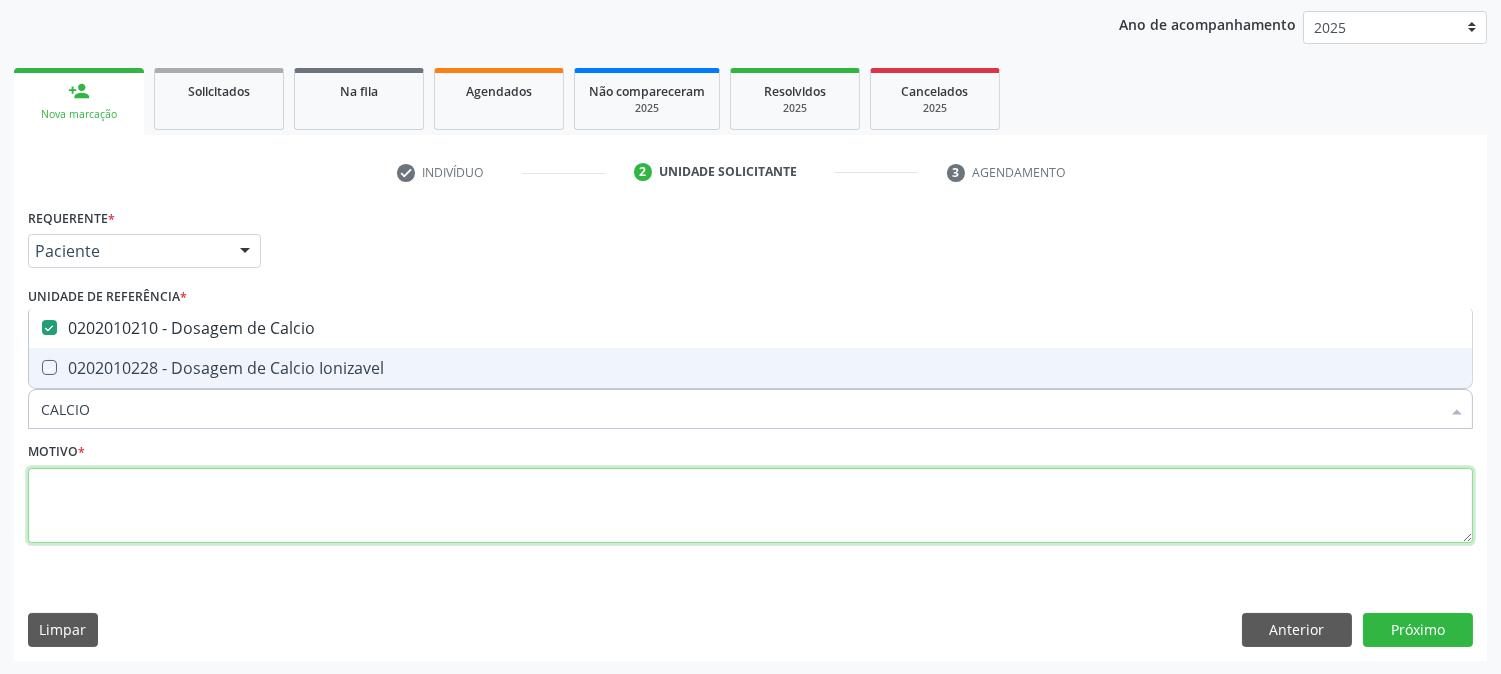 click at bounding box center (750, 506) 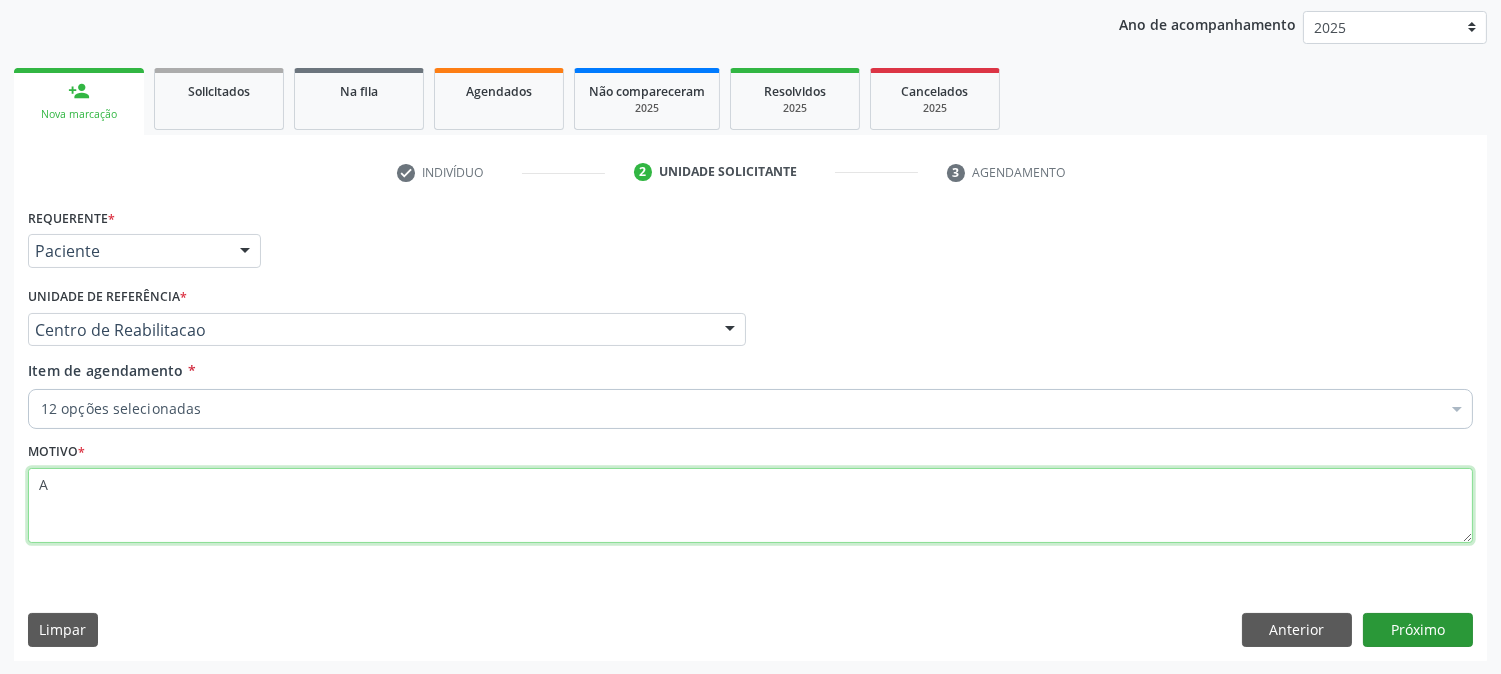 type on "A" 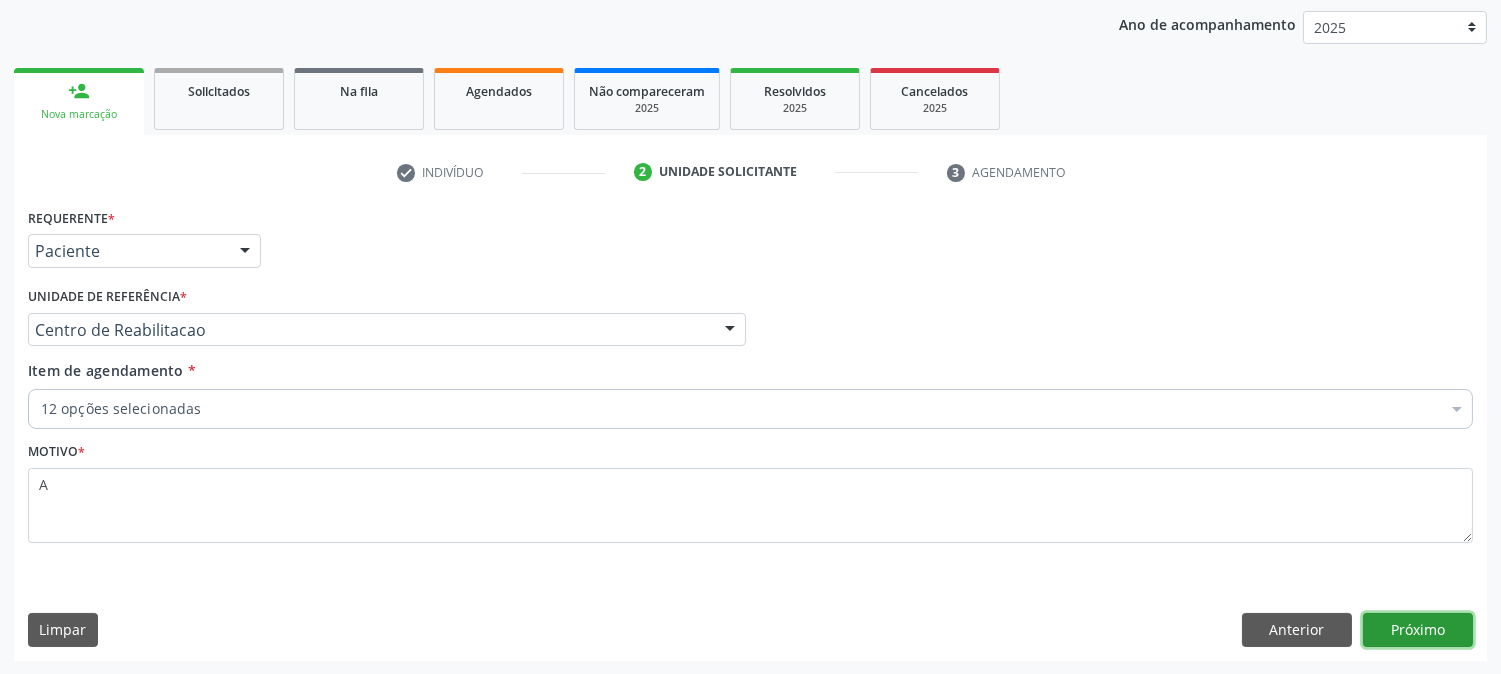 click on "Próximo" at bounding box center [1418, 630] 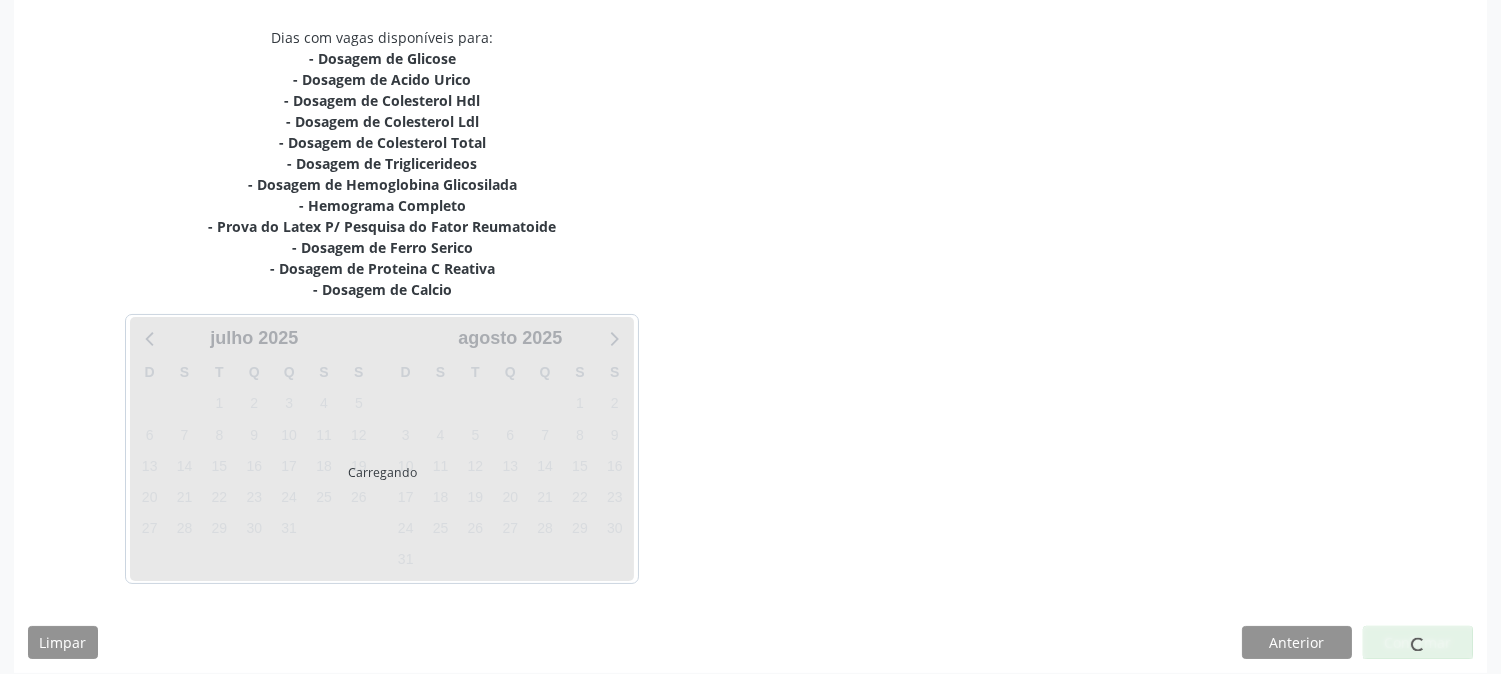 scroll, scrollTop: 426, scrollLeft: 0, axis: vertical 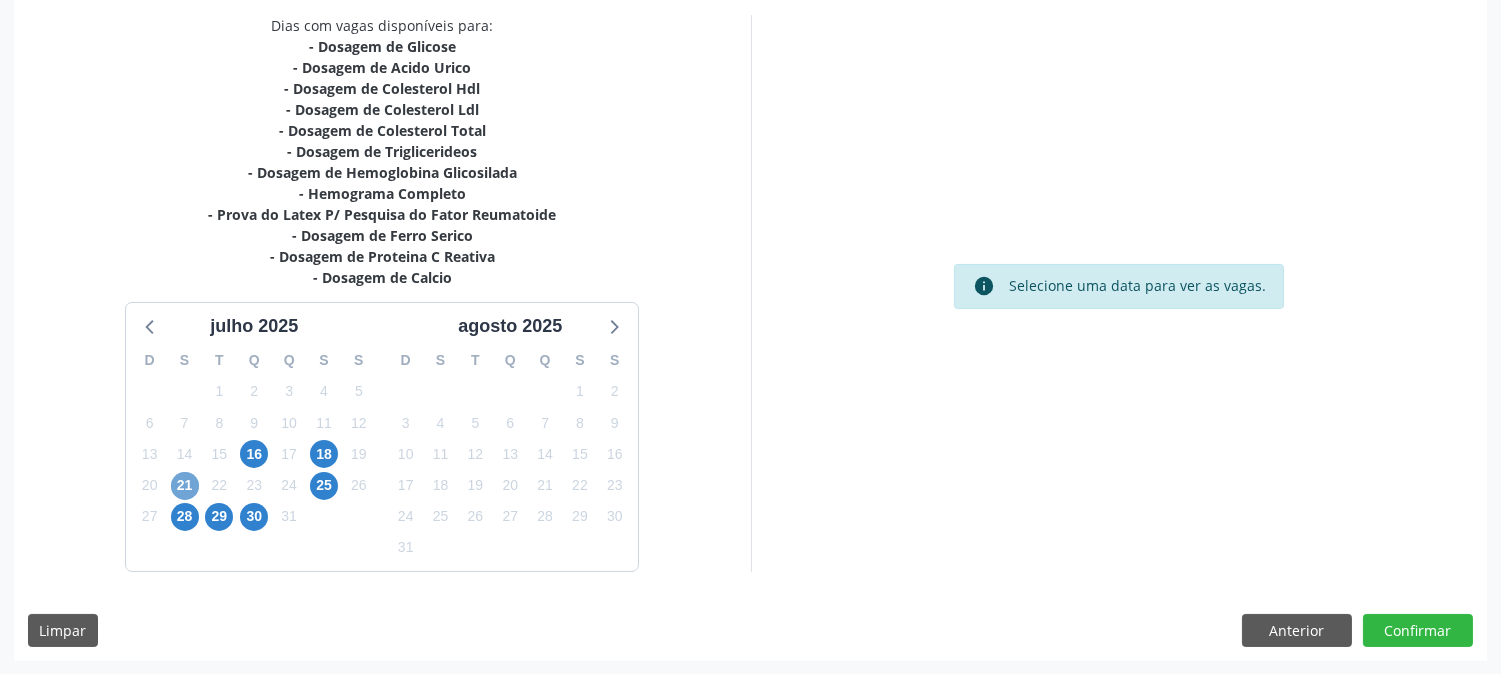 click on "21" at bounding box center (185, 486) 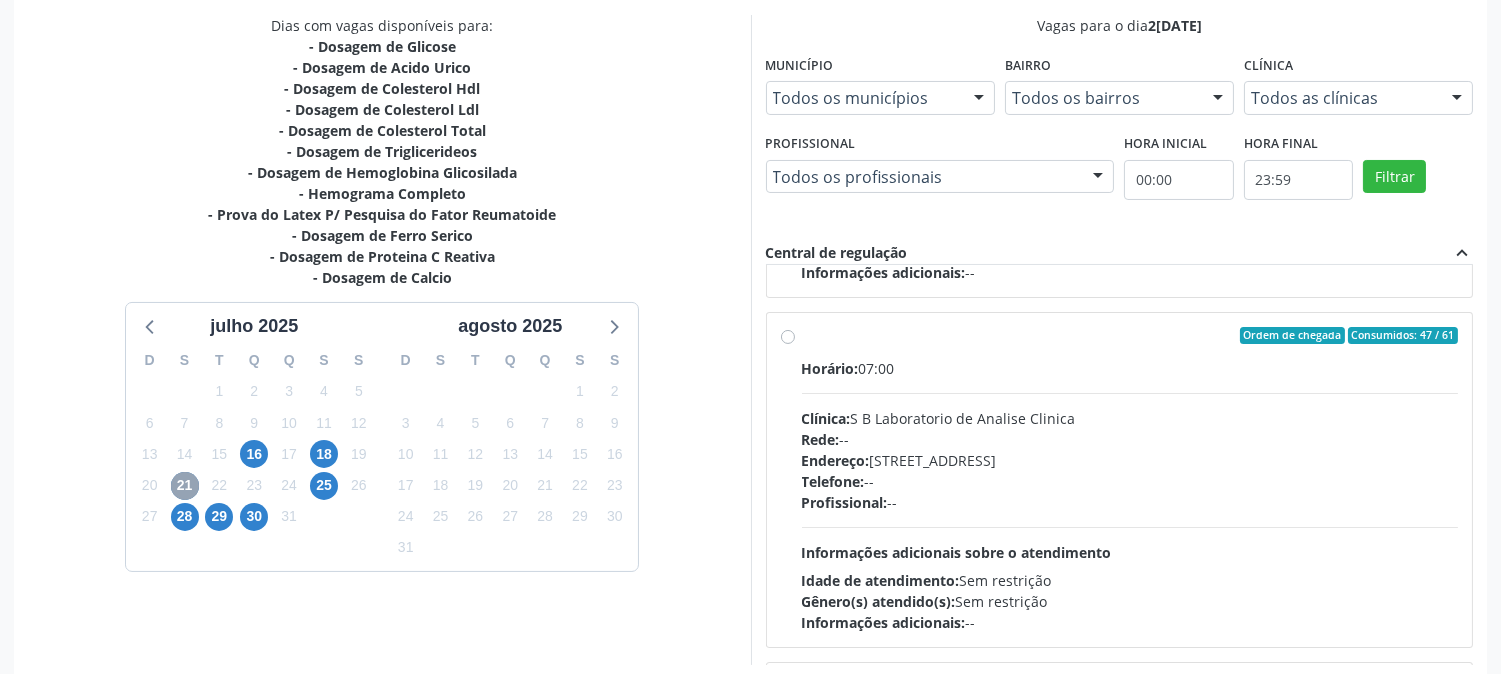scroll, scrollTop: 333, scrollLeft: 0, axis: vertical 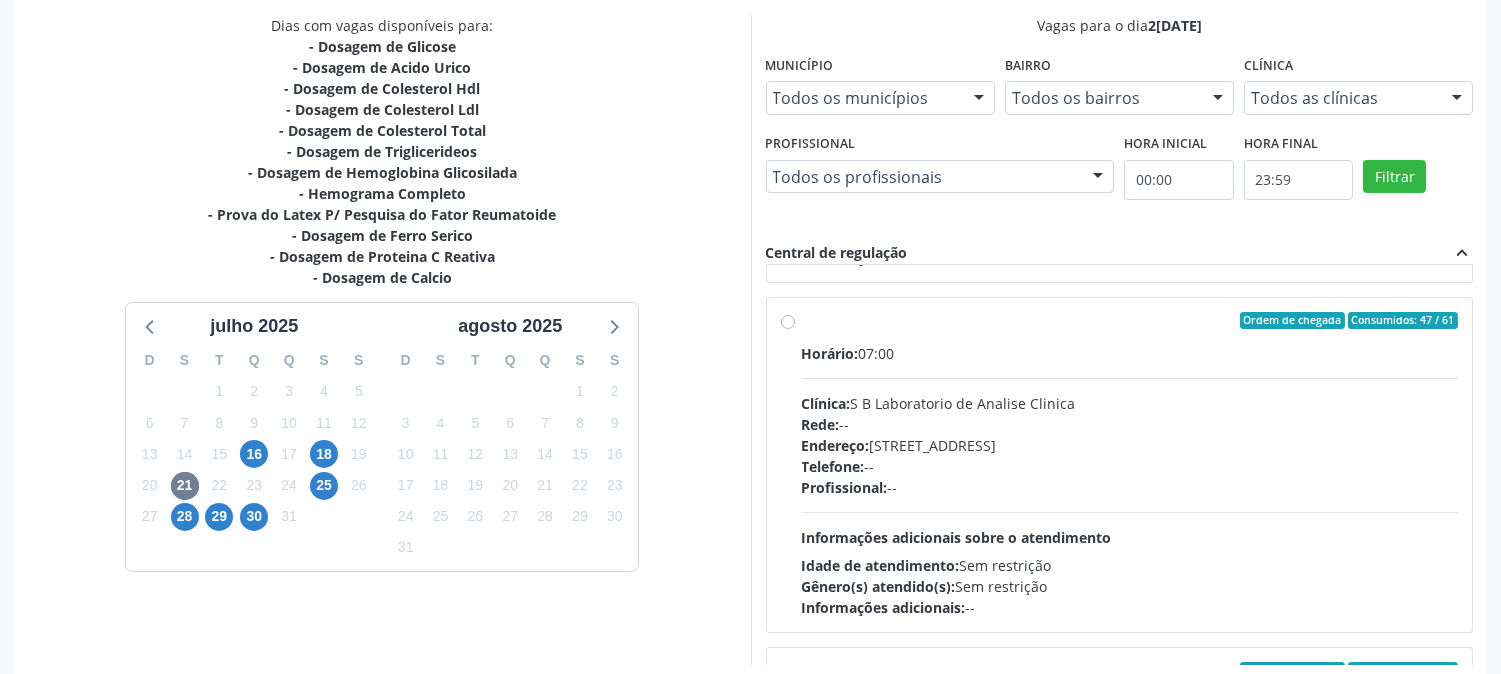 click on "Telefone:   --" at bounding box center (1130, 466) 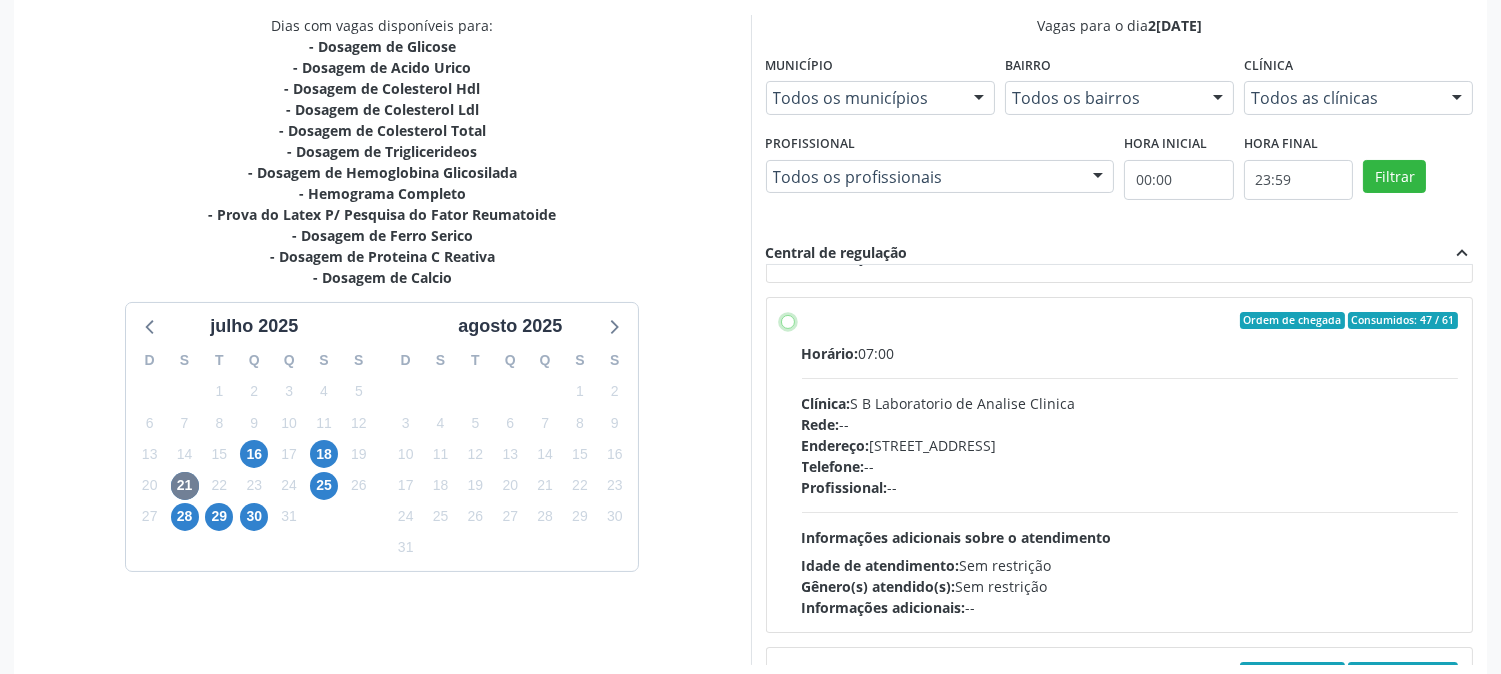 click on "Ordem de chegada
Consumidos: 47 / 61
Horário:   07:00
Clínica:  S B Laboratorio de Analise Clinica
Rede:
--
Endereço:   [STREET_ADDRESS]
Telefone:   --
Profissional:
--
Informações adicionais sobre o atendimento
Idade de atendimento:
Sem restrição
Gênero(s) atendido(s):
Sem restrição
Informações adicionais:
--" at bounding box center [788, 321] 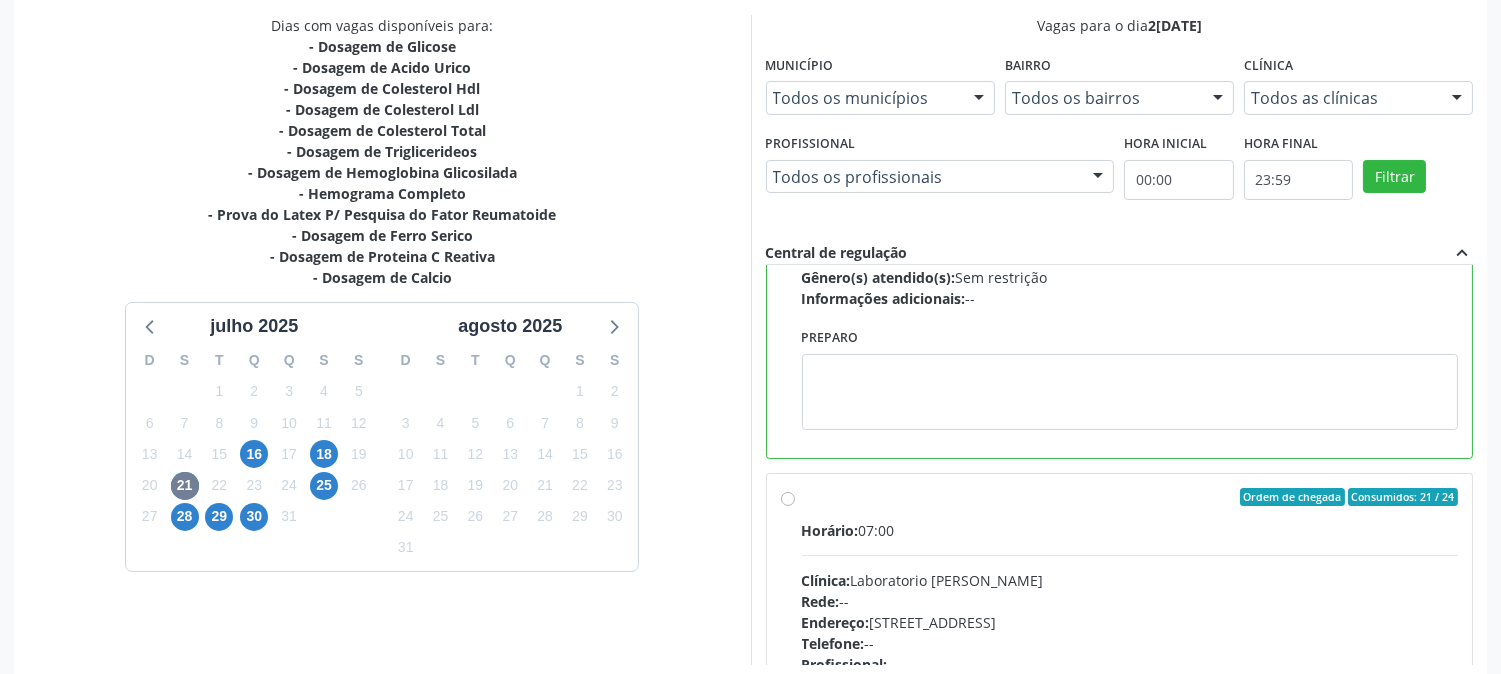 scroll, scrollTop: 777, scrollLeft: 0, axis: vertical 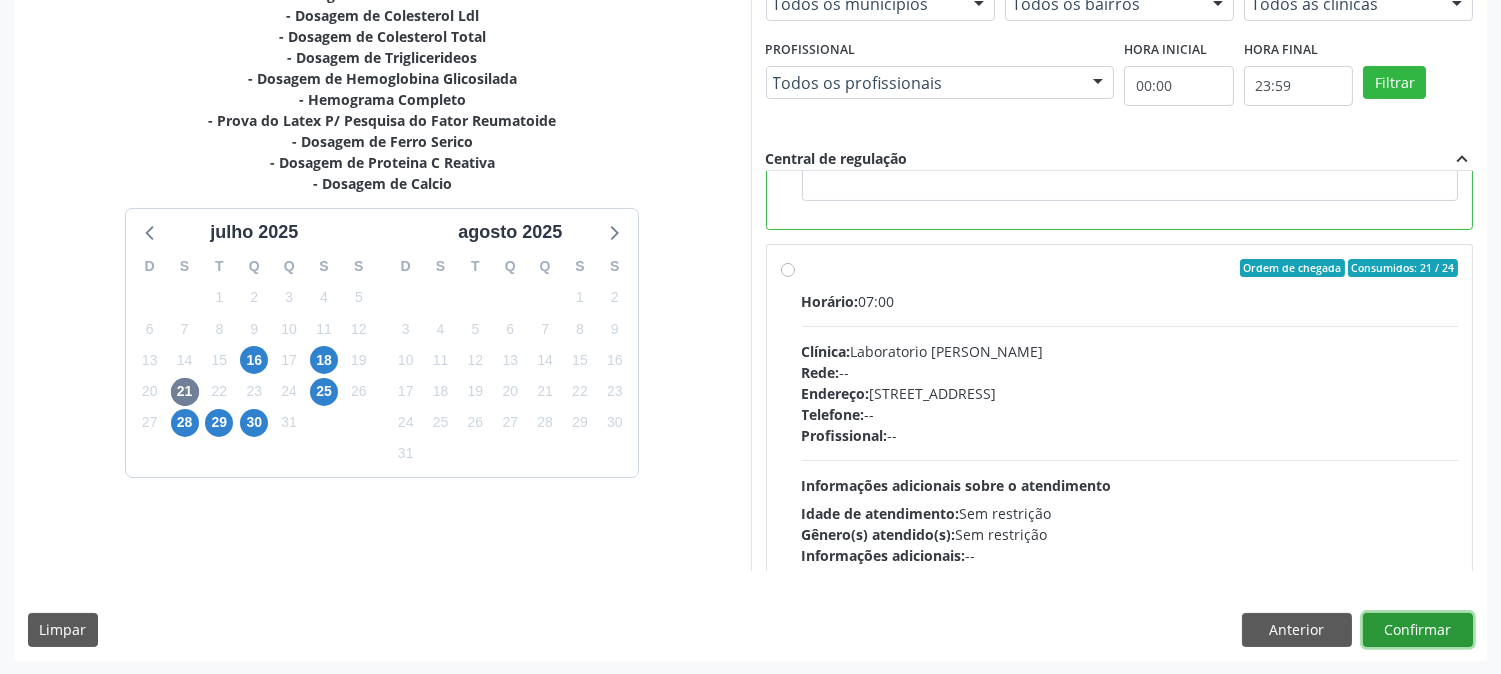 click on "Confirmar" at bounding box center [1418, 630] 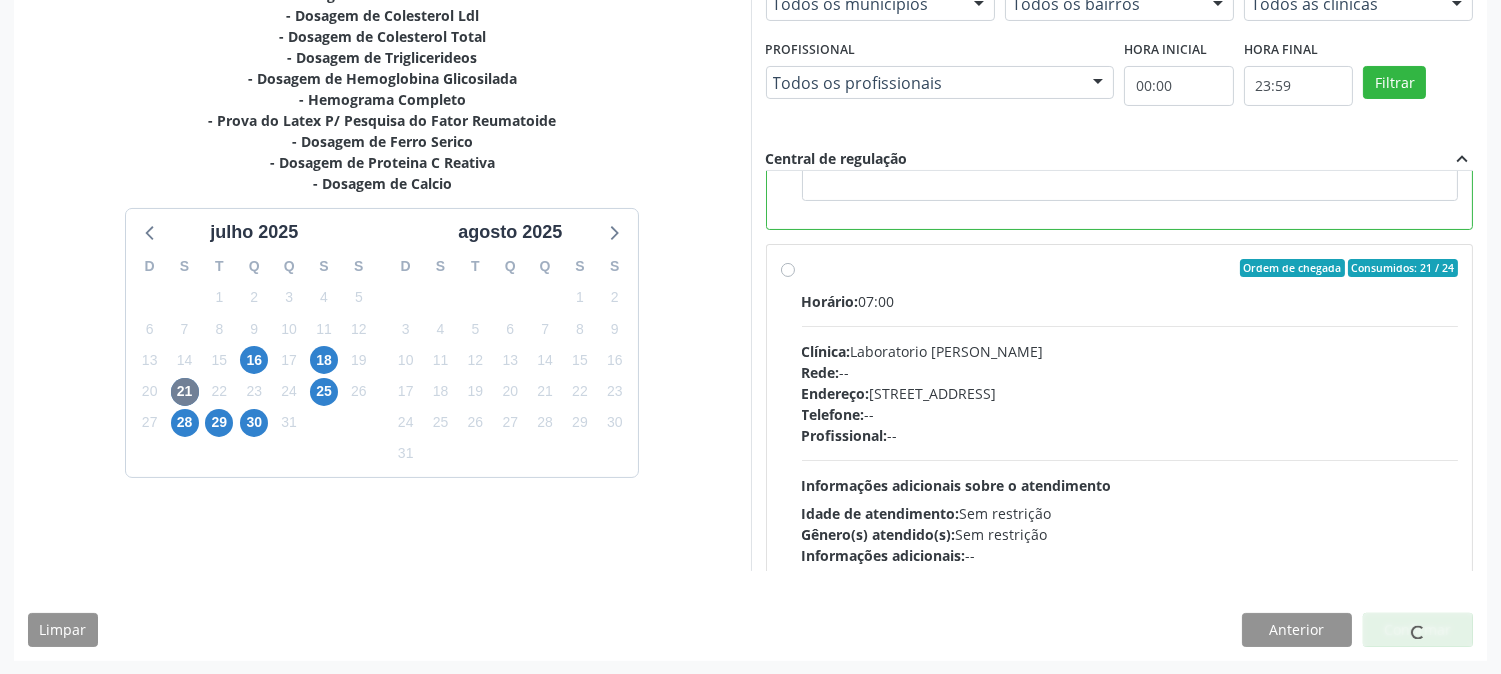 scroll, scrollTop: 0, scrollLeft: 0, axis: both 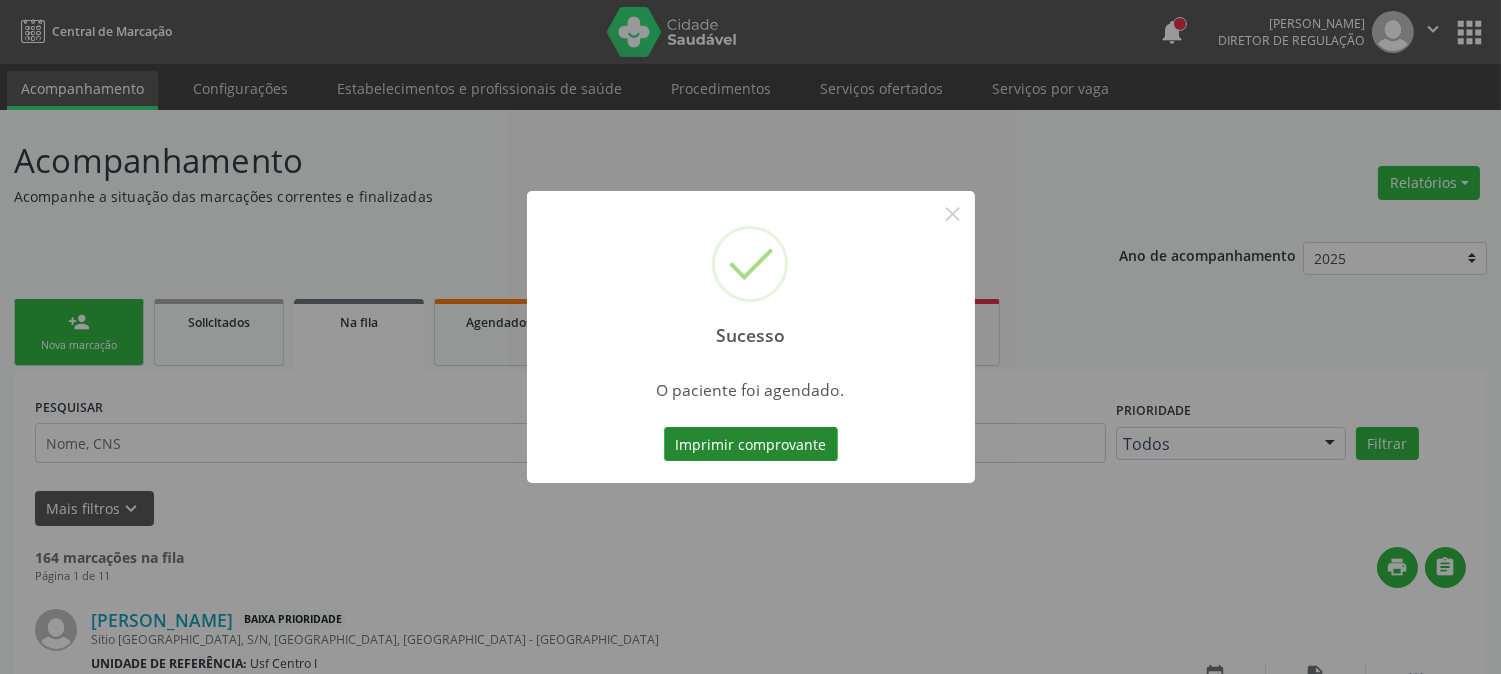 click on "Imprimir comprovante" at bounding box center (751, 444) 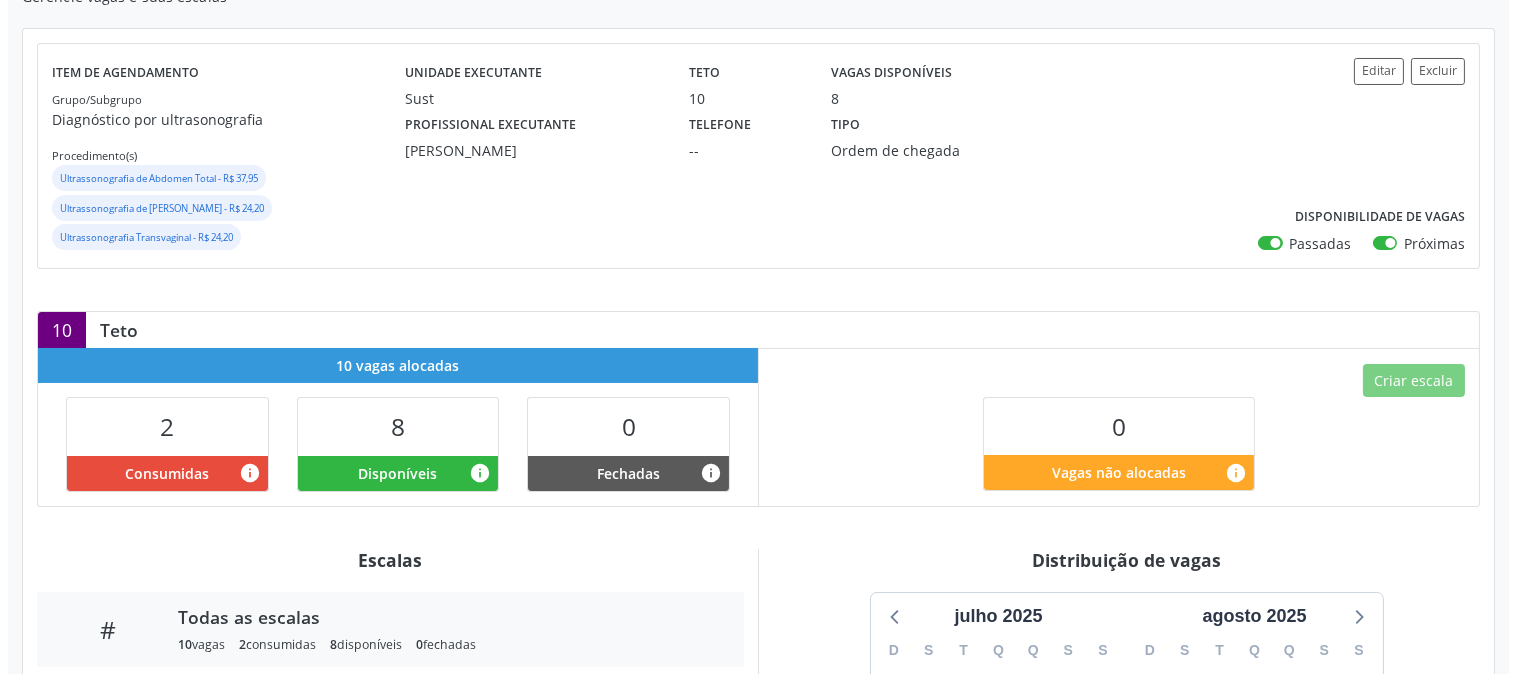 scroll, scrollTop: 185, scrollLeft: 0, axis: vertical 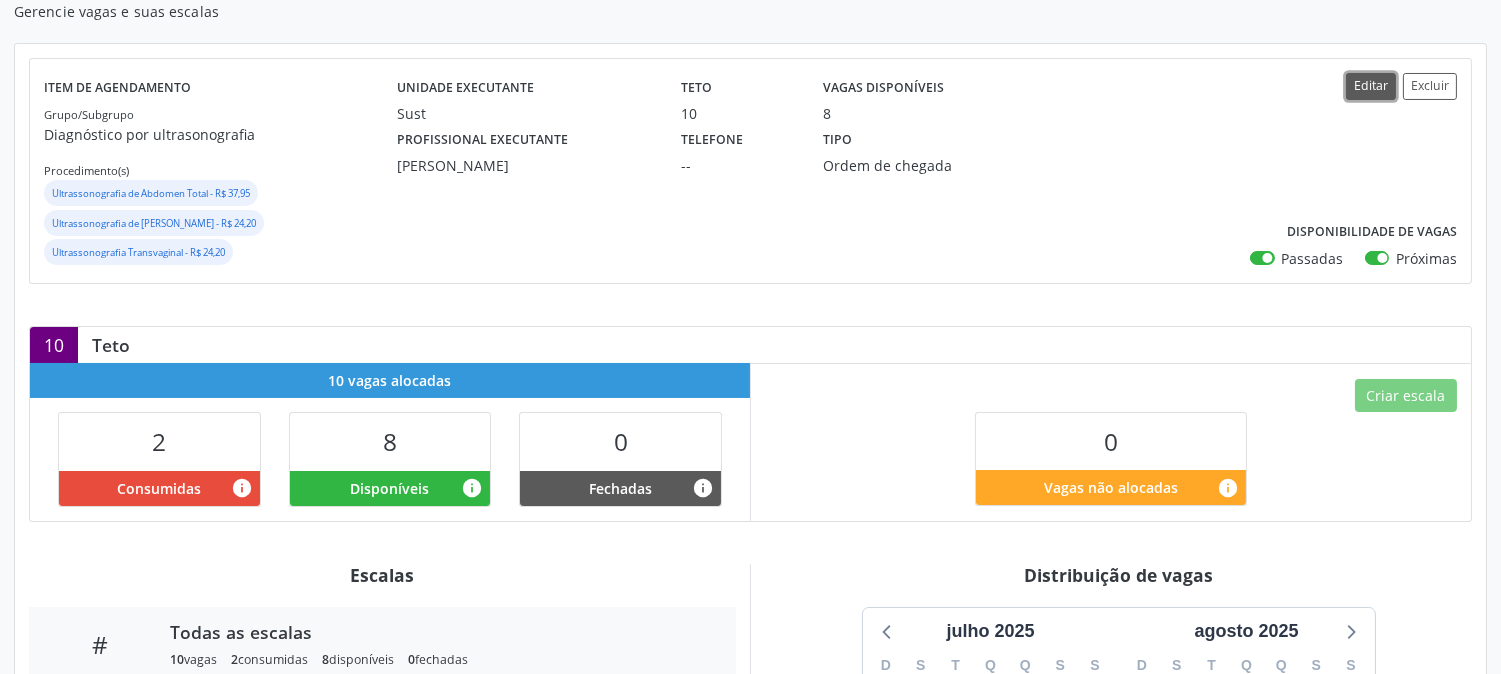 click on "Editar" at bounding box center [1371, 86] 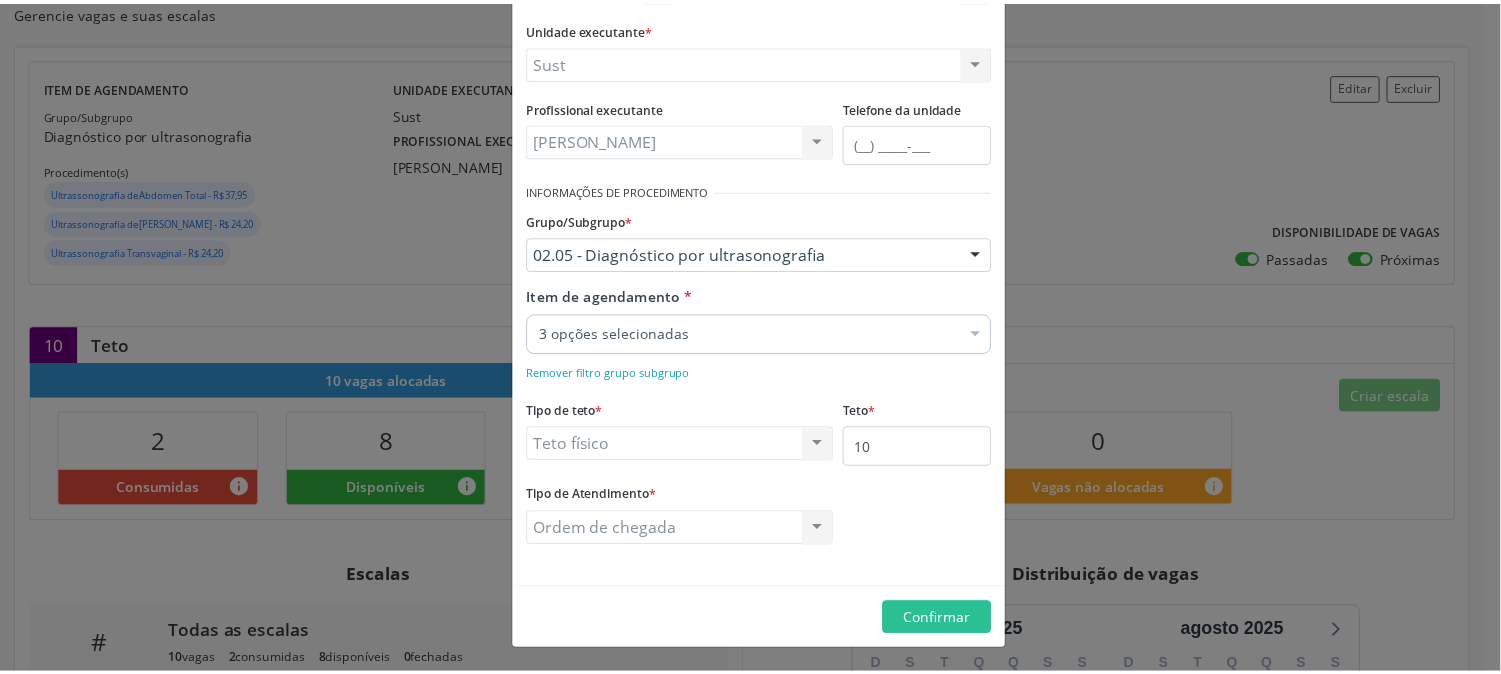 scroll, scrollTop: 190, scrollLeft: 0, axis: vertical 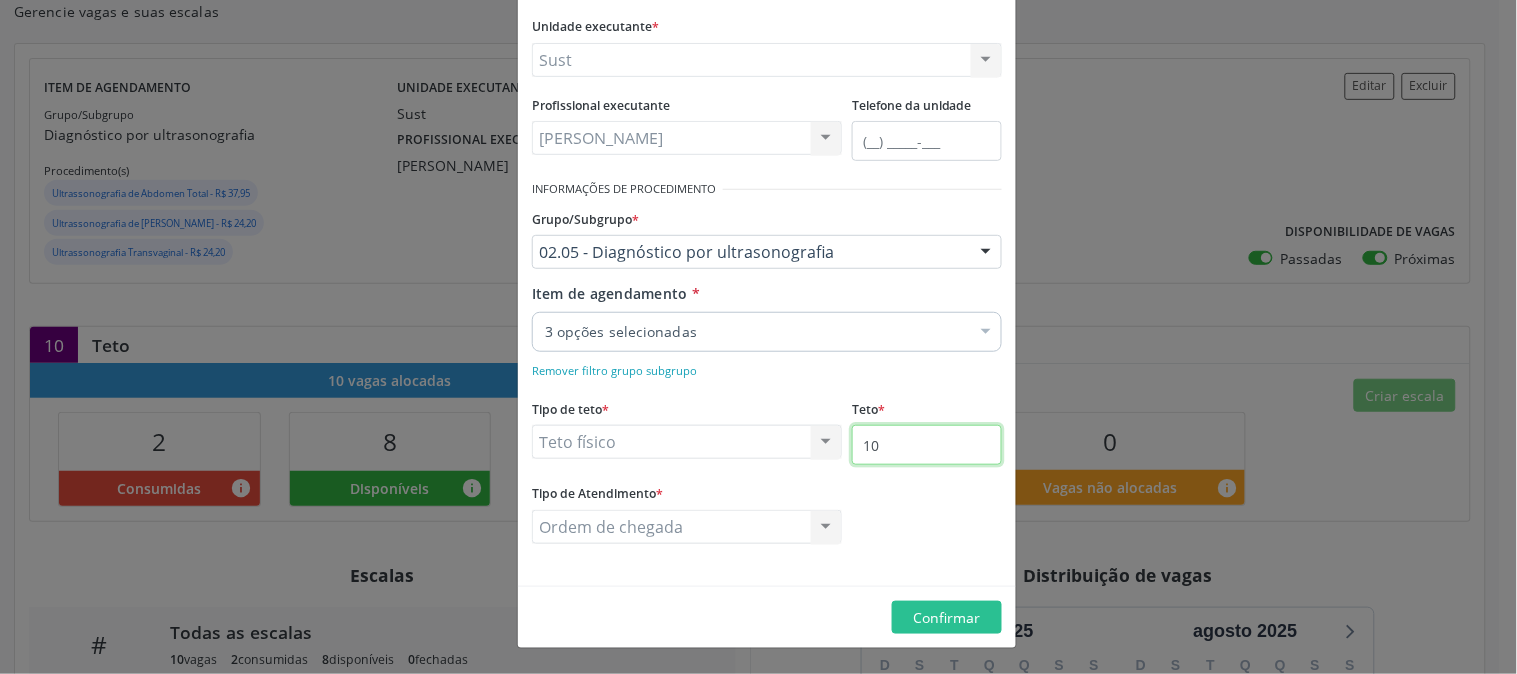 click on "10" at bounding box center (927, 445) 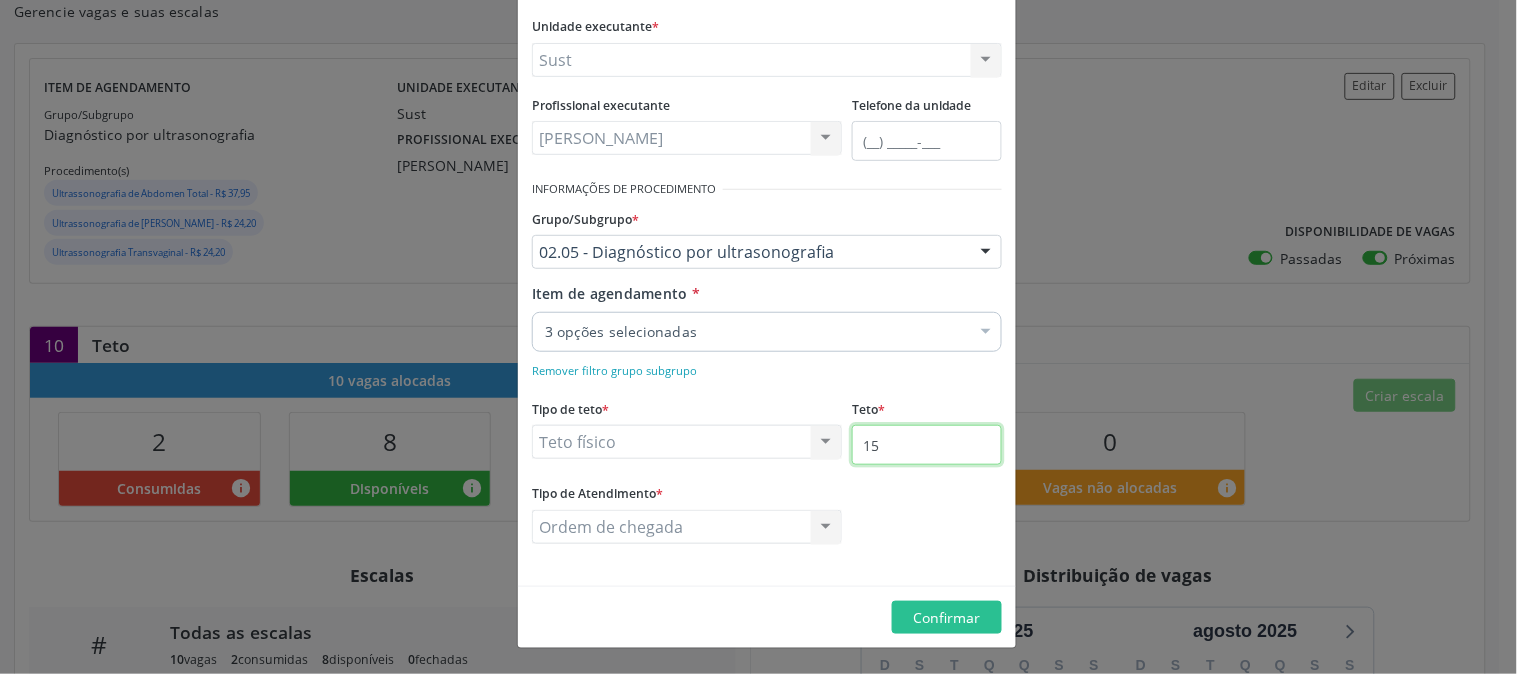 type on "15" 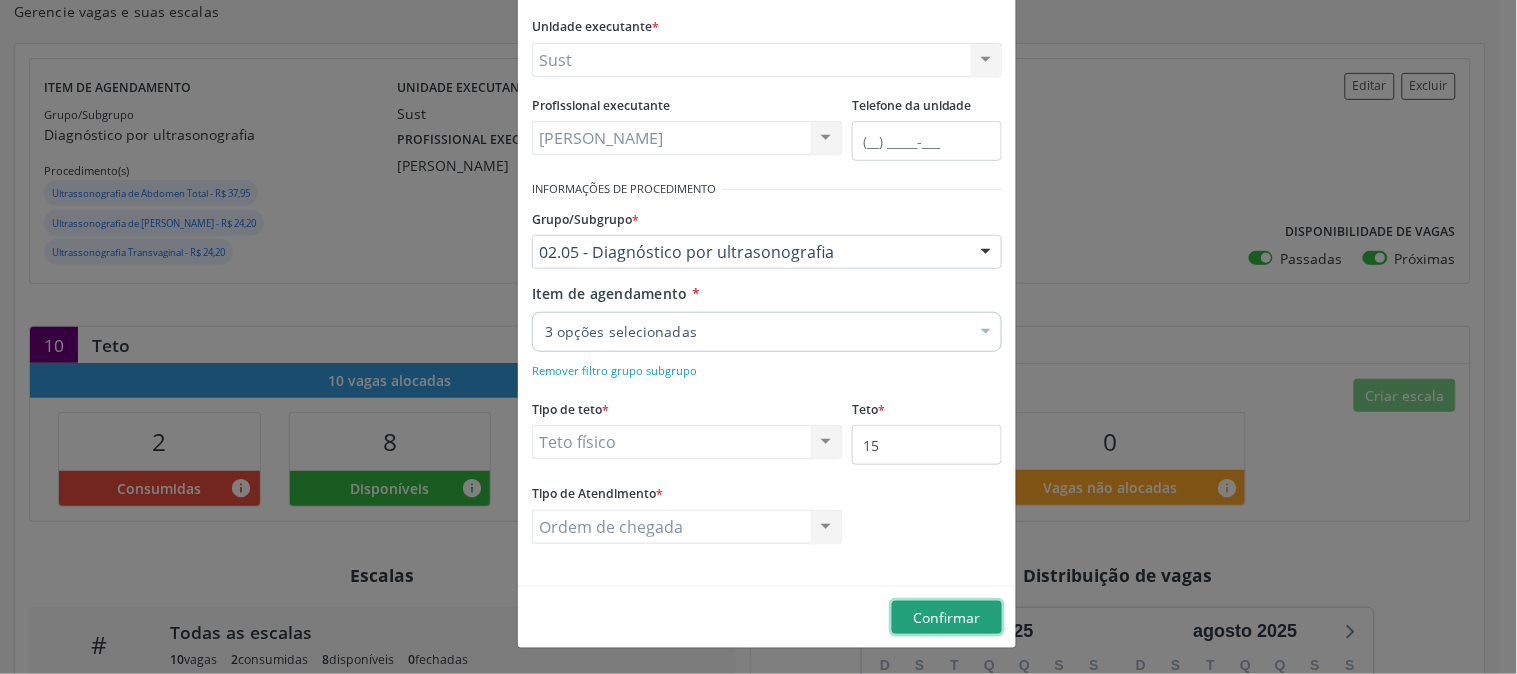 click on "Confirmar" at bounding box center (947, 618) 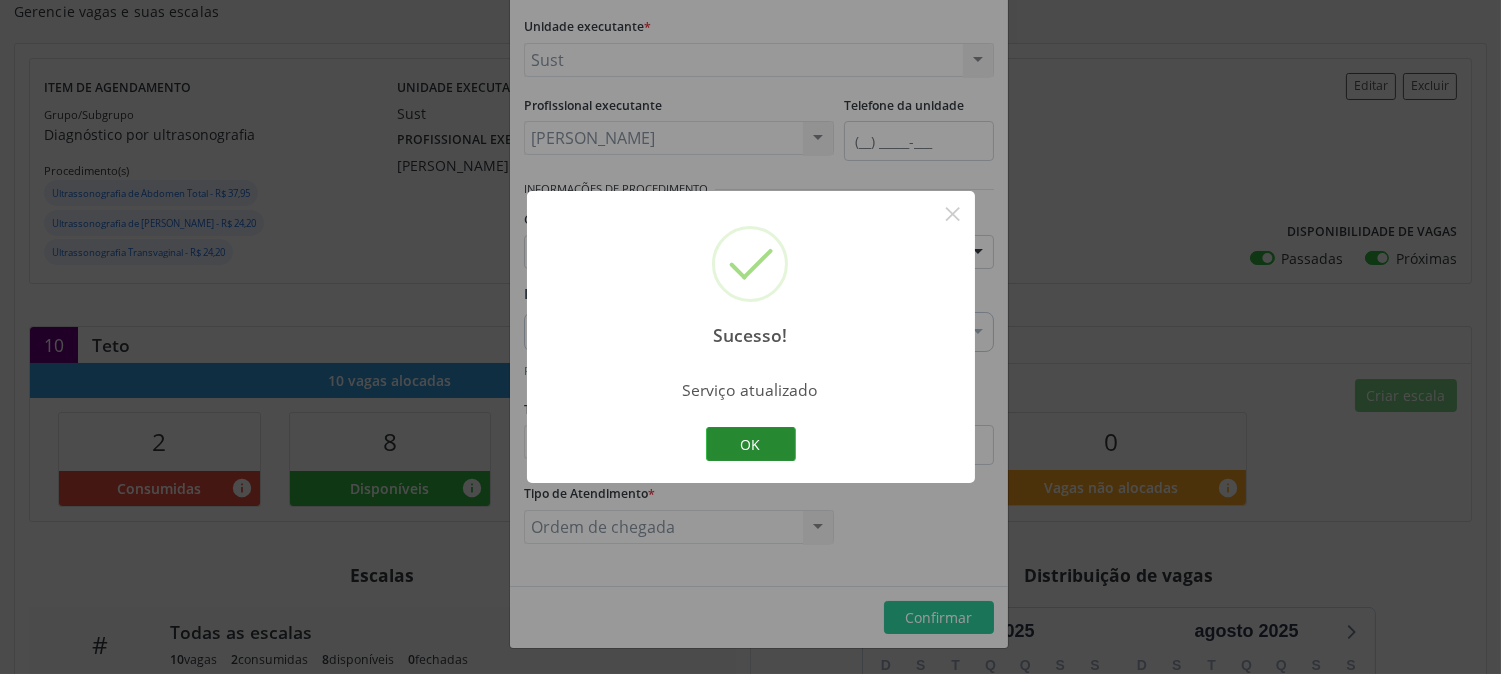 click on "OK" at bounding box center [751, 444] 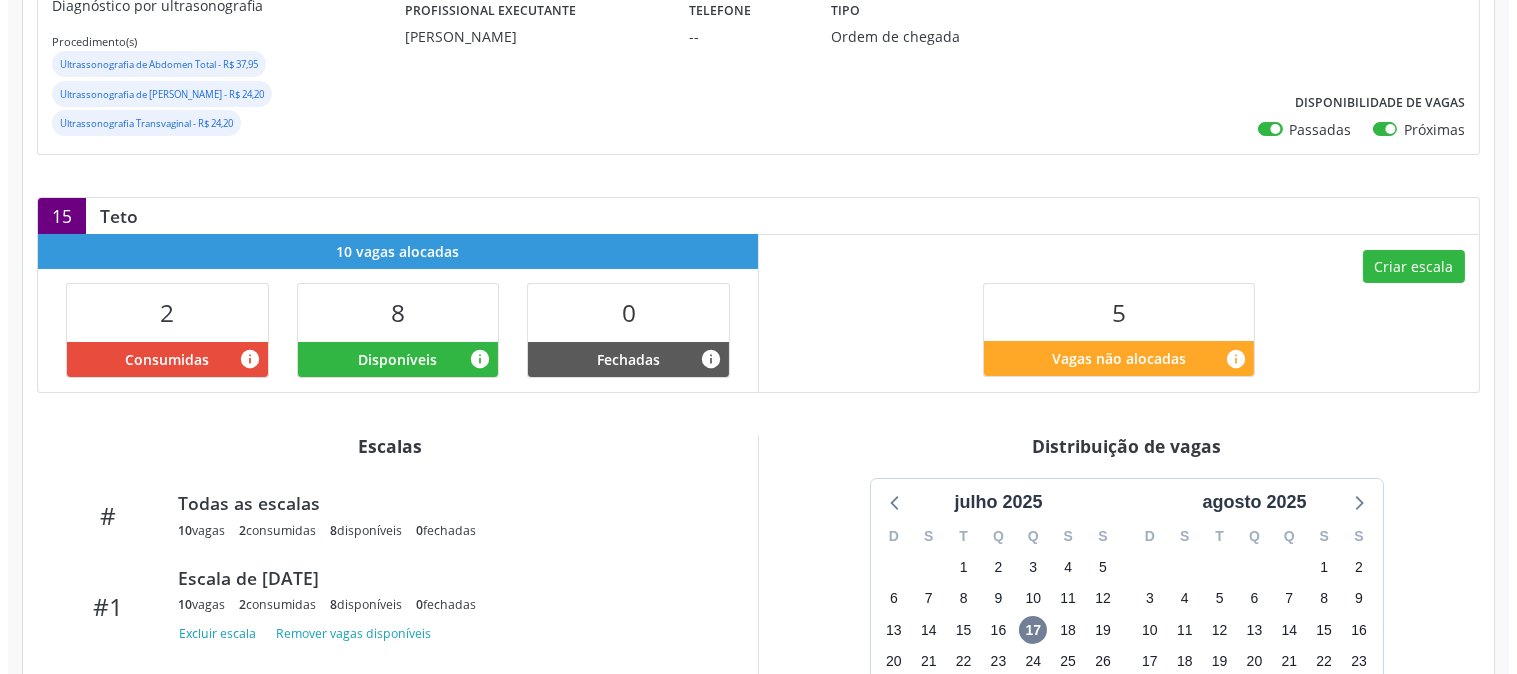 scroll, scrollTop: 296, scrollLeft: 0, axis: vertical 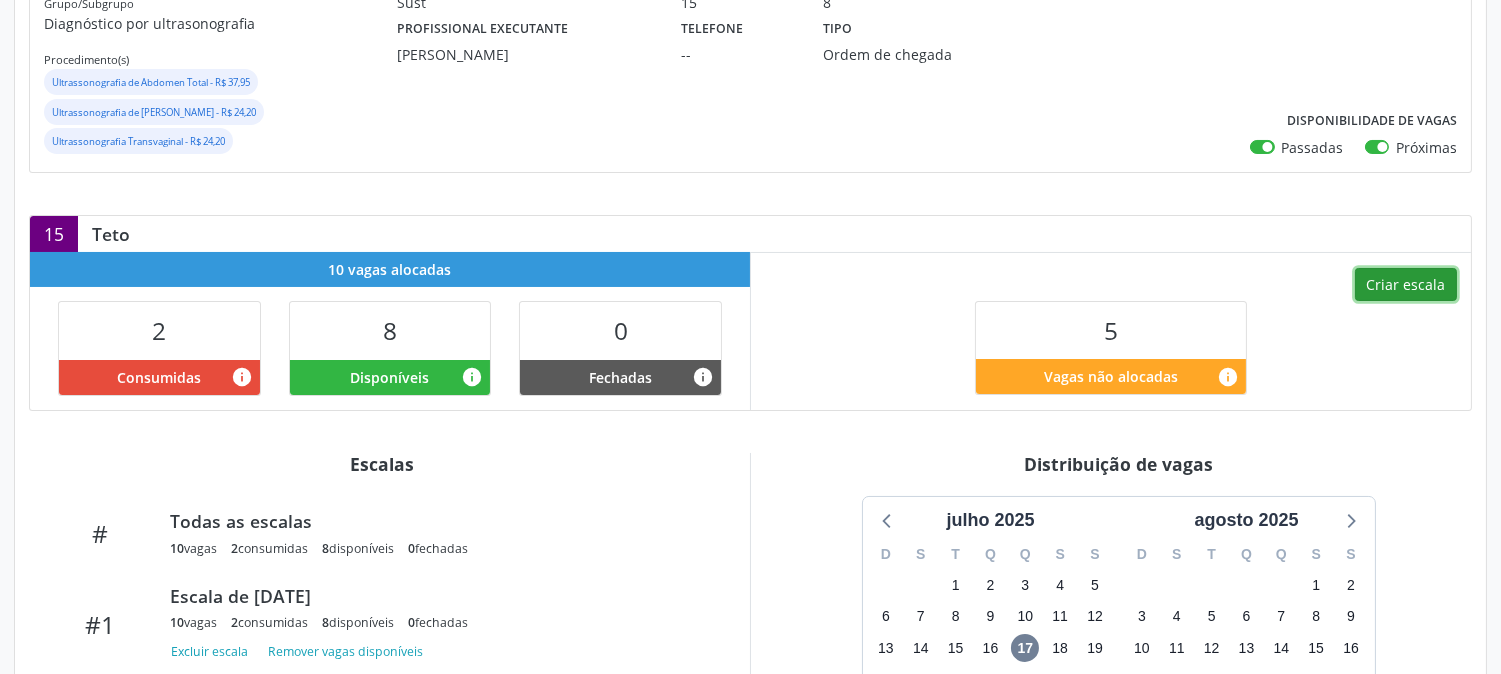 click on "Criar escala" at bounding box center [1406, 285] 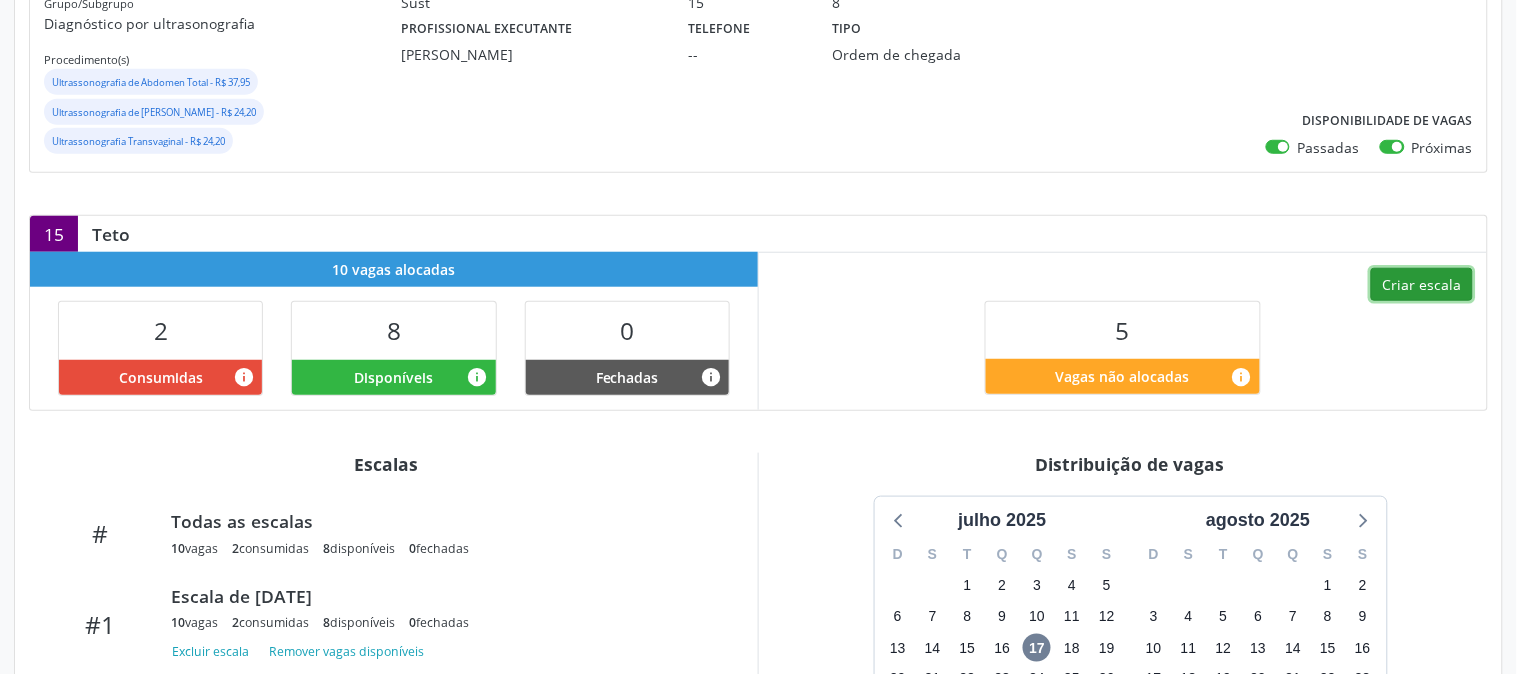 select on "6" 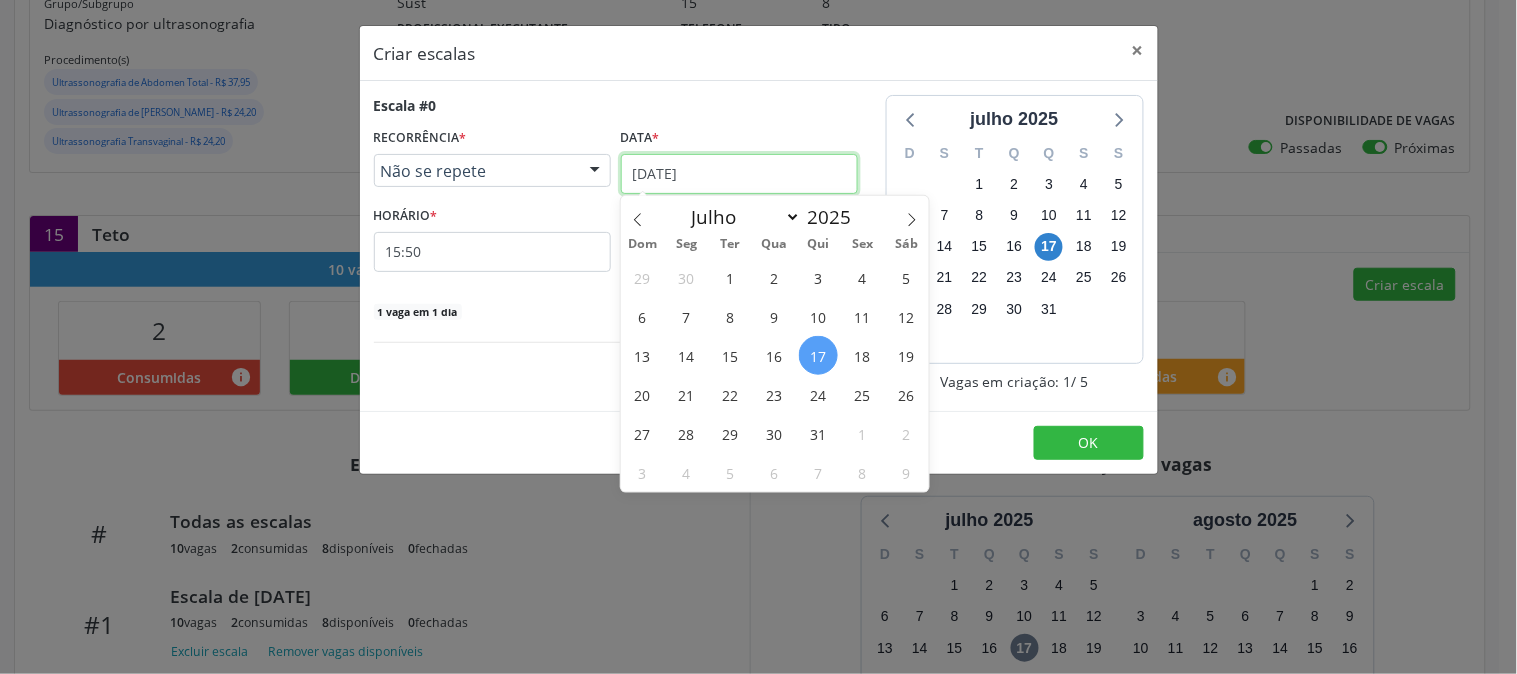 click on "17[DATE]" at bounding box center (739, 174) 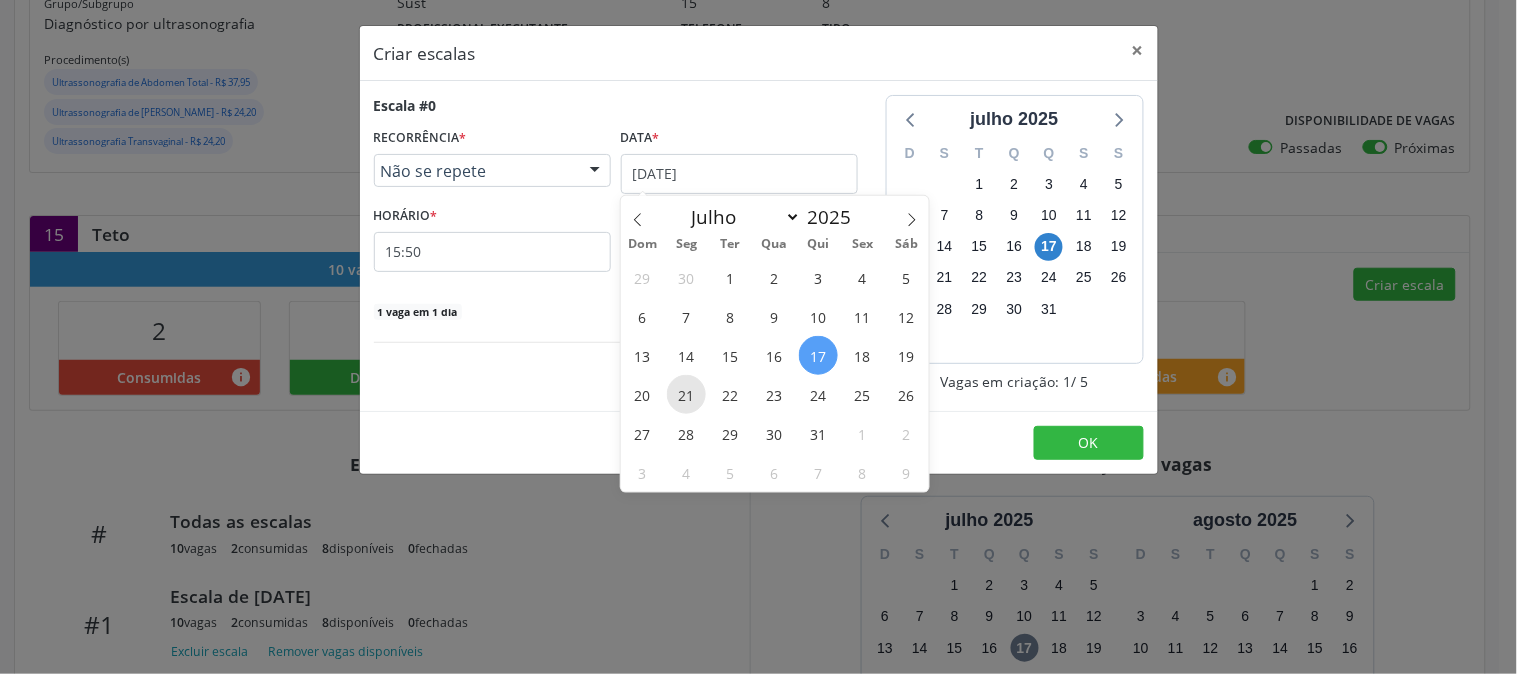 click on "21" at bounding box center [686, 394] 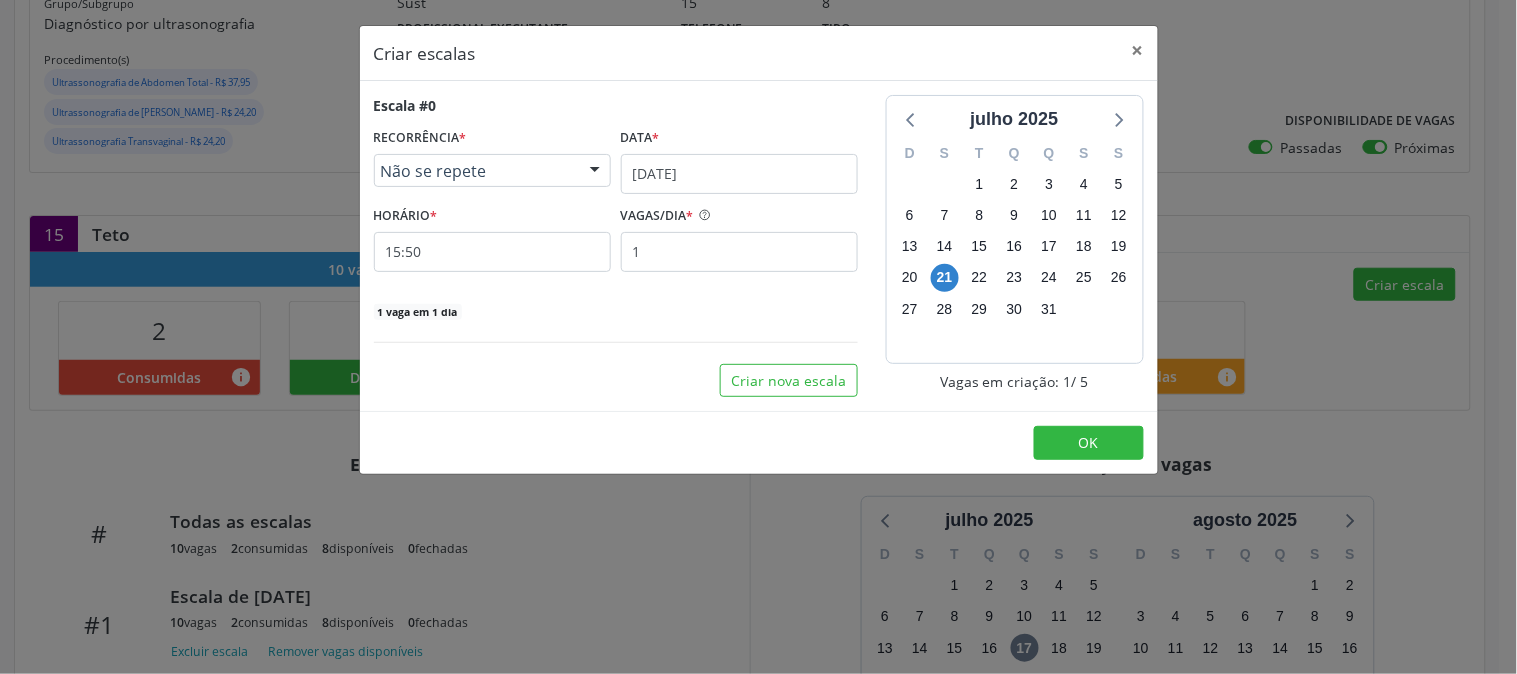 click on "VAGAS/DIA
*" at bounding box center [657, 216] 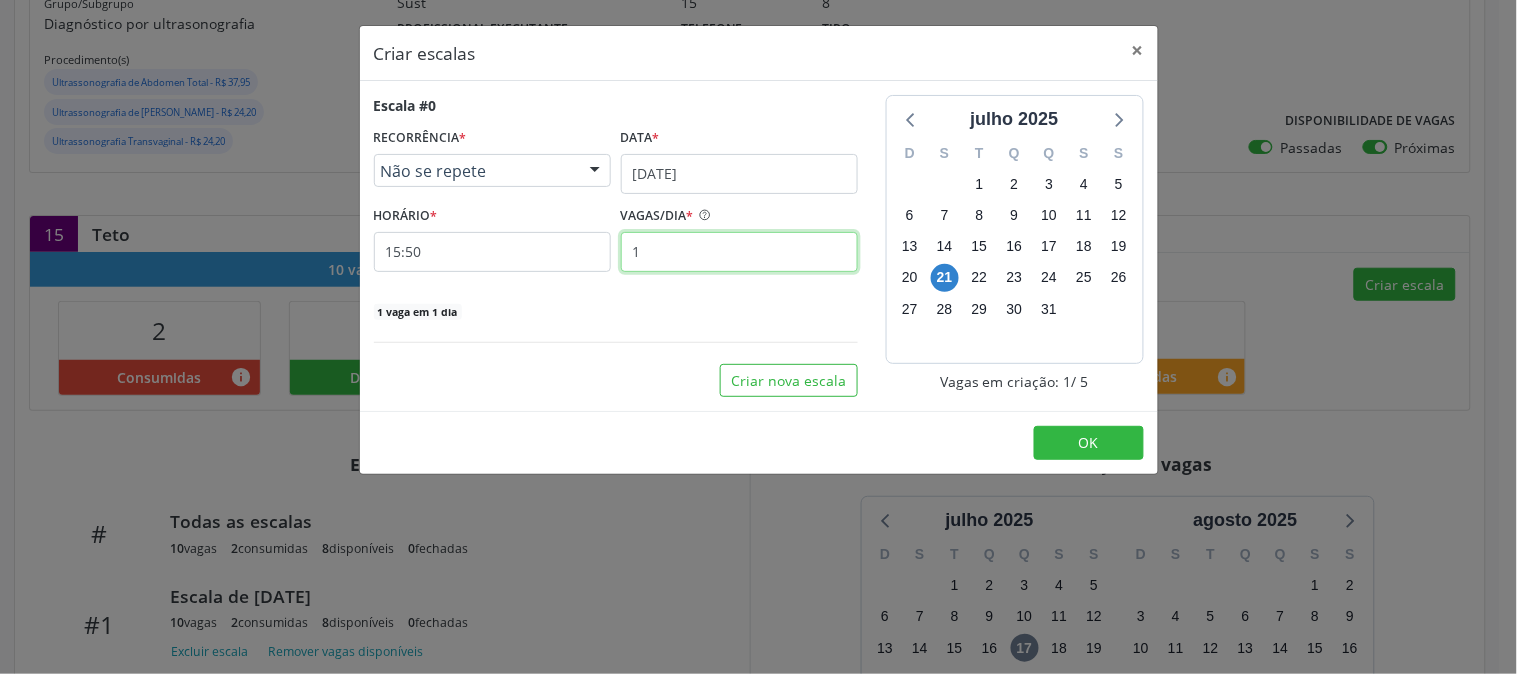 click on "1" at bounding box center (739, 252) 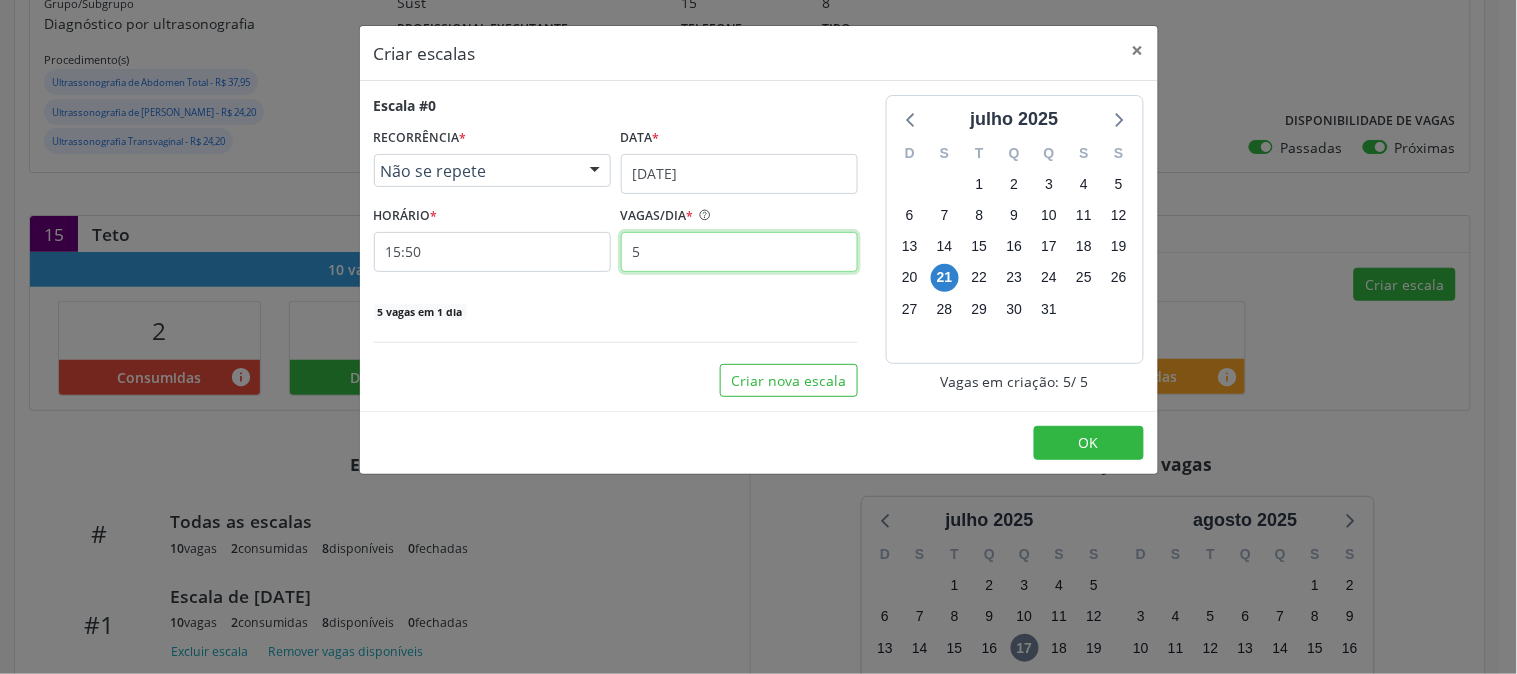 type on "5" 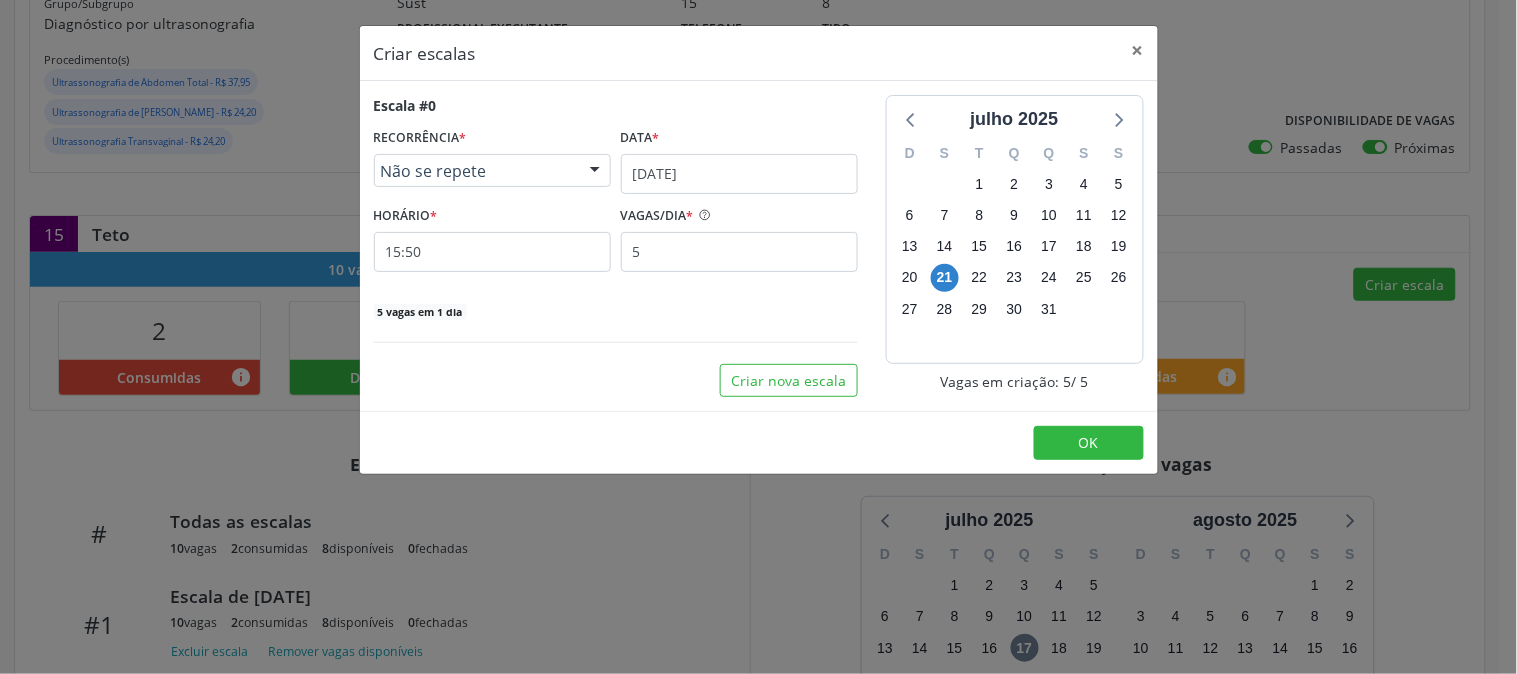 click on "Escala #0
RECORRÊNCIA
*
Não se repete         Não se repete   Diário/Semanal   Mensal
Nenhum resultado encontrado para: "   "
Não há nenhuma opção para ser exibida.
Data
*
21/07/2025
HORÁRIO
*
15:50
VAGAS/DIA
*
5
5 vagas em 1 dia" at bounding box center [616, 208] 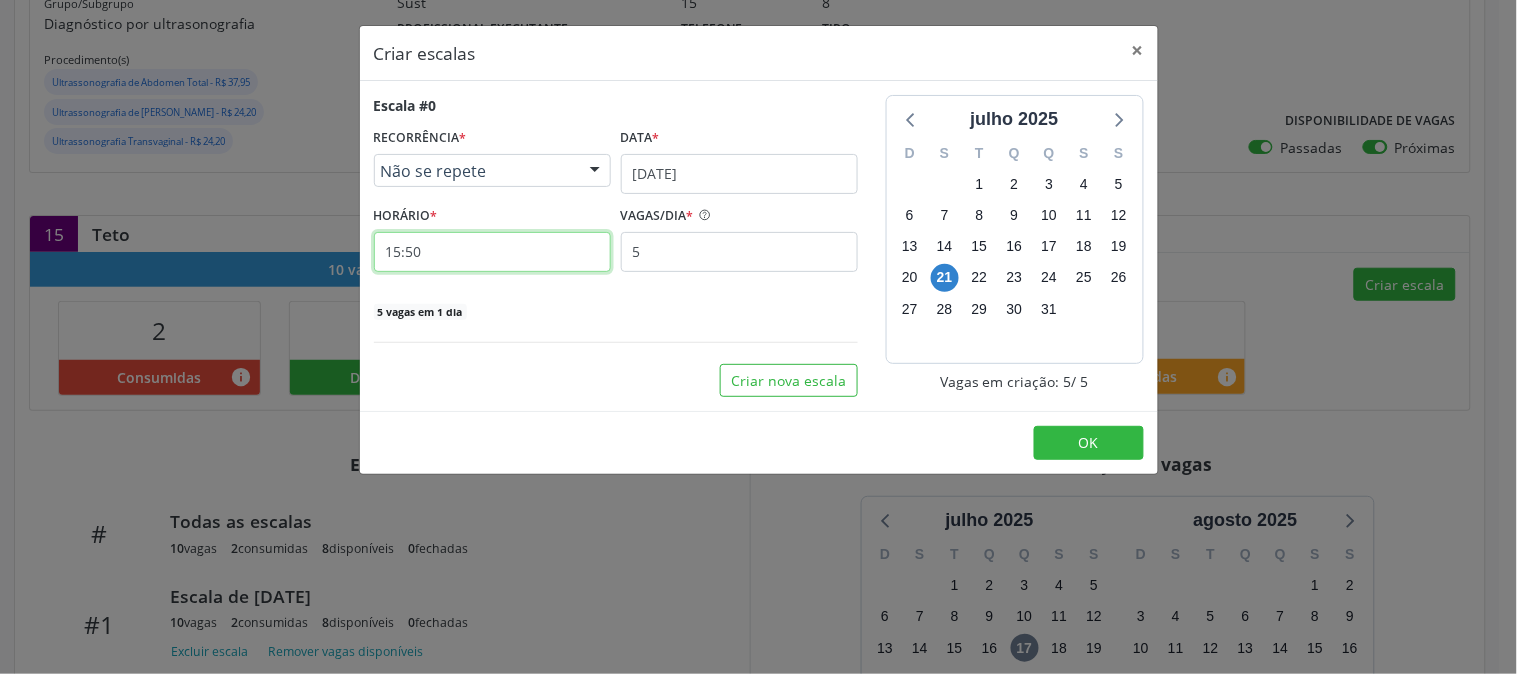 click on "15:50" at bounding box center [492, 252] 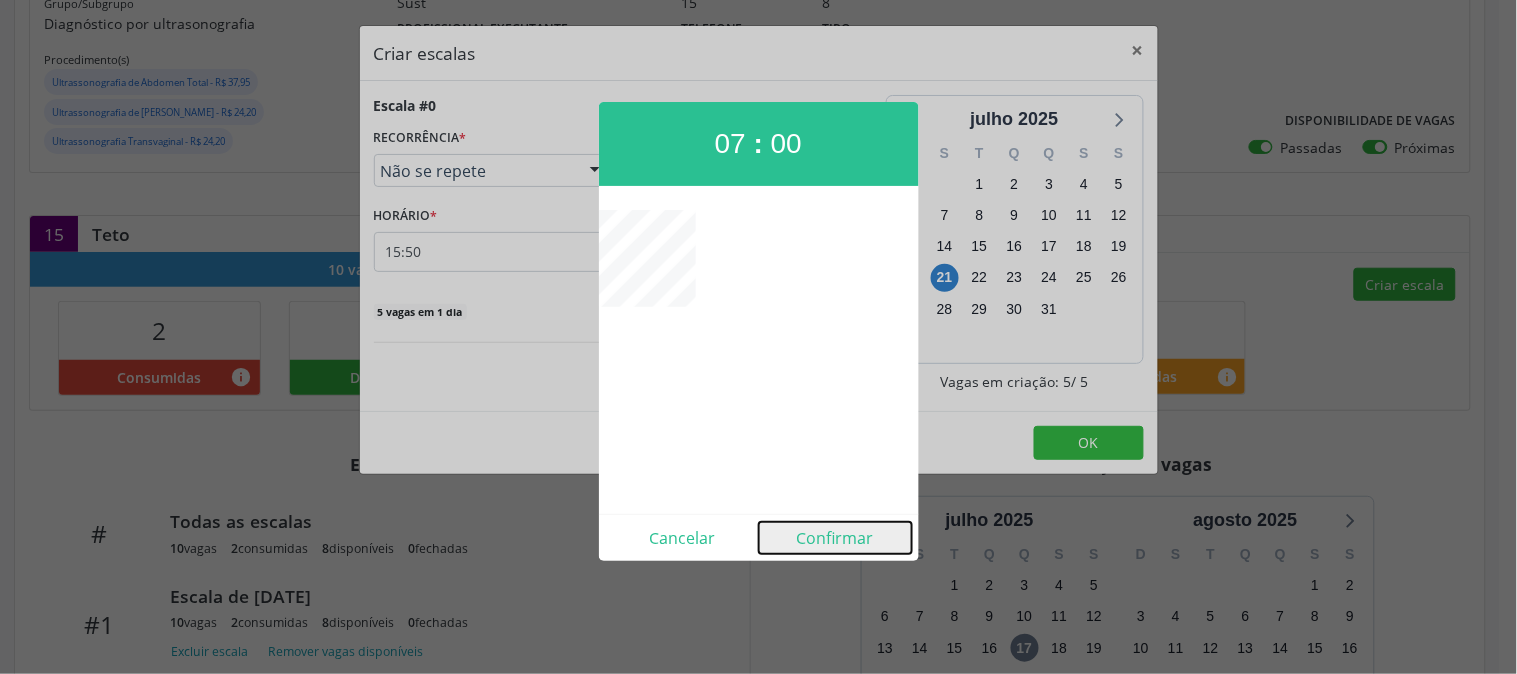 click on "Confirmar" at bounding box center (835, 538) 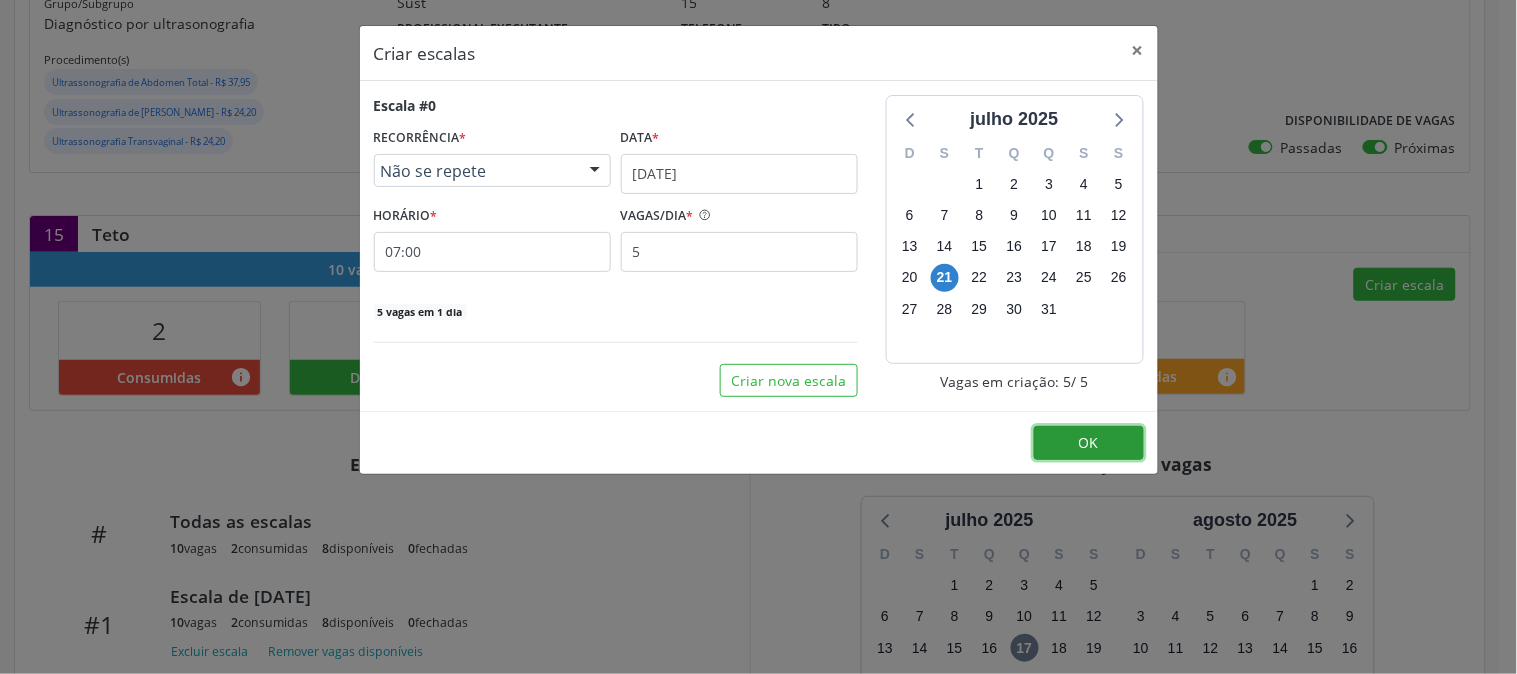 click on "OK" at bounding box center (1089, 443) 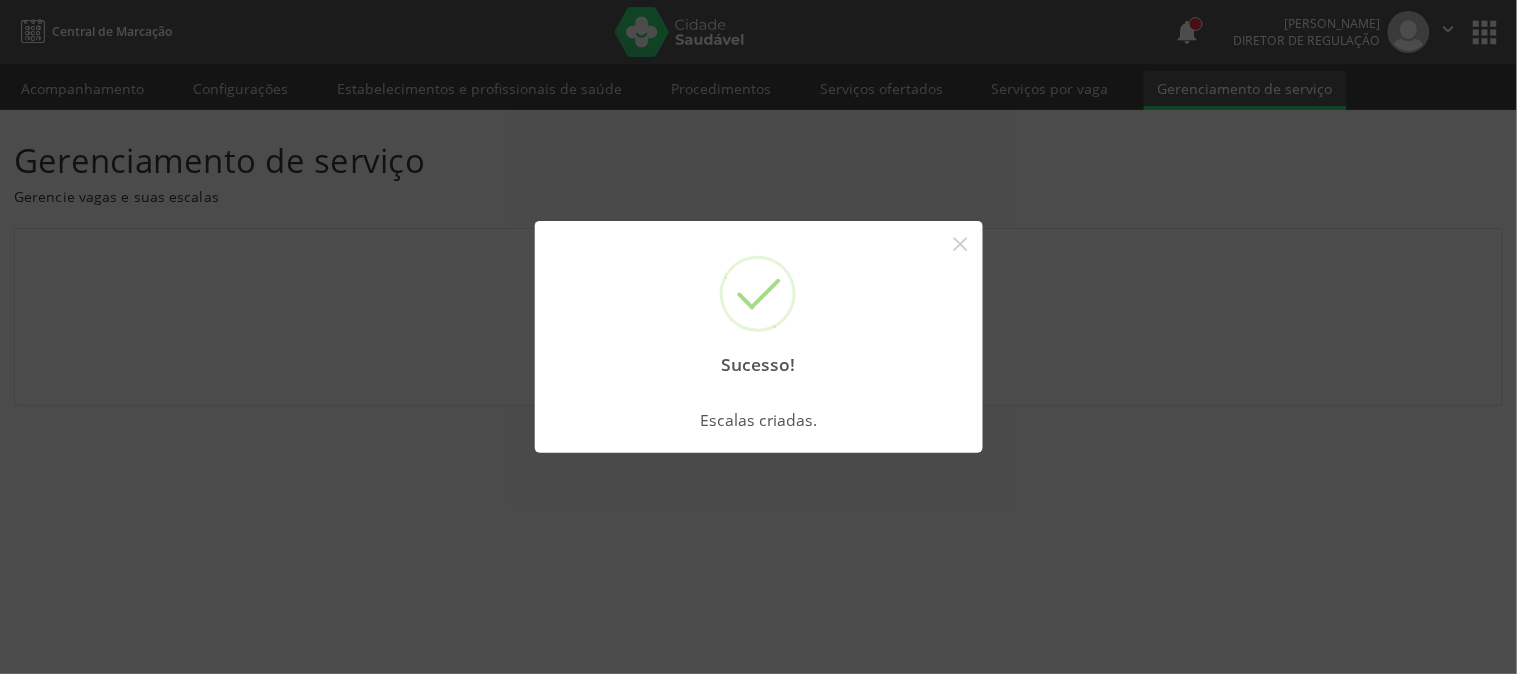 scroll, scrollTop: 0, scrollLeft: 0, axis: both 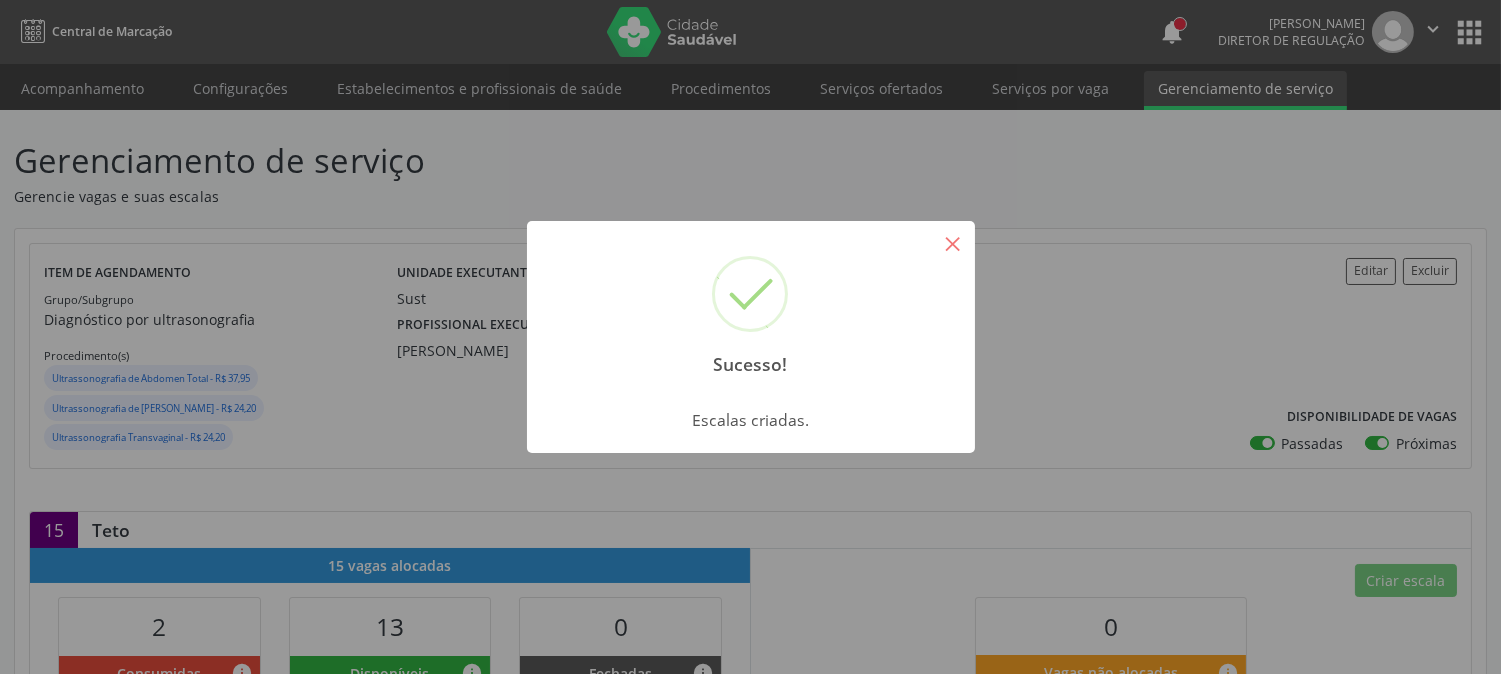 click on "×" at bounding box center [953, 243] 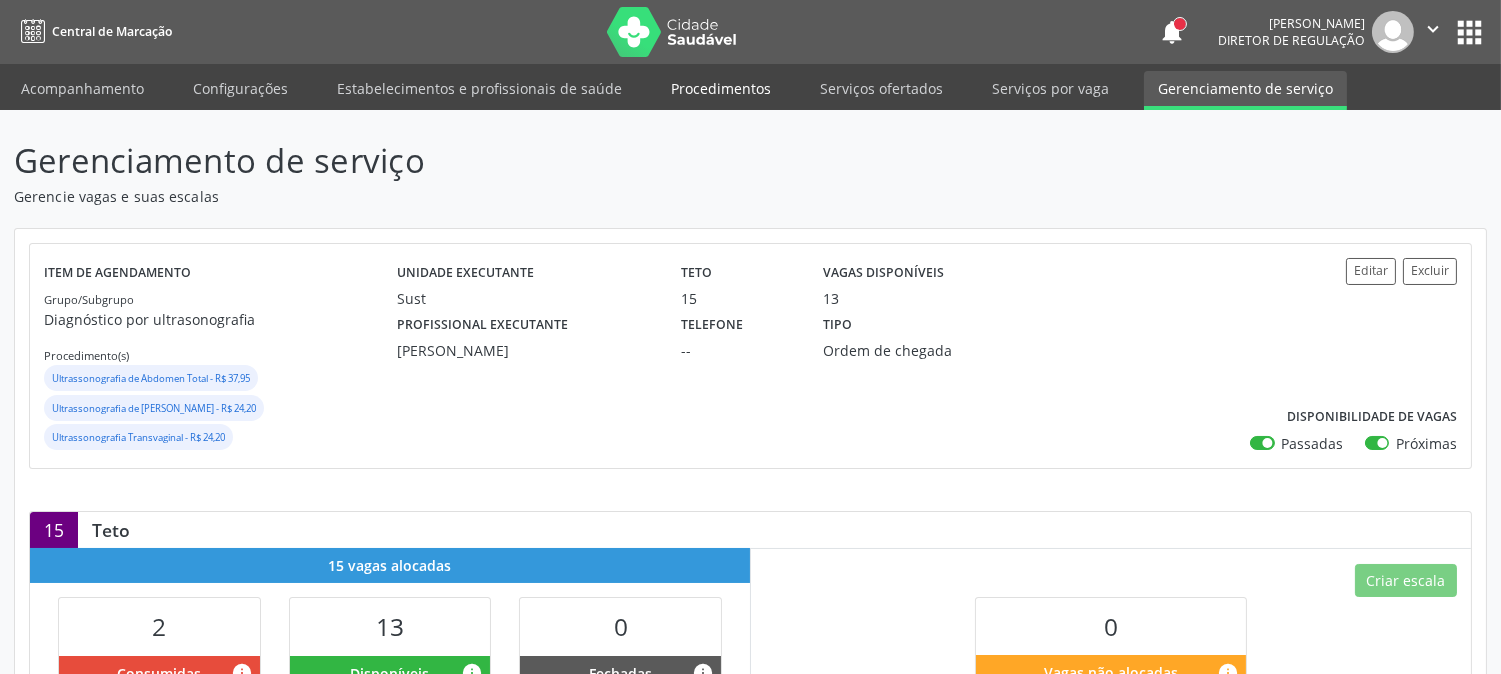 click on "Procedimentos" at bounding box center (721, 88) 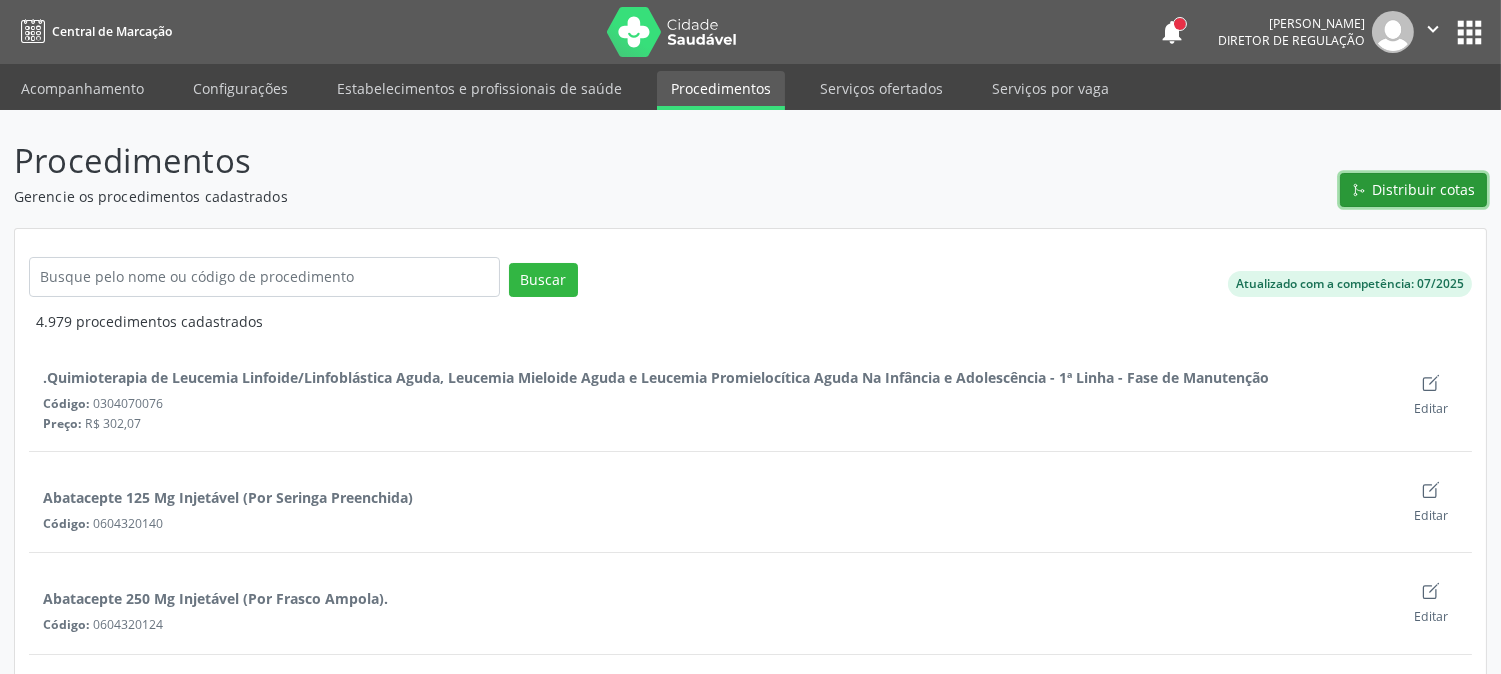 click on "Distribuir cotas" at bounding box center (1424, 189) 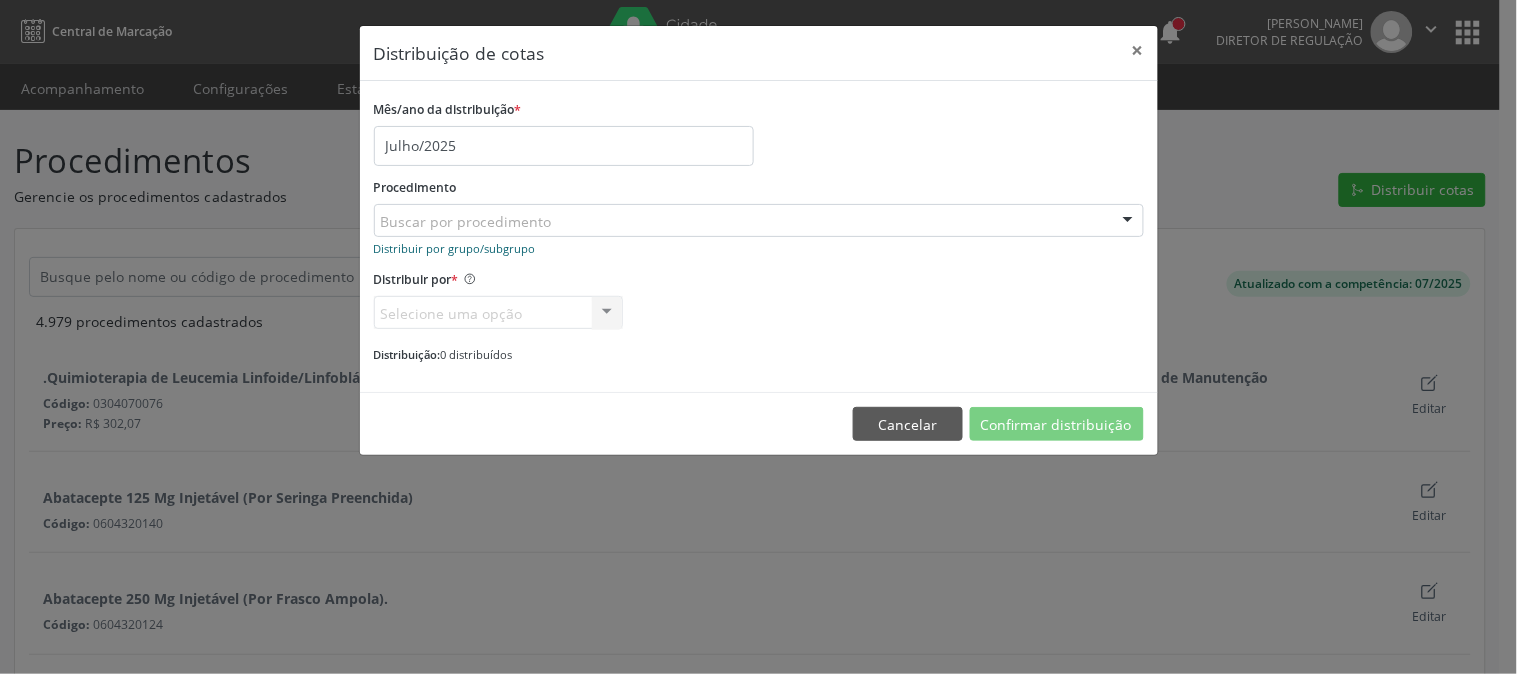 click on "Distribuir por grupo/subgrupo" at bounding box center [455, 248] 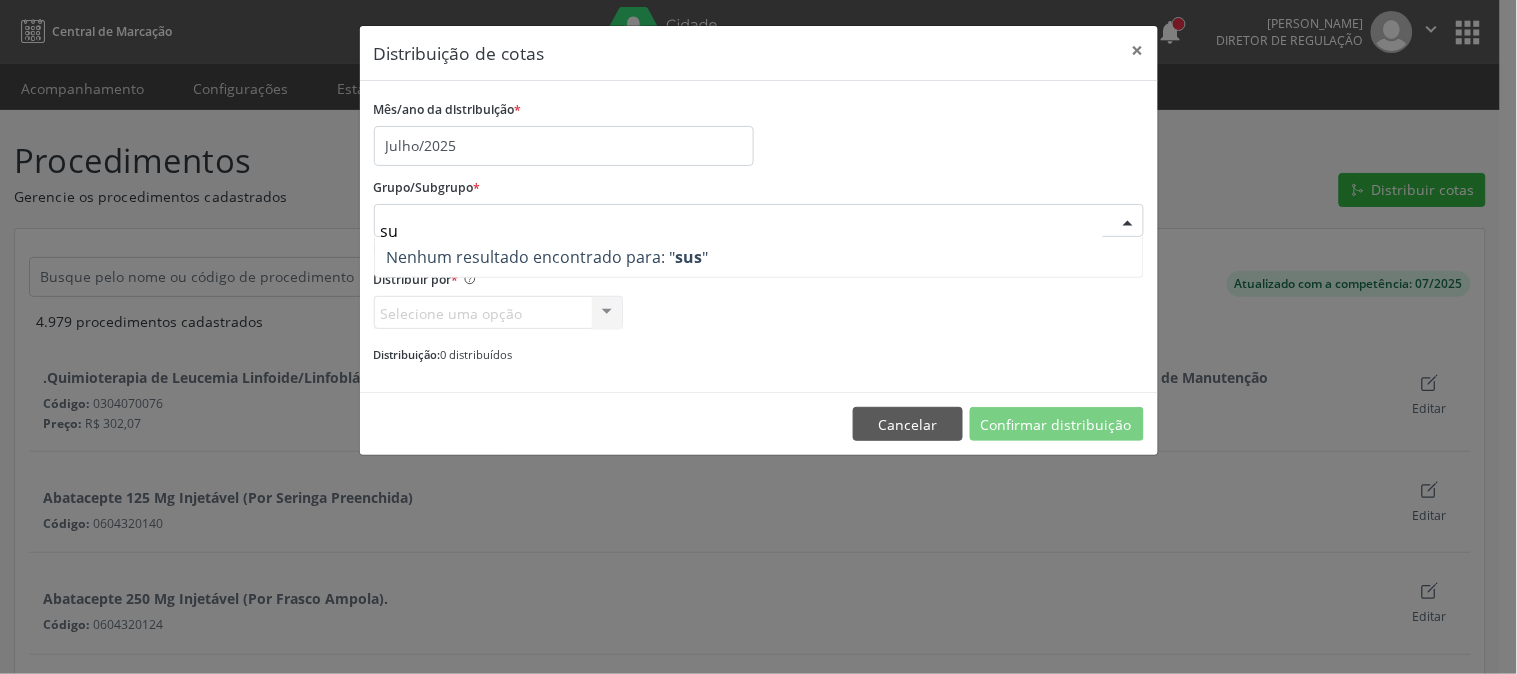 type on "s" 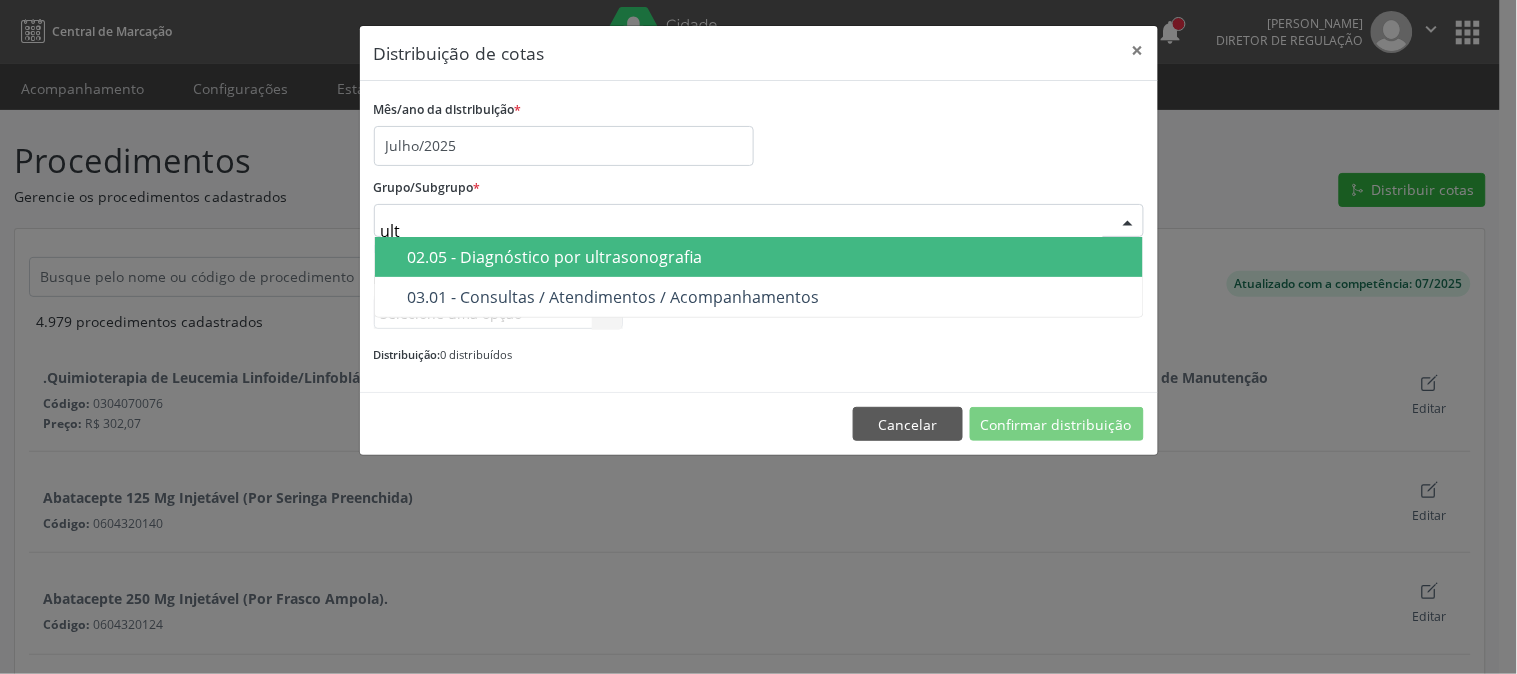 type on "ultr" 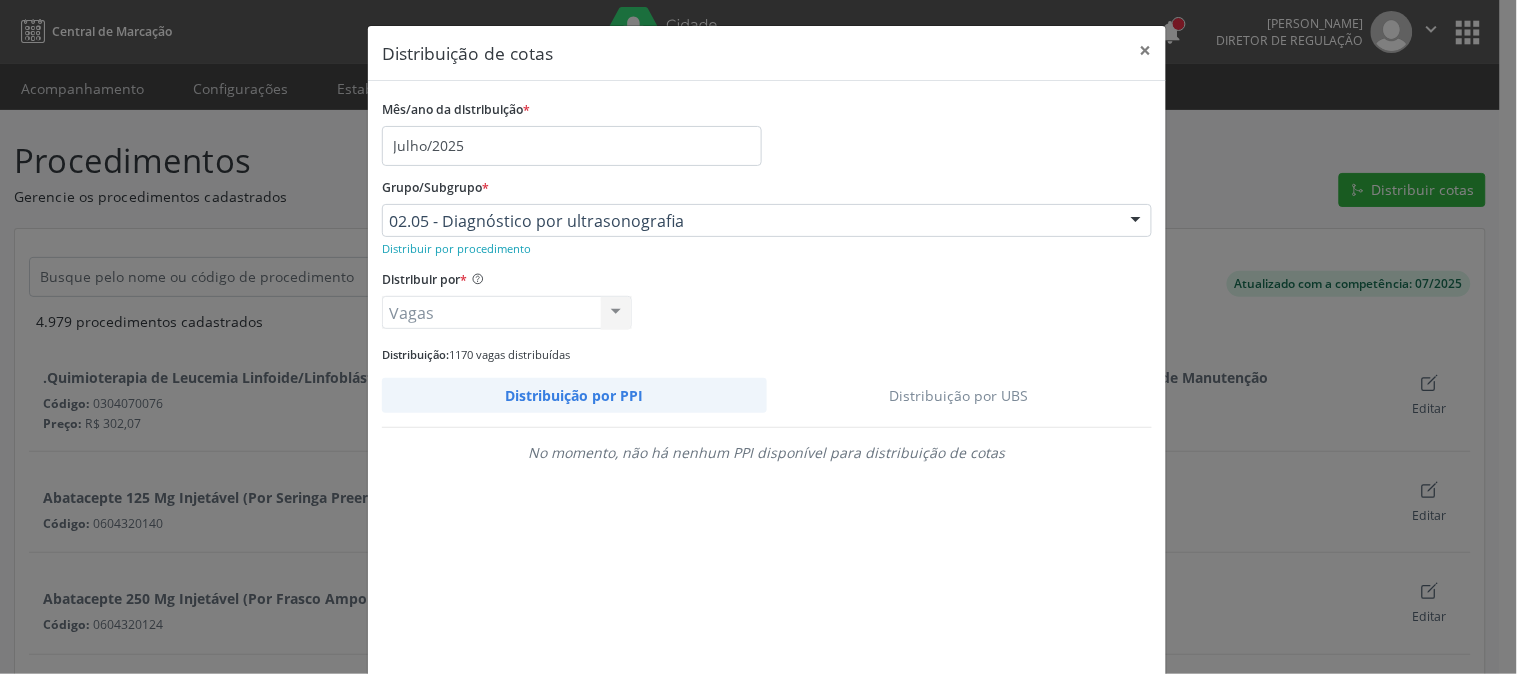 click on "Distribuição por UBS" at bounding box center [960, 395] 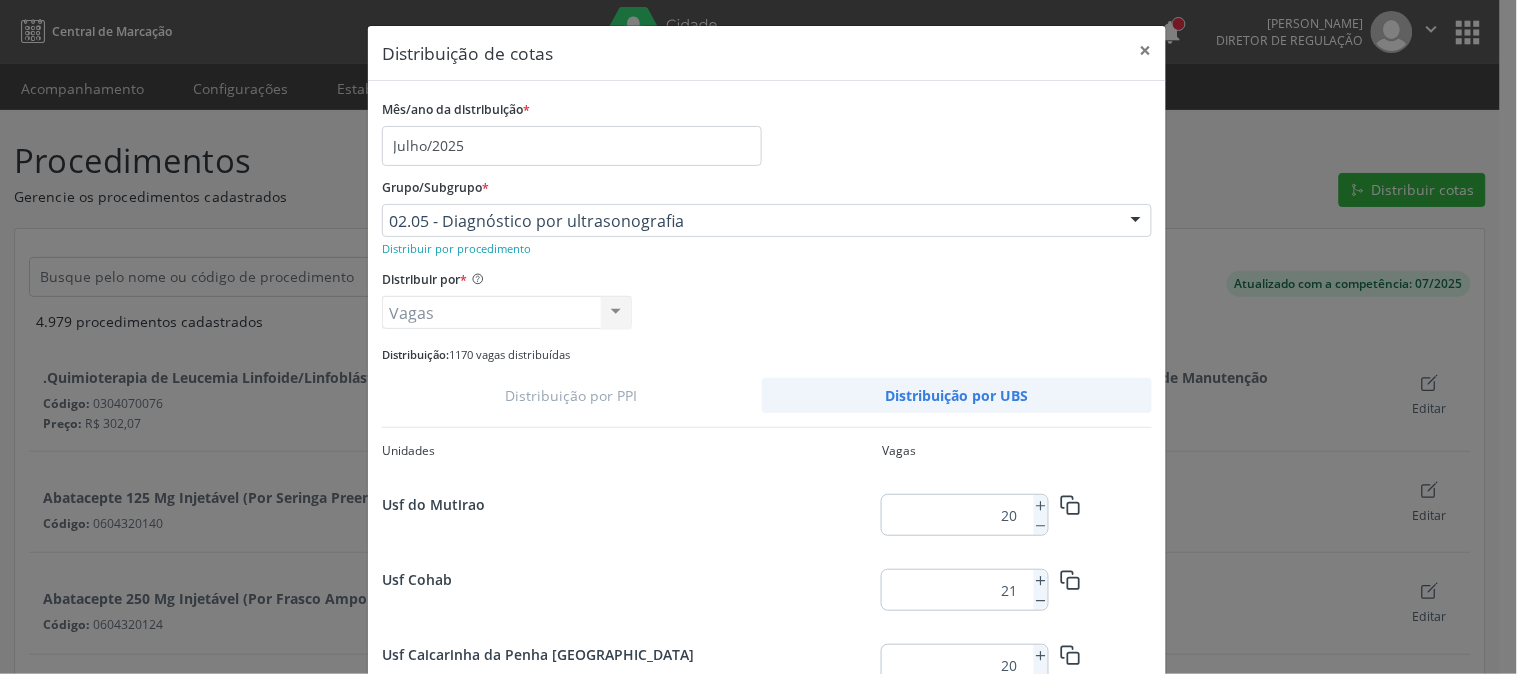 scroll, scrollTop: 3955, scrollLeft: 0, axis: vertical 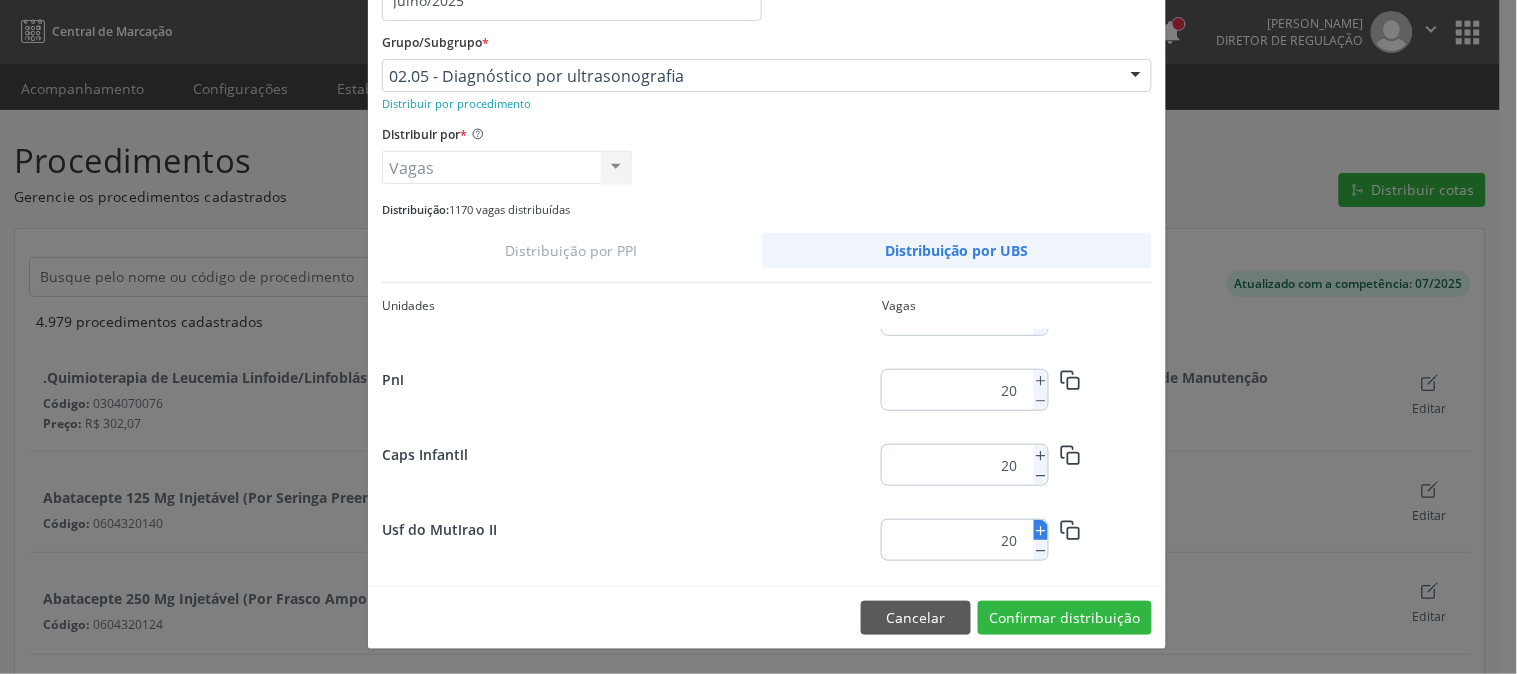 click 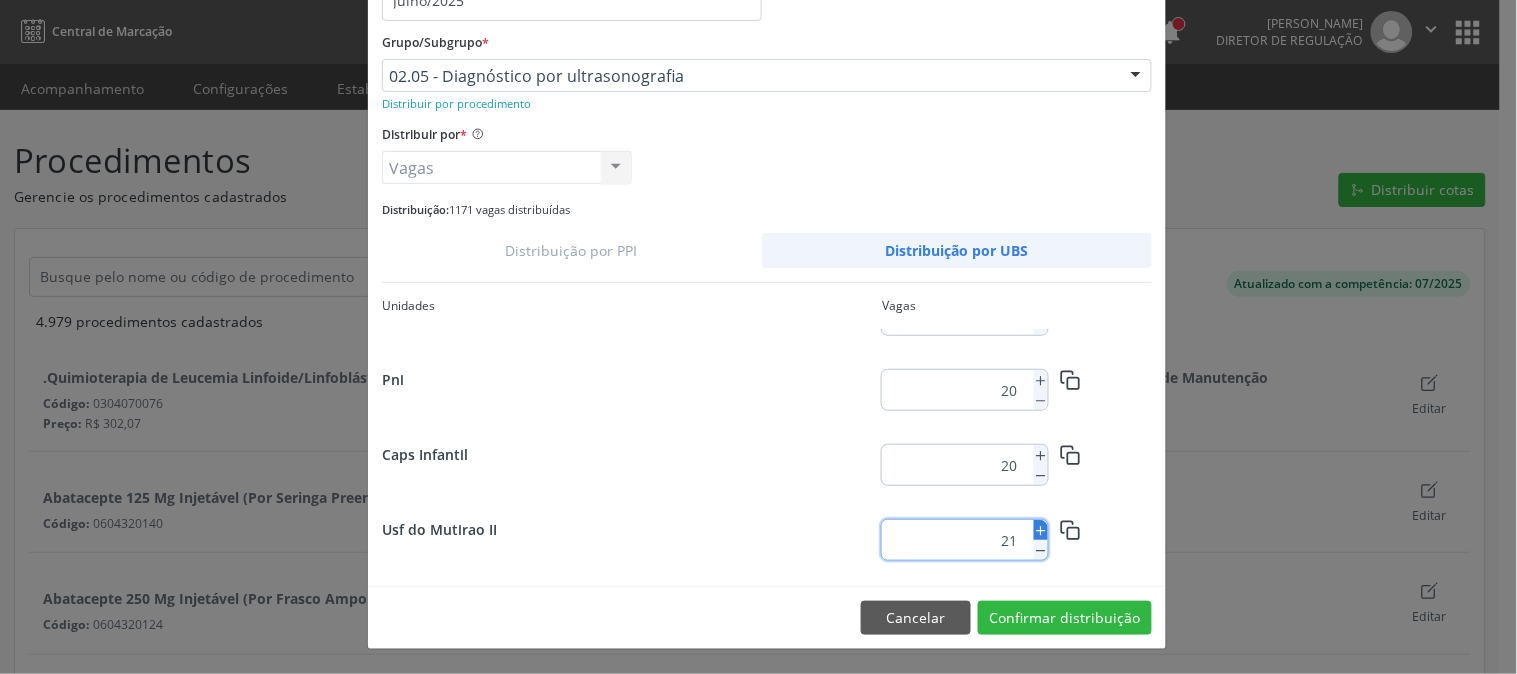click 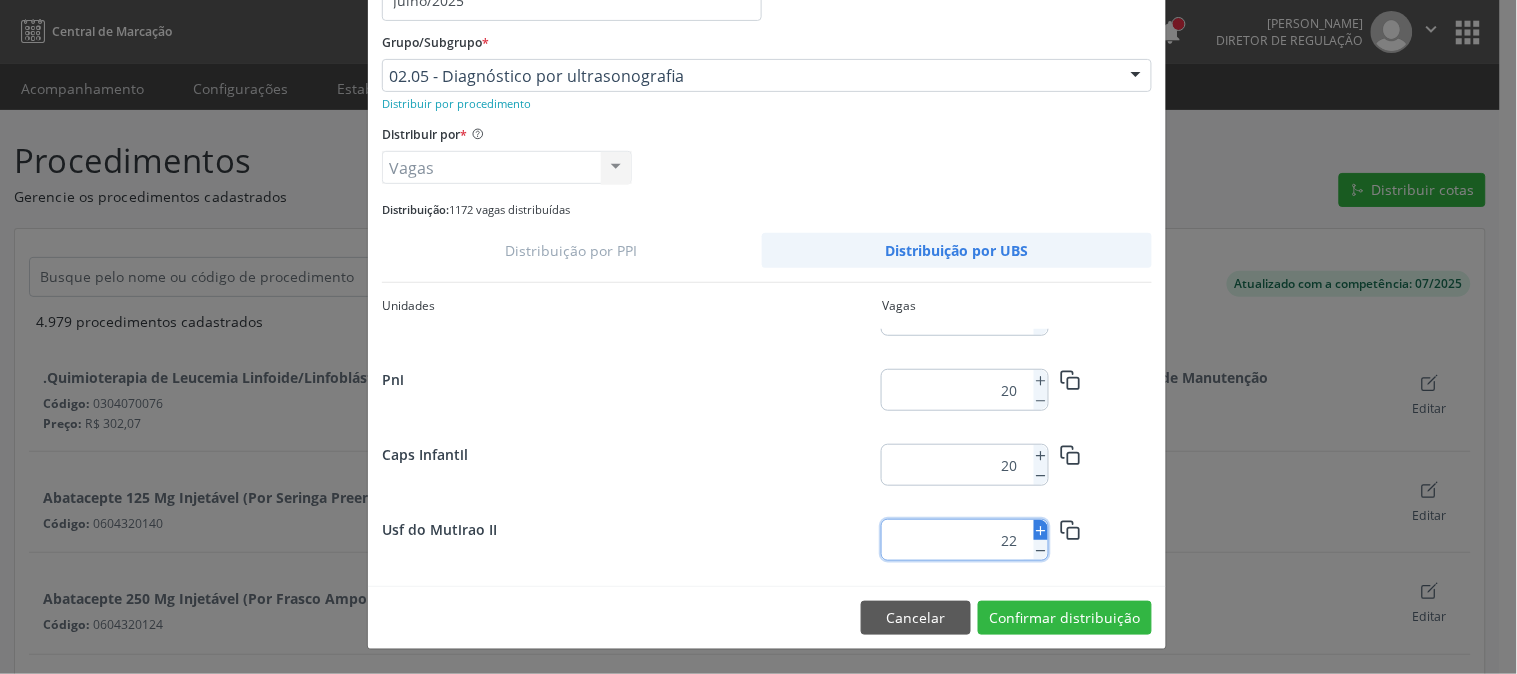 click 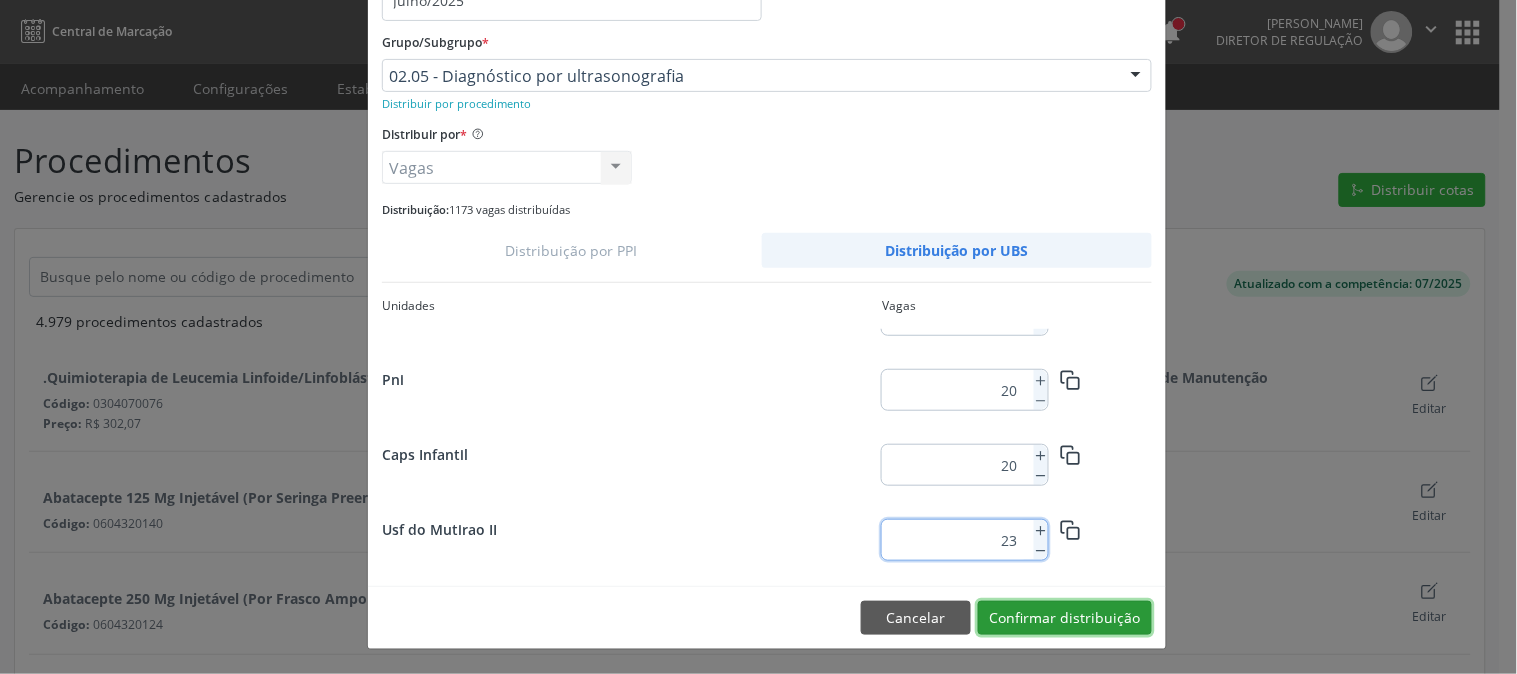 click on "Confirmar distribuição" at bounding box center [1065, 618] 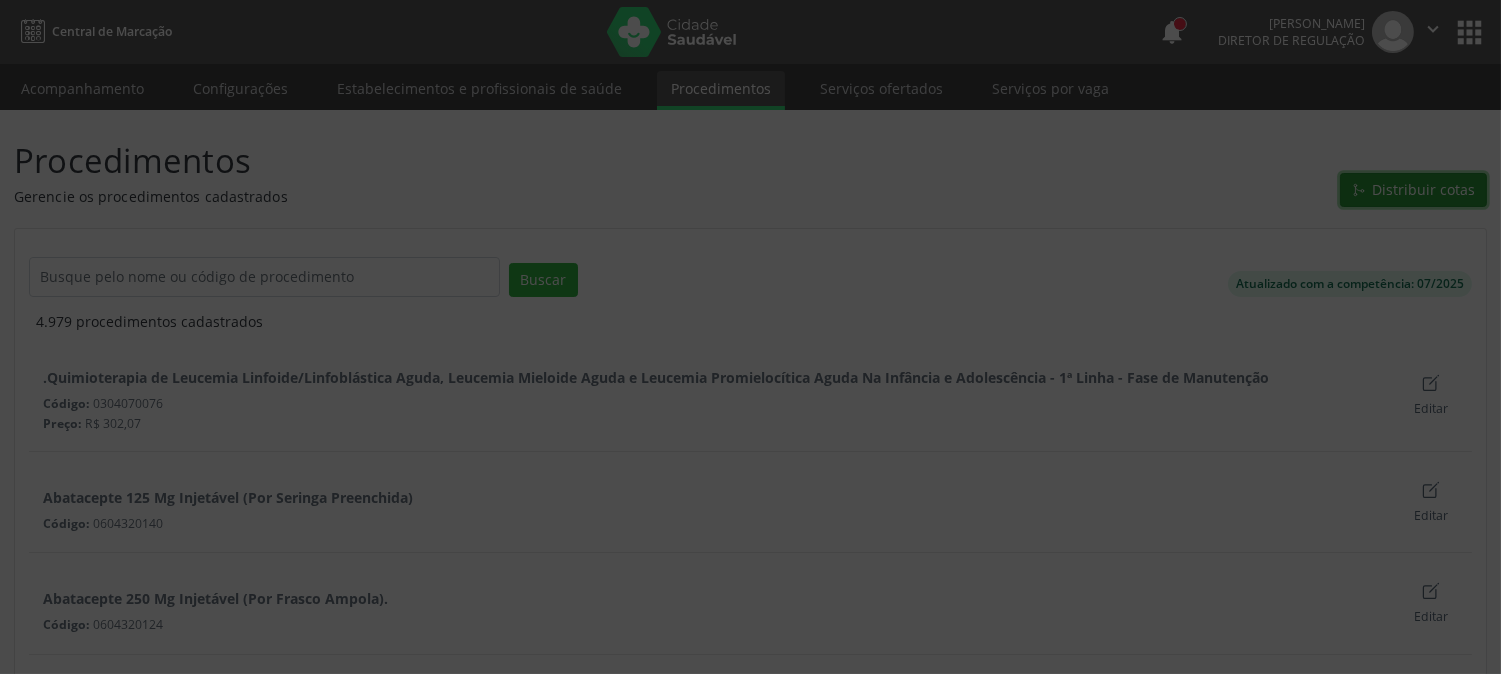scroll, scrollTop: 0, scrollLeft: 0, axis: both 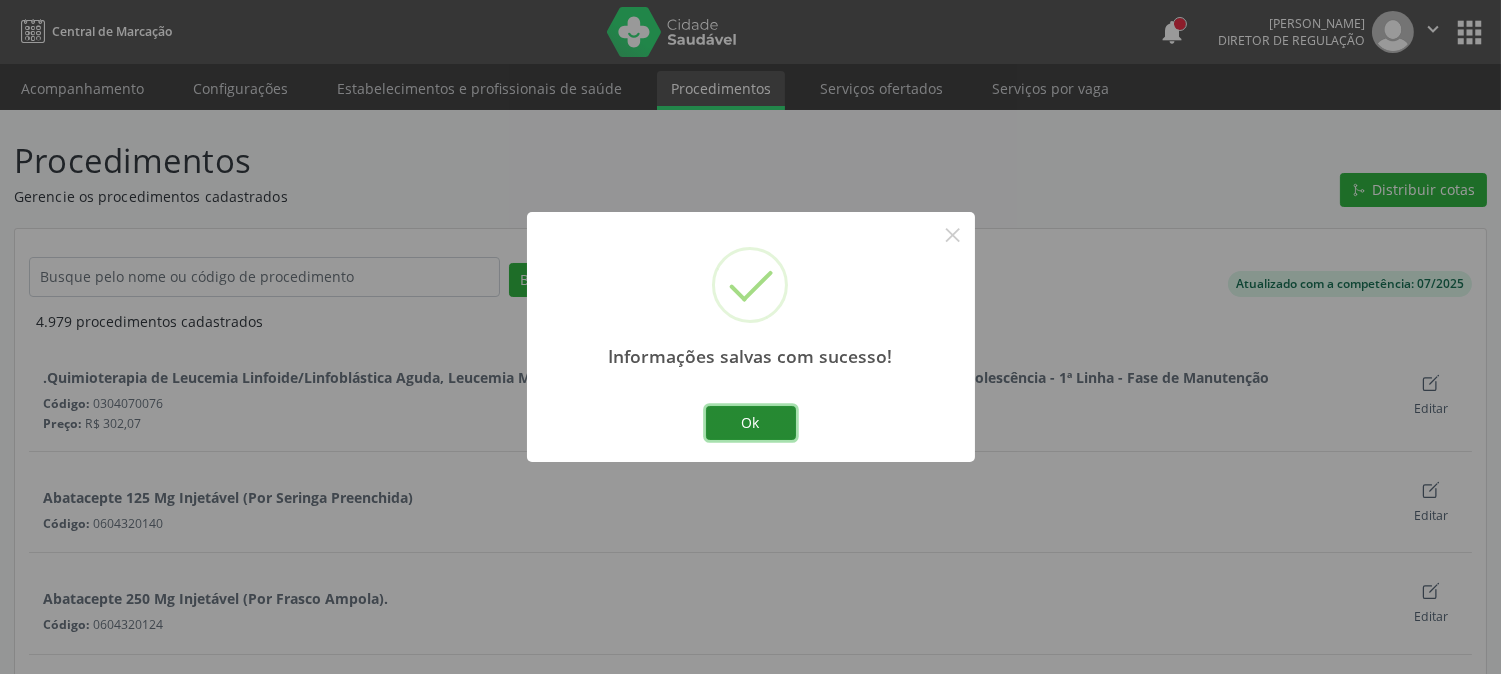 click on "Ok" at bounding box center [751, 423] 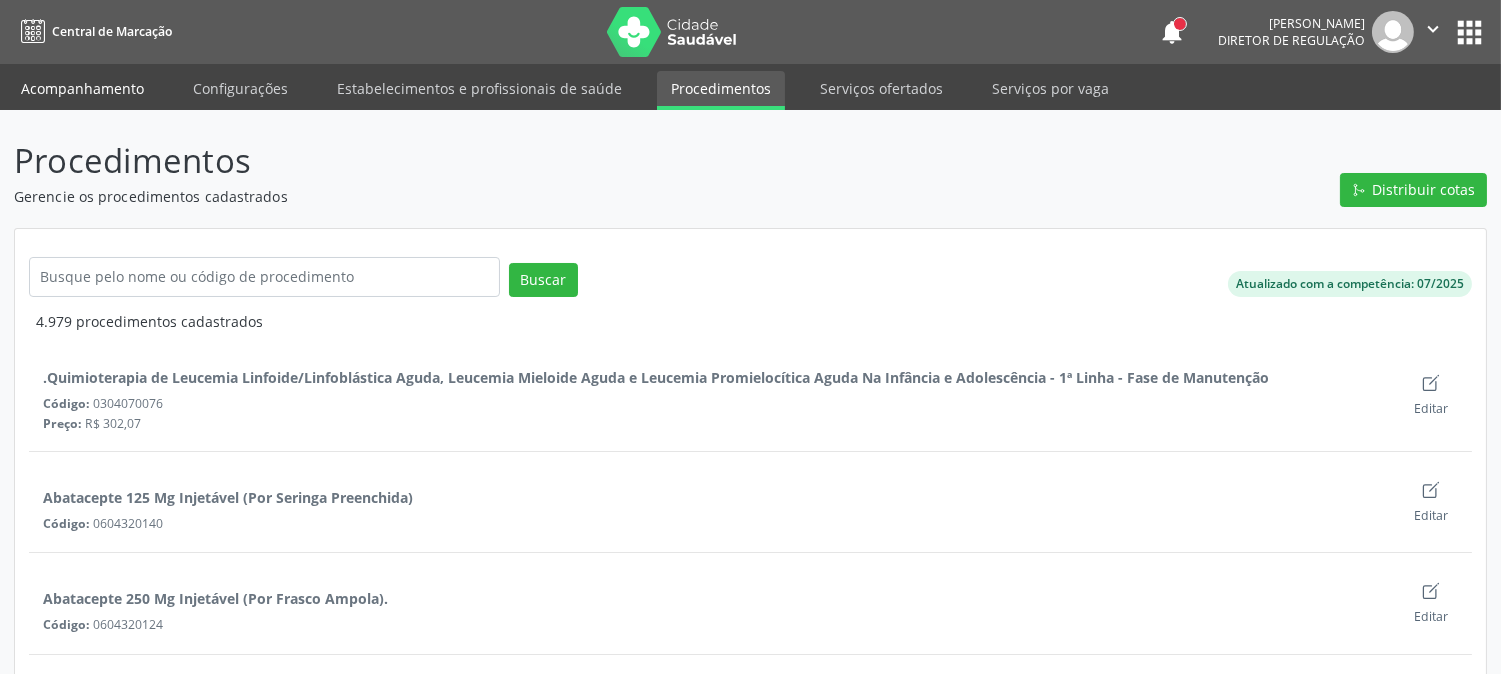 click on "Acompanhamento" at bounding box center [82, 88] 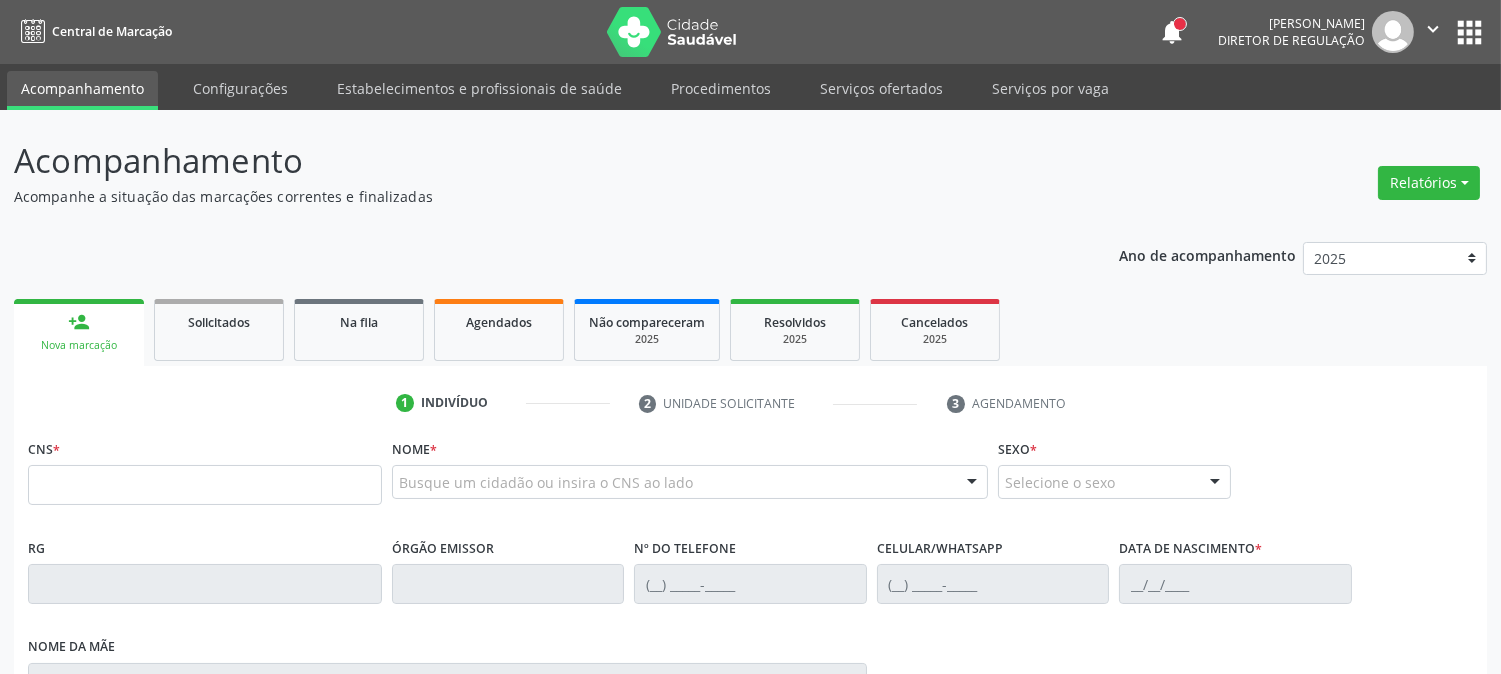 click on "1
Indivíduo
2
Unidade solicitante
3
Agendamento" at bounding box center (750, 403) 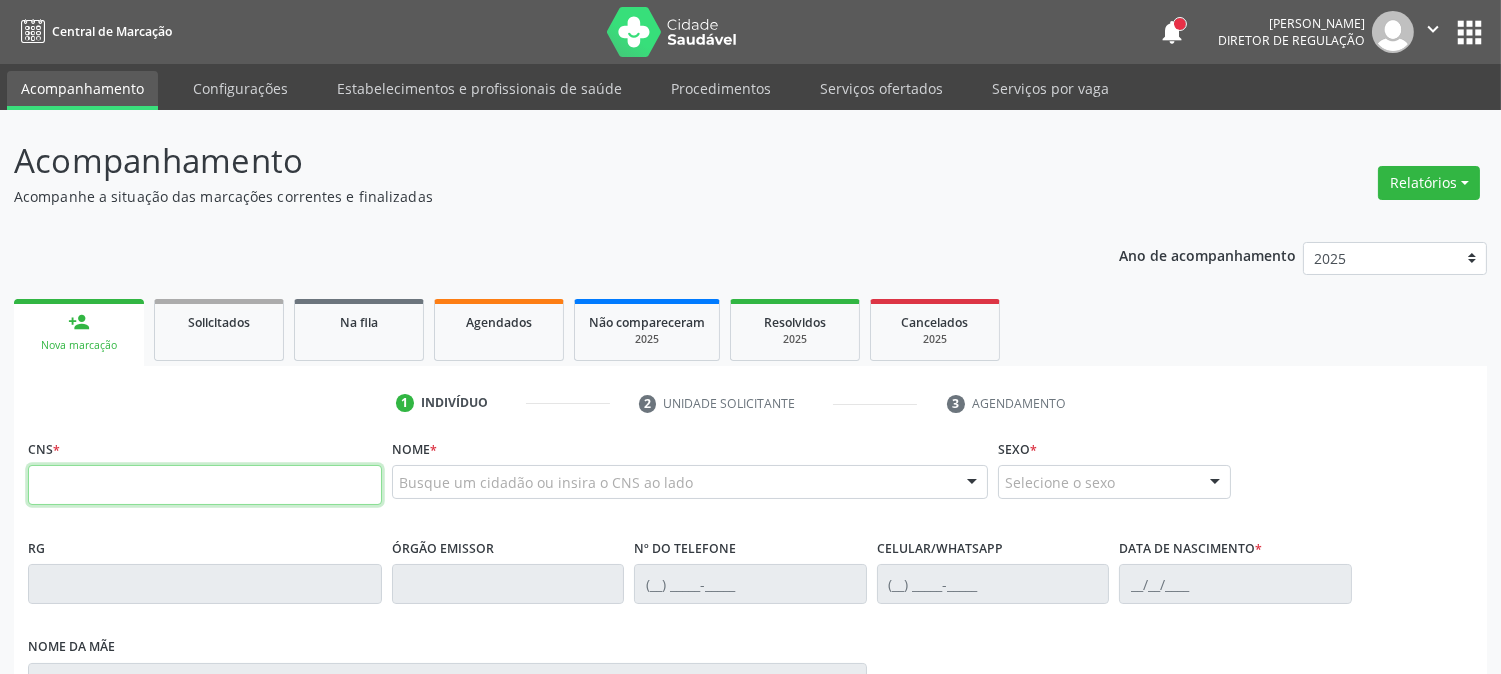 click at bounding box center (205, 485) 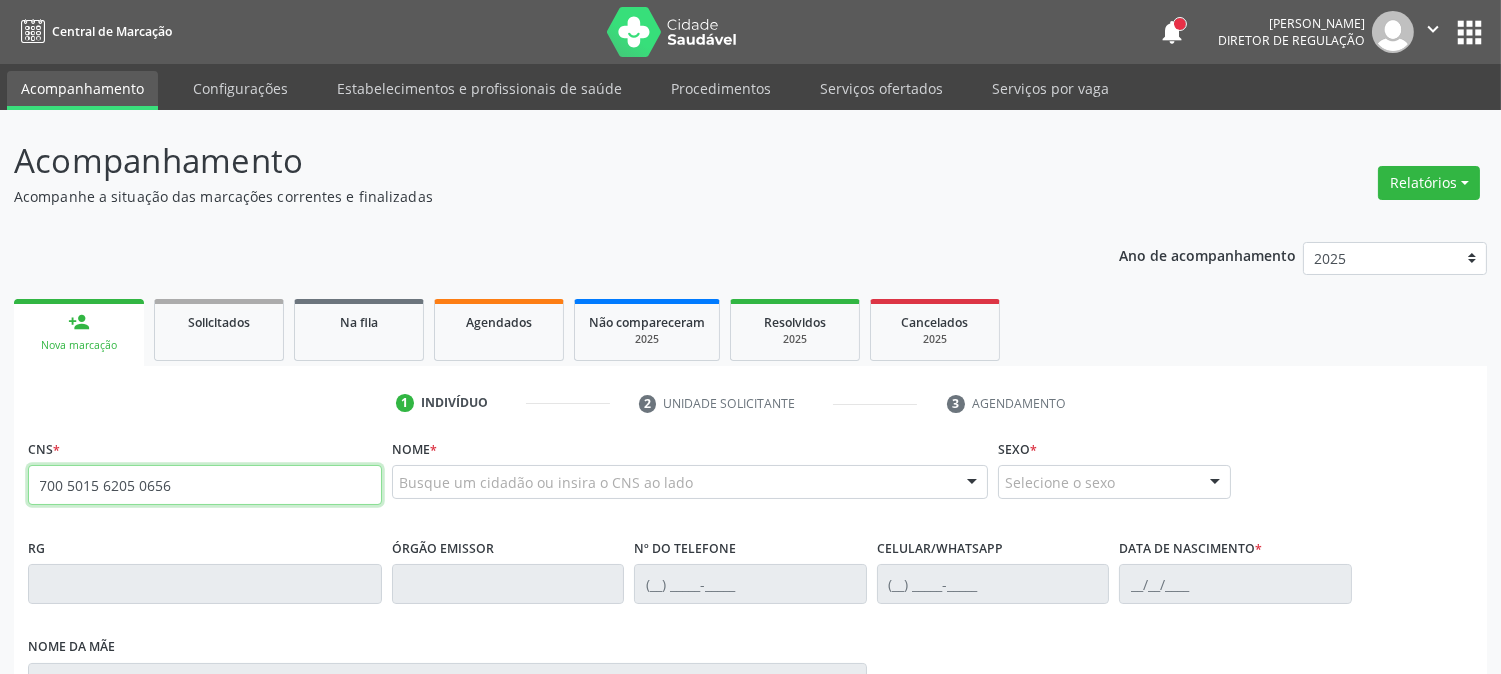 type on "700 5015 6205 0656" 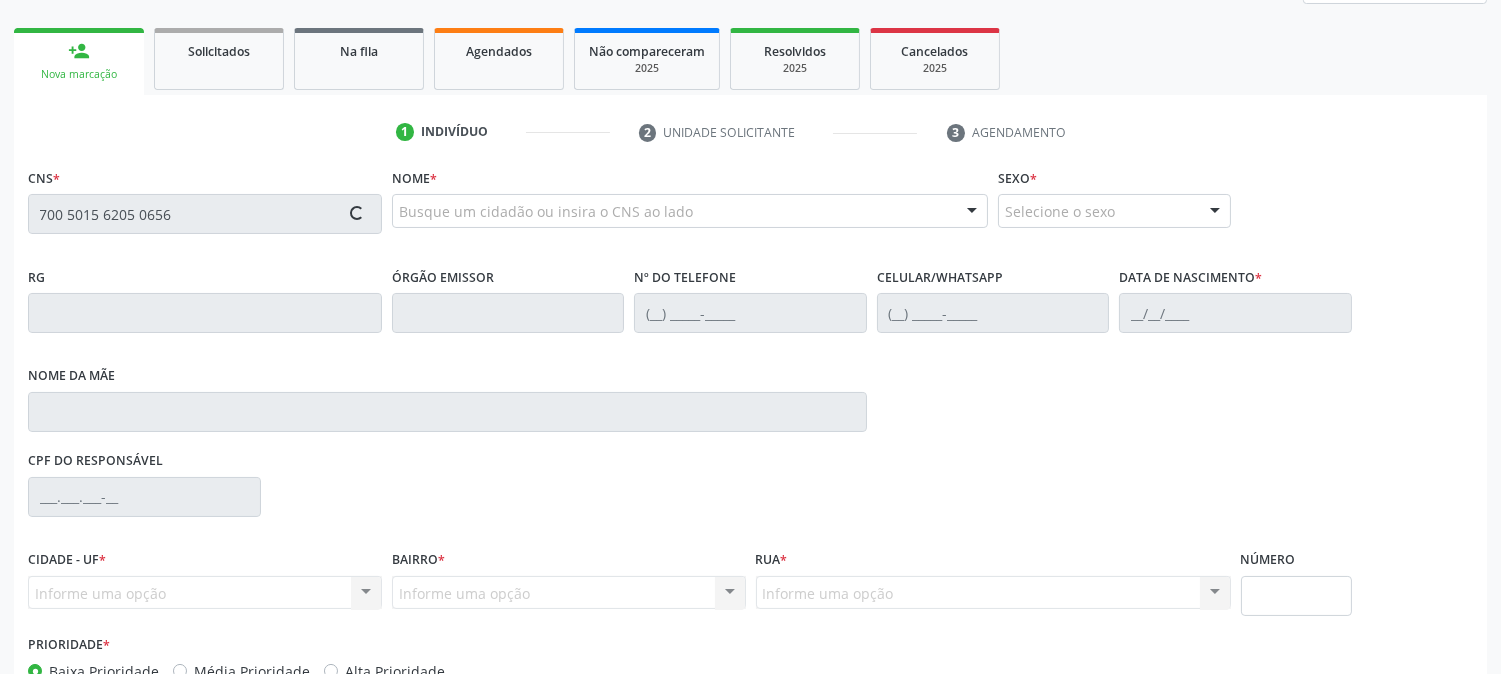 scroll, scrollTop: 333, scrollLeft: 0, axis: vertical 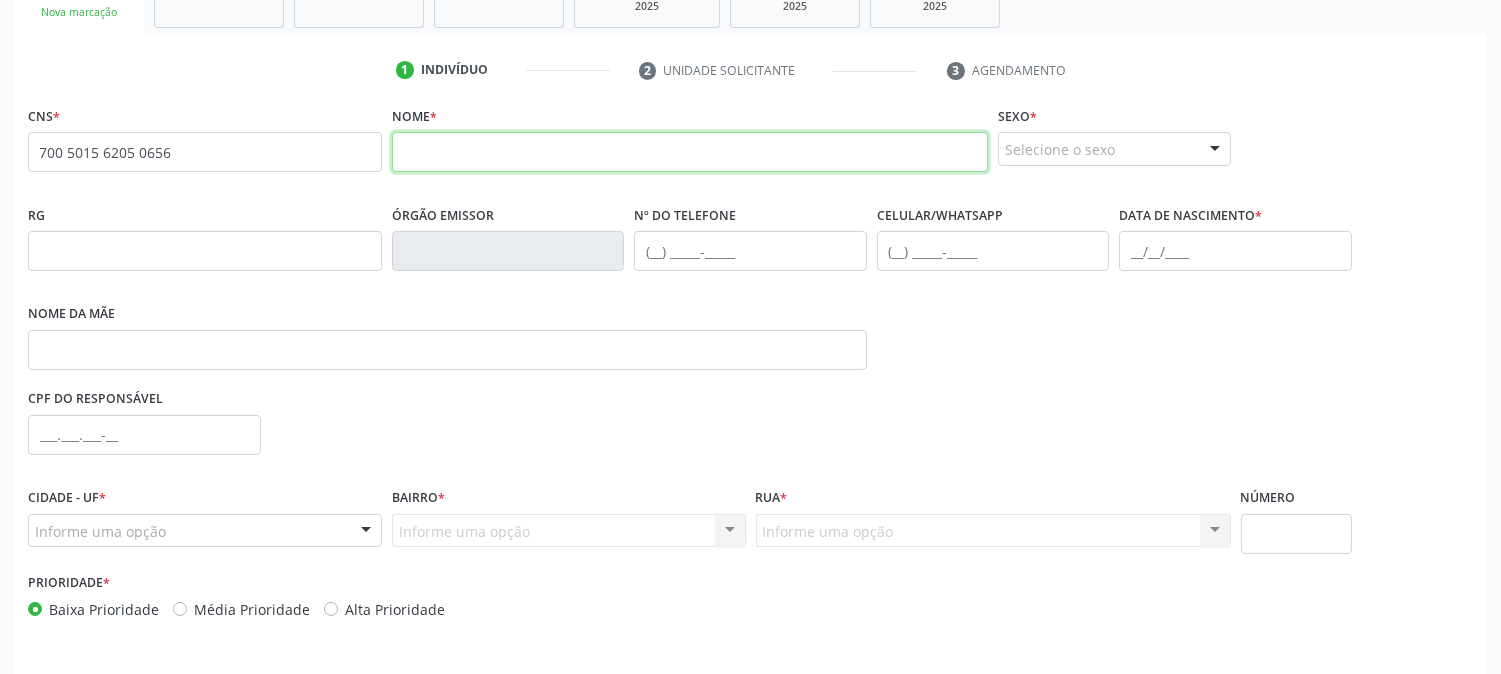 click at bounding box center [690, 152] 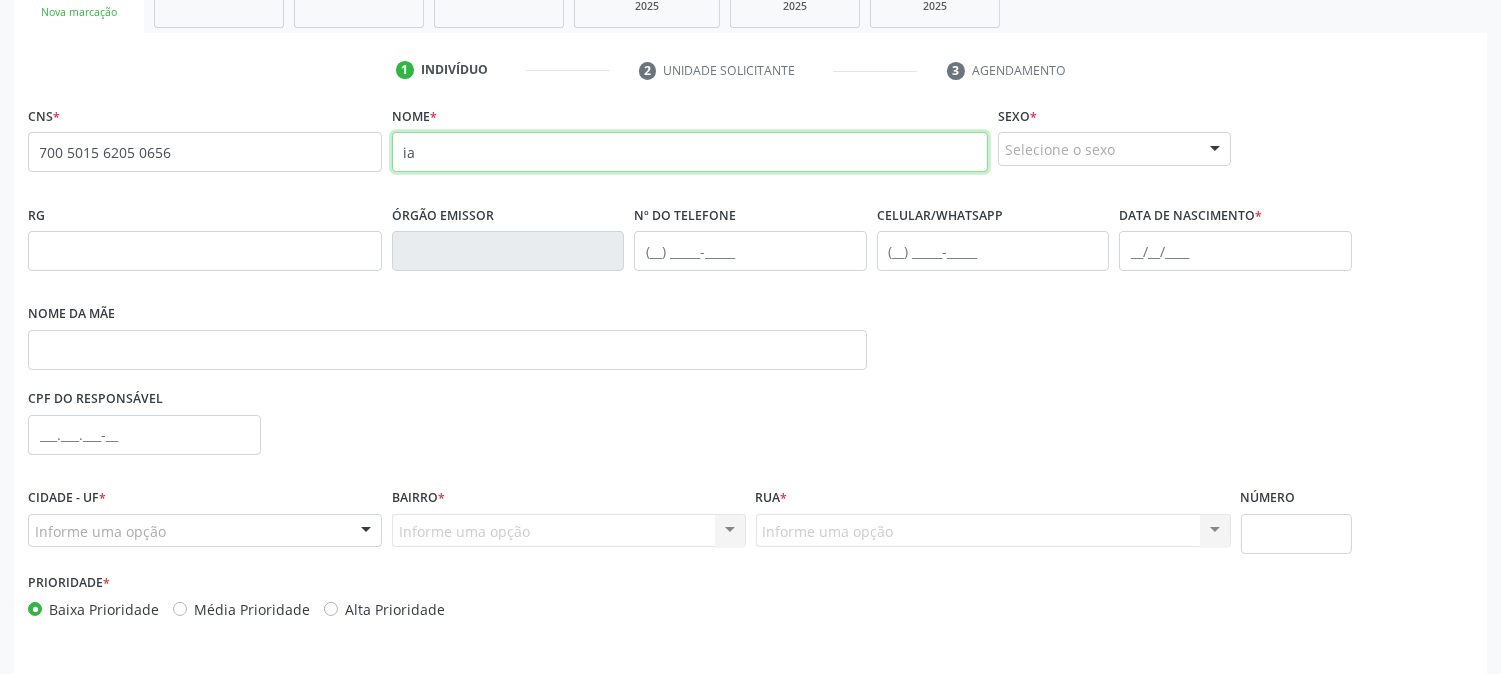 type on "i" 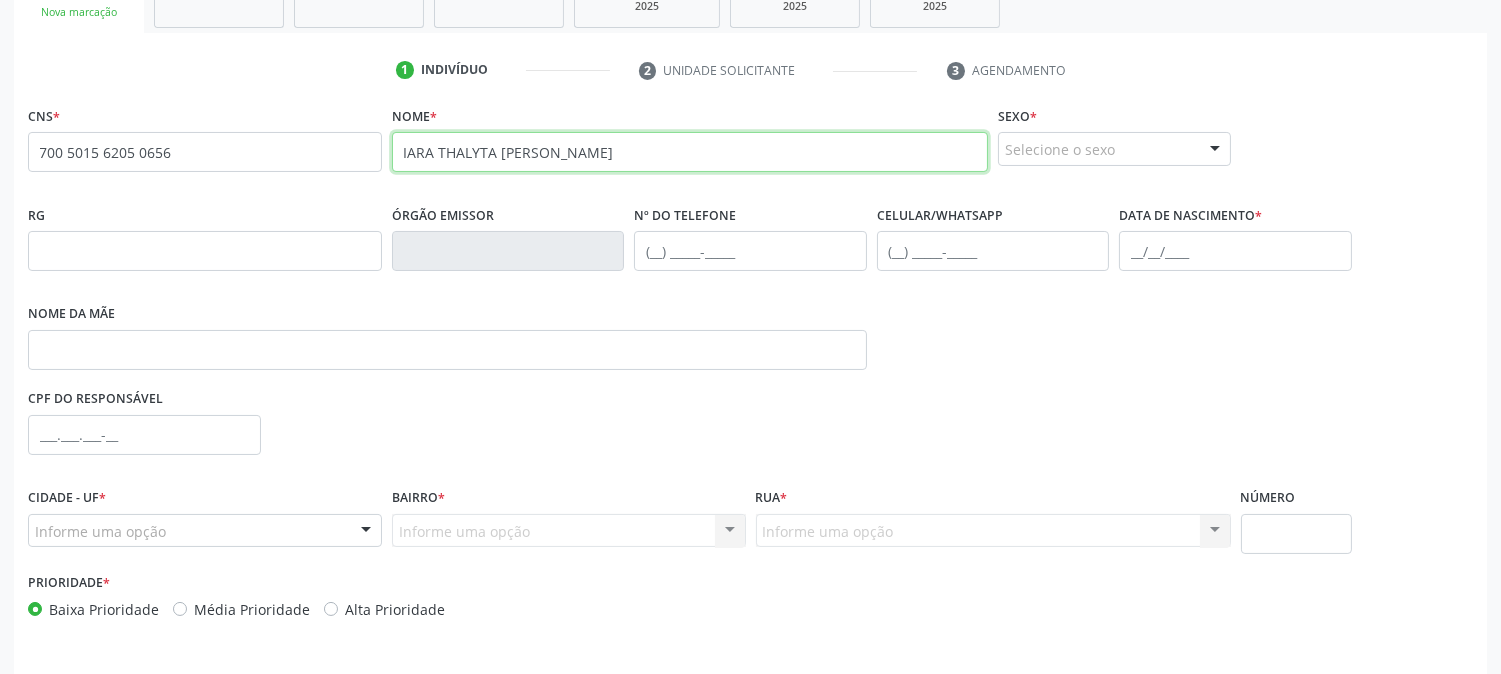 type on "IARA THALYTA MATHIAS MANGUEIRA" 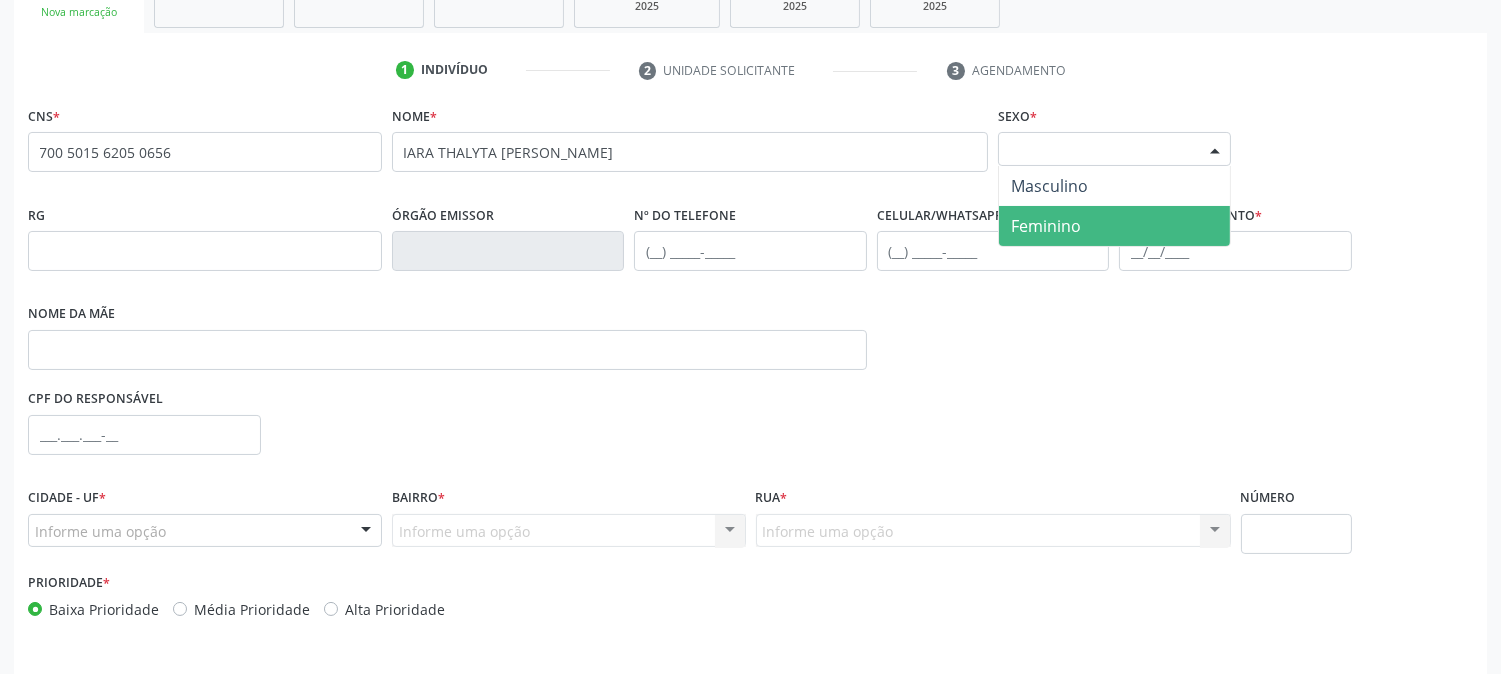 click on "Feminino" at bounding box center [1046, 226] 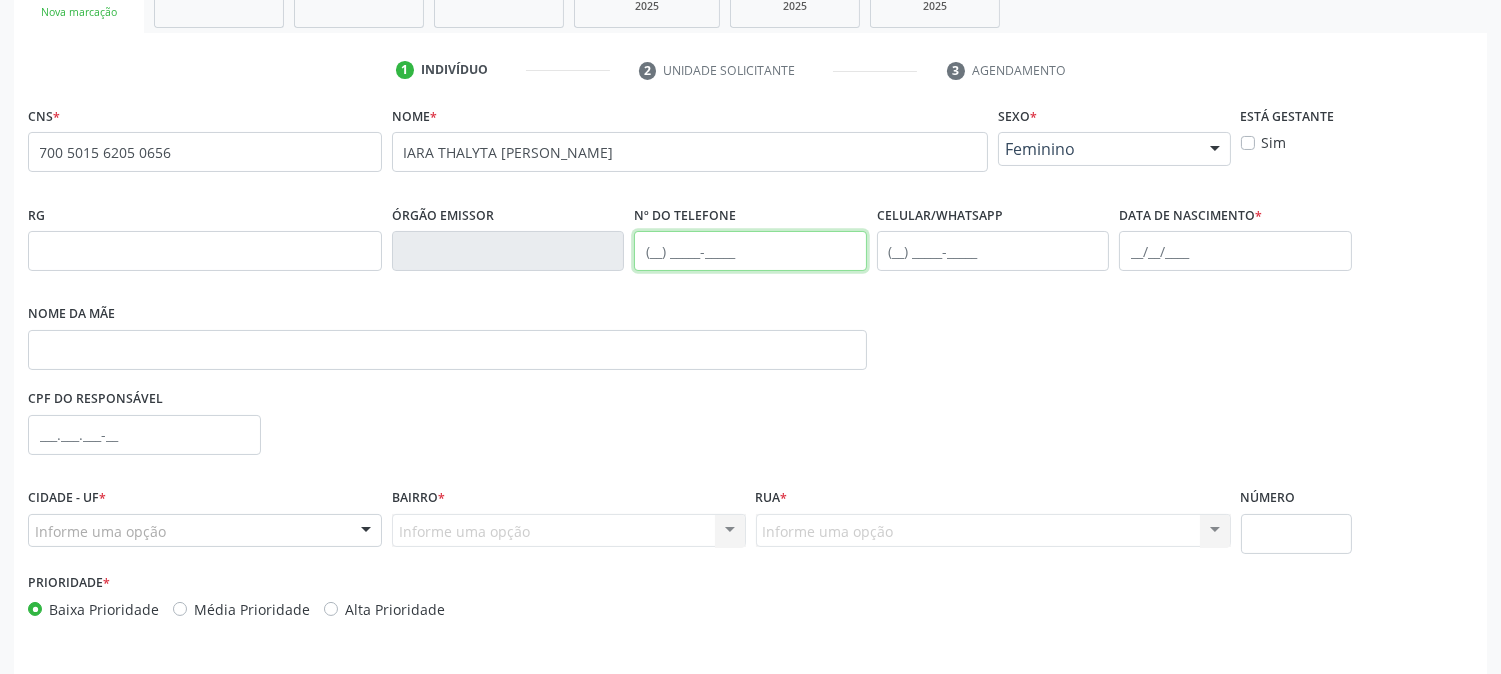 click at bounding box center [750, 251] 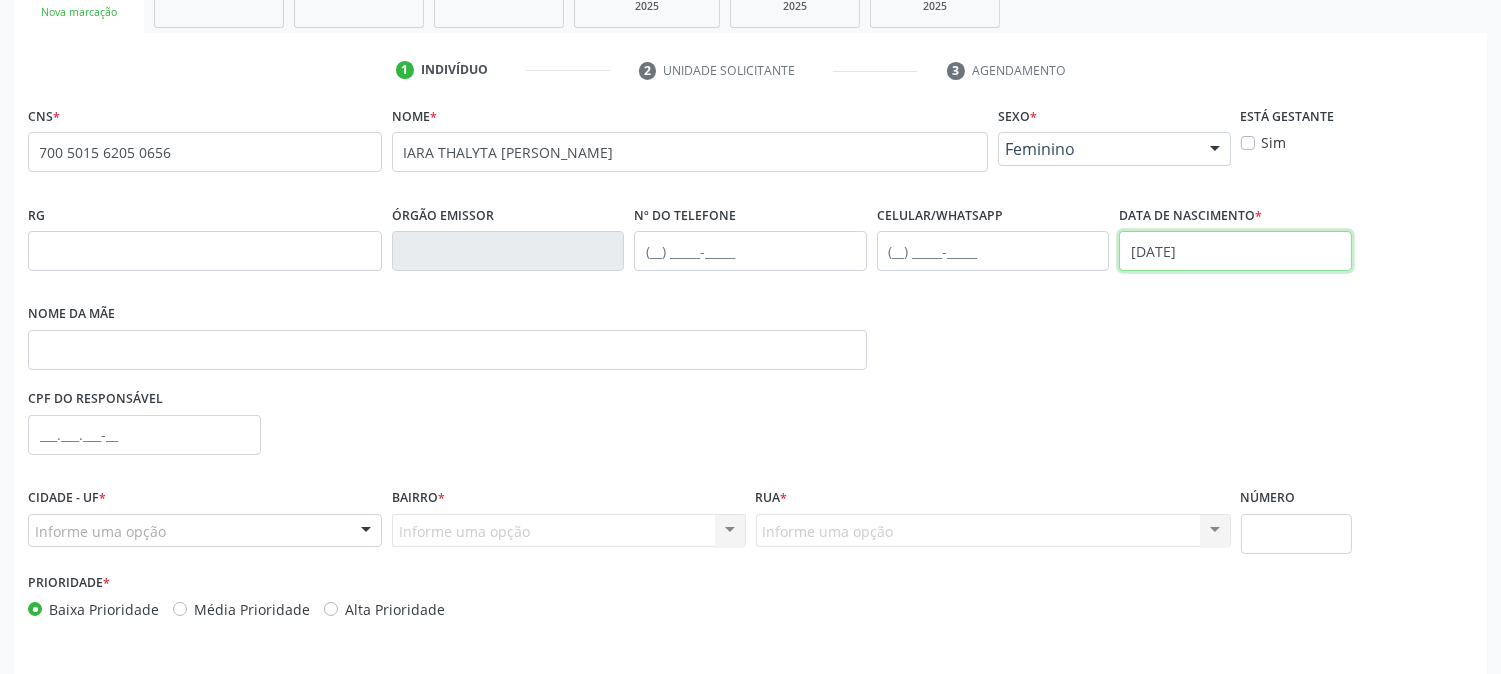 type on "28/10/2003" 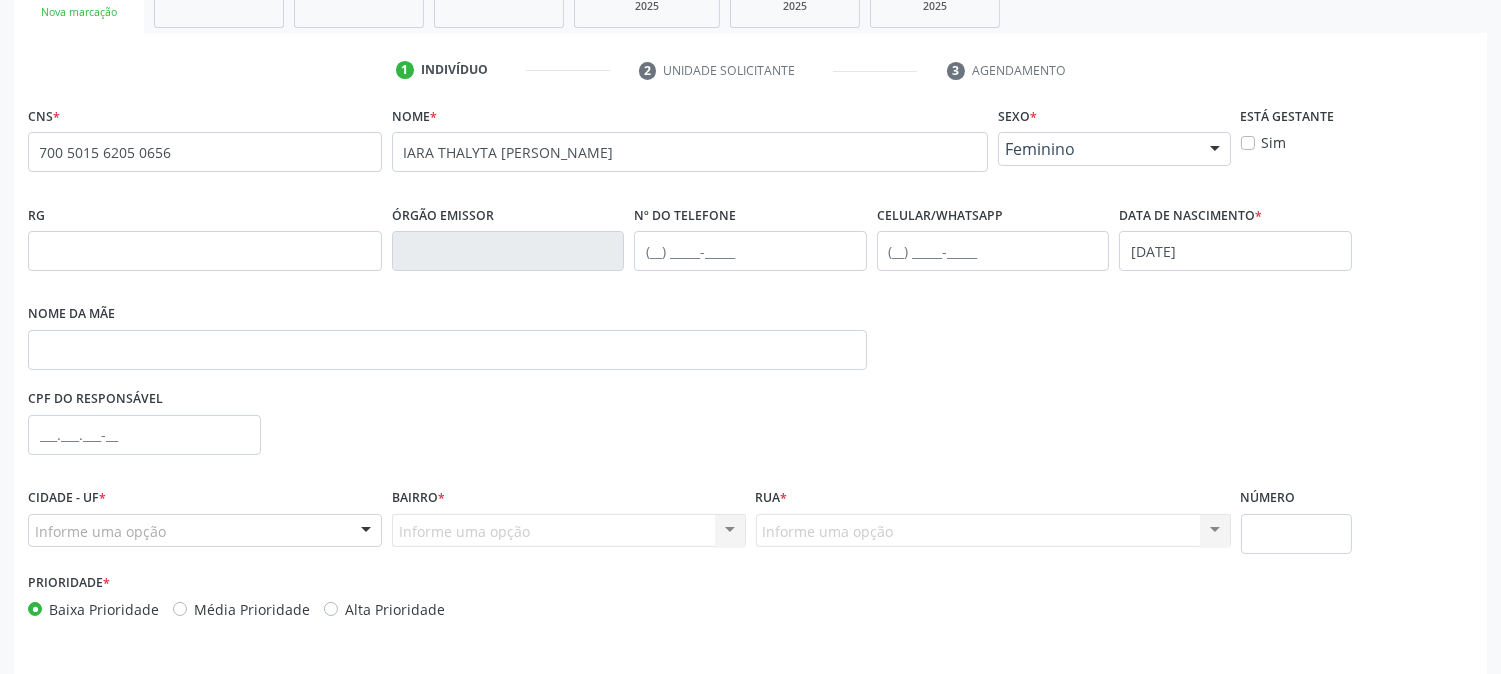 click on "Informe uma opção" at bounding box center (205, 531) 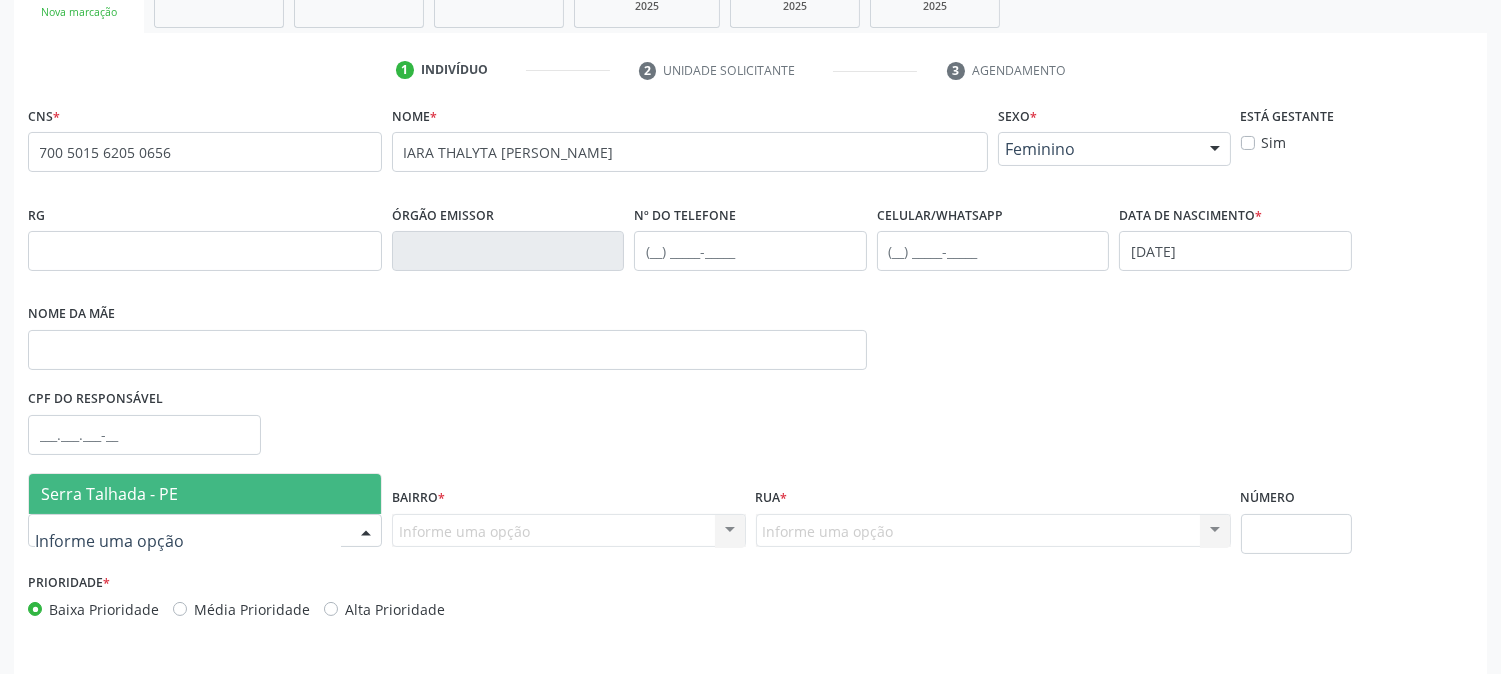 click on "Serra Talhada - PE" at bounding box center [109, 494] 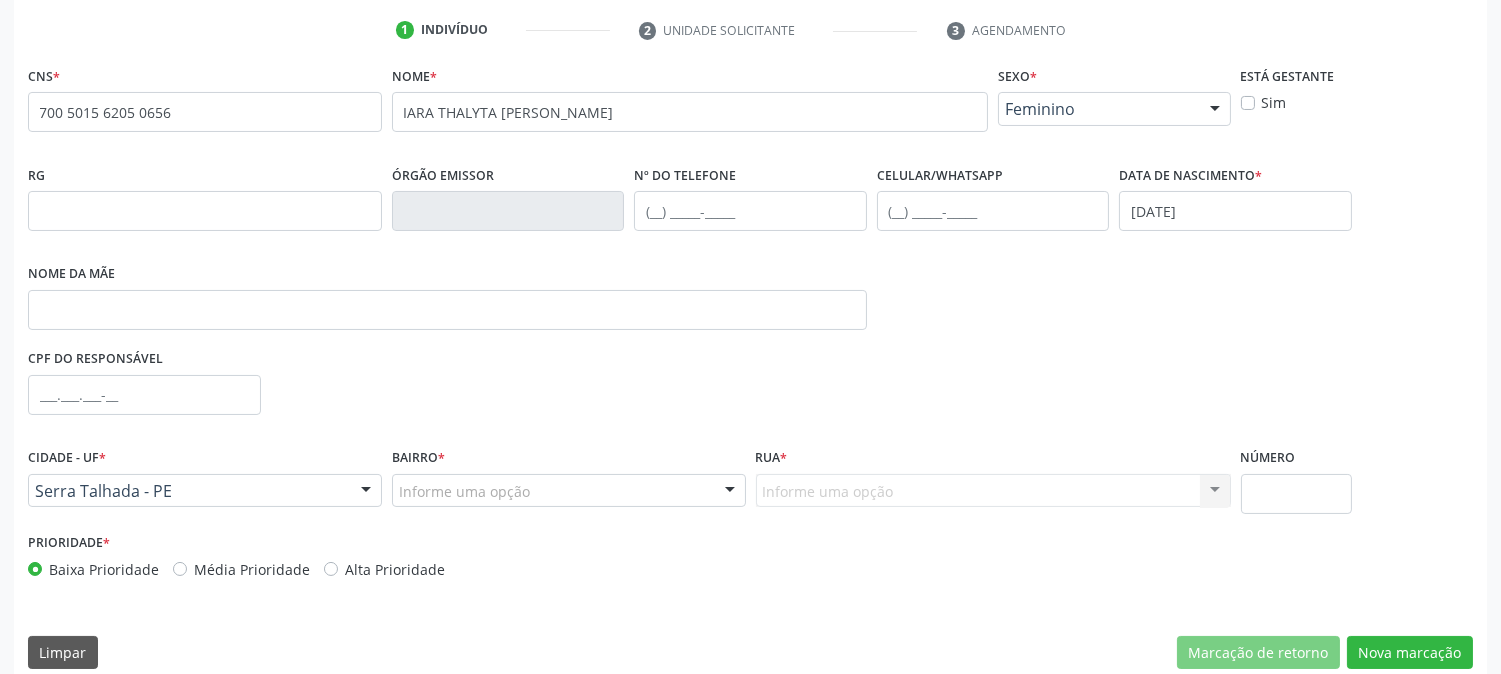 scroll, scrollTop: 395, scrollLeft: 0, axis: vertical 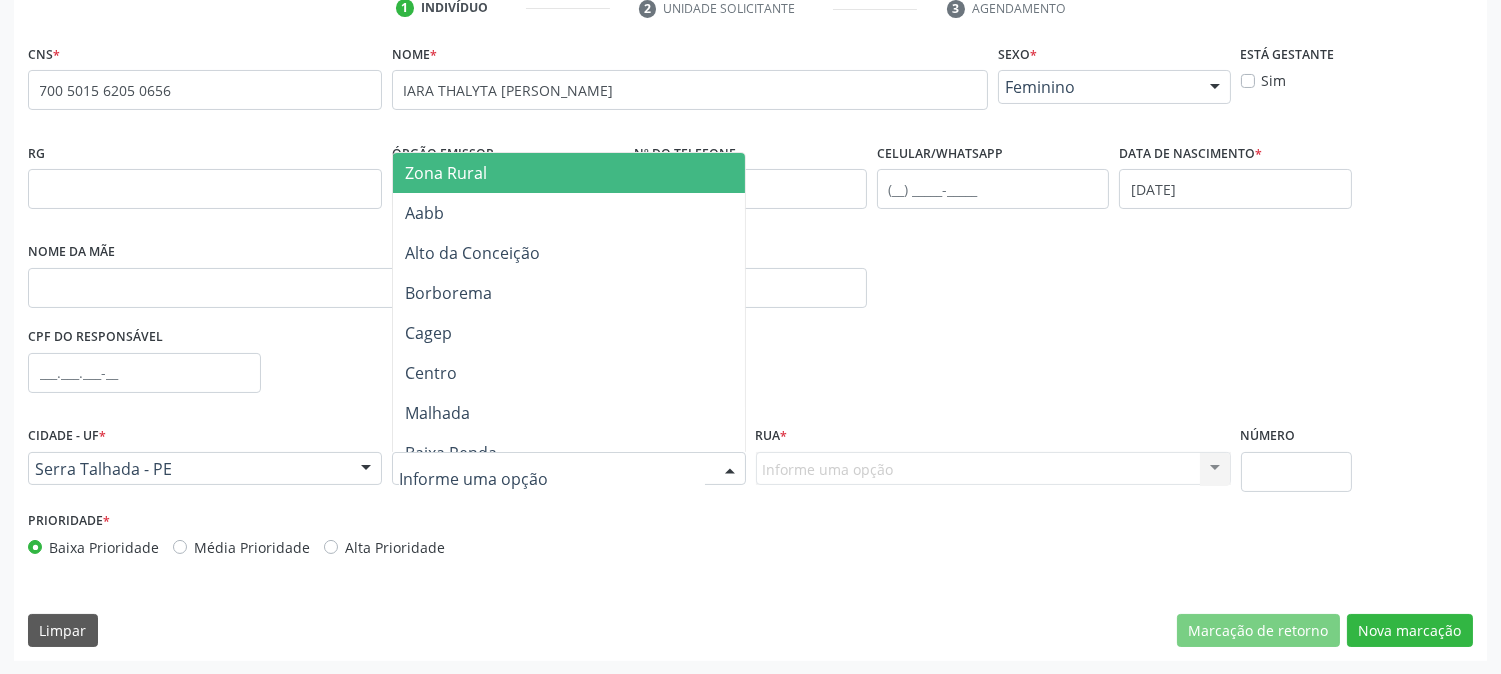 click on "Zona Rural" at bounding box center [569, 173] 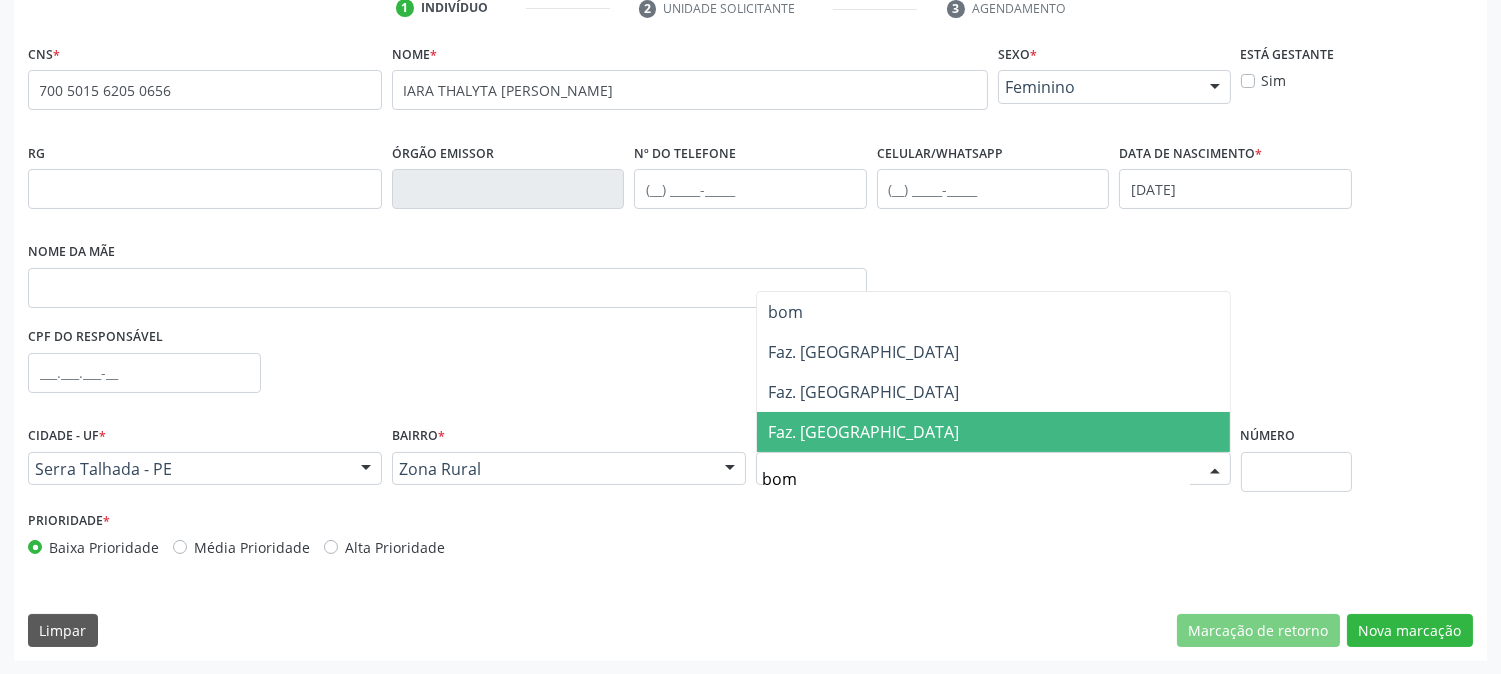 type on "bom" 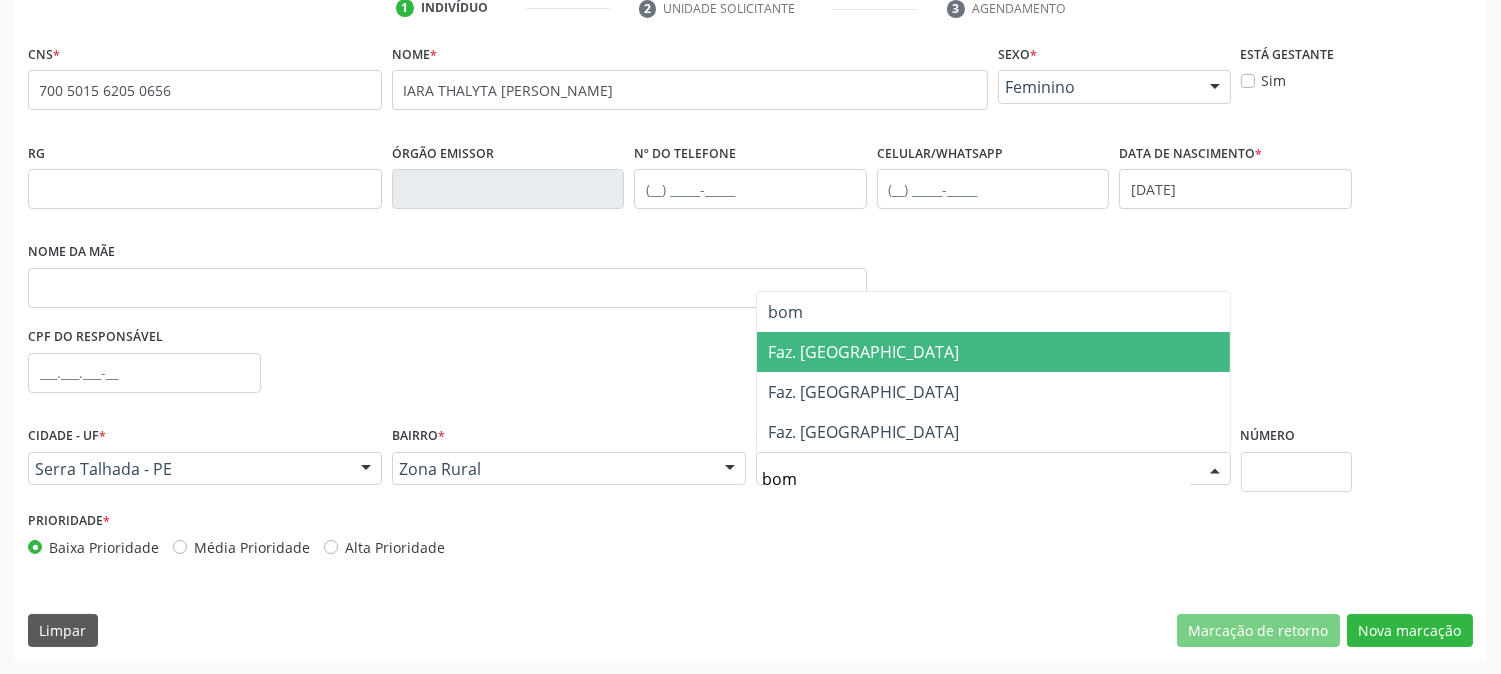 click on "Faz. Bom Sucesso" at bounding box center [864, 352] 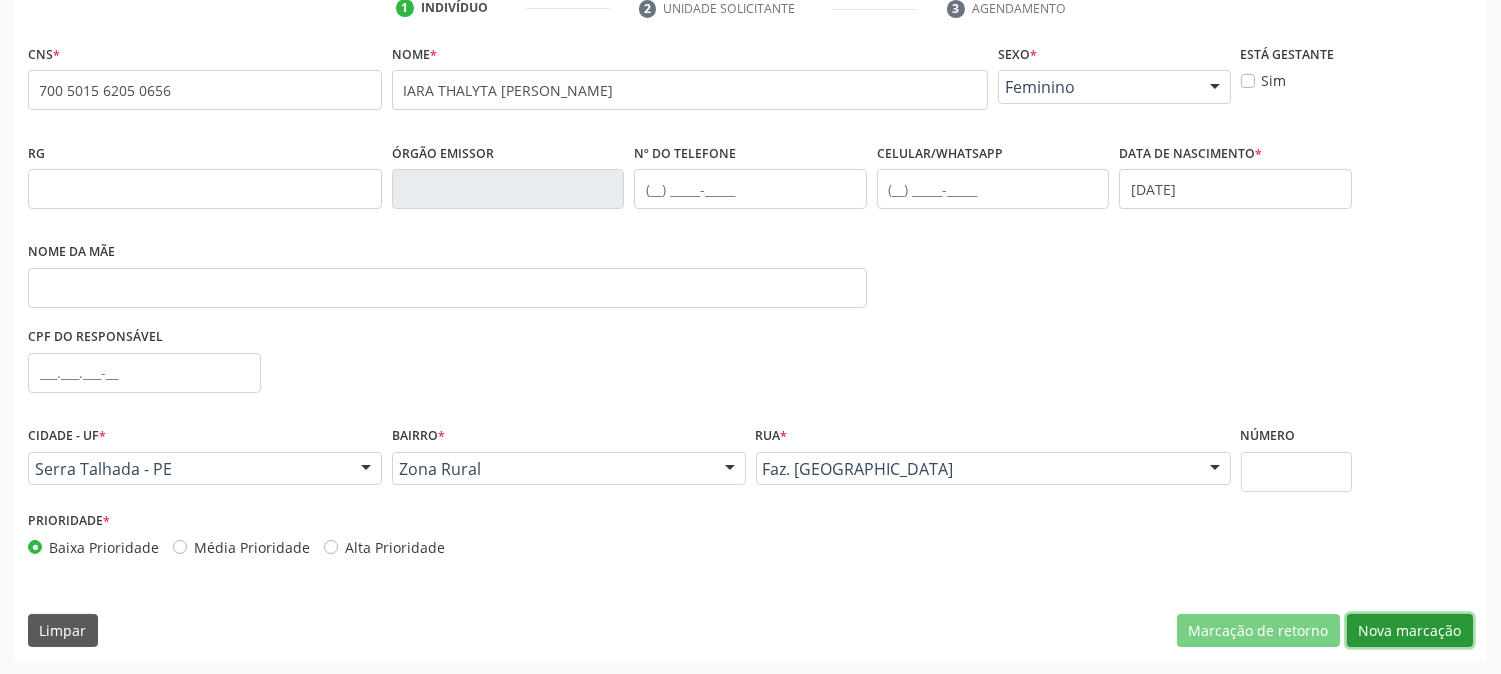 click on "Nova marcação" at bounding box center (1410, 631) 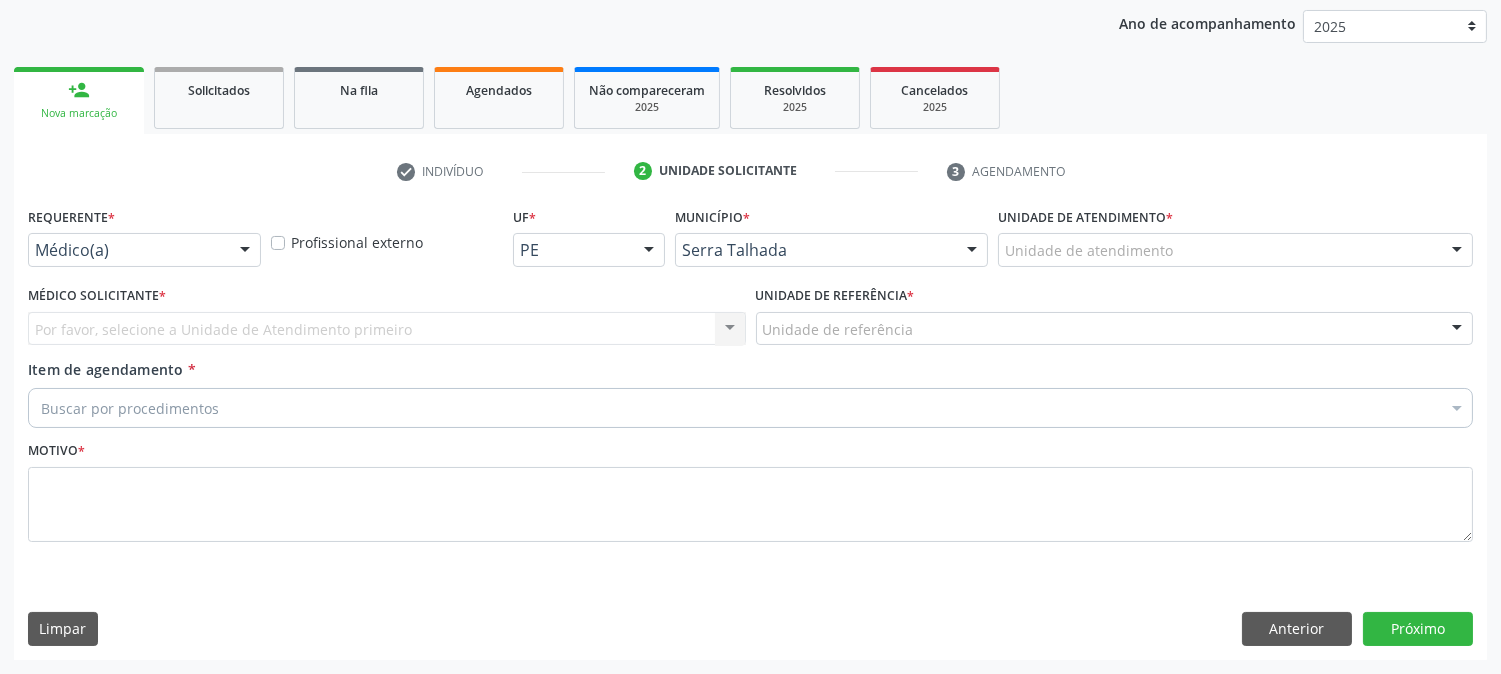scroll, scrollTop: 231, scrollLeft: 0, axis: vertical 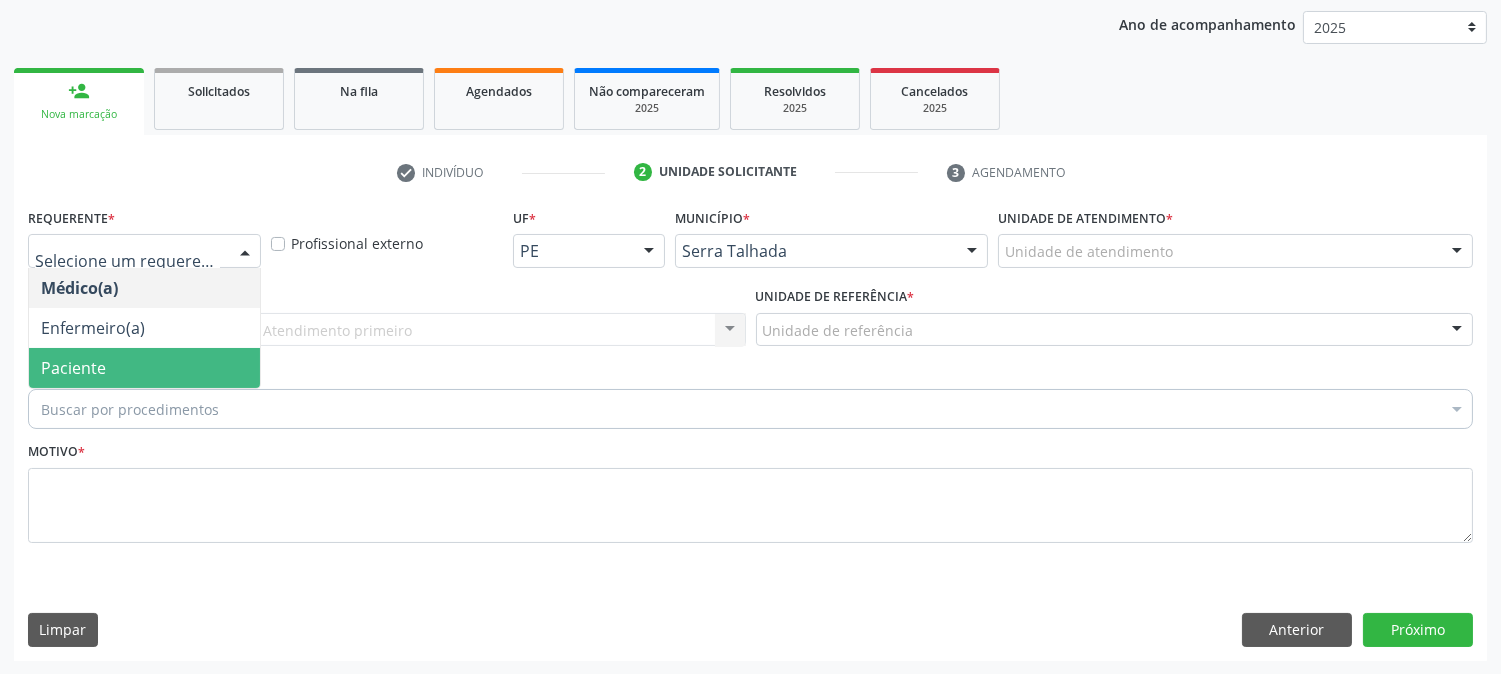 click on "Paciente" at bounding box center (144, 368) 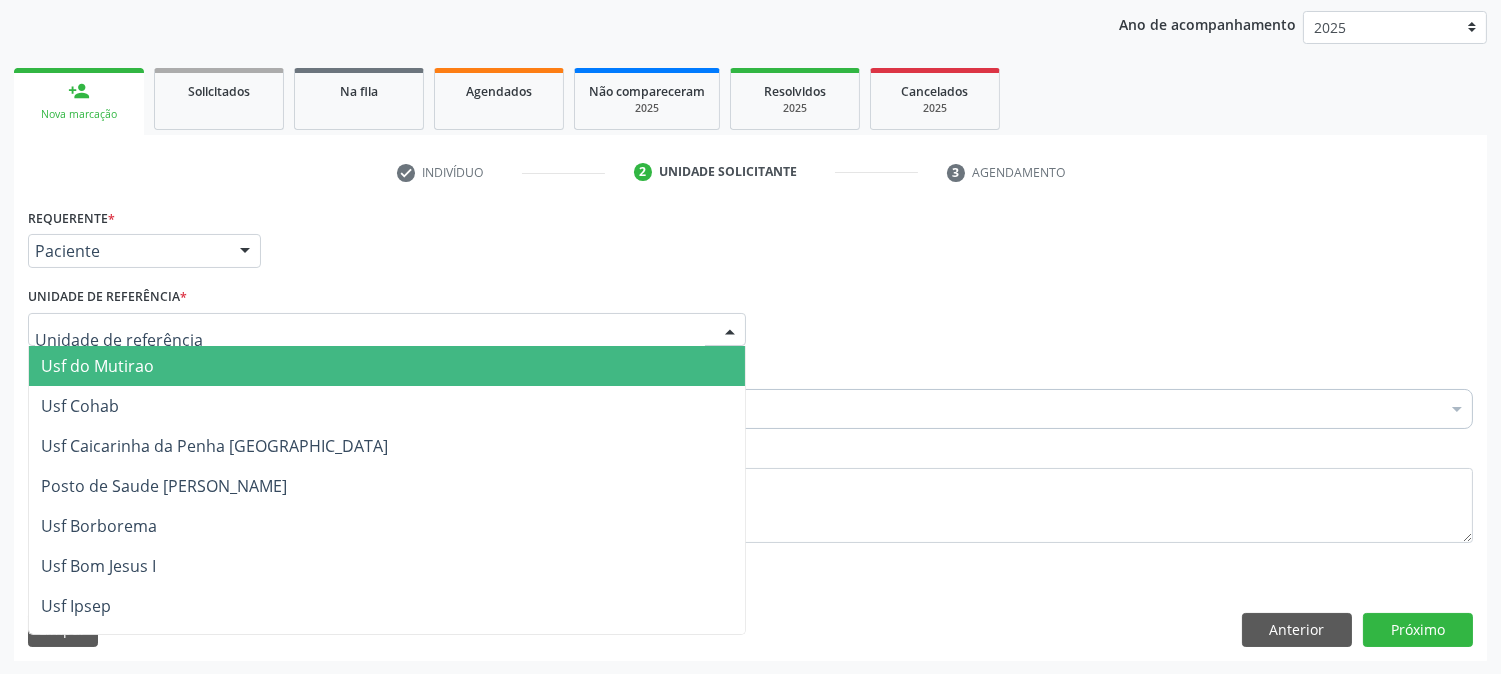 type on "r" 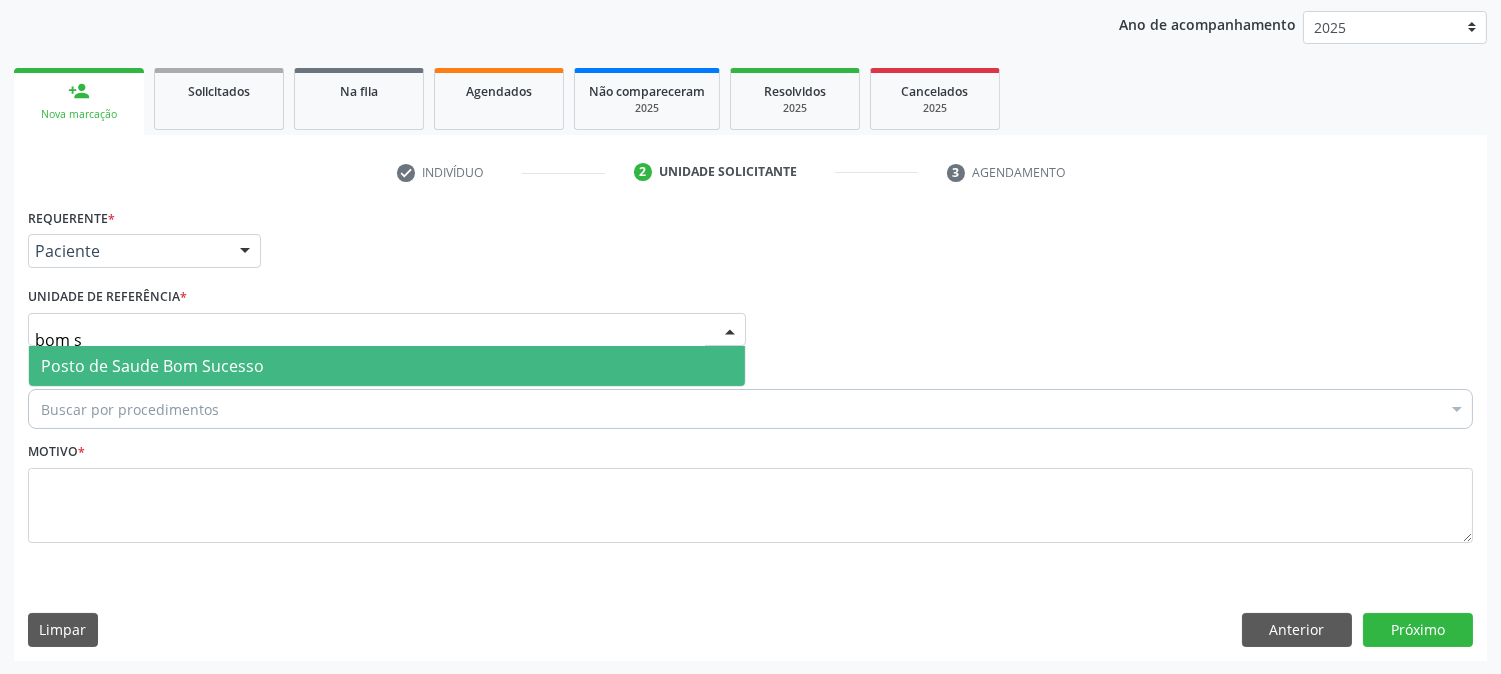 type on "bom su" 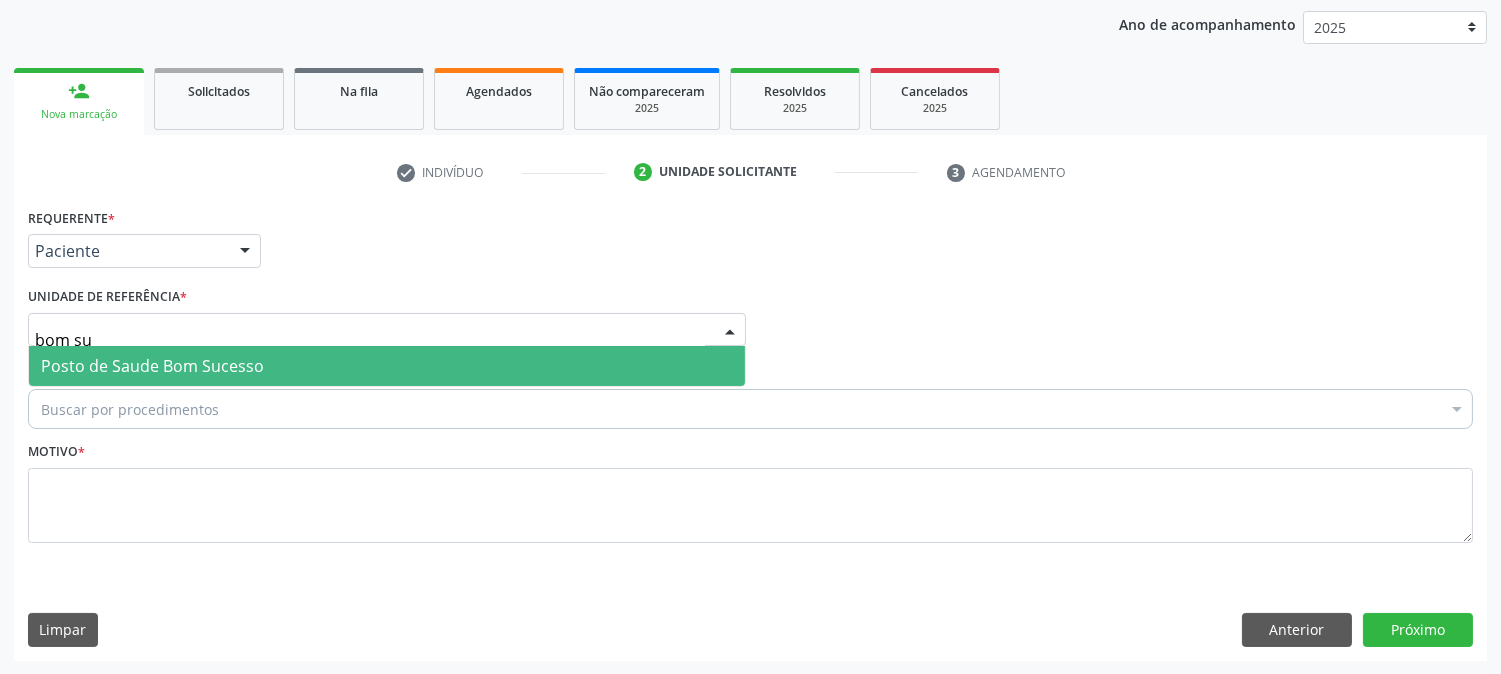 click on "Posto de Saude Bom Sucesso" at bounding box center (387, 366) 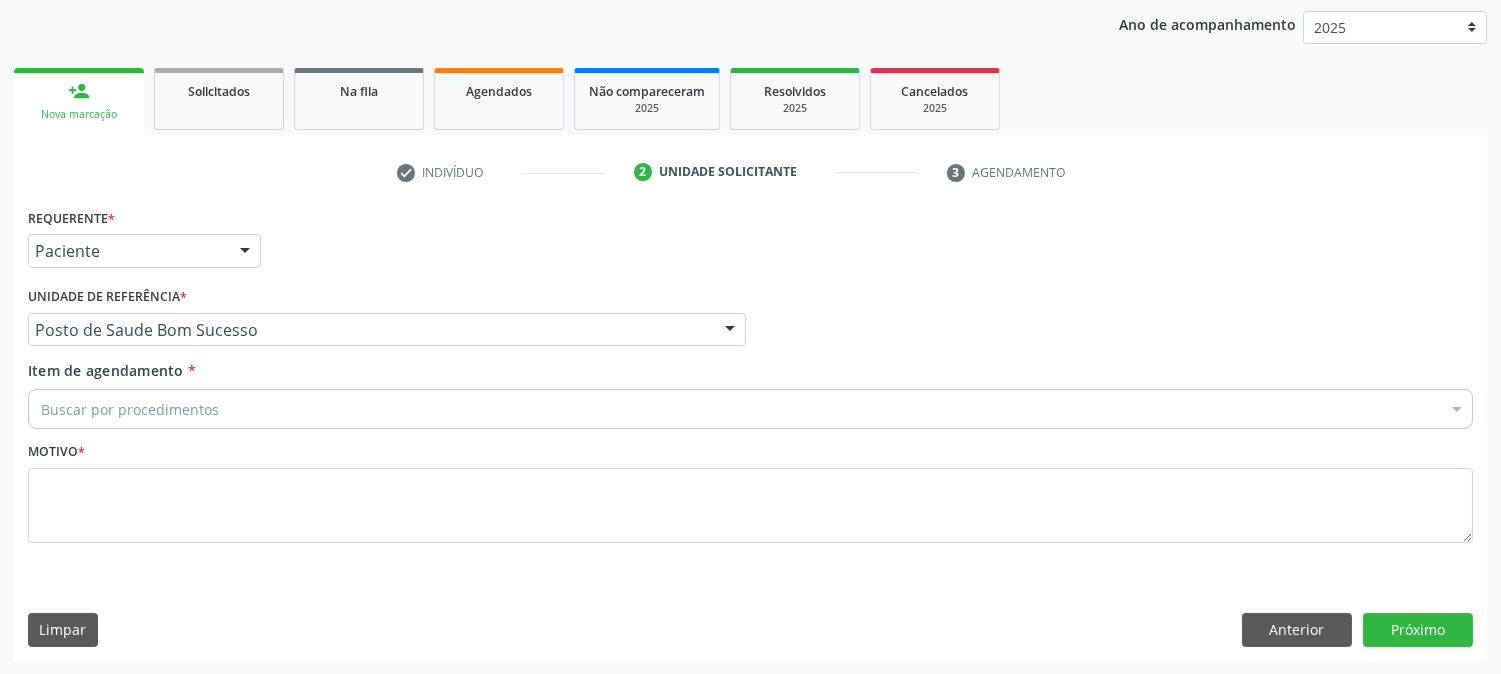 click on "Buscar por procedimentos" at bounding box center (750, 409) 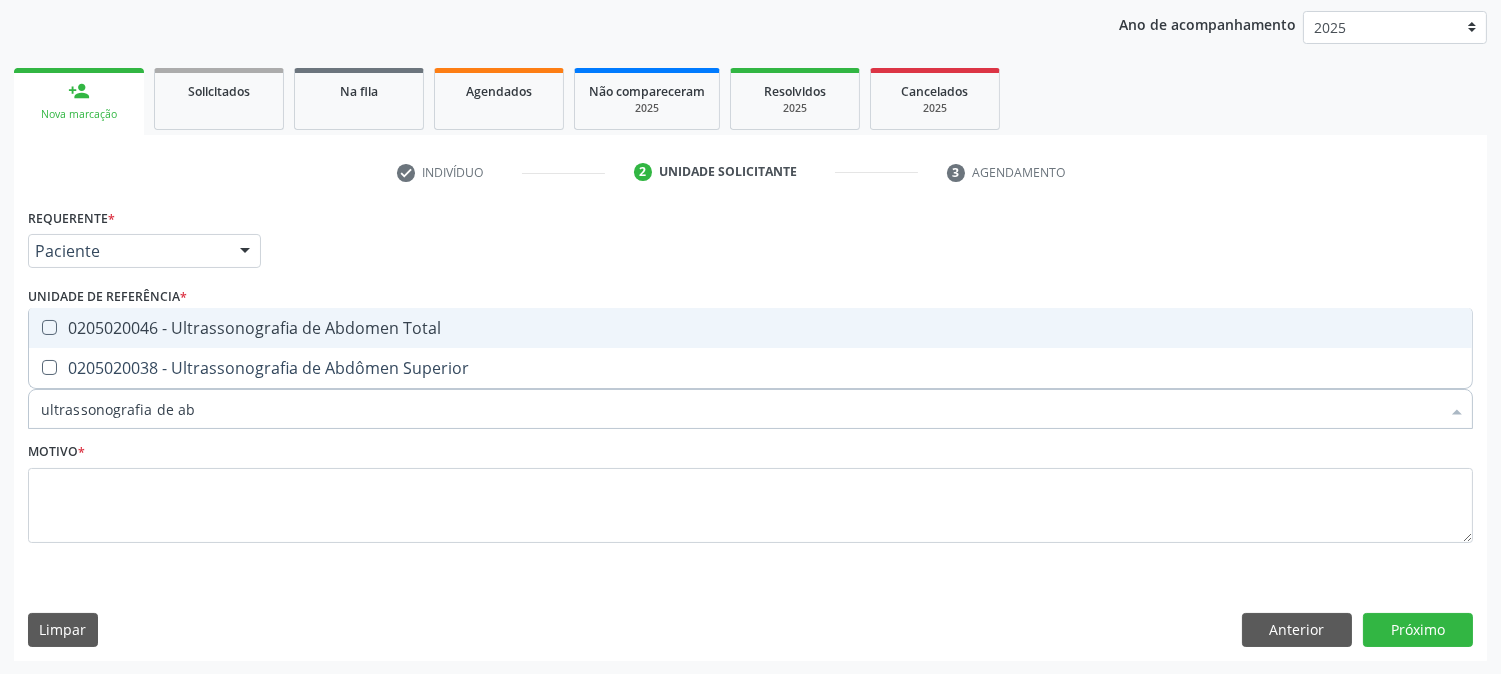 click on "ultrassonografia de ab" at bounding box center (740, 409) 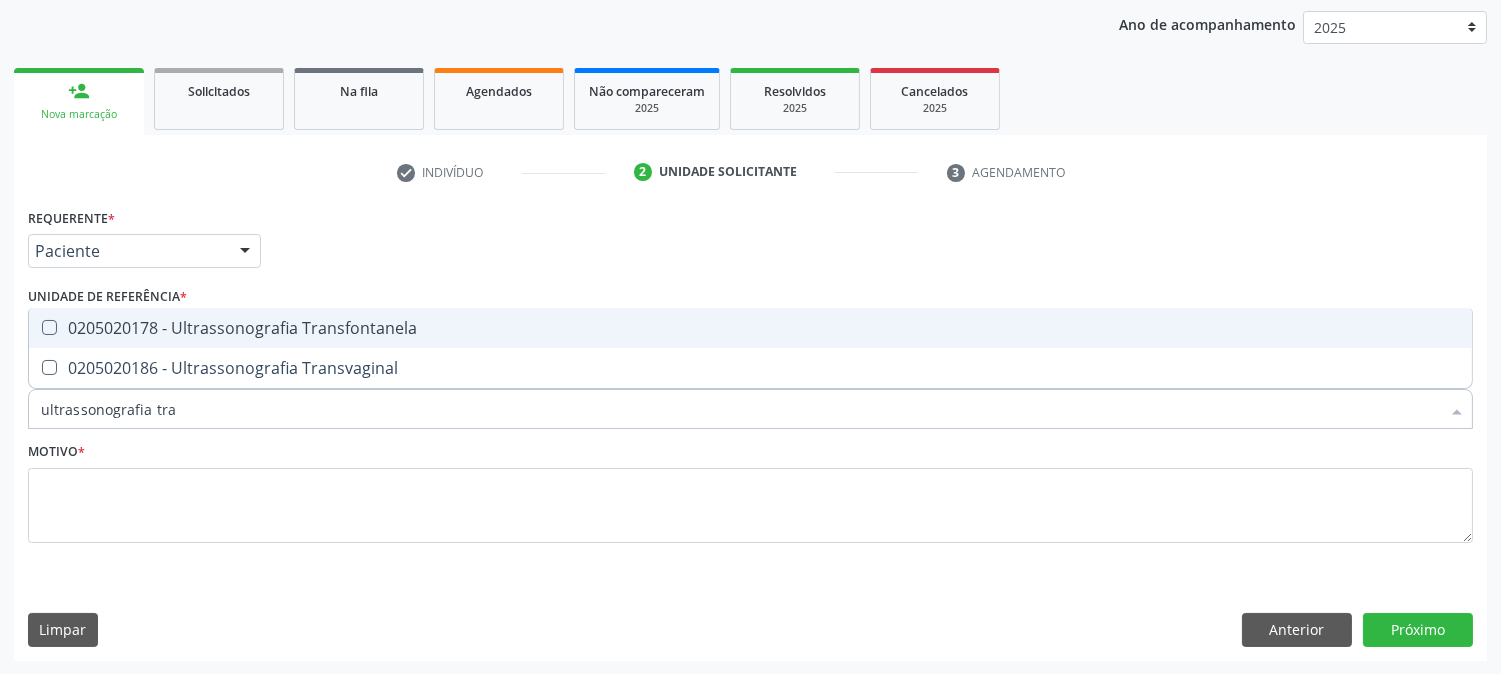 type on "ultrassonografia tran" 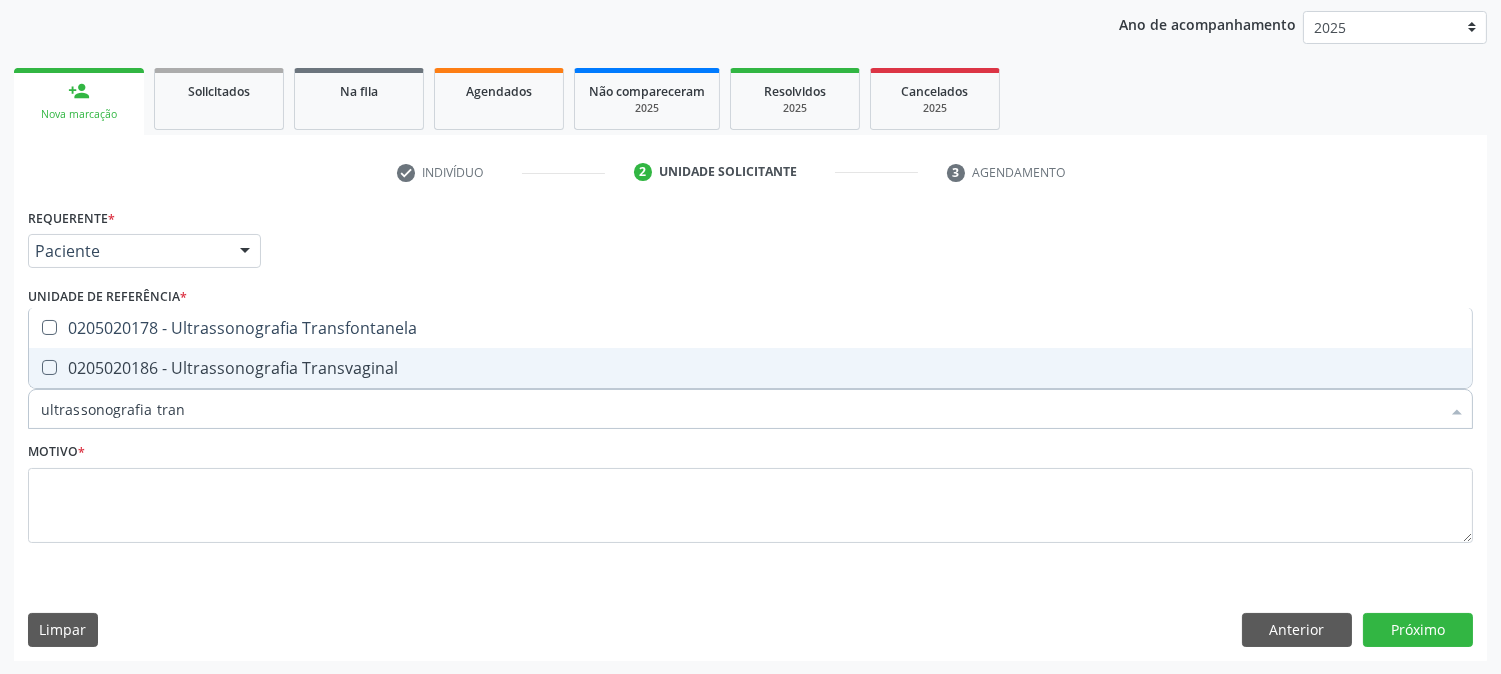 click on "0205020186 - Ultrassonografia Transvaginal" at bounding box center (750, 368) 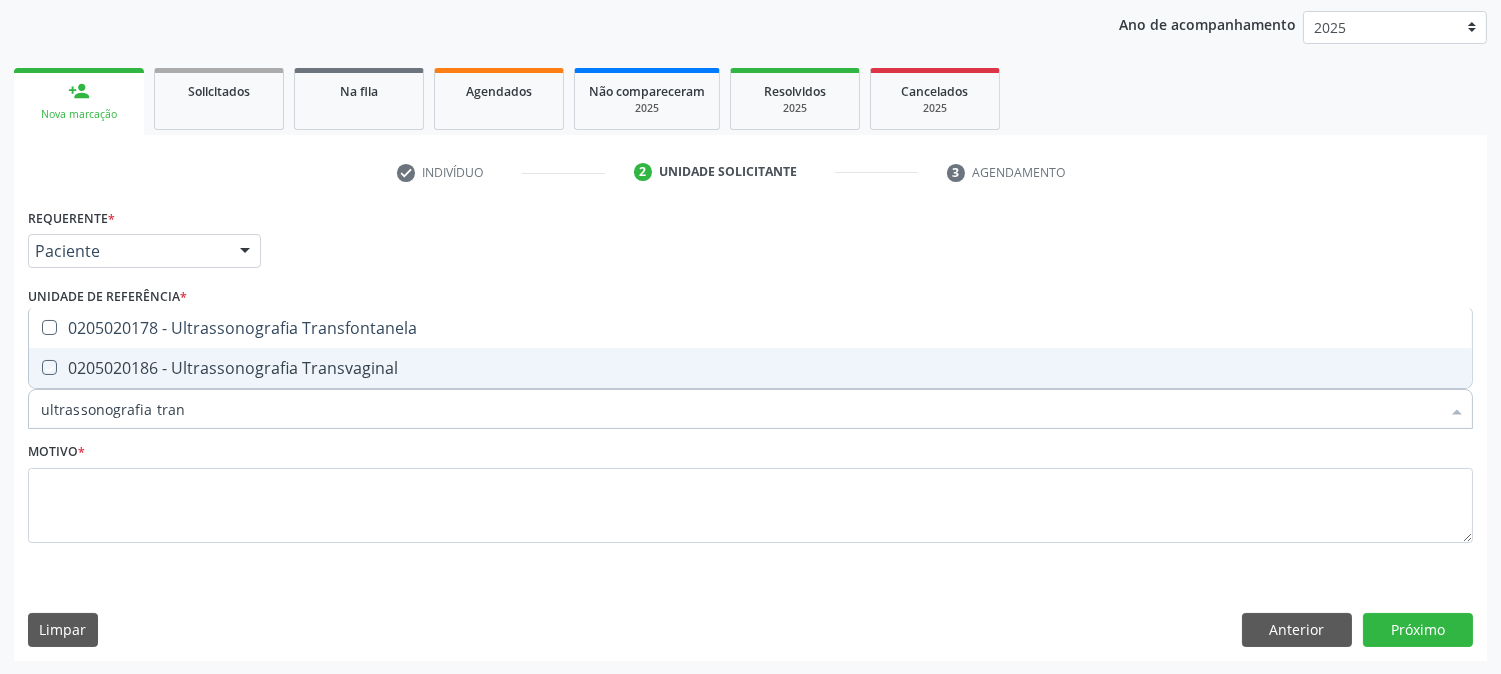 checkbox on "true" 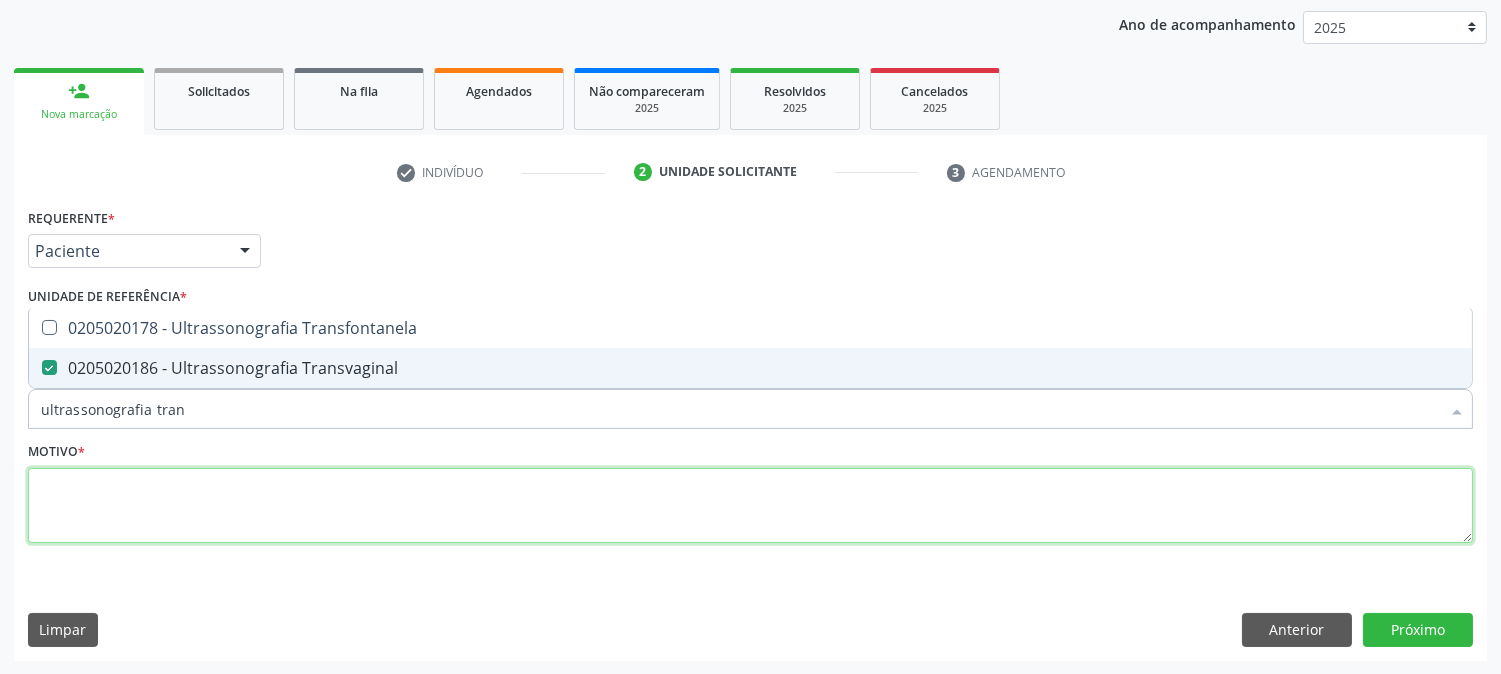 click at bounding box center [750, 506] 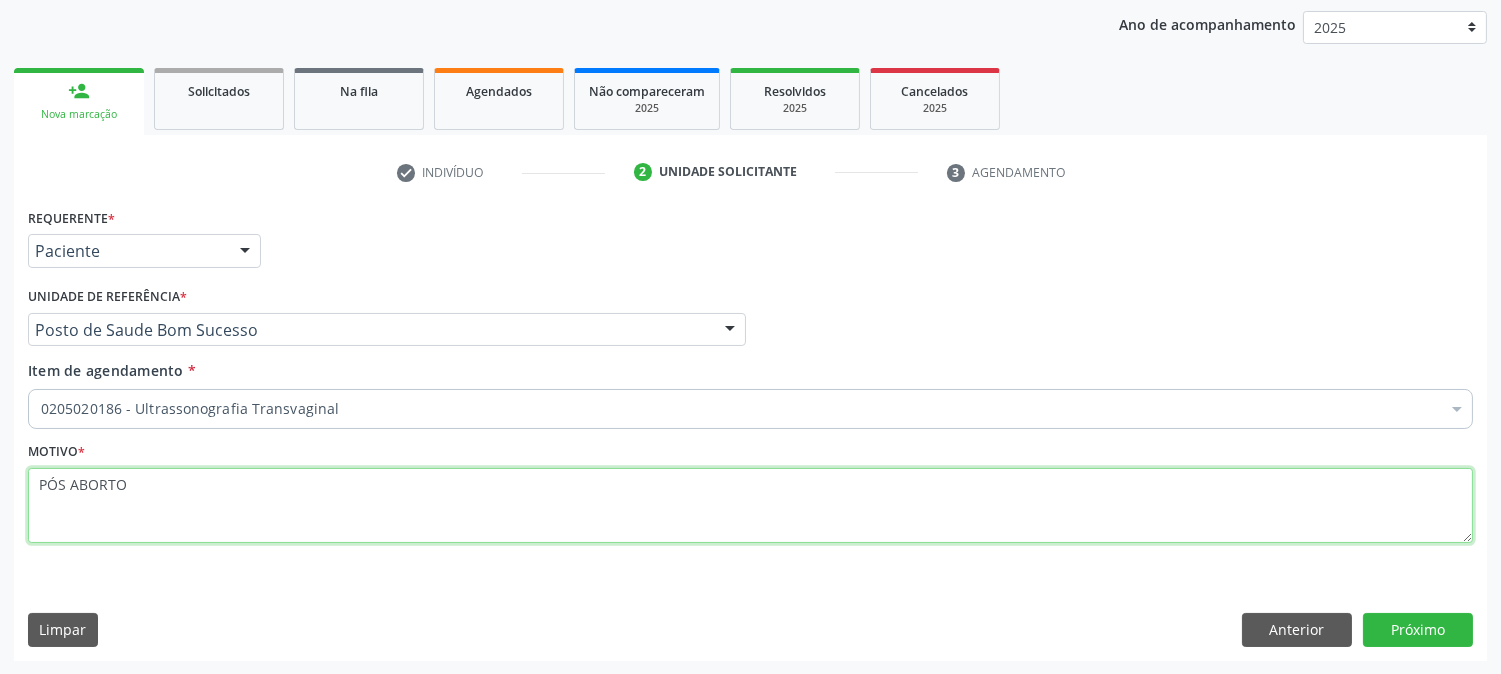 type on "PÓS ABORTO" 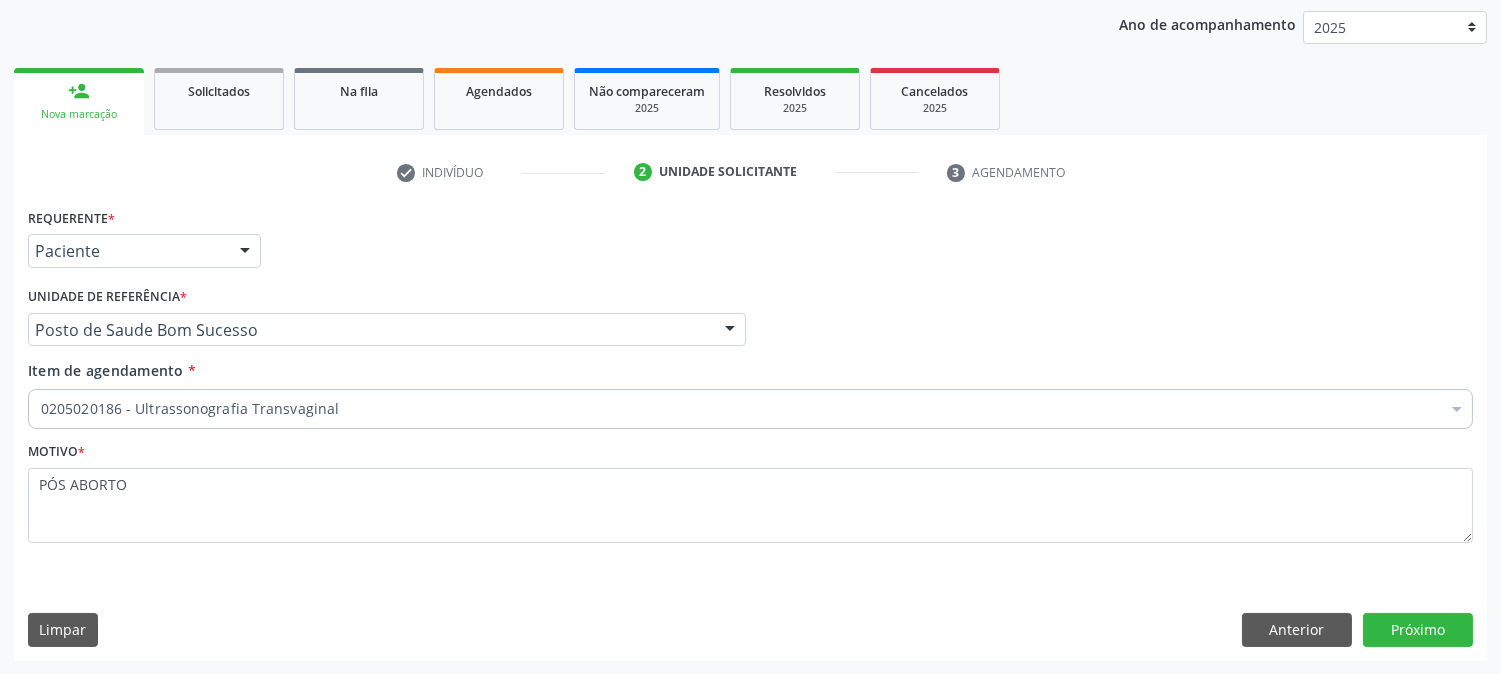 click on "Requerente
*
Paciente         Médico(a)   Enfermeiro(a)   Paciente
Nenhum resultado encontrado para: "   "
Não há nenhuma opção para ser exibida.
UF
PE         PE
Nenhum resultado encontrado para: "   "
Não há nenhuma opção para ser exibida.
Município
Serra Talhada         Serra Talhada
Nenhum resultado encontrado para: "   "
Não há nenhuma opção para ser exibida.
Médico Solicitante
Por favor, selecione a Unidade de Atendimento primeiro
Nenhum resultado encontrado para: "   "
Não há nenhuma opção para ser exibida.
Unidade de referência
*
Posto de Saude Bom Sucesso         Usf do Mutirao   Usf Cohab   Usf Caicarinha da Penha Tauapiranga   Posto de Saude Bernardo Vieira   Usf Borborema   Usf Bom Jesus I   Usf Ipsep   Usf Sao Cristovao" at bounding box center [750, 431] 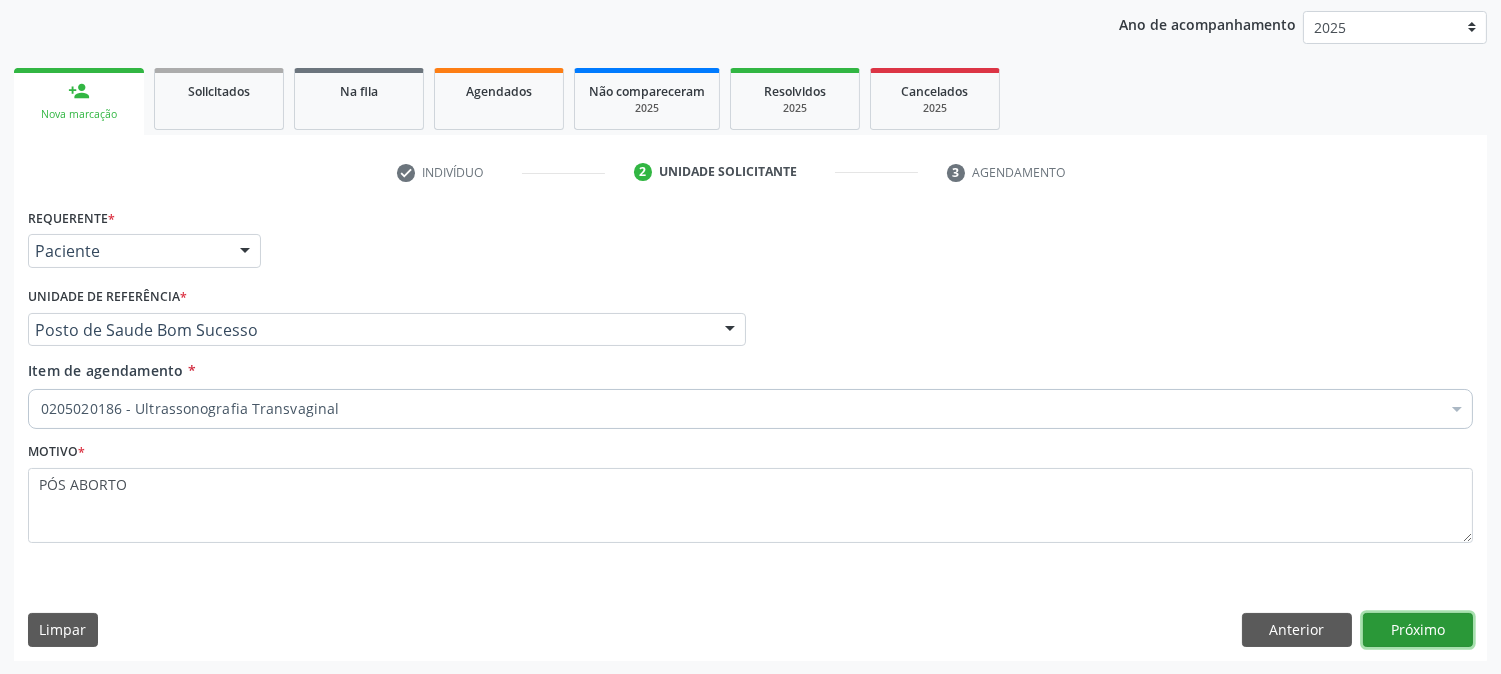 click on "Próximo" at bounding box center [1418, 630] 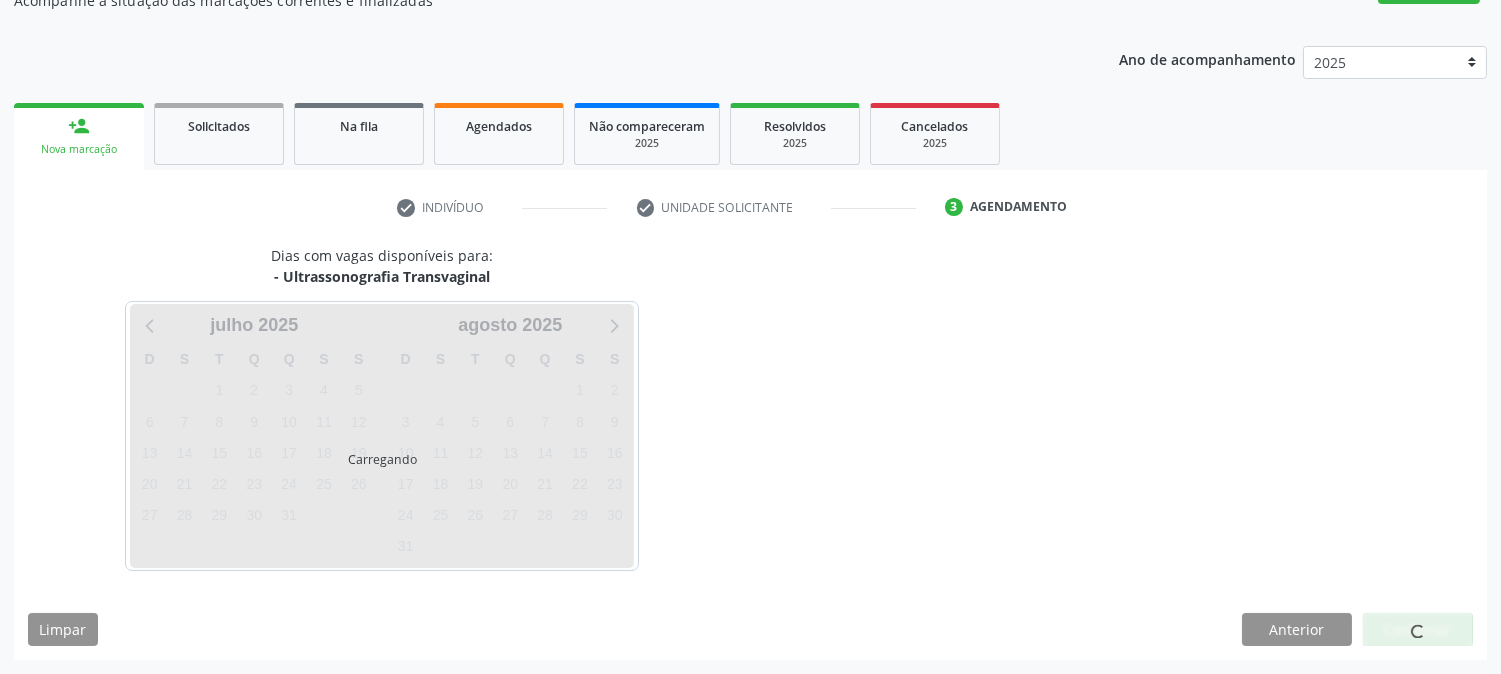 scroll, scrollTop: 195, scrollLeft: 0, axis: vertical 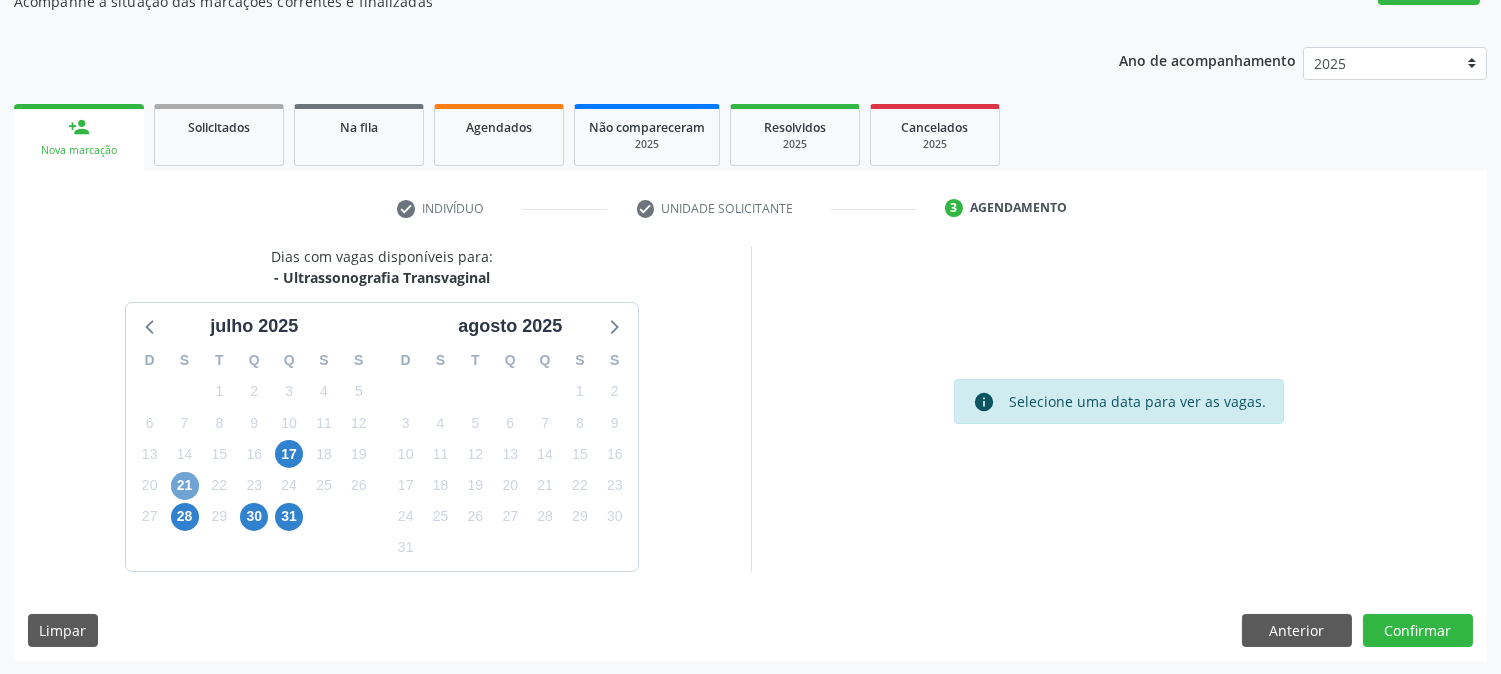 click on "21" at bounding box center [185, 486] 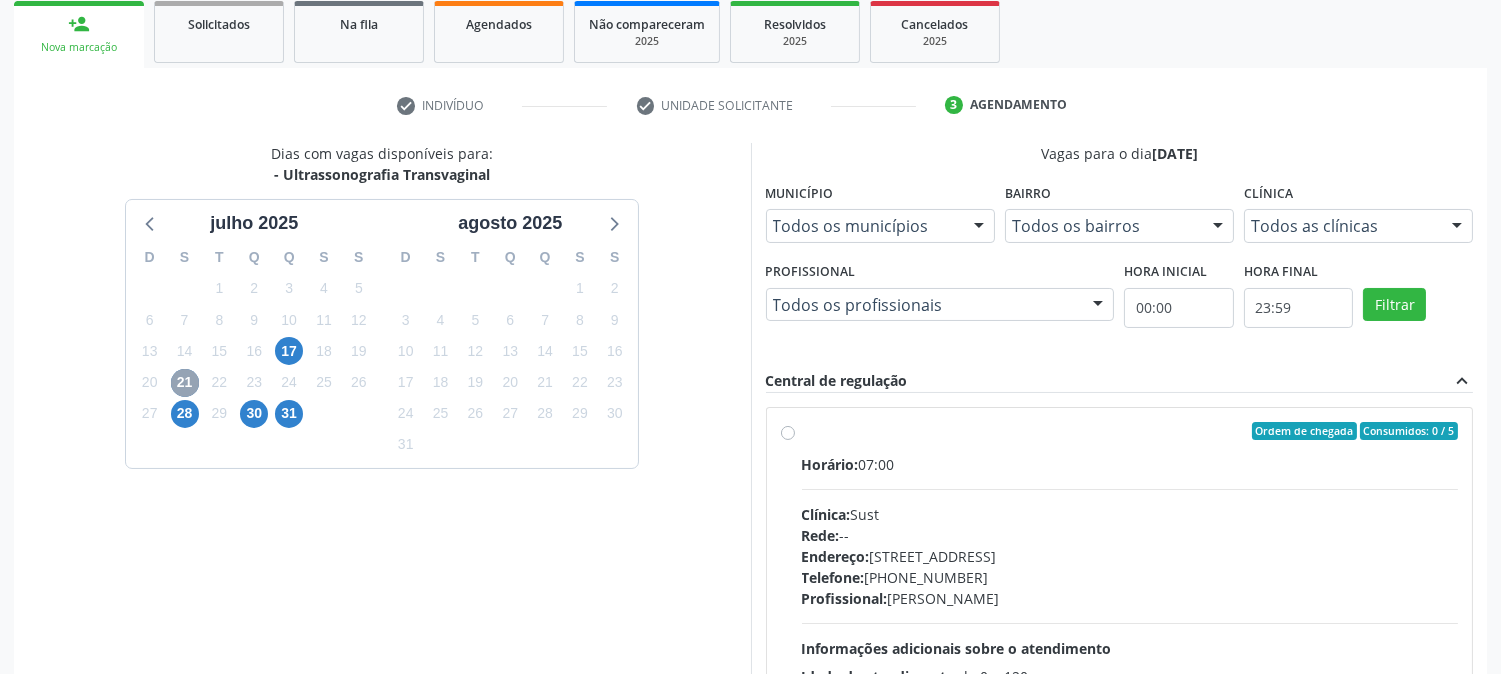 scroll, scrollTop: 417, scrollLeft: 0, axis: vertical 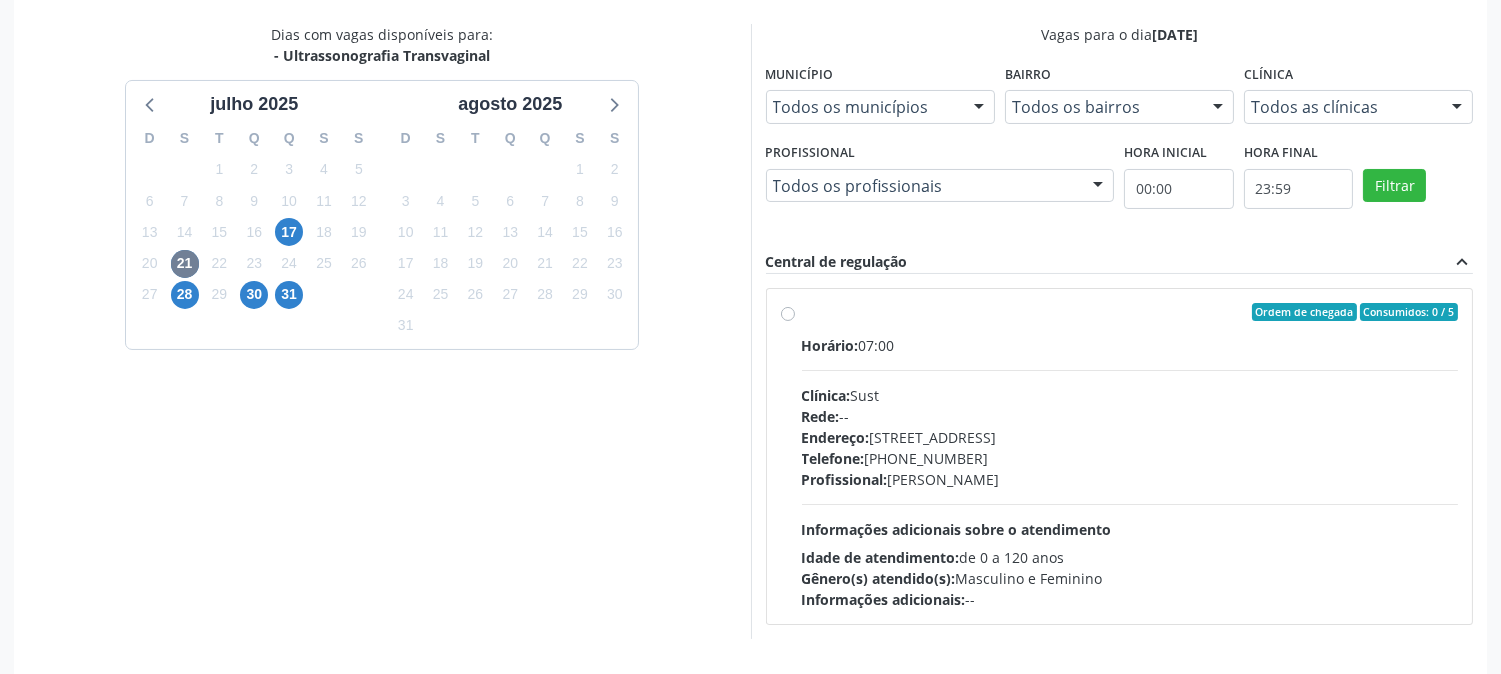click on "Ordem de chegada
Consumidos: 0 / 5
Horário:   07:00
Clínica:  Sust
Rede:
--
Endereço:   nº 730, N S Penha, Serra Talhada - PE
Telefone:   (87) 38311707
Profissional:
Severino Tadeu de Menezes Lima
Informações adicionais sobre o atendimento
Idade de atendimento:
de 0 a 120 anos
Gênero(s) atendido(s):
Masculino e Feminino
Informações adicionais:
--" at bounding box center (1130, 456) 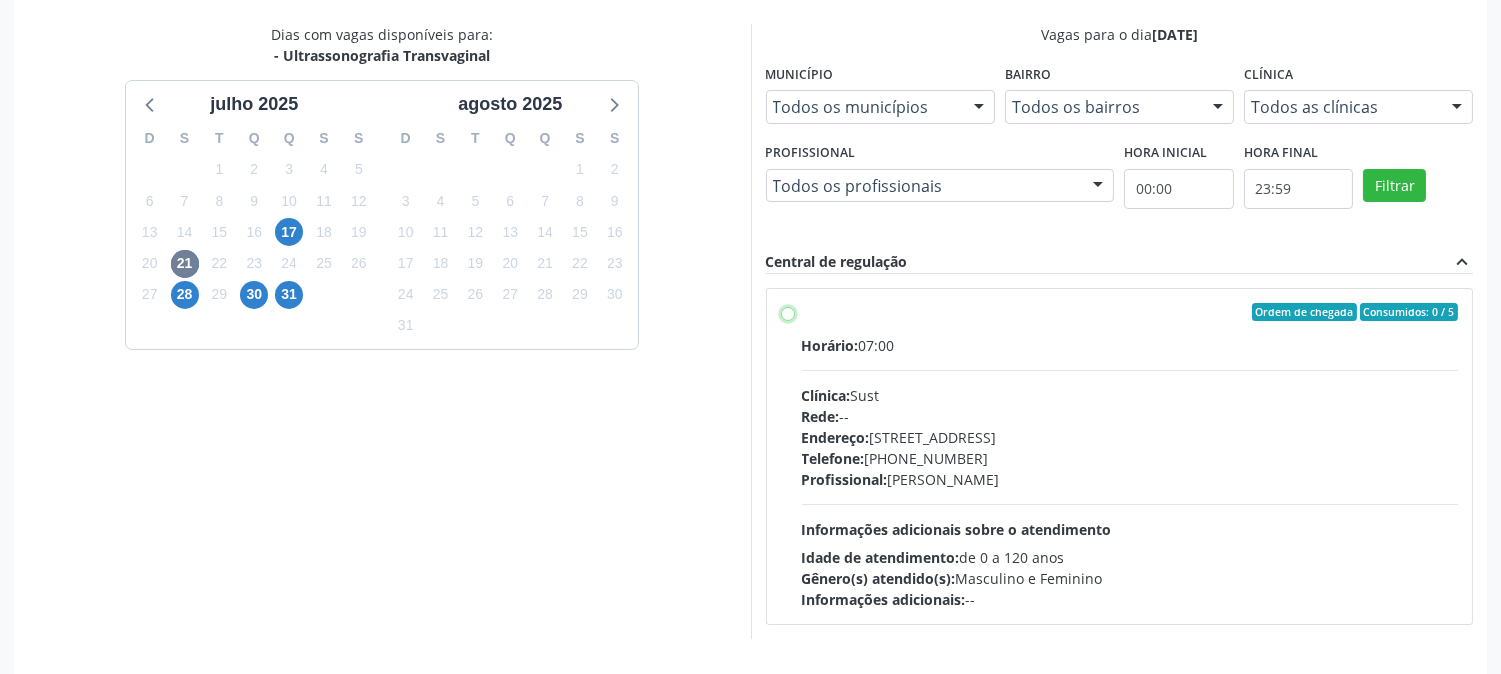 click on "Ordem de chegada
Consumidos: 0 / 5
Horário:   07:00
Clínica:  Sust
Rede:
--
Endereço:   nº 730, N S Penha, Serra Talhada - PE
Telefone:   (87) 38311707
Profissional:
Severino Tadeu de Menezes Lima
Informações adicionais sobre o atendimento
Idade de atendimento:
de 0 a 120 anos
Gênero(s) atendido(s):
Masculino e Feminino
Informações adicionais:
--" at bounding box center (788, 312) 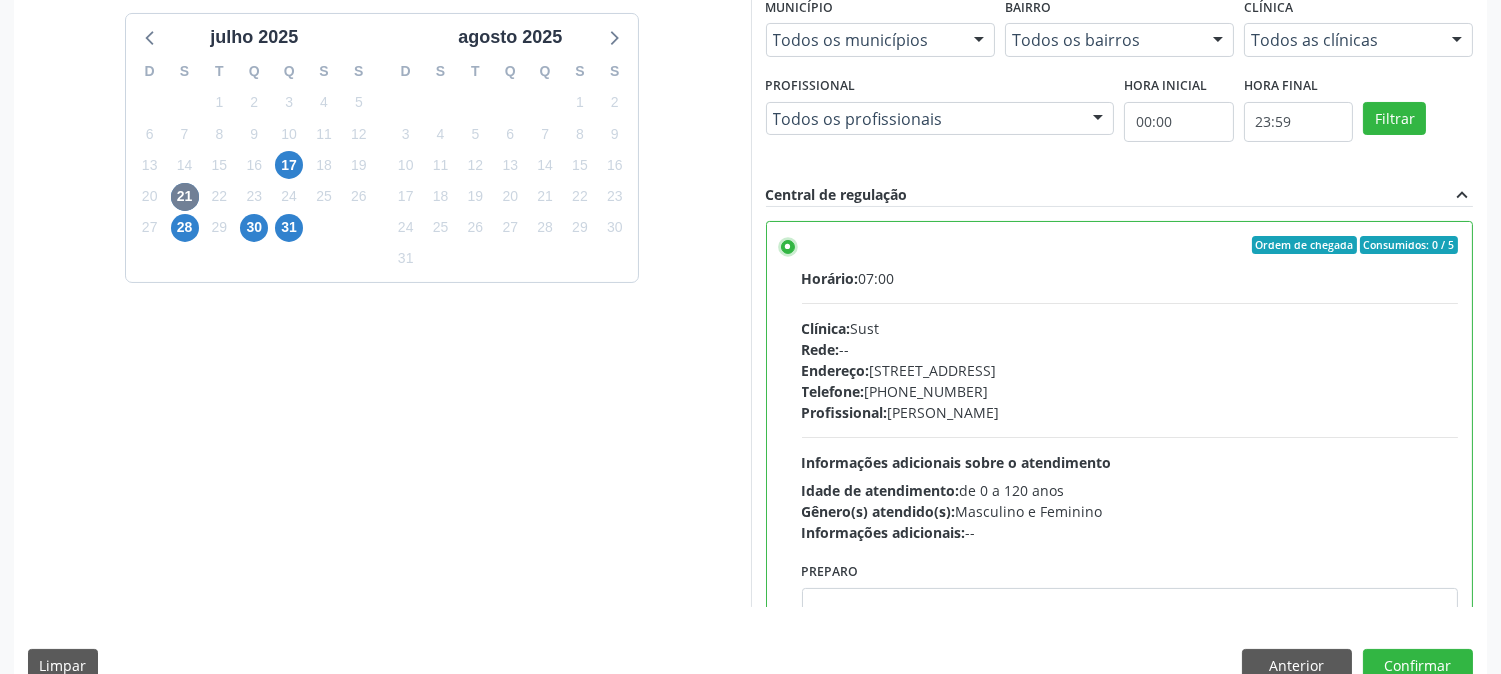 scroll, scrollTop: 520, scrollLeft: 0, axis: vertical 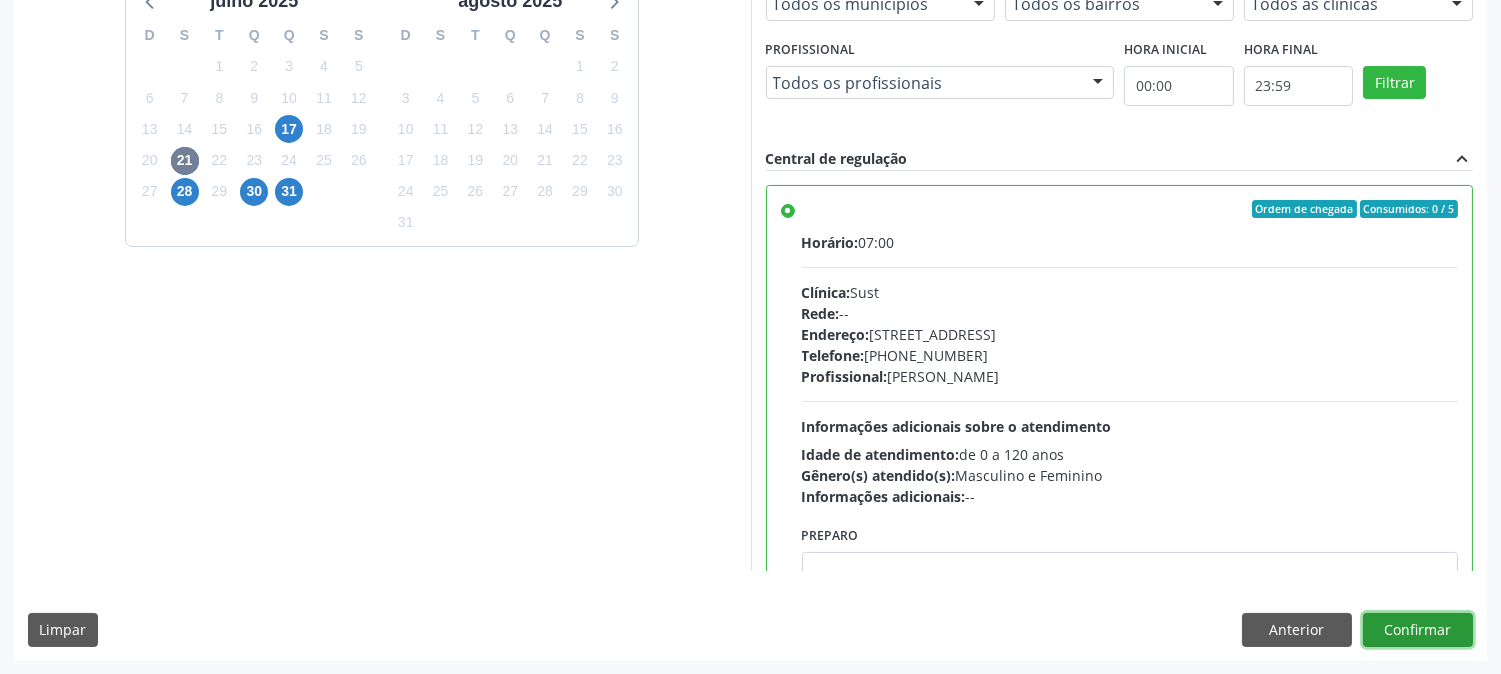 click on "Confirmar" at bounding box center [1418, 630] 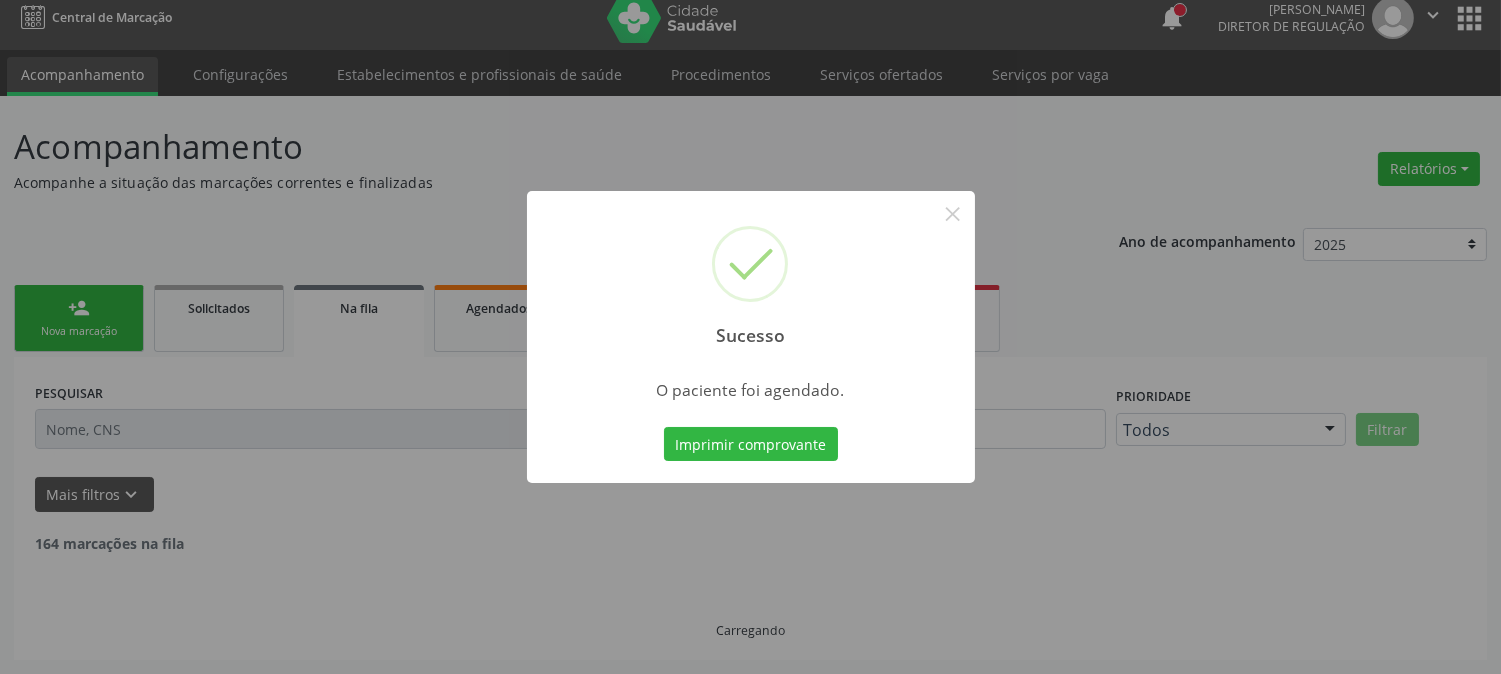 scroll, scrollTop: 0, scrollLeft: 0, axis: both 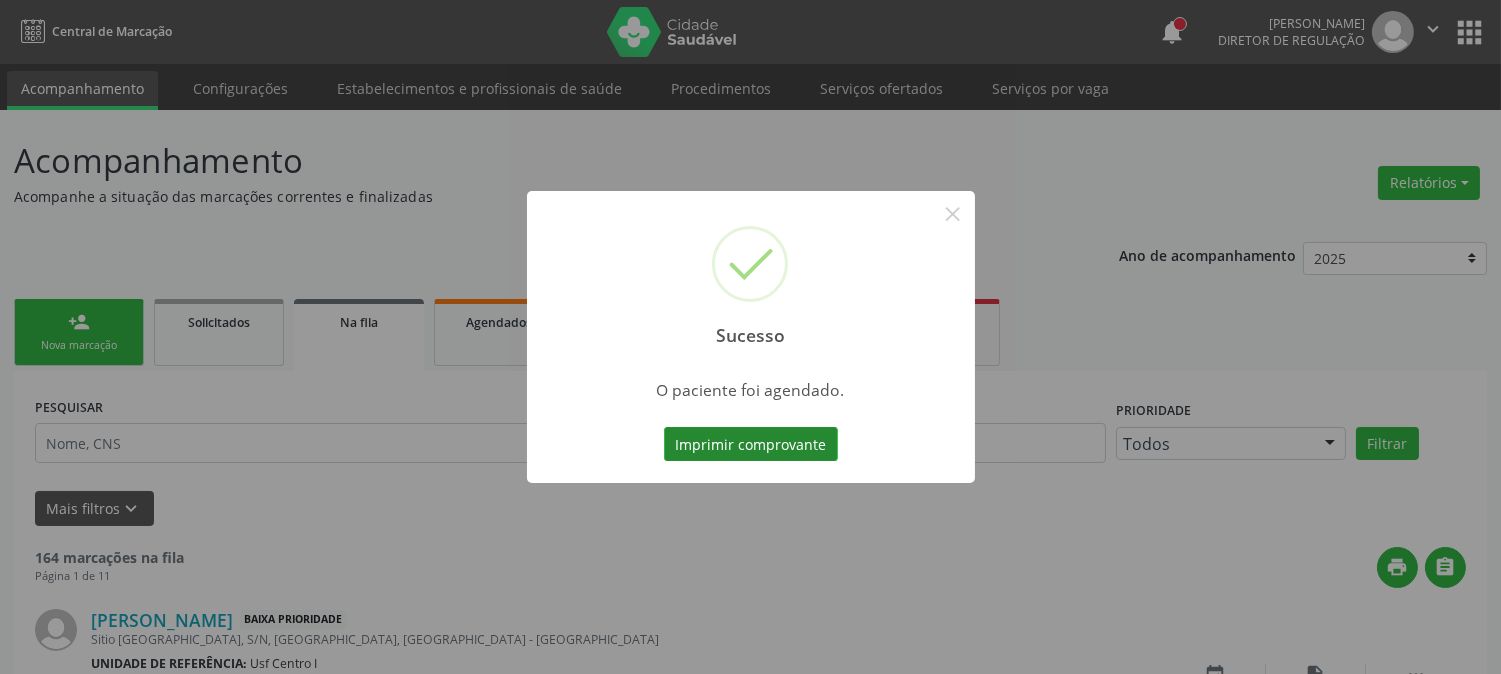click on "Imprimir comprovante" at bounding box center (751, 444) 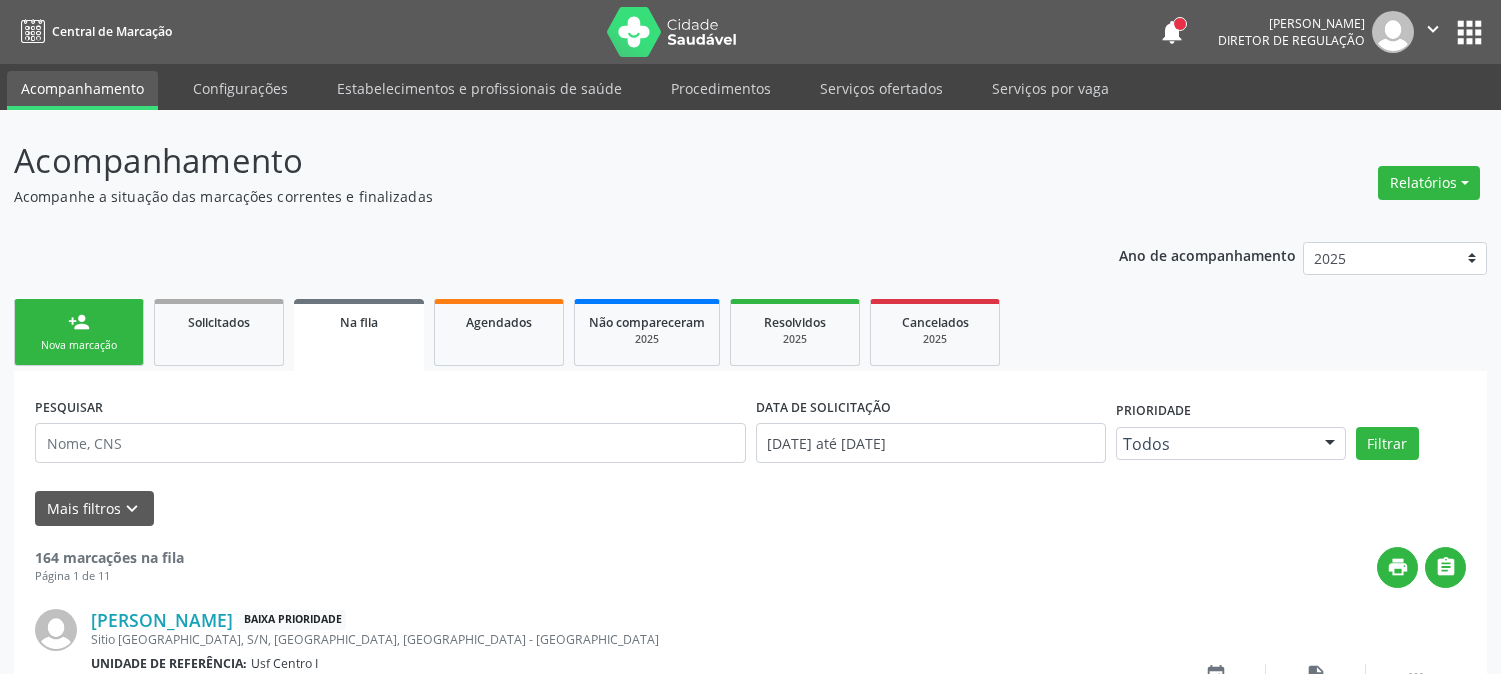 scroll, scrollTop: 0, scrollLeft: 0, axis: both 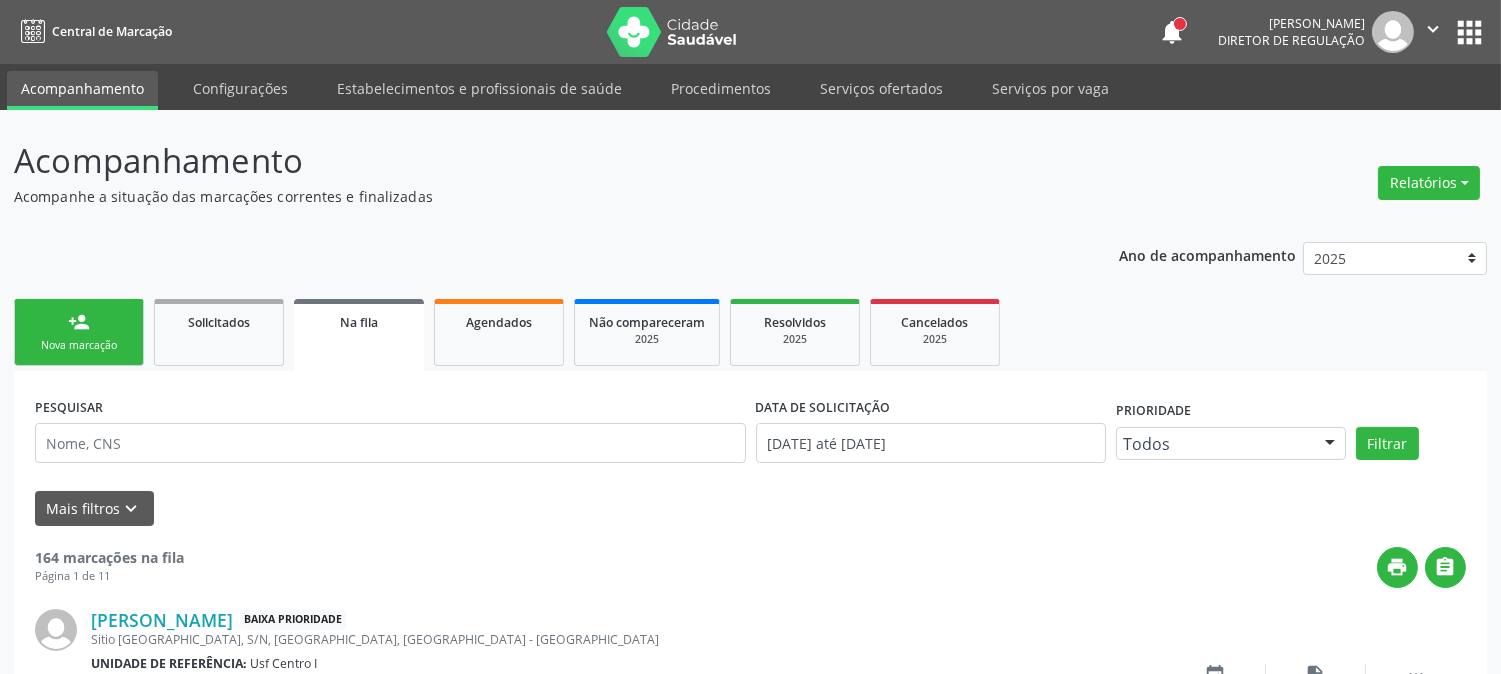 click on "person_add
Nova marcação" at bounding box center [79, 332] 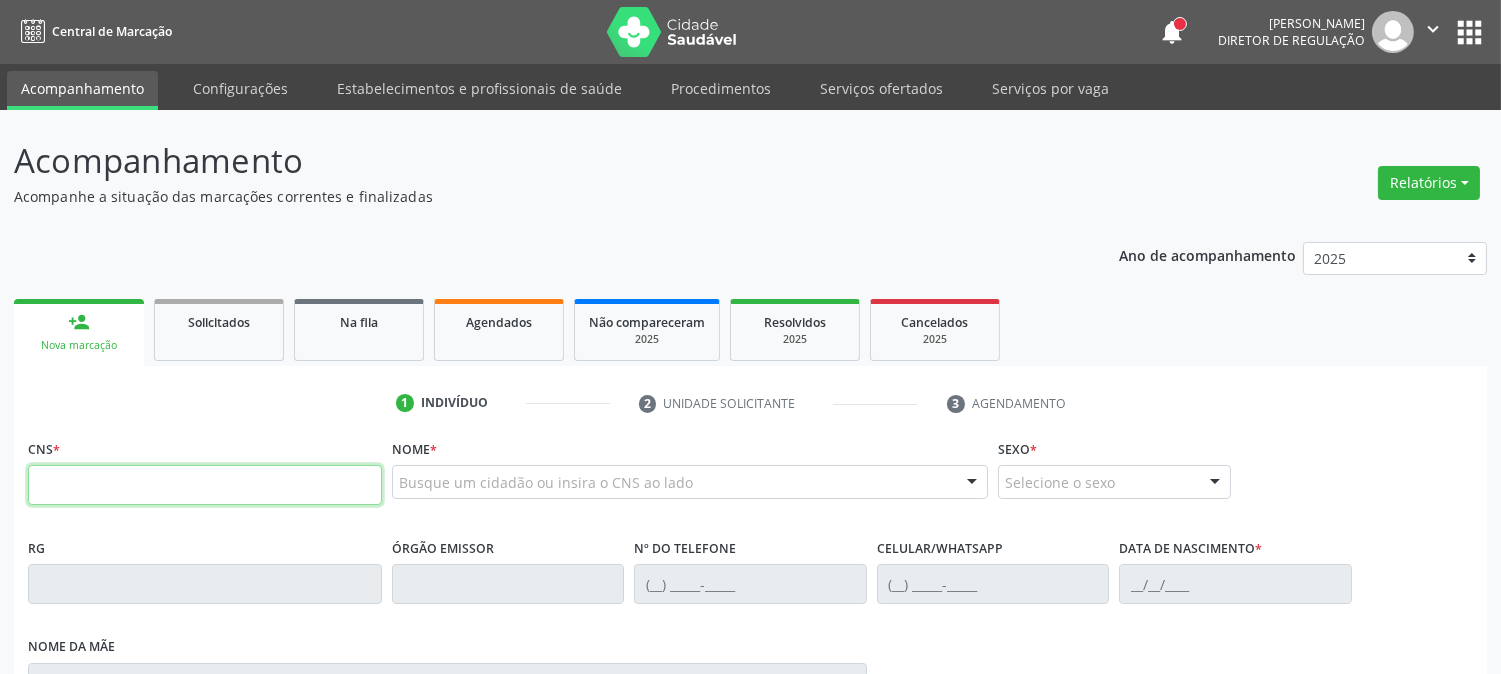 click at bounding box center (205, 485) 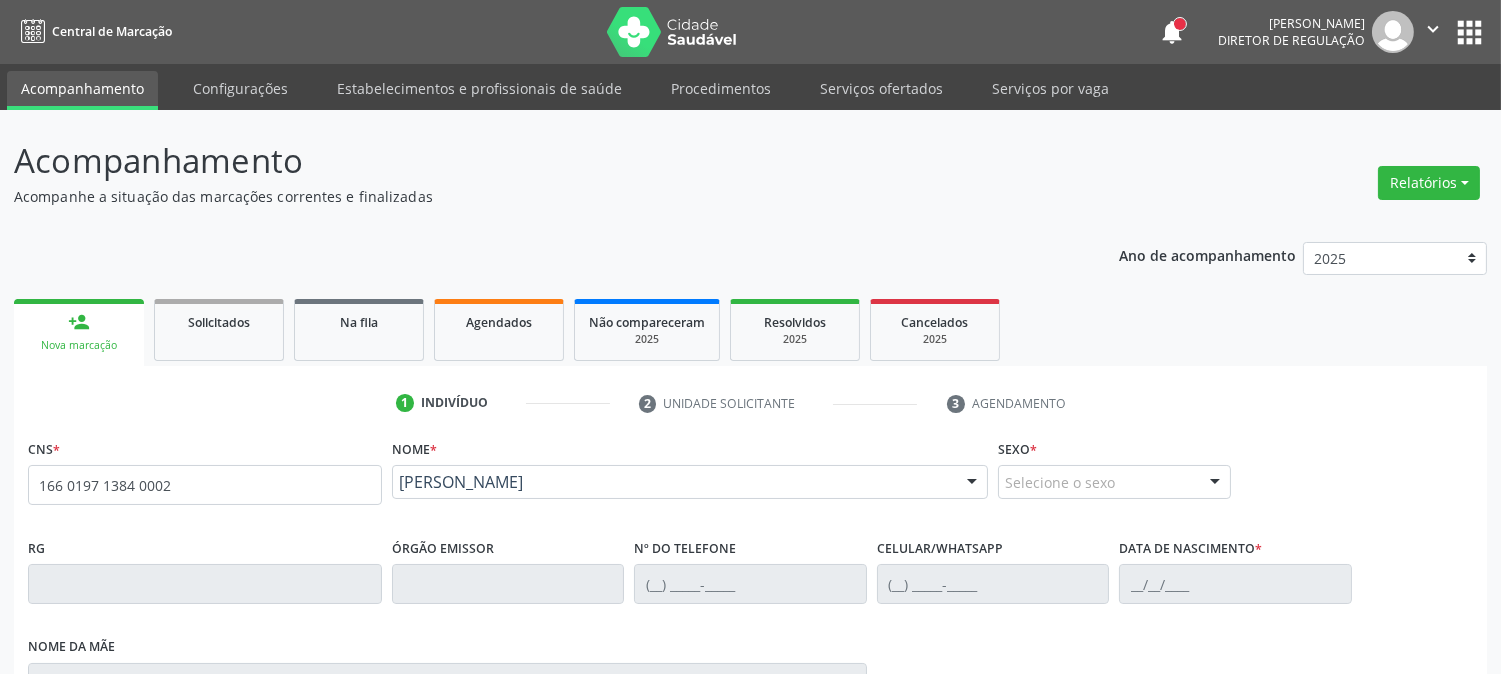 type on "166 0197 1384 0002" 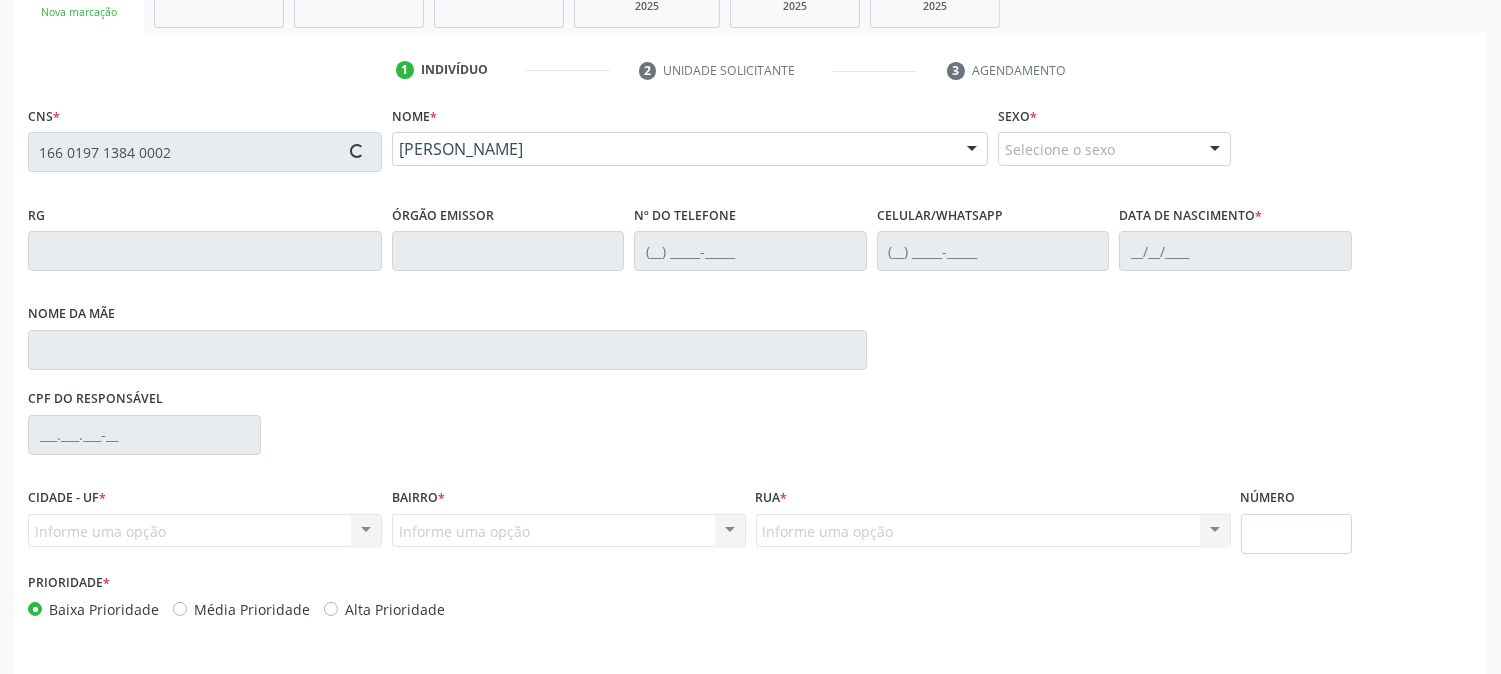 type on "0[DATE]" 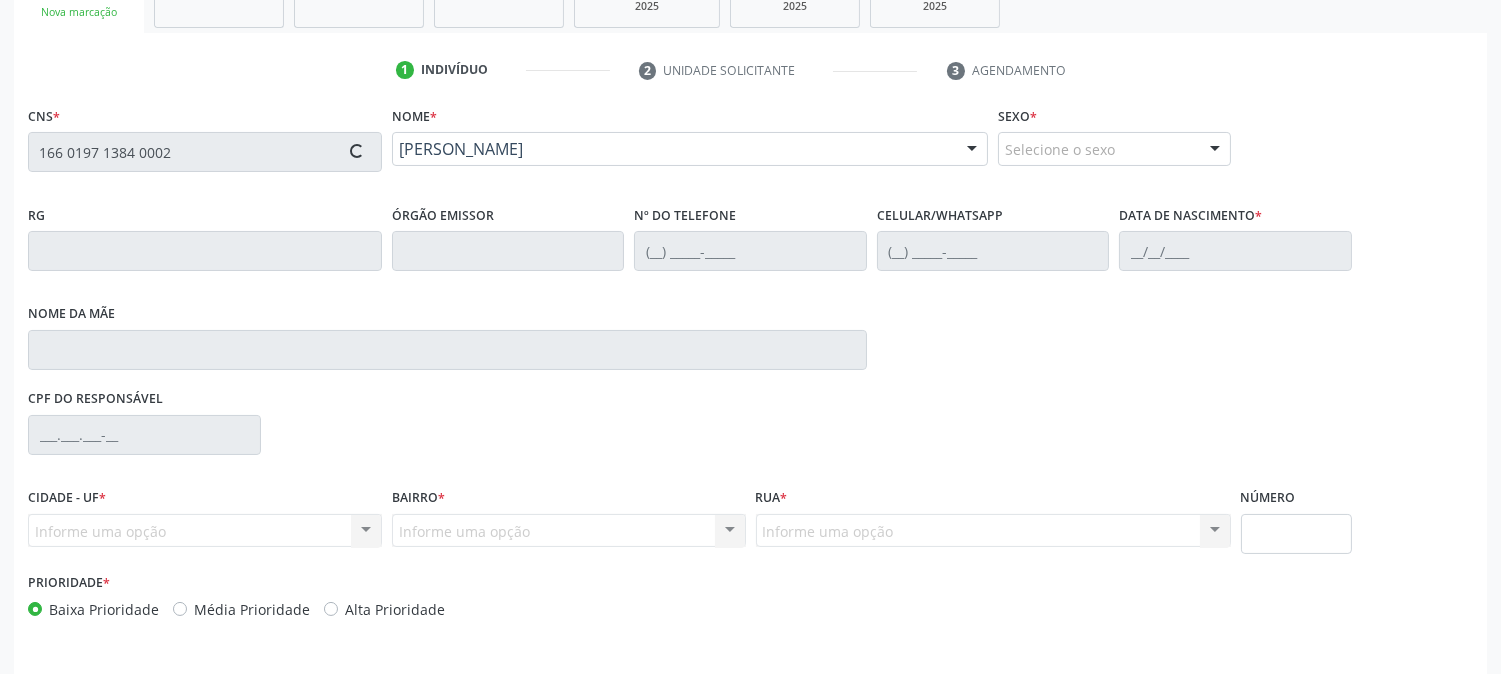 type on "550" 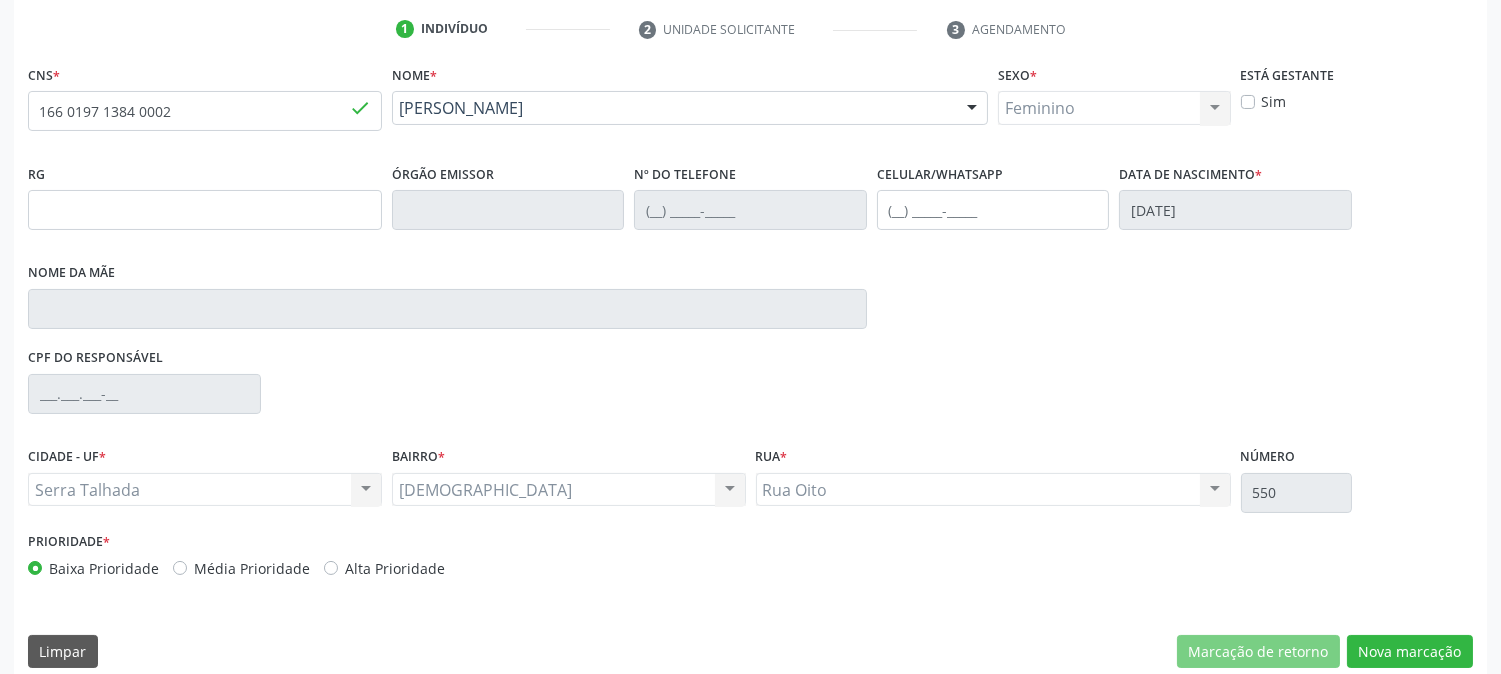 scroll, scrollTop: 395, scrollLeft: 0, axis: vertical 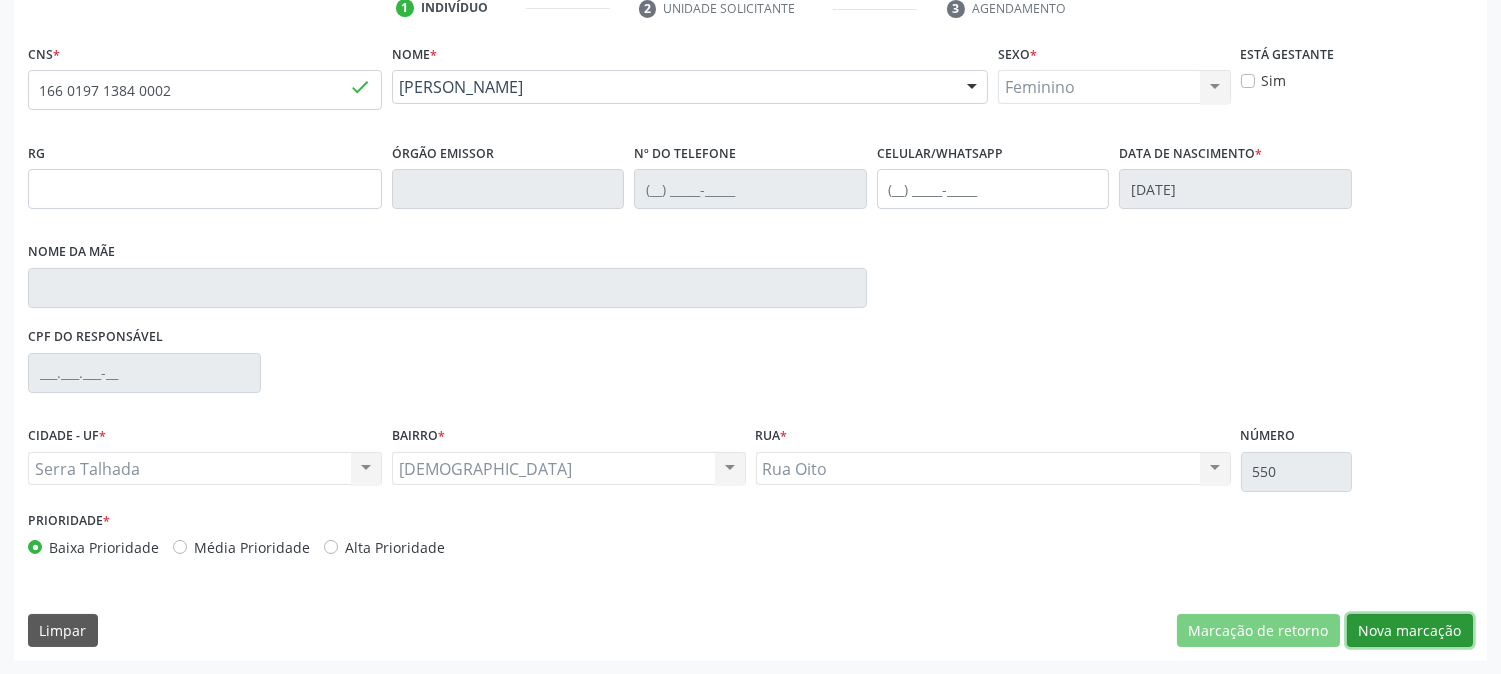 click on "Nova marcação" at bounding box center [1410, 631] 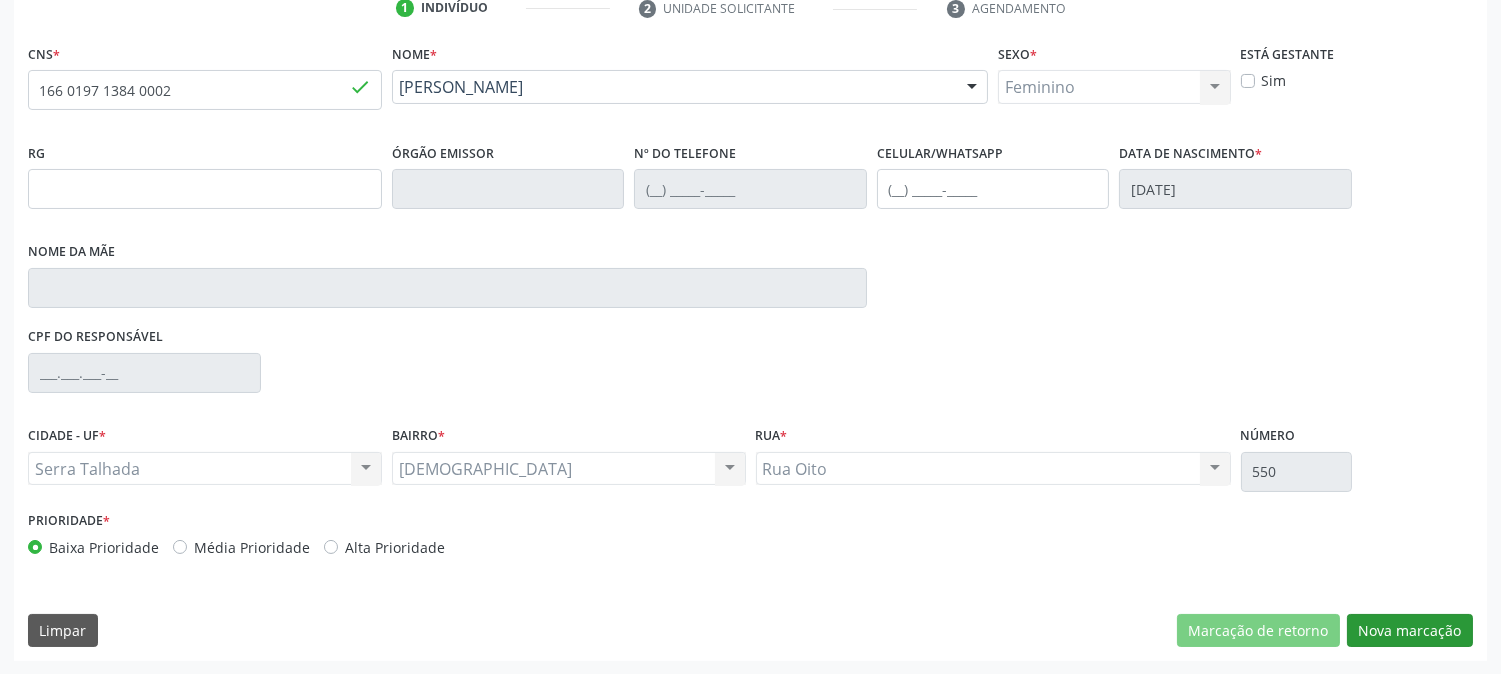 scroll, scrollTop: 231, scrollLeft: 0, axis: vertical 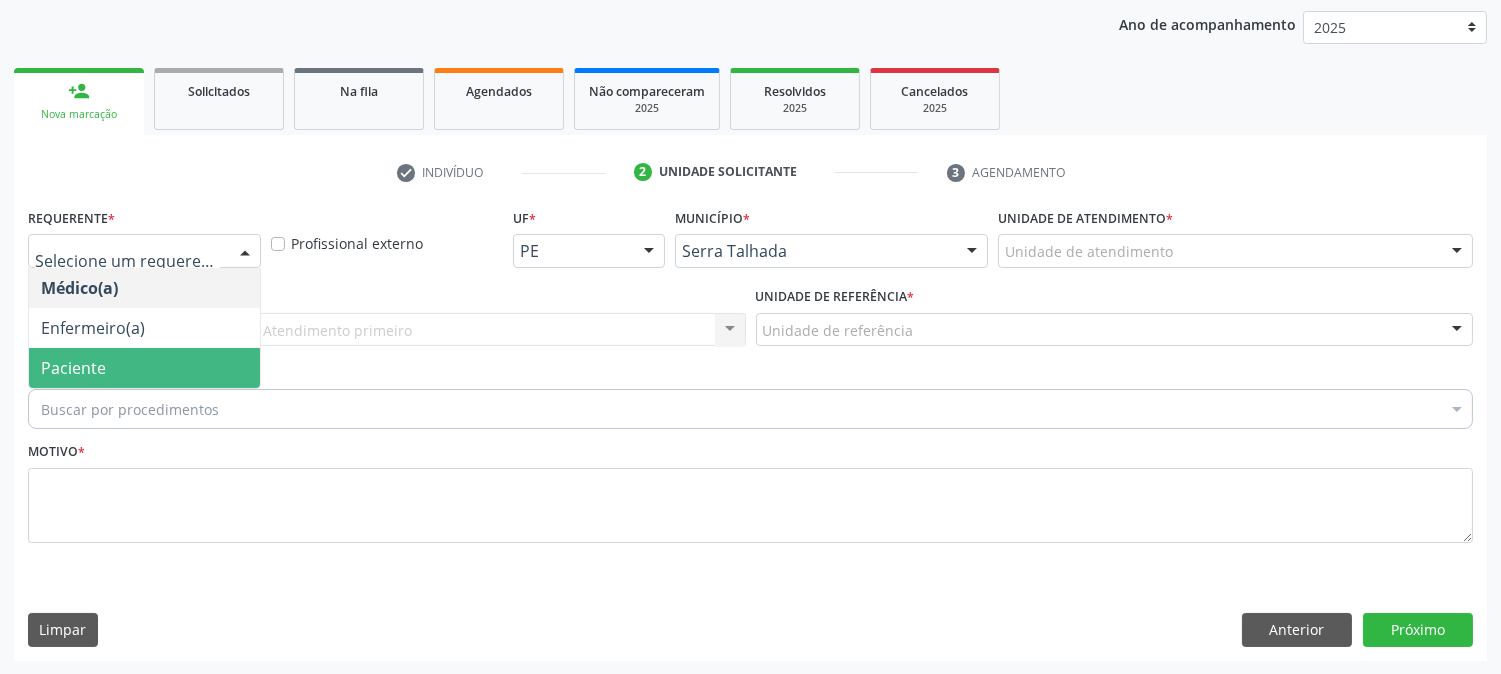 click on "Paciente" at bounding box center [144, 368] 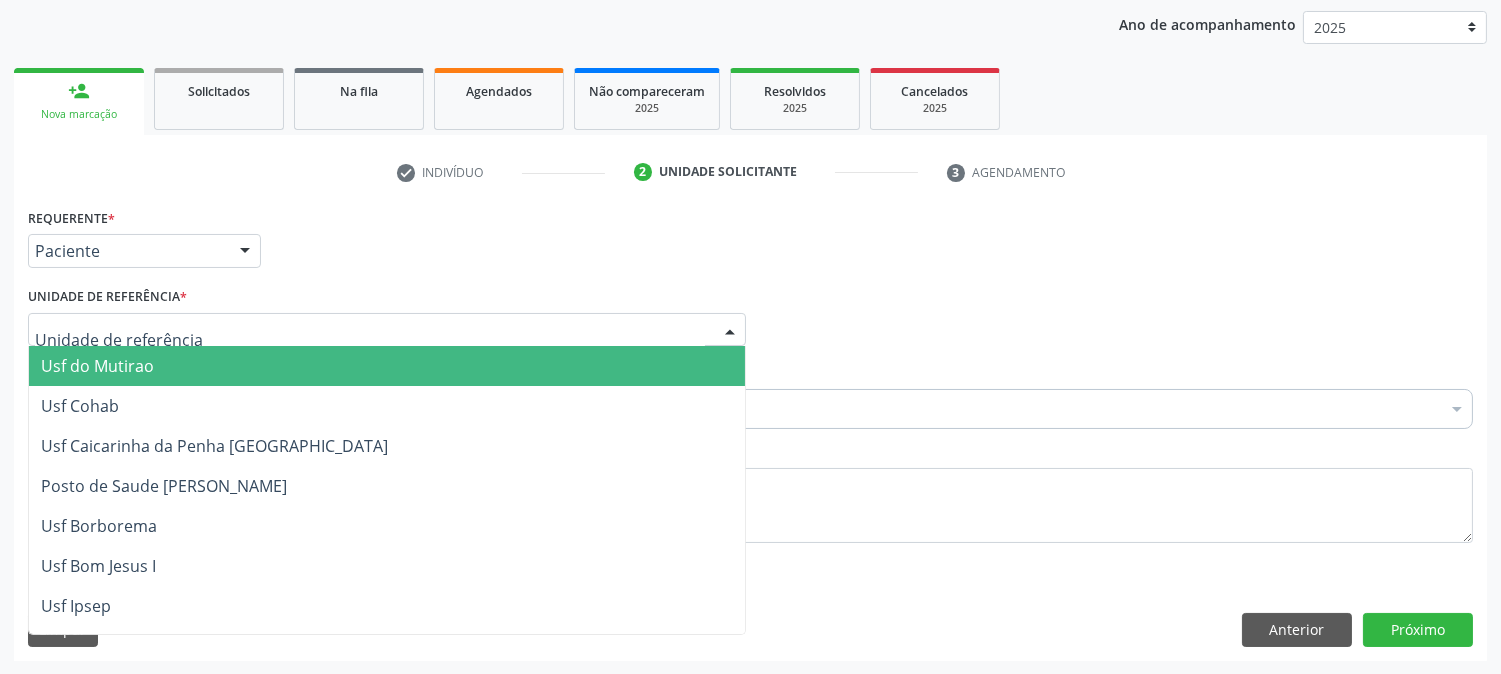 click at bounding box center [370, 340] 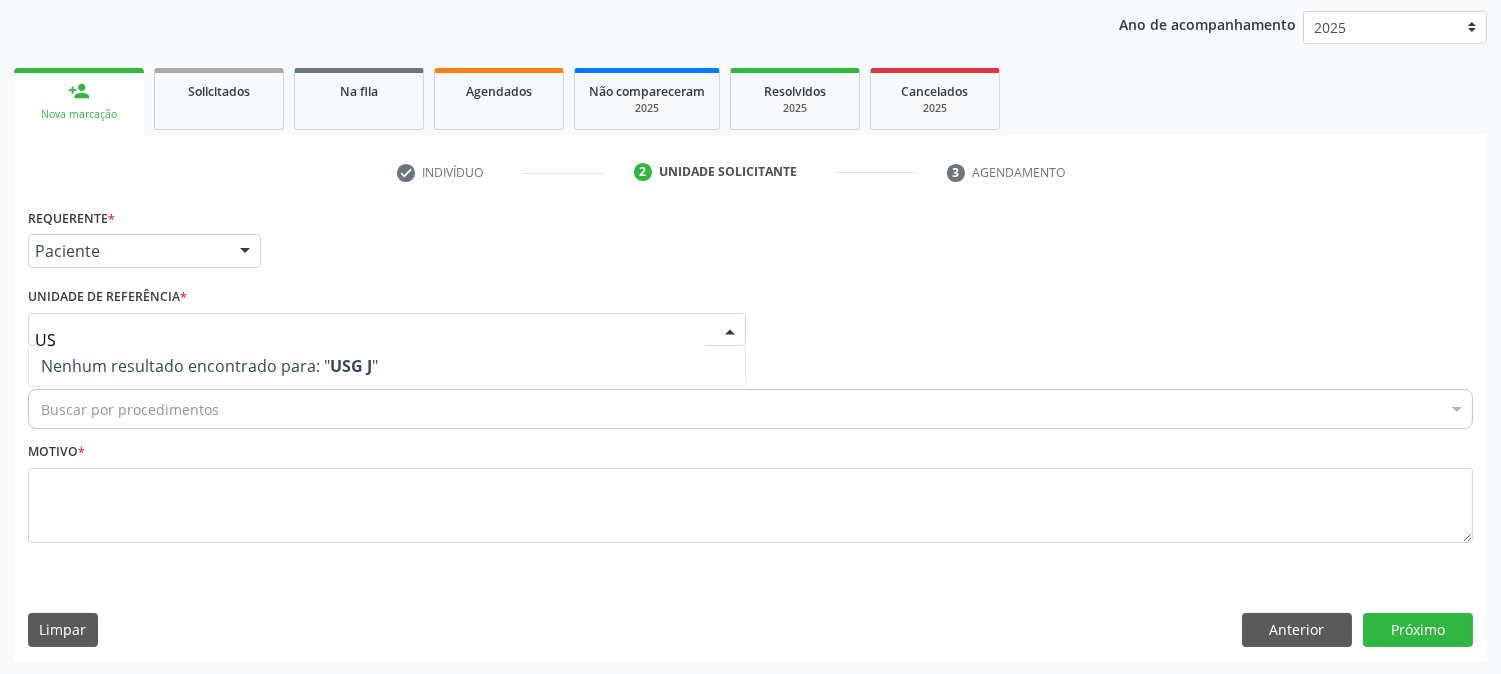 type on "U" 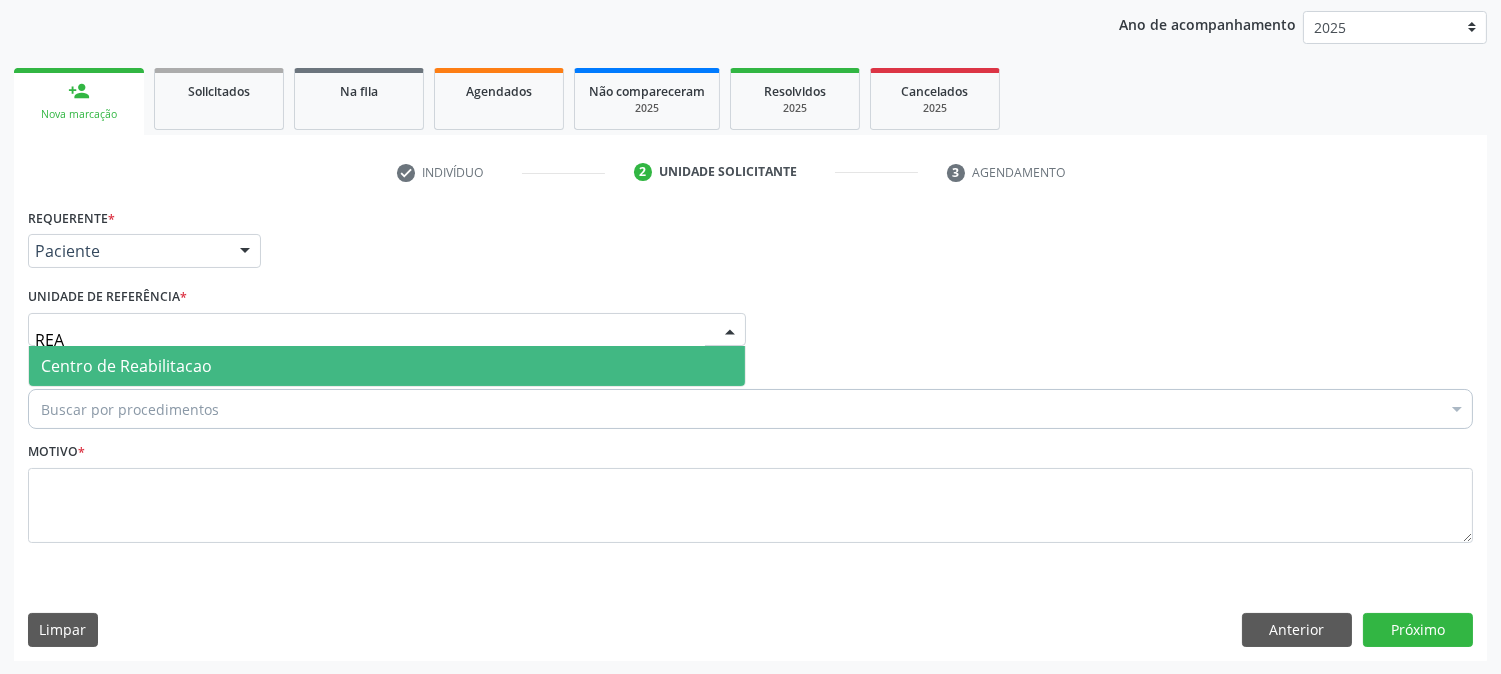 type on "REAB" 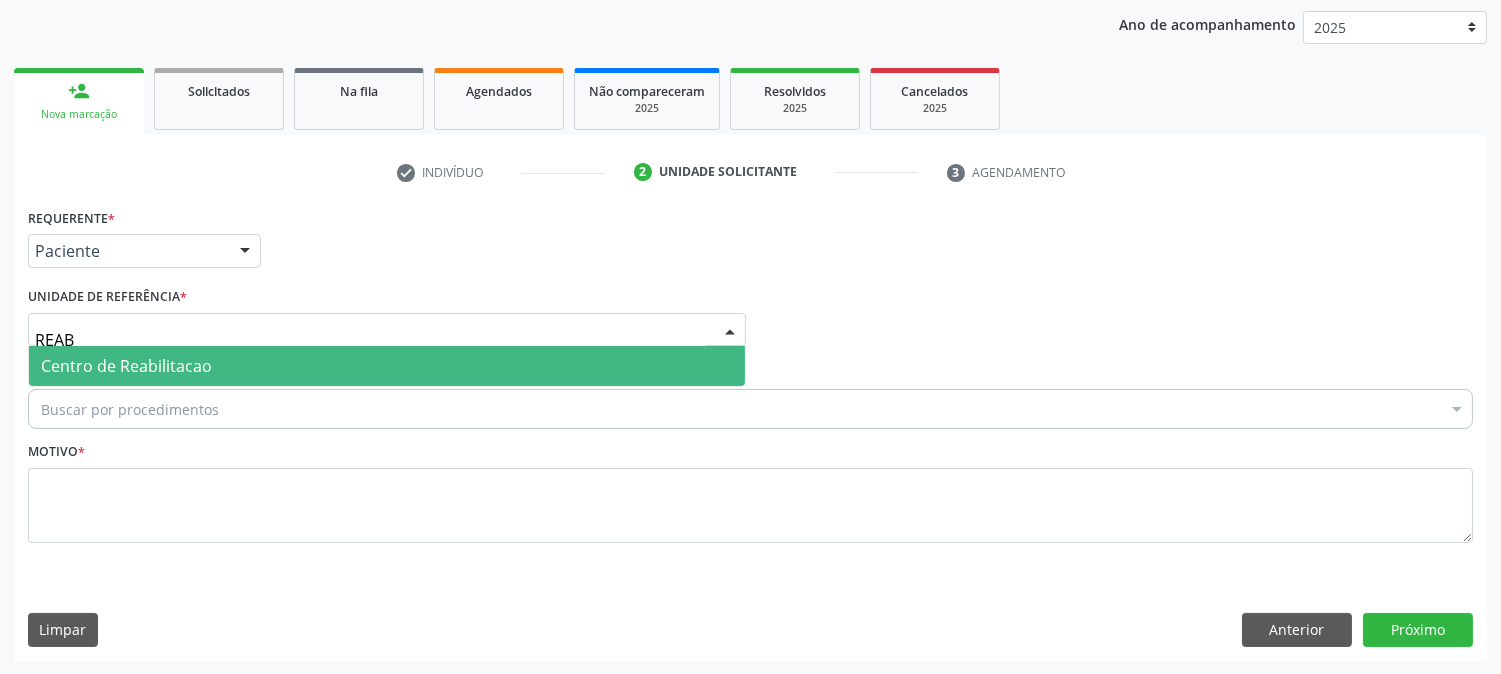 click on "Centro de Reabilitacao" at bounding box center [387, 366] 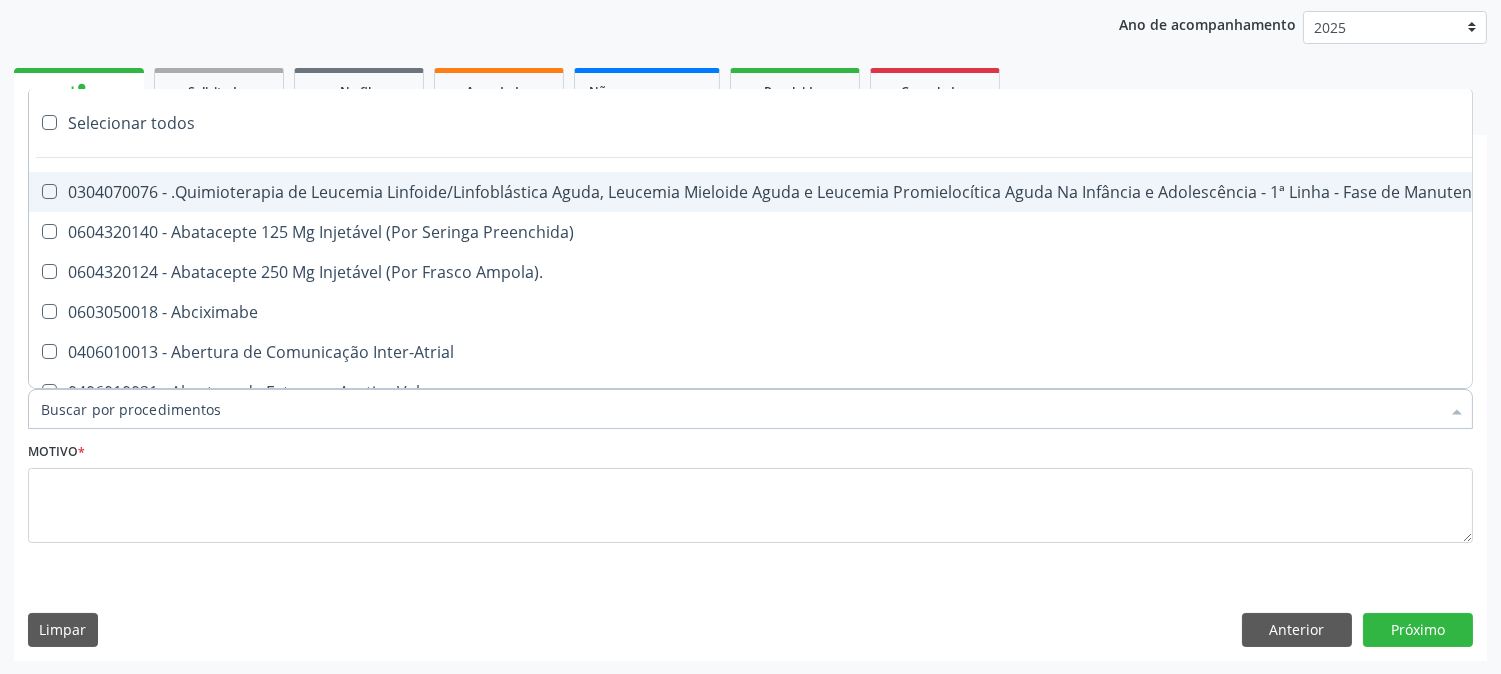 type on "USG J" 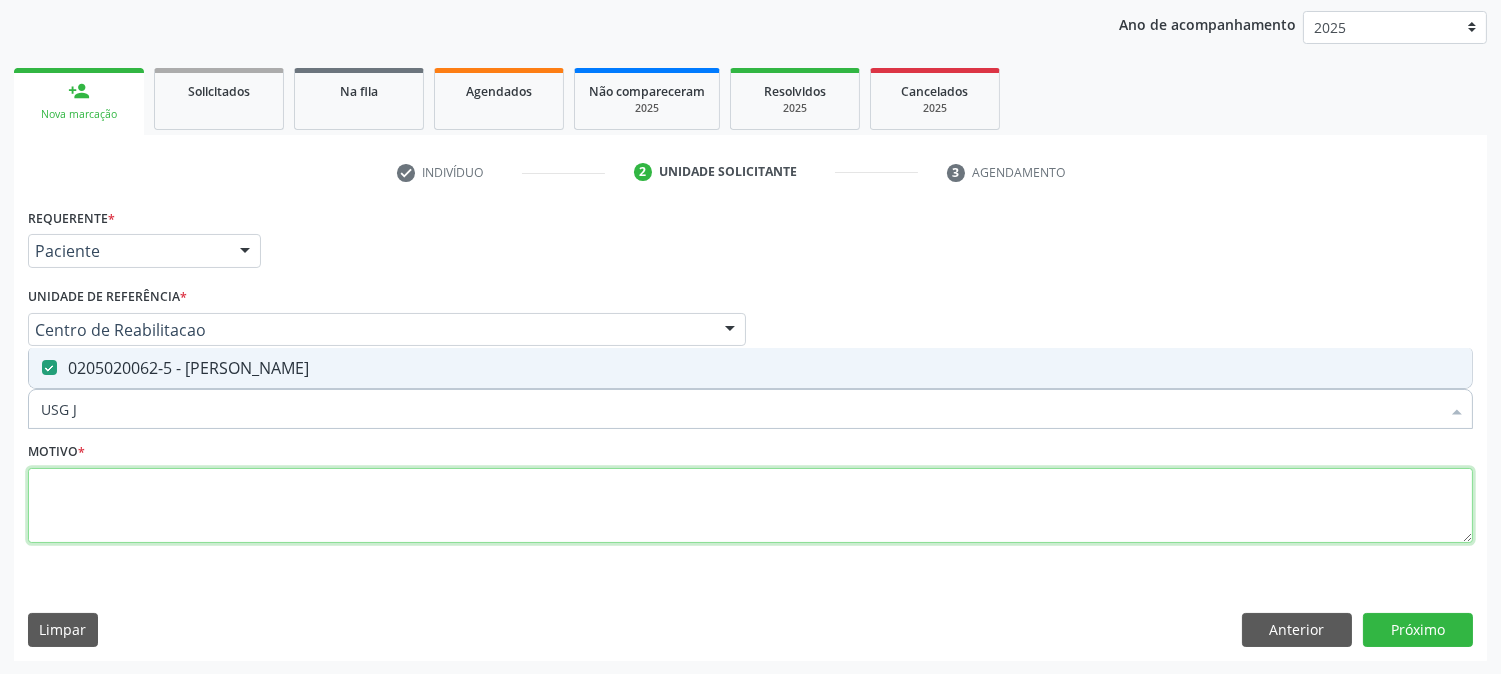 click at bounding box center [750, 506] 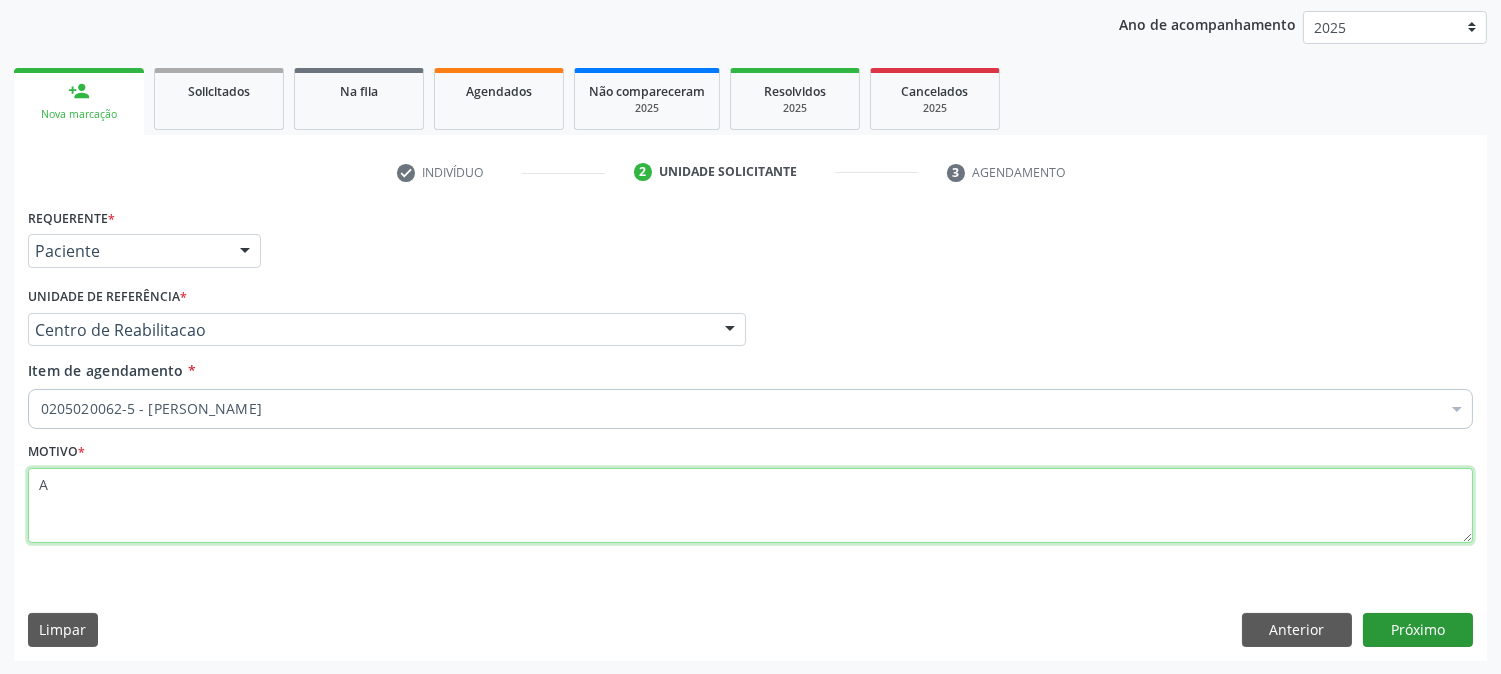 type on "A" 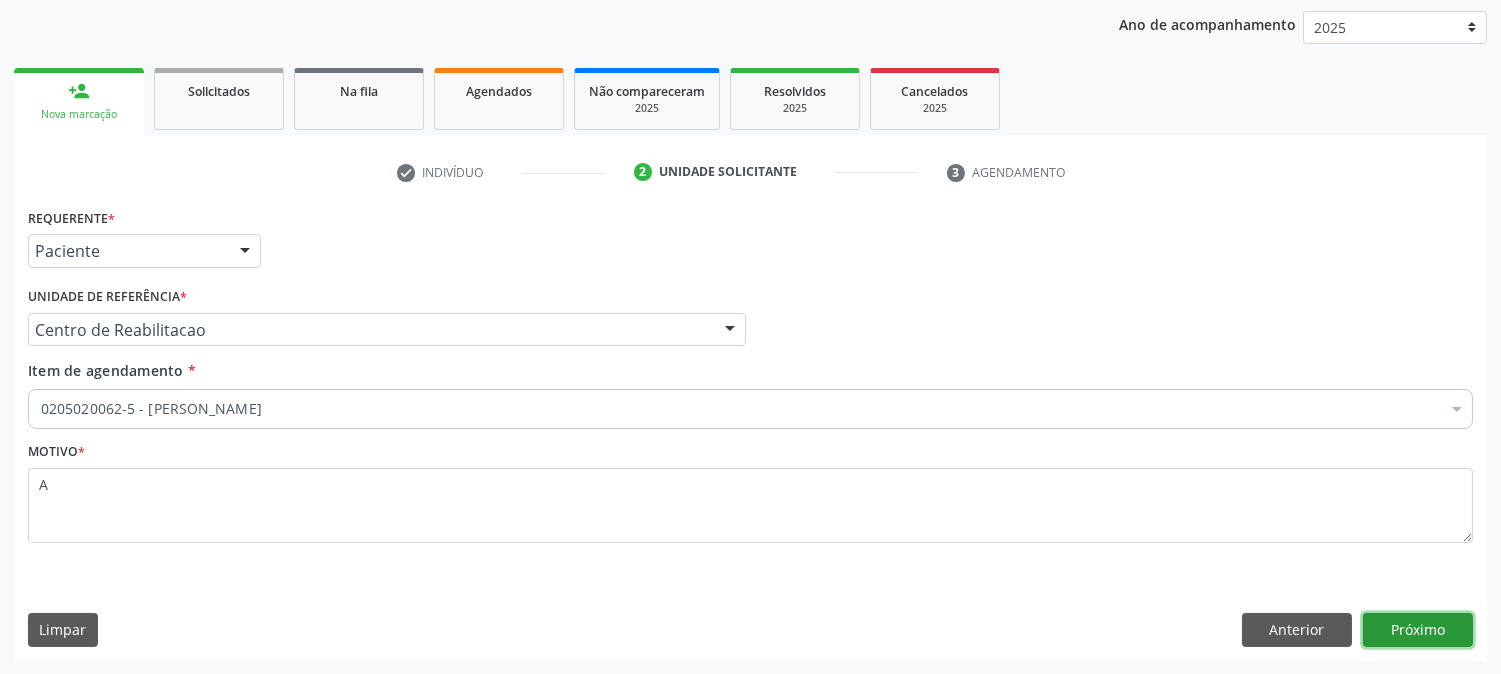 click on "Próximo" at bounding box center [1418, 630] 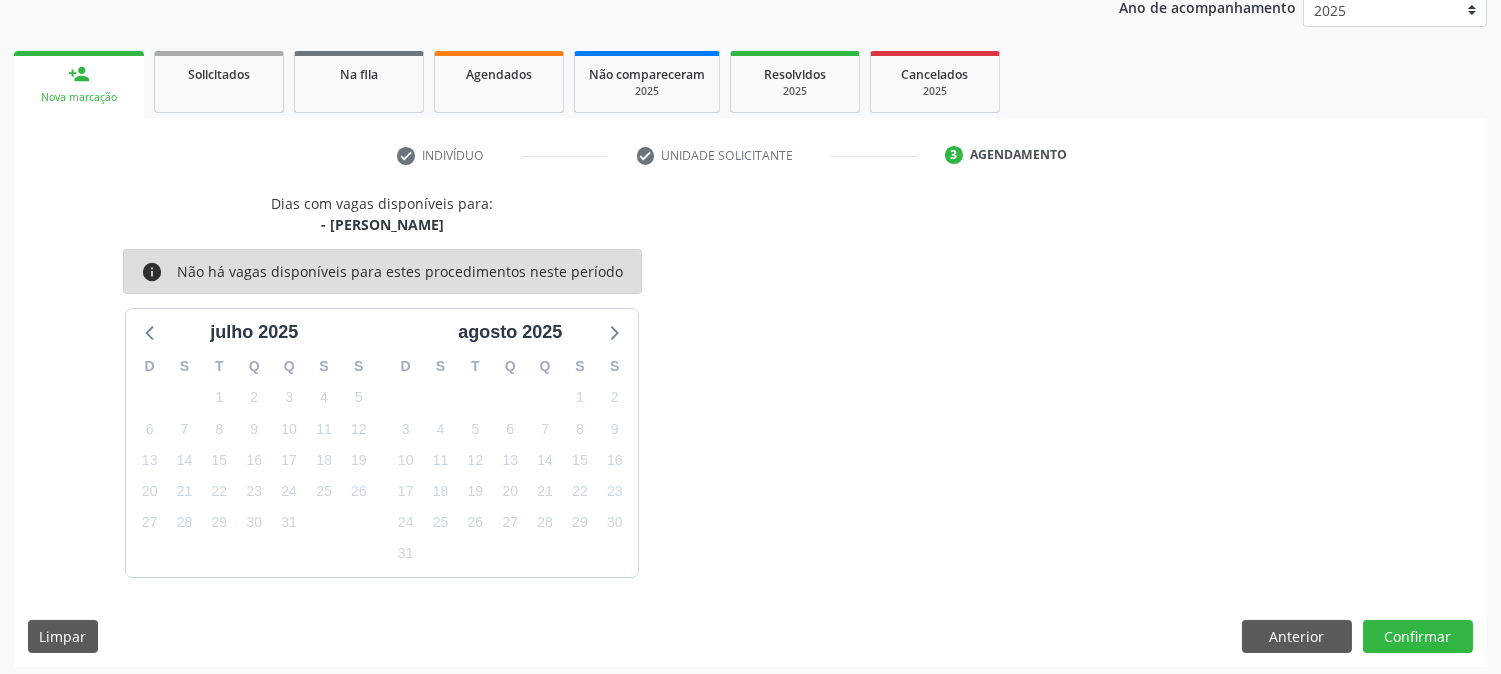 scroll, scrollTop: 254, scrollLeft: 0, axis: vertical 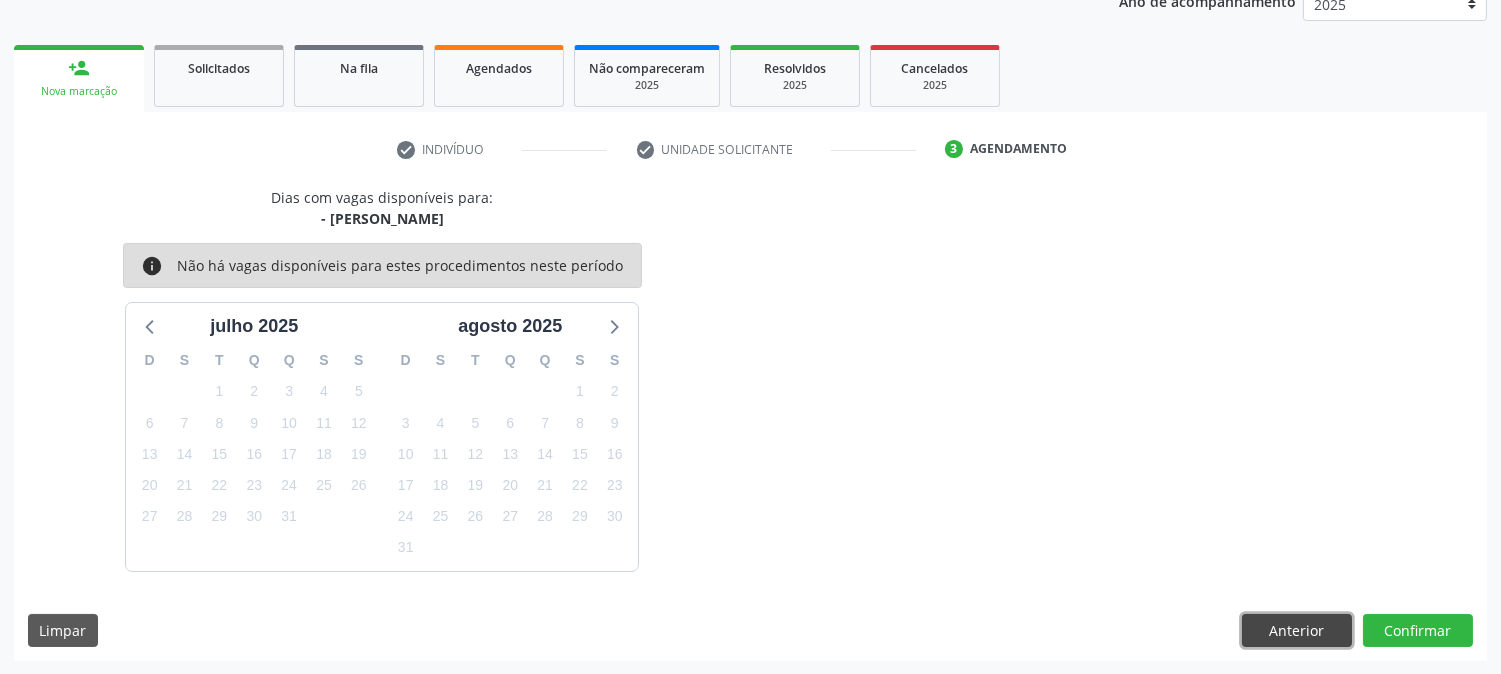click on "Anterior" at bounding box center [1297, 631] 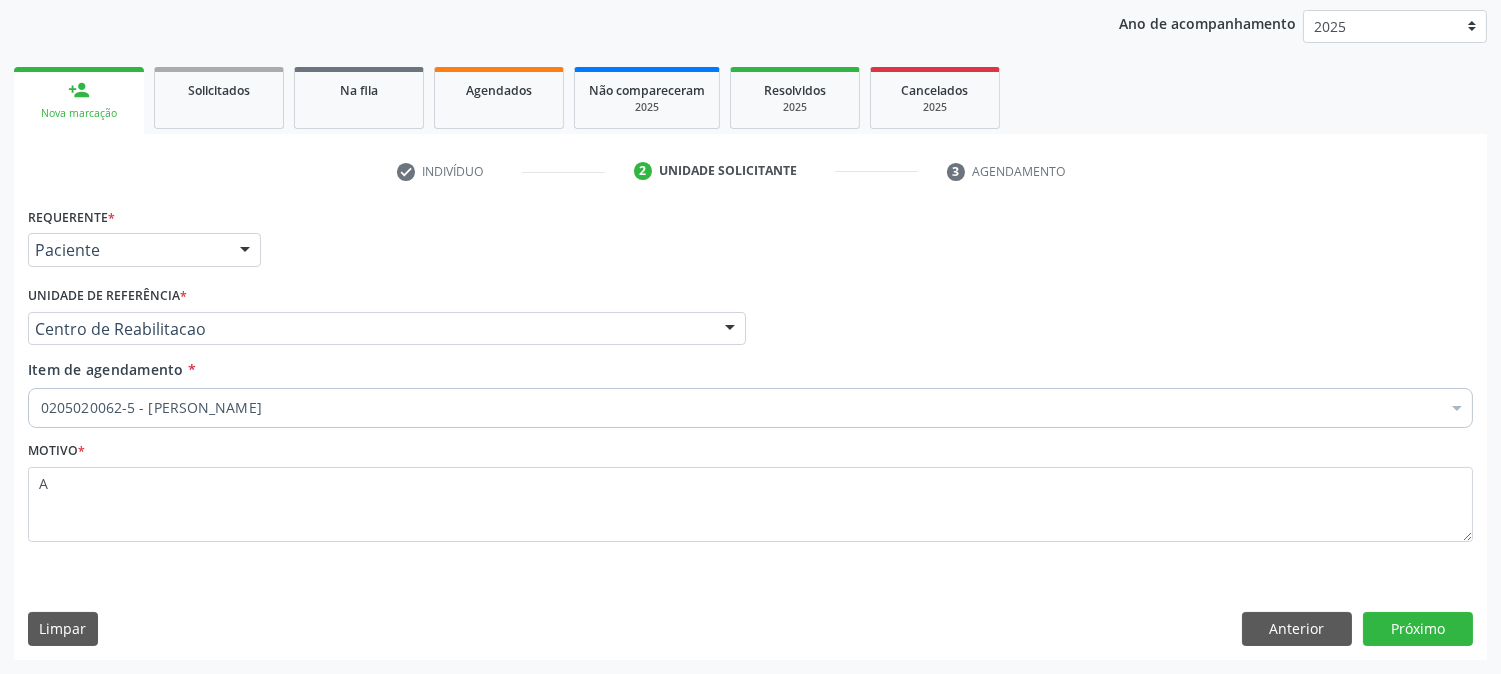 scroll, scrollTop: 231, scrollLeft: 0, axis: vertical 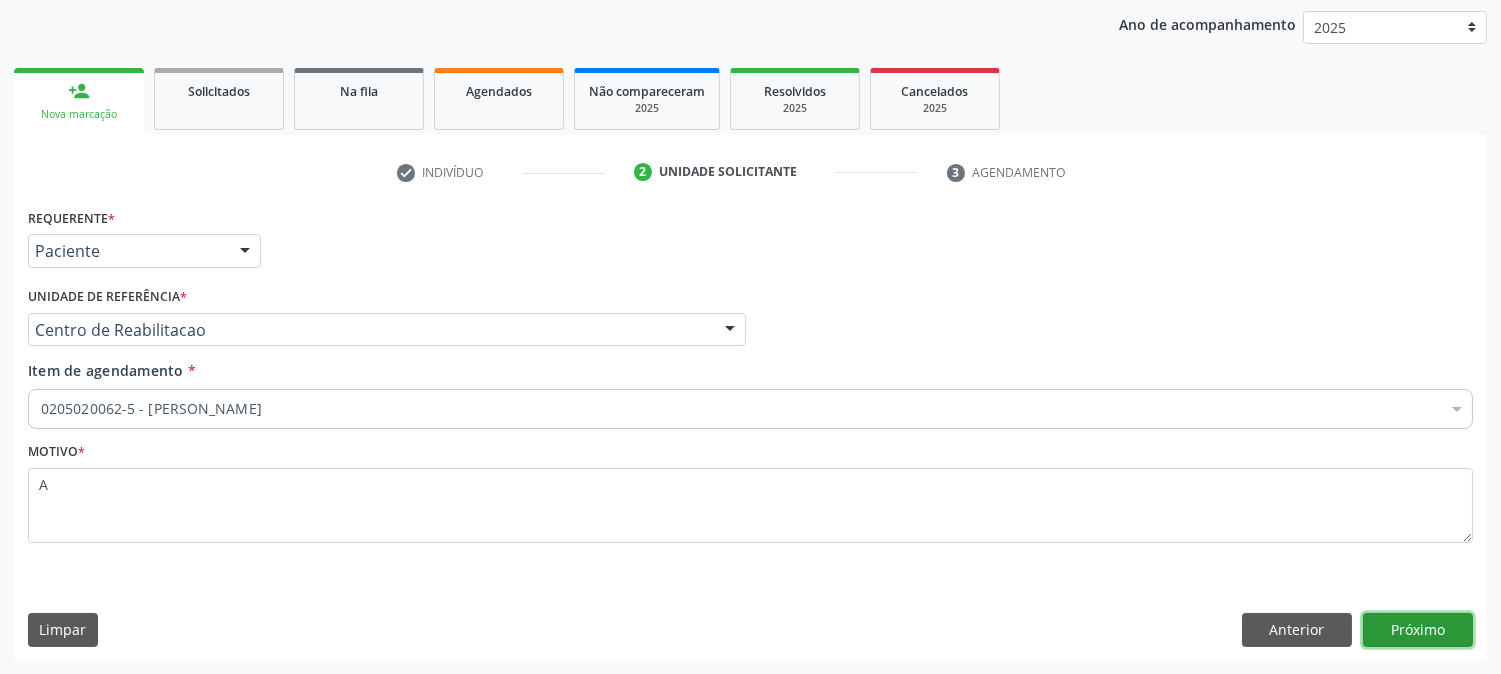 click on "Próximo" at bounding box center (1418, 630) 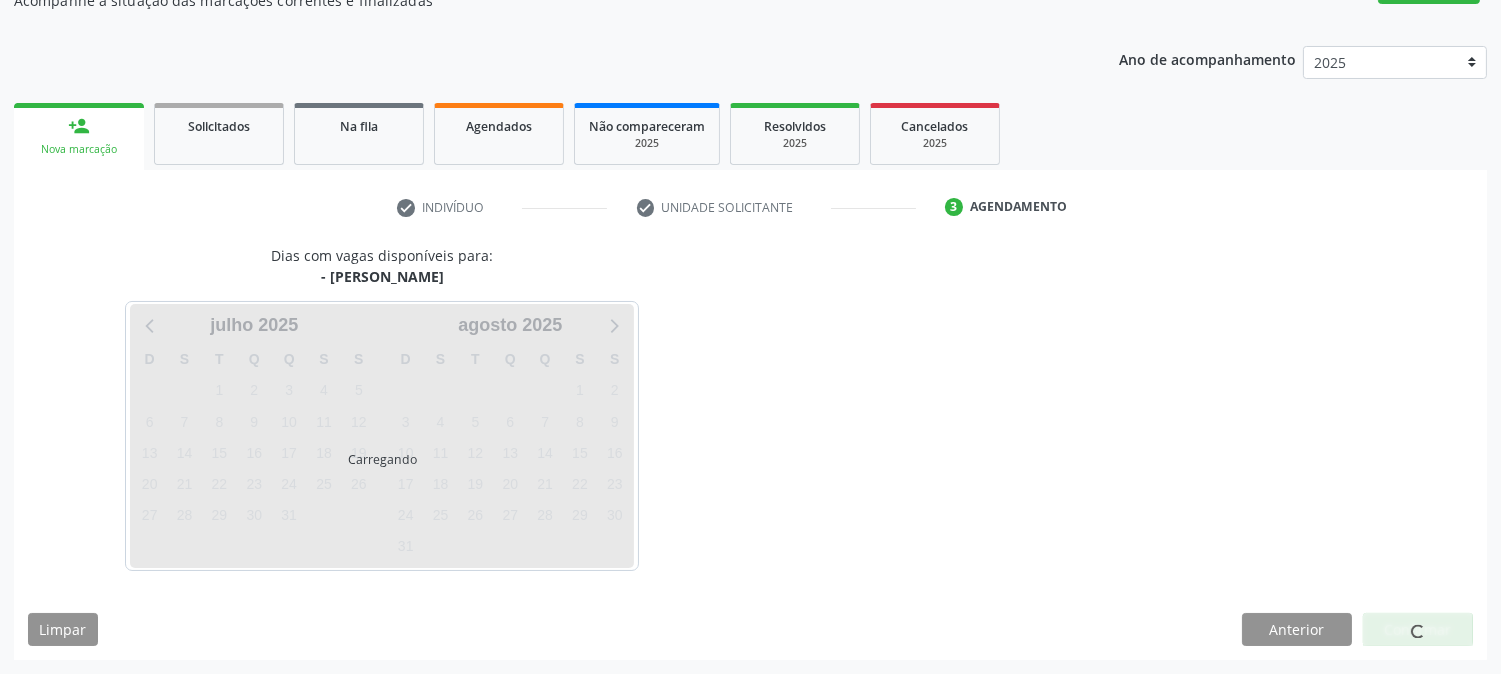 scroll, scrollTop: 195, scrollLeft: 0, axis: vertical 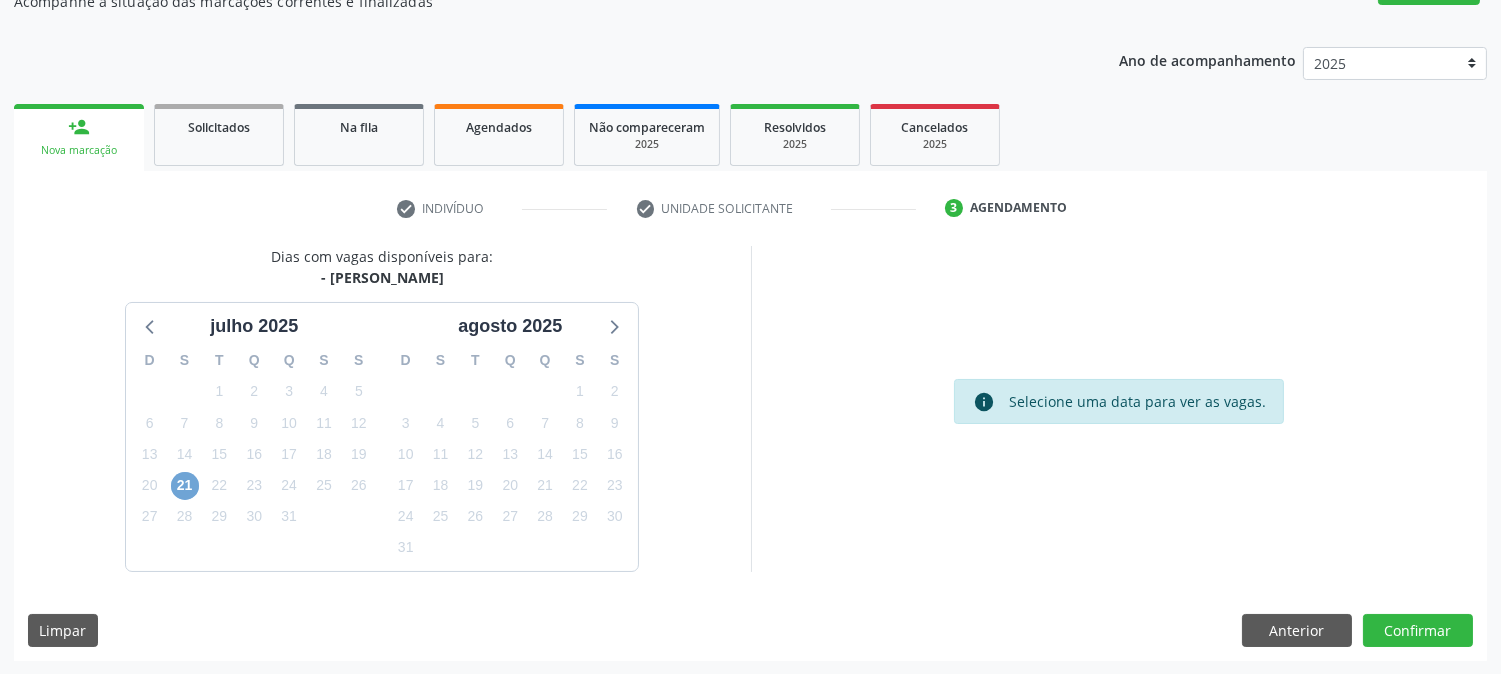 click on "21" at bounding box center [185, 486] 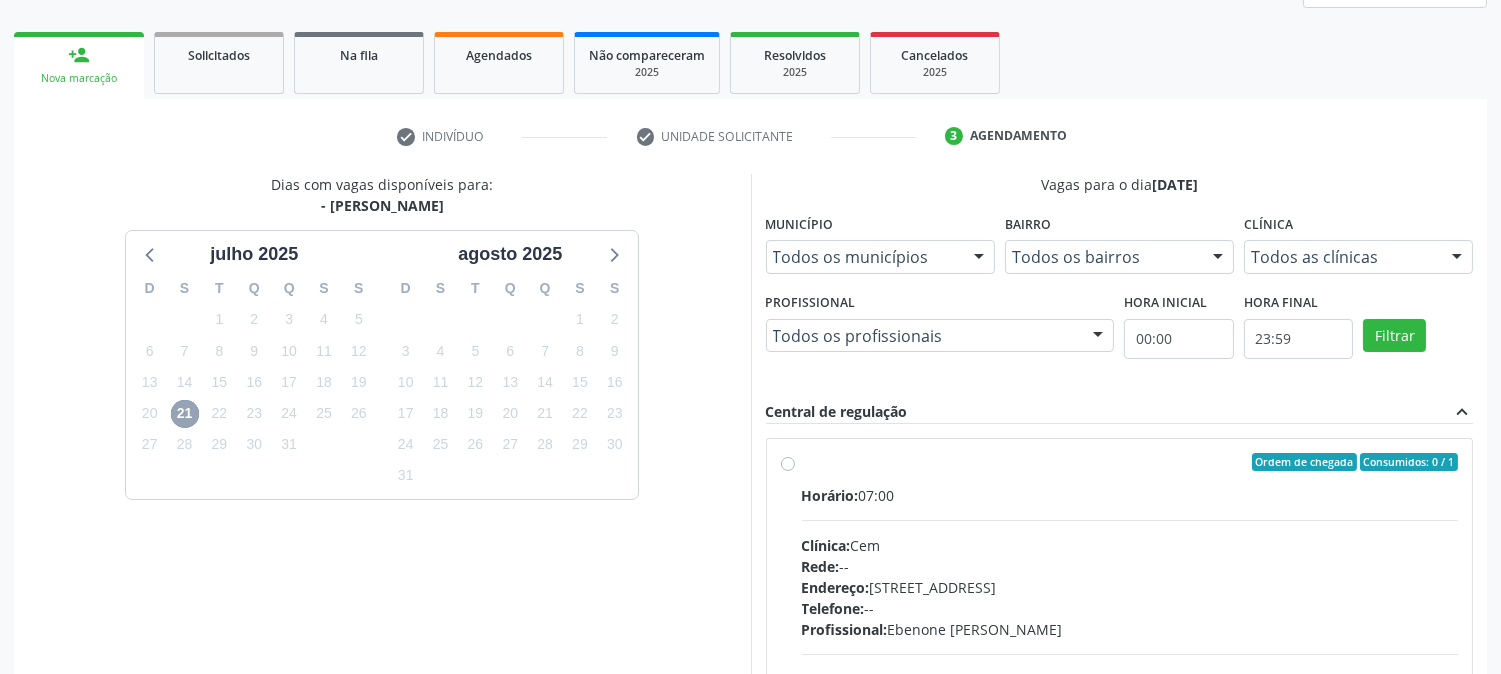 scroll, scrollTop: 306, scrollLeft: 0, axis: vertical 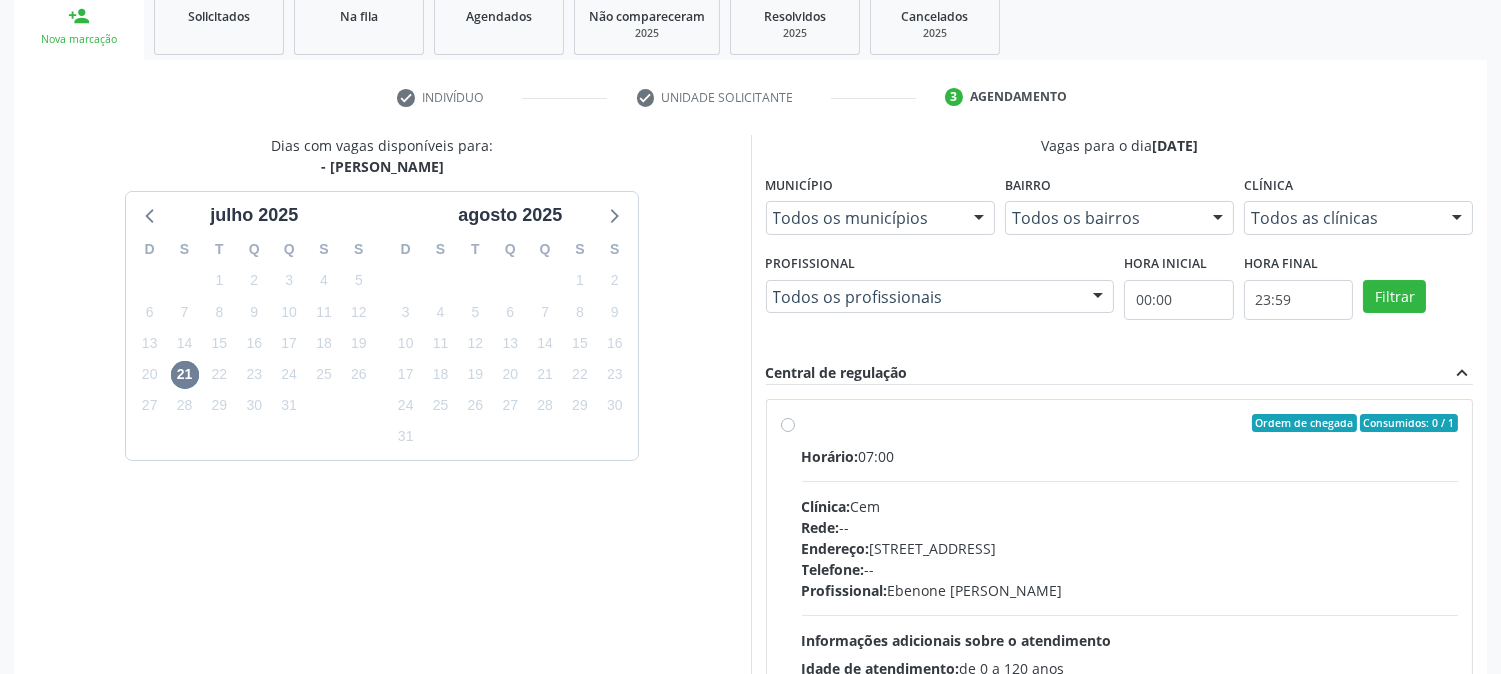 click on "Horário:   07:00" at bounding box center [1130, 456] 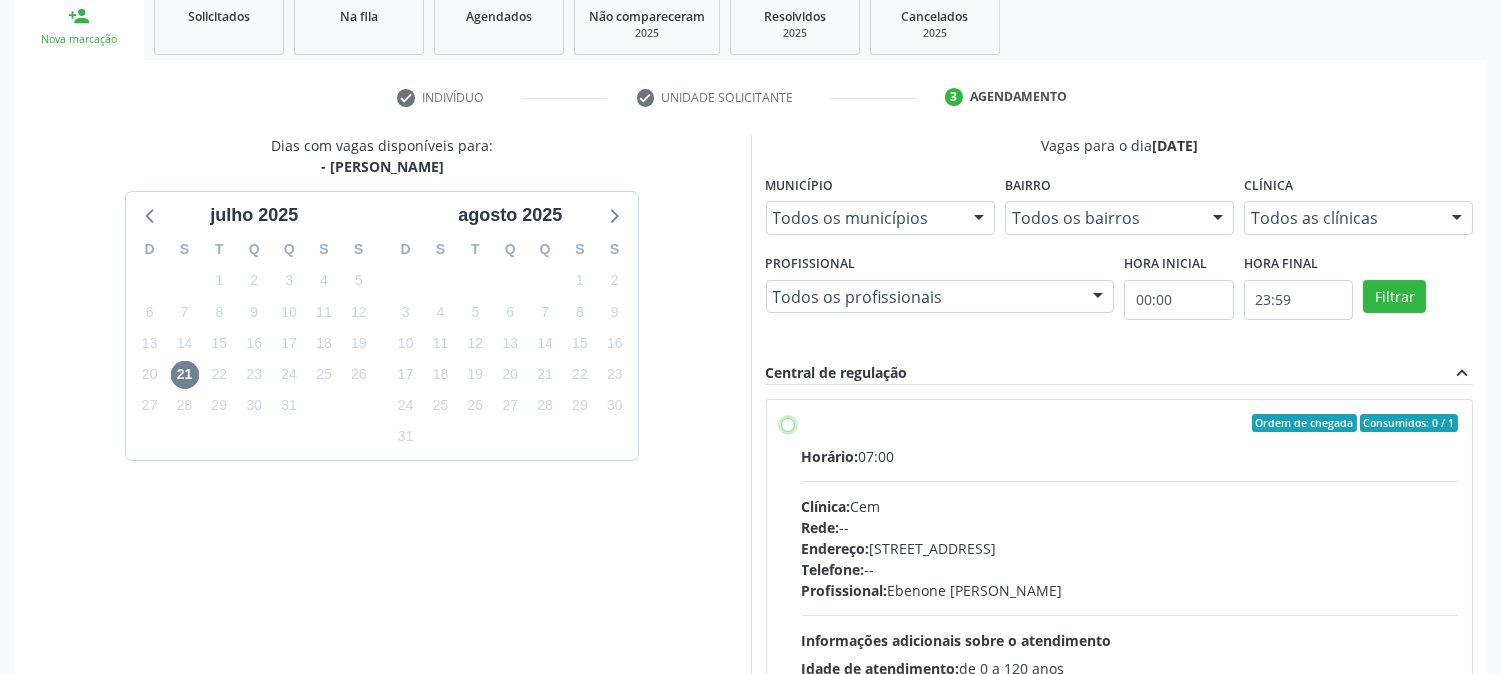click on "Ordem de chegada
Consumidos: 0 / 1
Horário:   07:00
Clínica:  Cem
Rede:
--
Endereço:   Casa, nº 393, Nossa Senhora da Pen, Serra Talhada - PE
Telefone:   --
Profissional:
Ebenone Antonio da Silva
Informações adicionais sobre o atendimento
Idade de atendimento:
de 0 a 120 anos
Gênero(s) atendido(s):
Masculino e Feminino
Informações adicionais:
--" at bounding box center (788, 423) 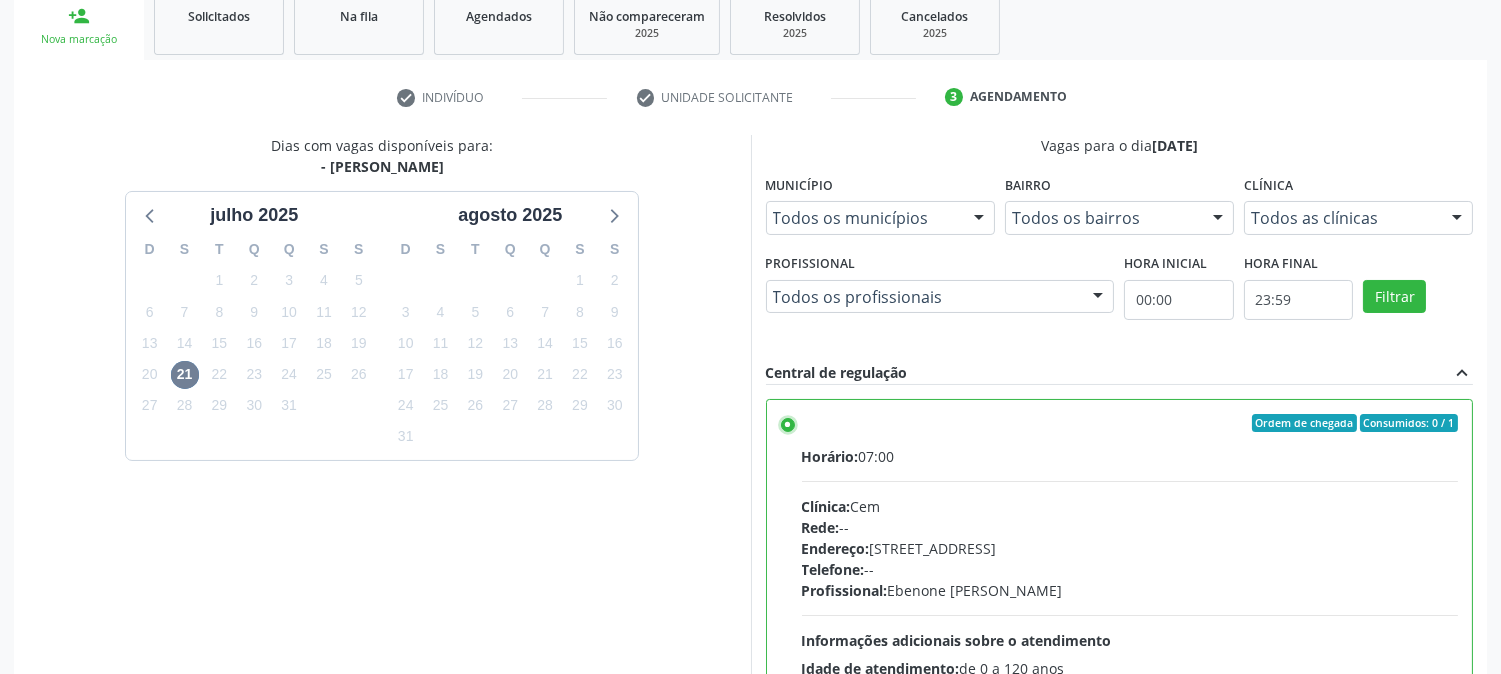 scroll, scrollTop: 520, scrollLeft: 0, axis: vertical 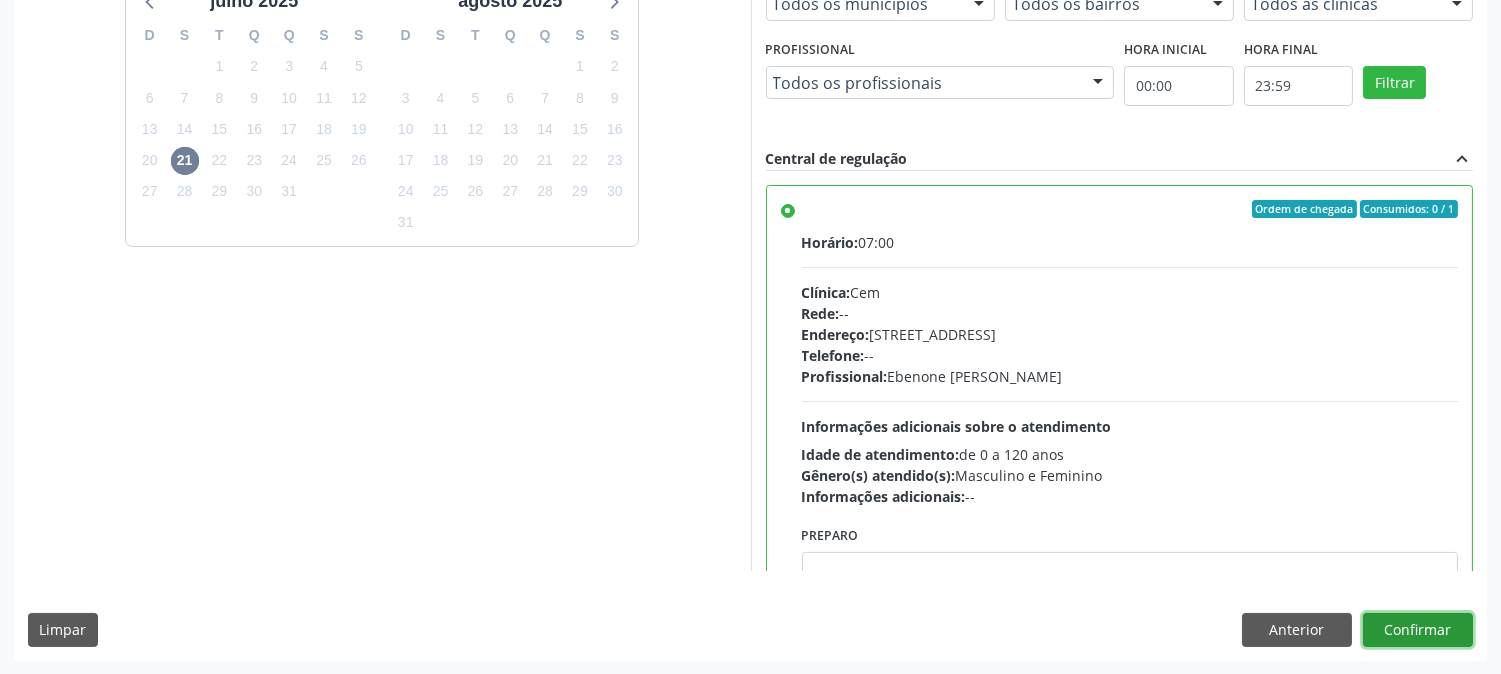 click on "Confirmar" at bounding box center (1418, 630) 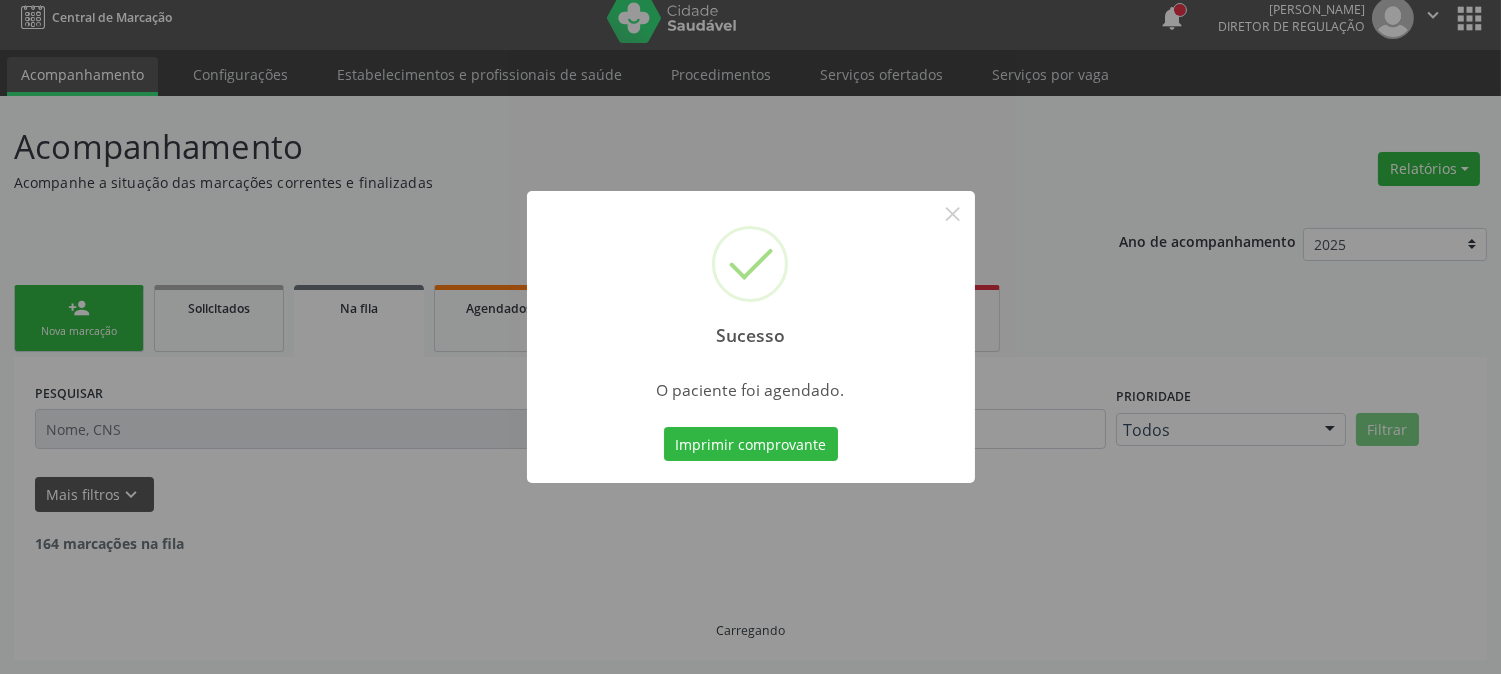 scroll, scrollTop: 0, scrollLeft: 0, axis: both 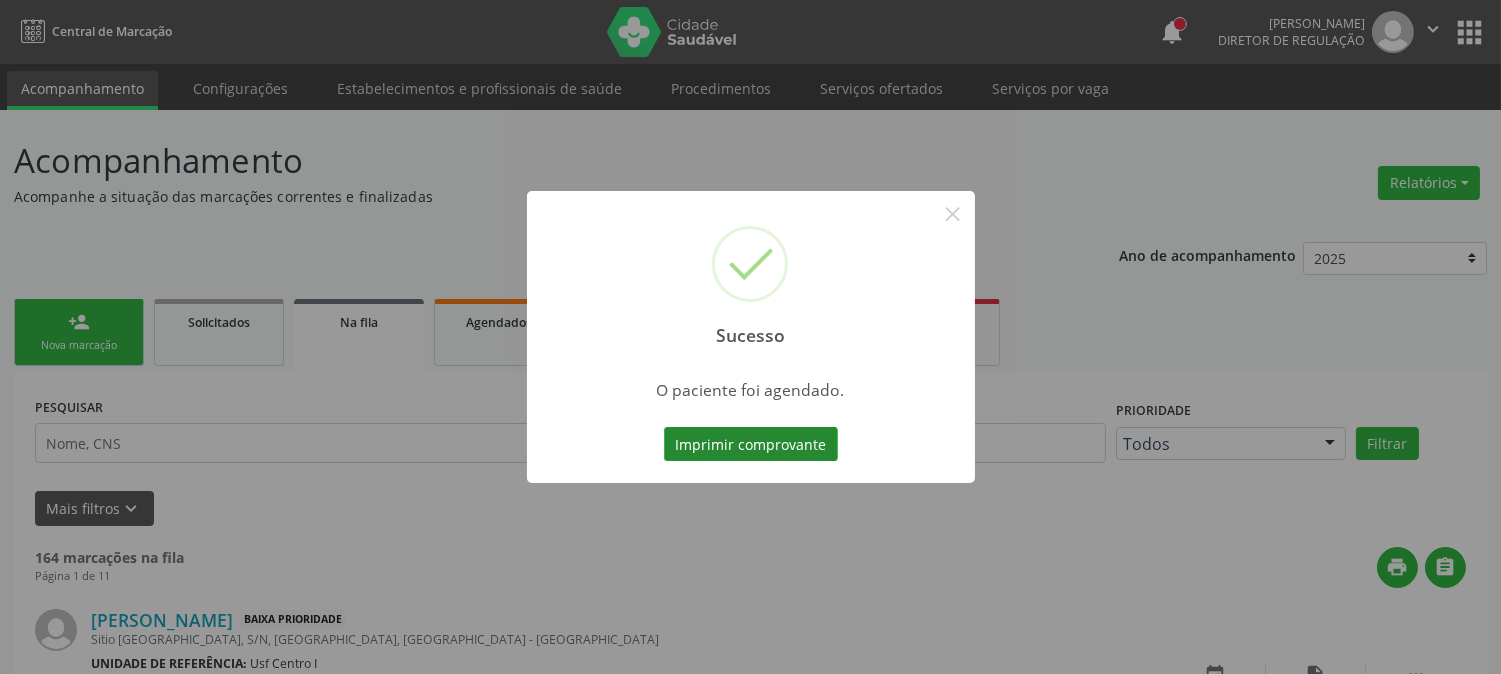 click on "Imprimir comprovante" at bounding box center [751, 444] 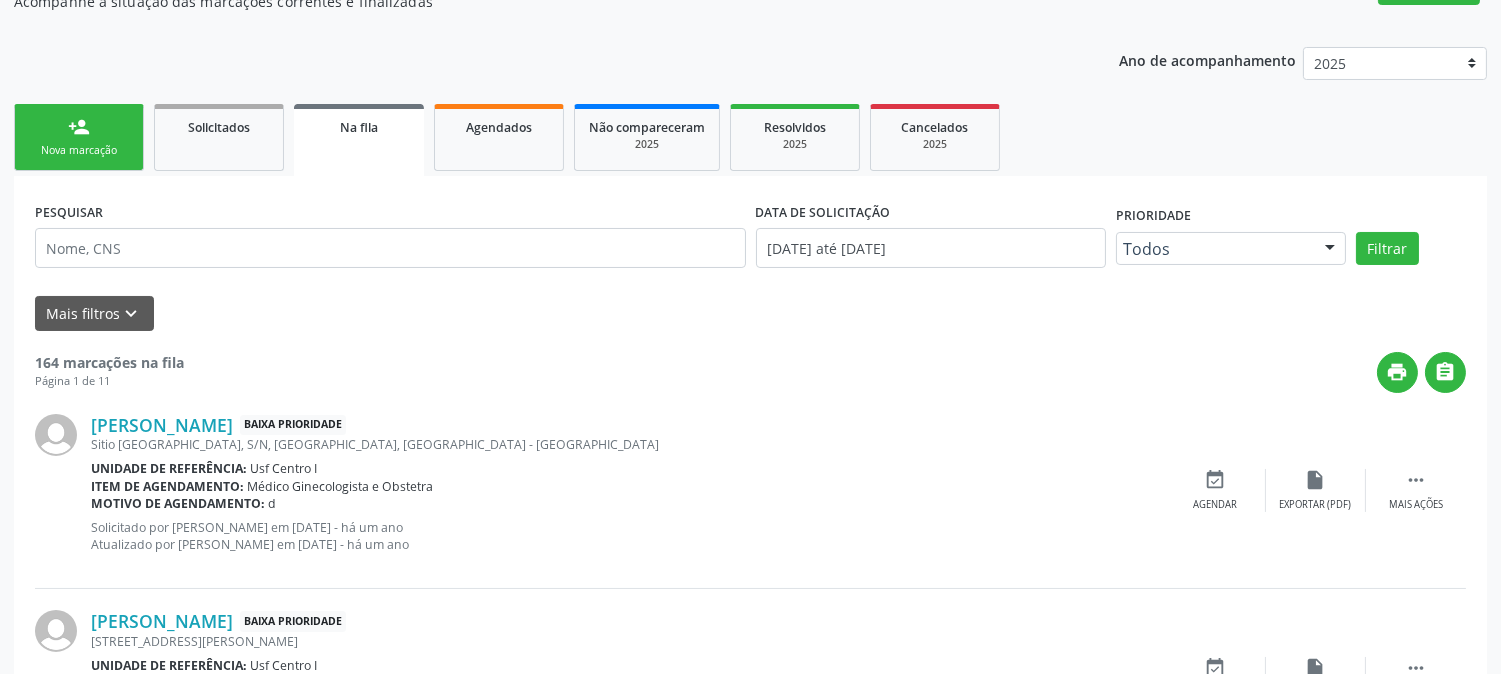 scroll, scrollTop: 222, scrollLeft: 0, axis: vertical 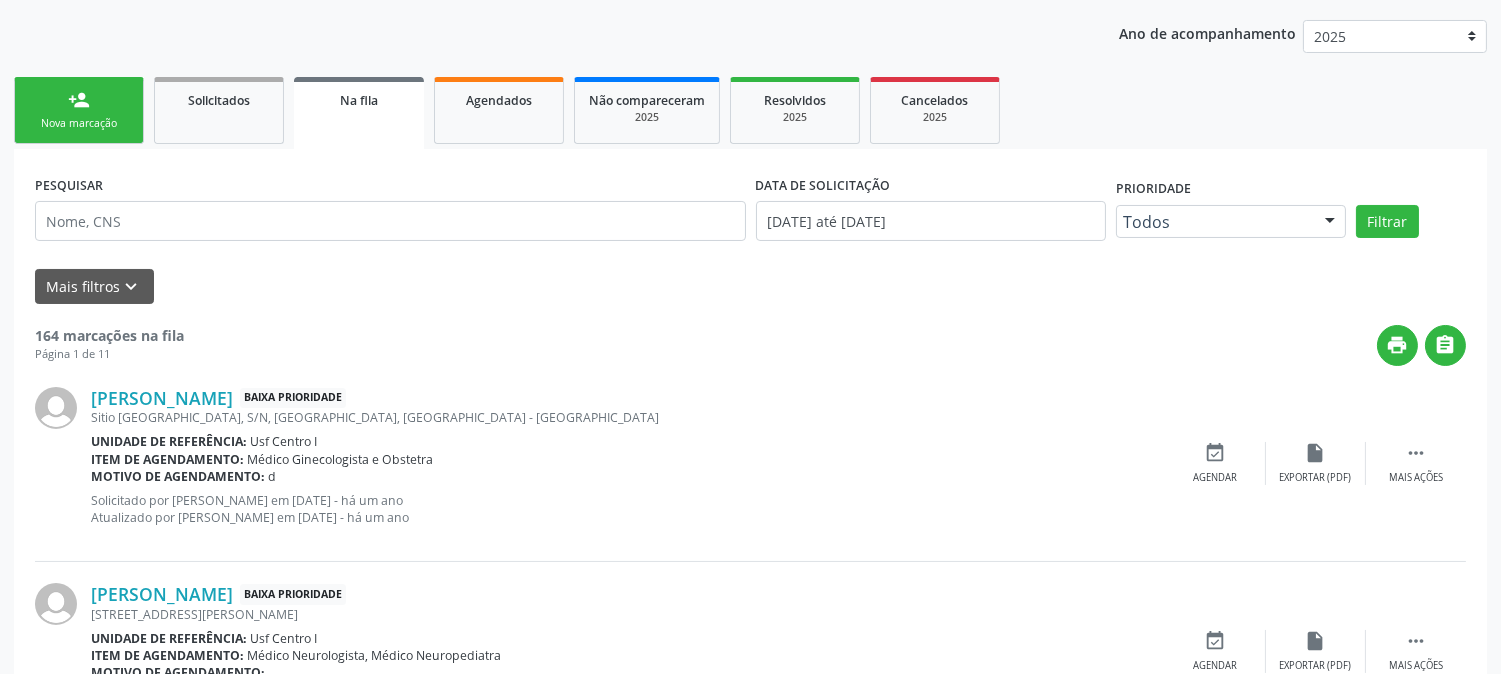 click on "person_add
Nova marcação" at bounding box center [79, 110] 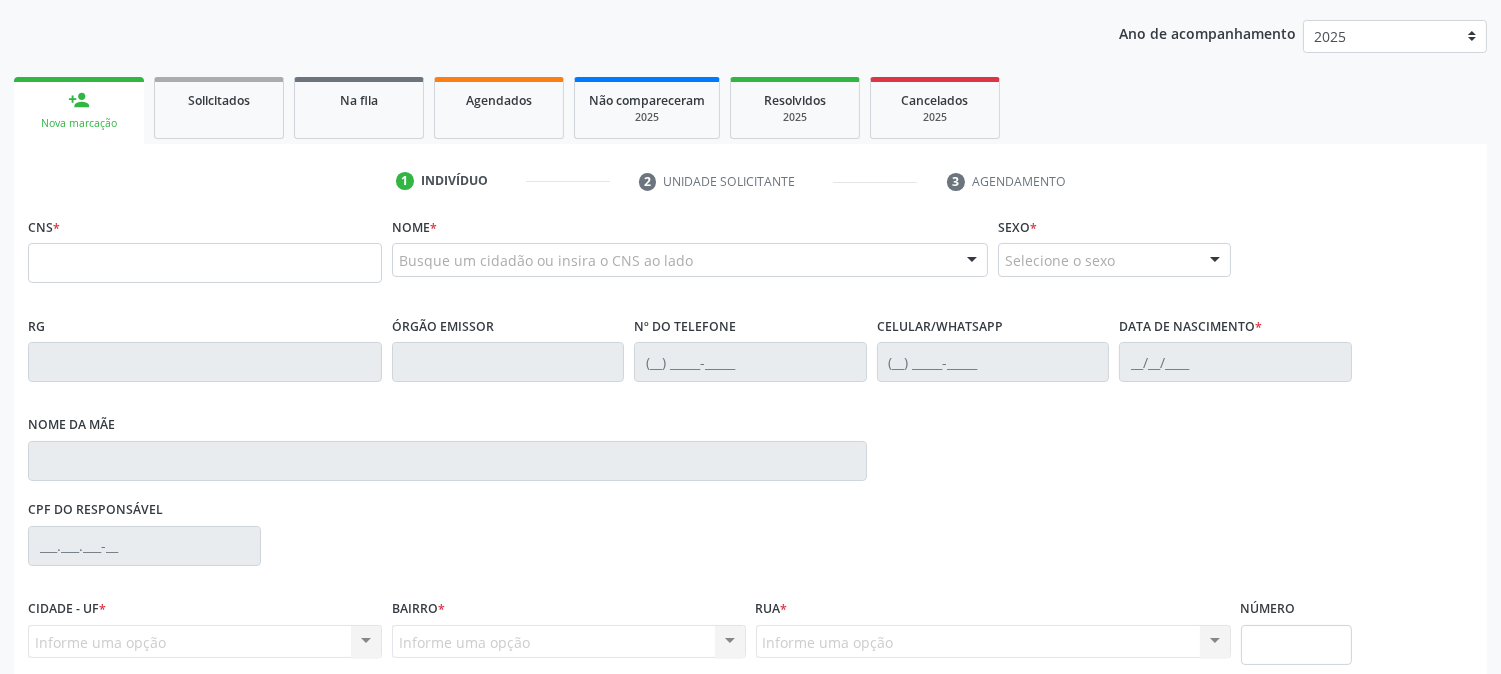 click on "person_add
Nova marcação" at bounding box center [79, 110] 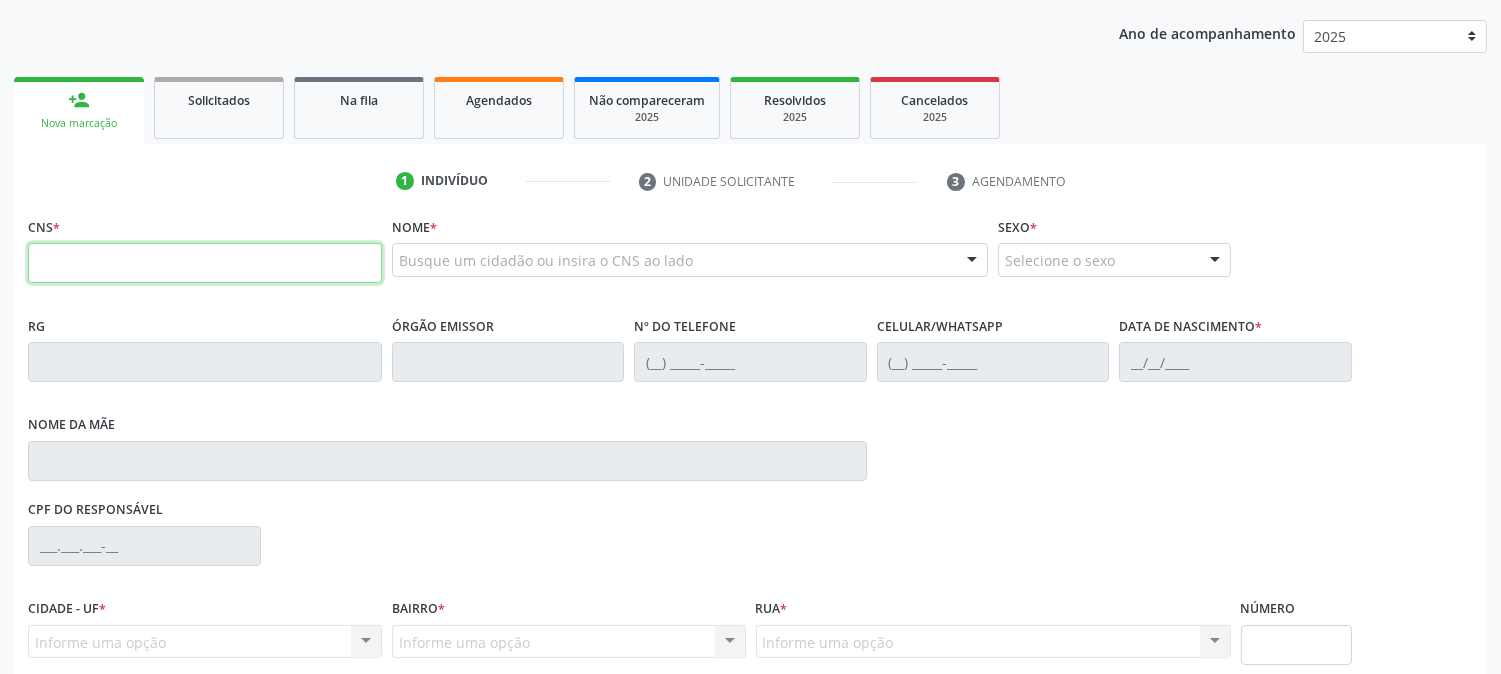 click at bounding box center [205, 263] 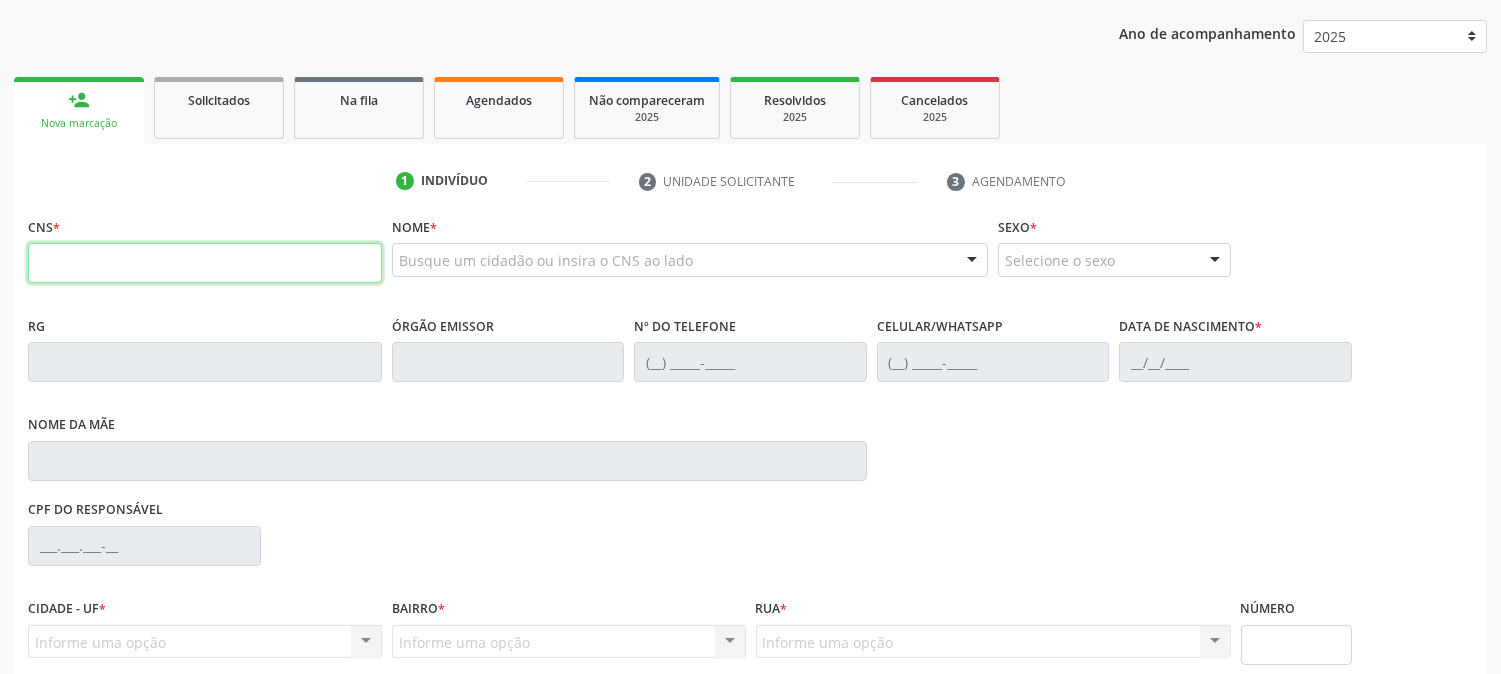 paste on "166 0197 1384 0002" 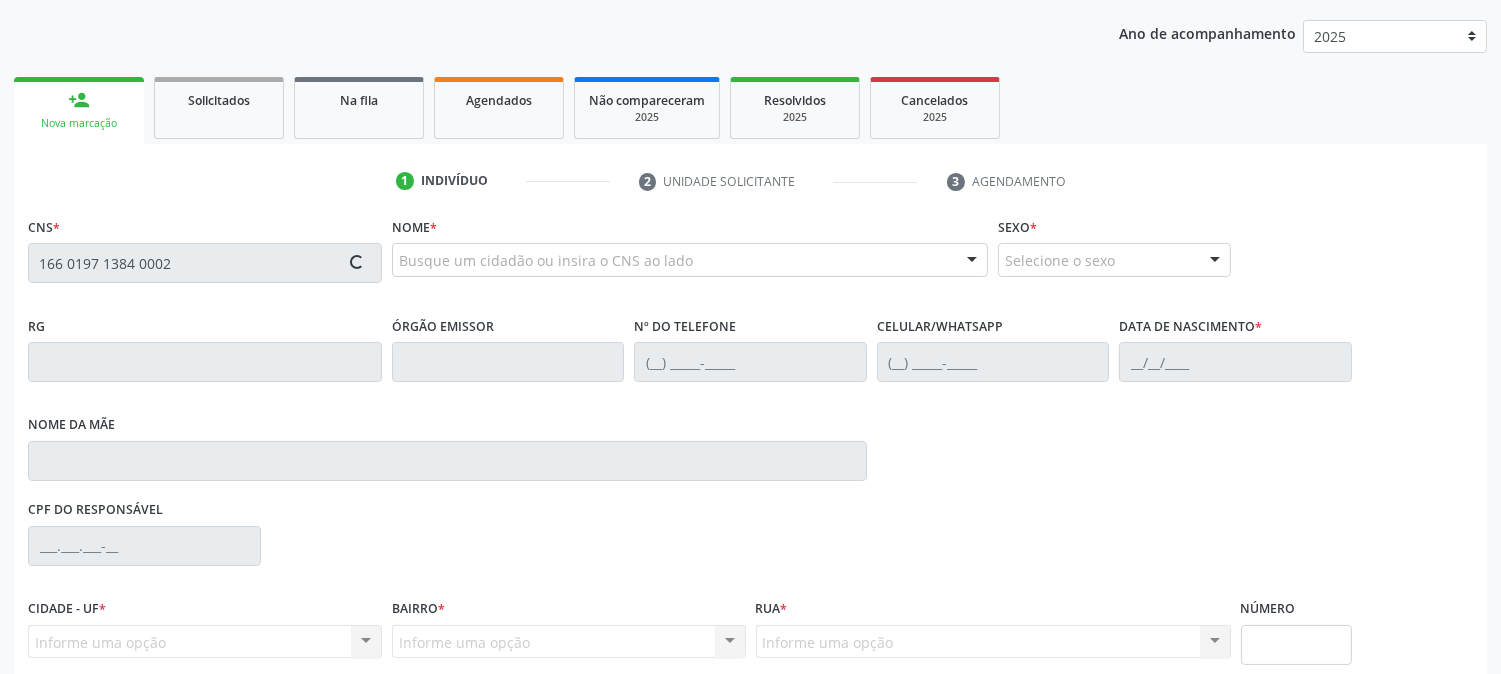 type on "166 0197 1384 0002" 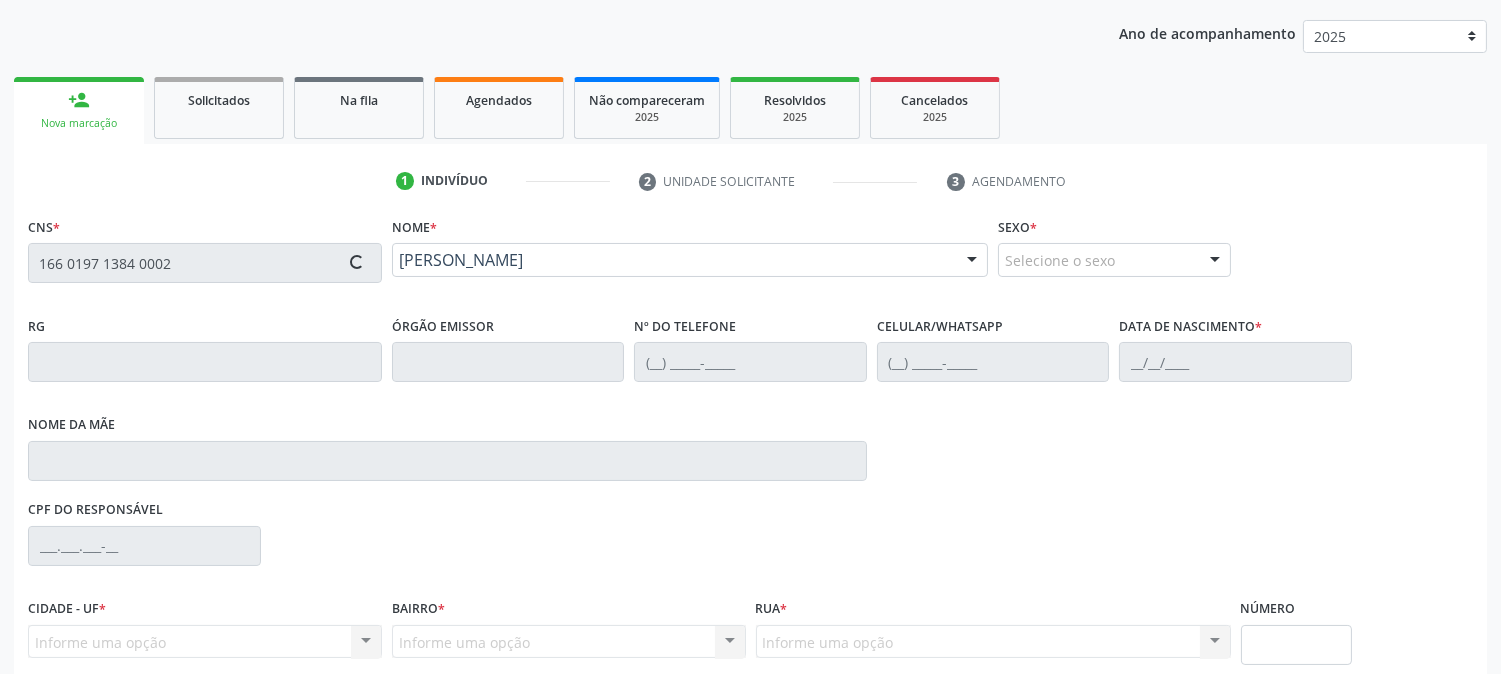 type on "0[DATE]" 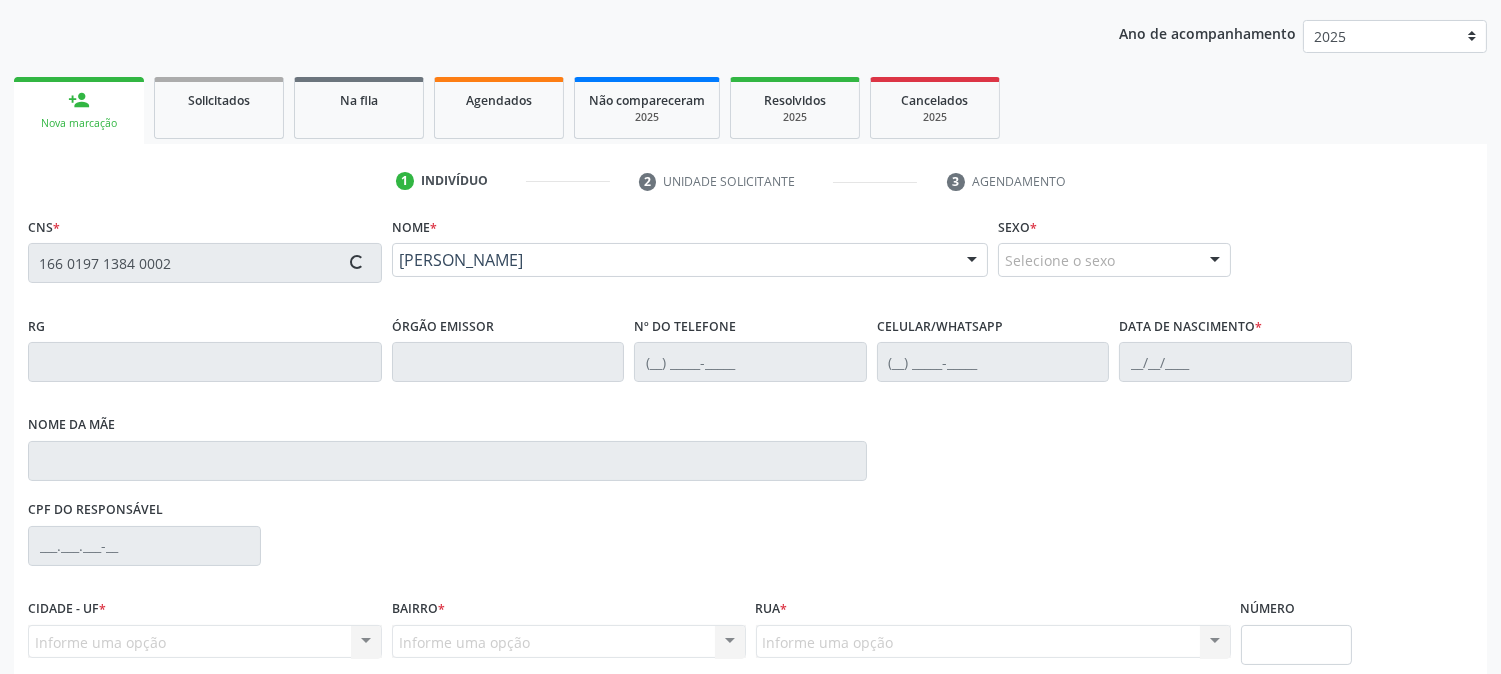 type on "550" 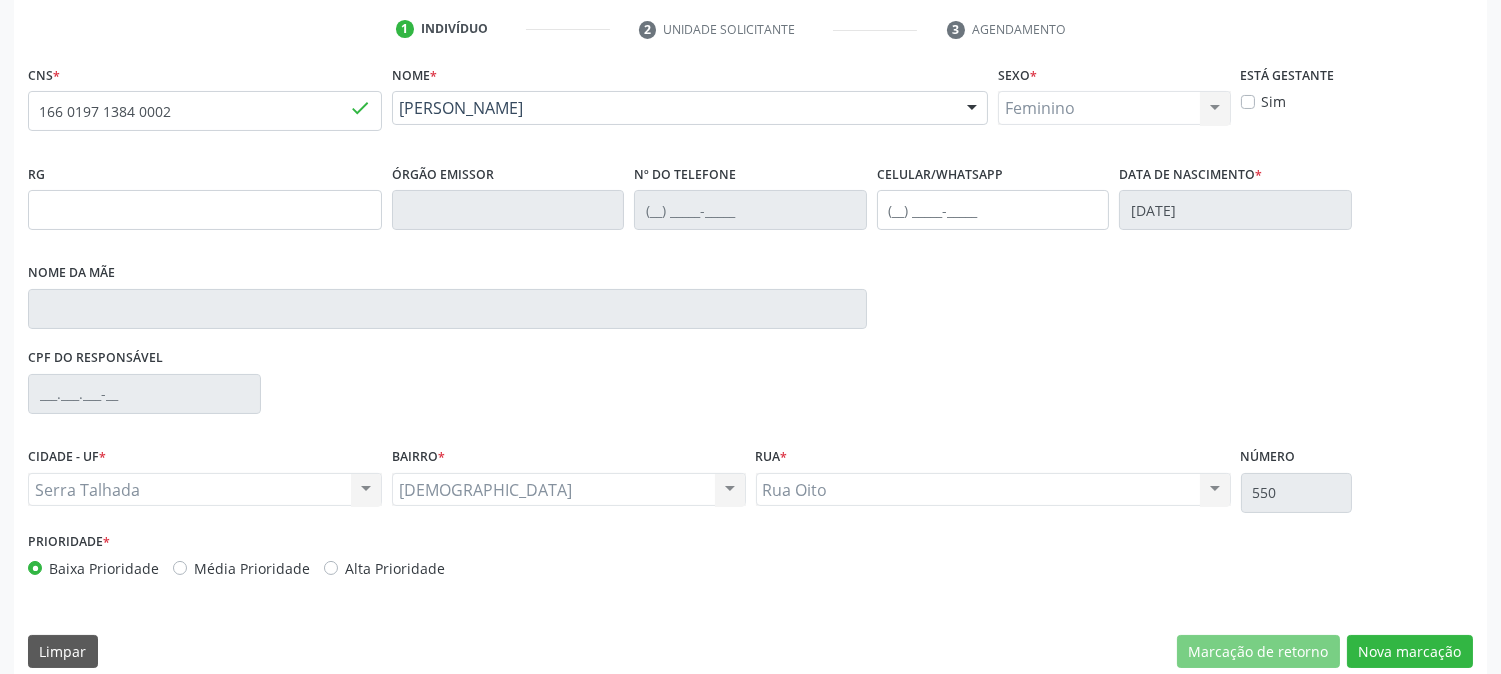 scroll, scrollTop: 395, scrollLeft: 0, axis: vertical 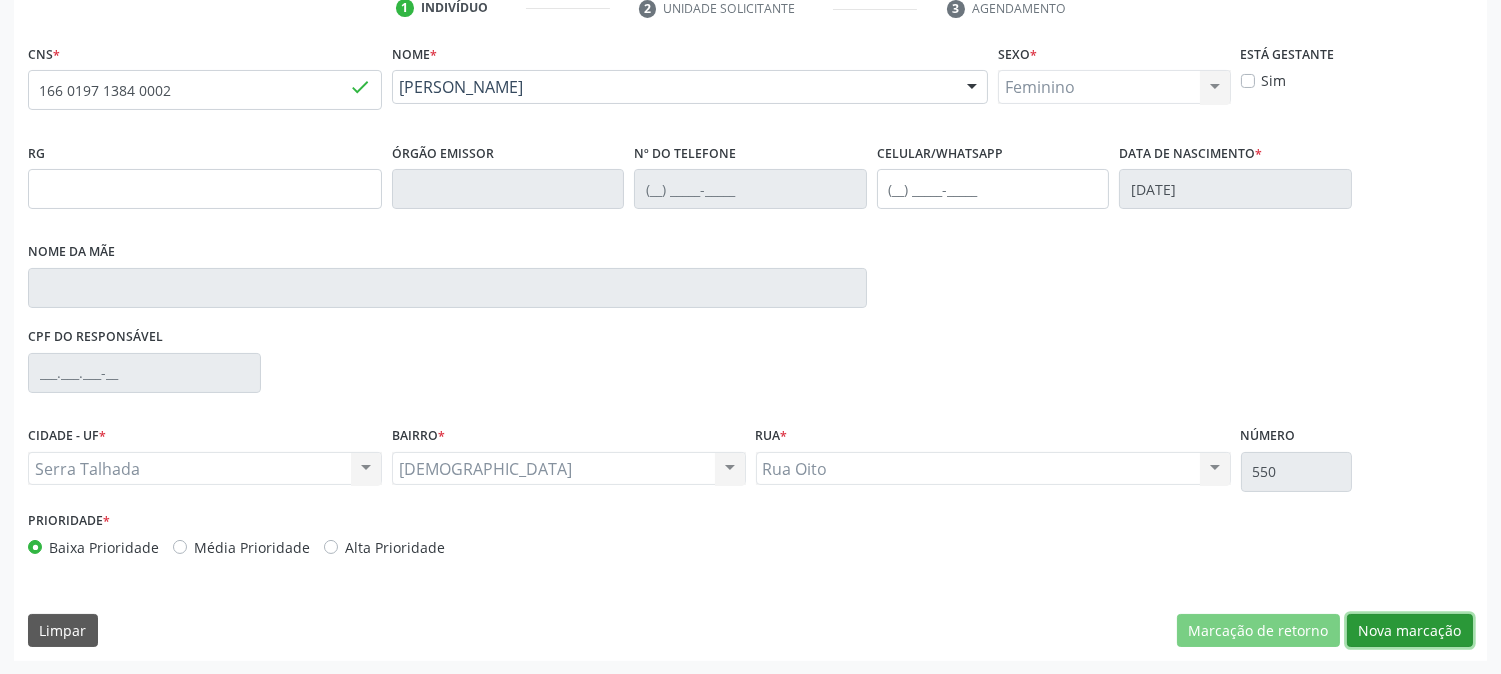 click on "Nova marcação" at bounding box center [1410, 631] 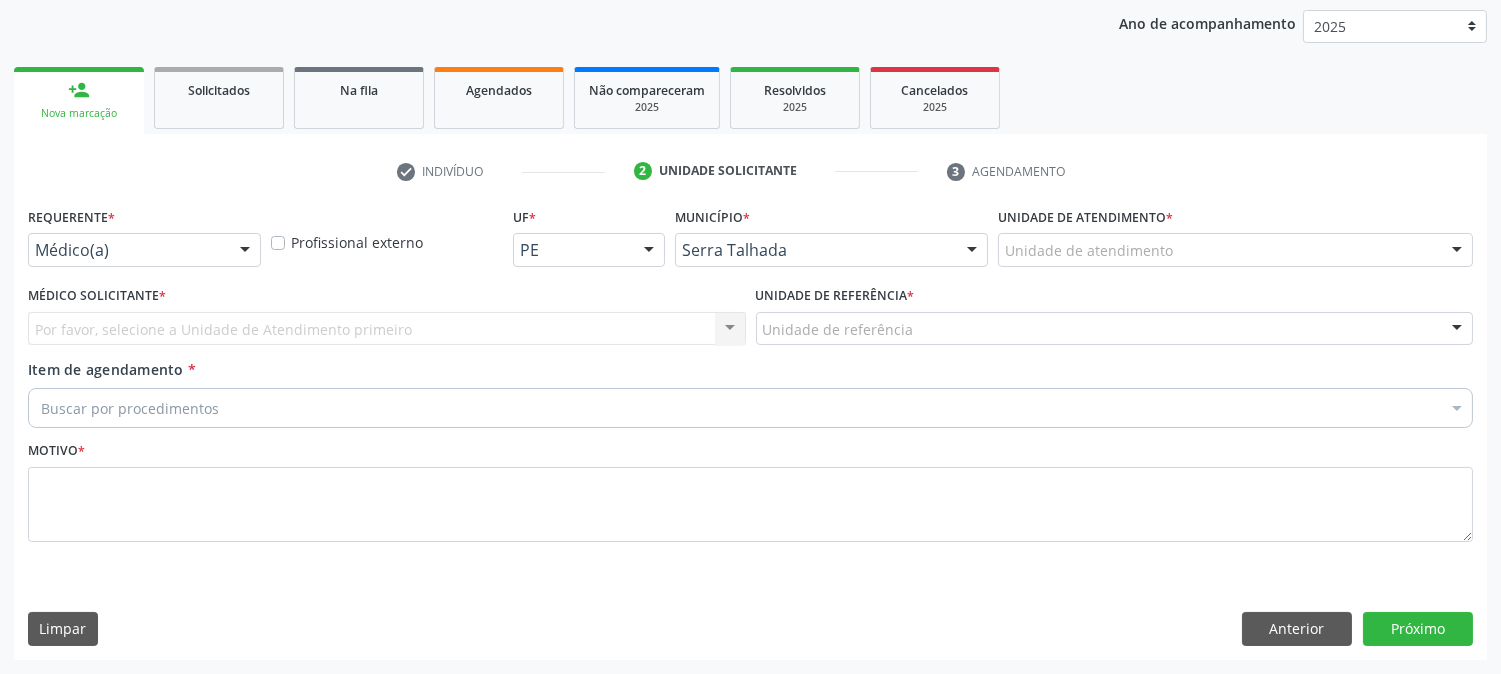 scroll, scrollTop: 231, scrollLeft: 0, axis: vertical 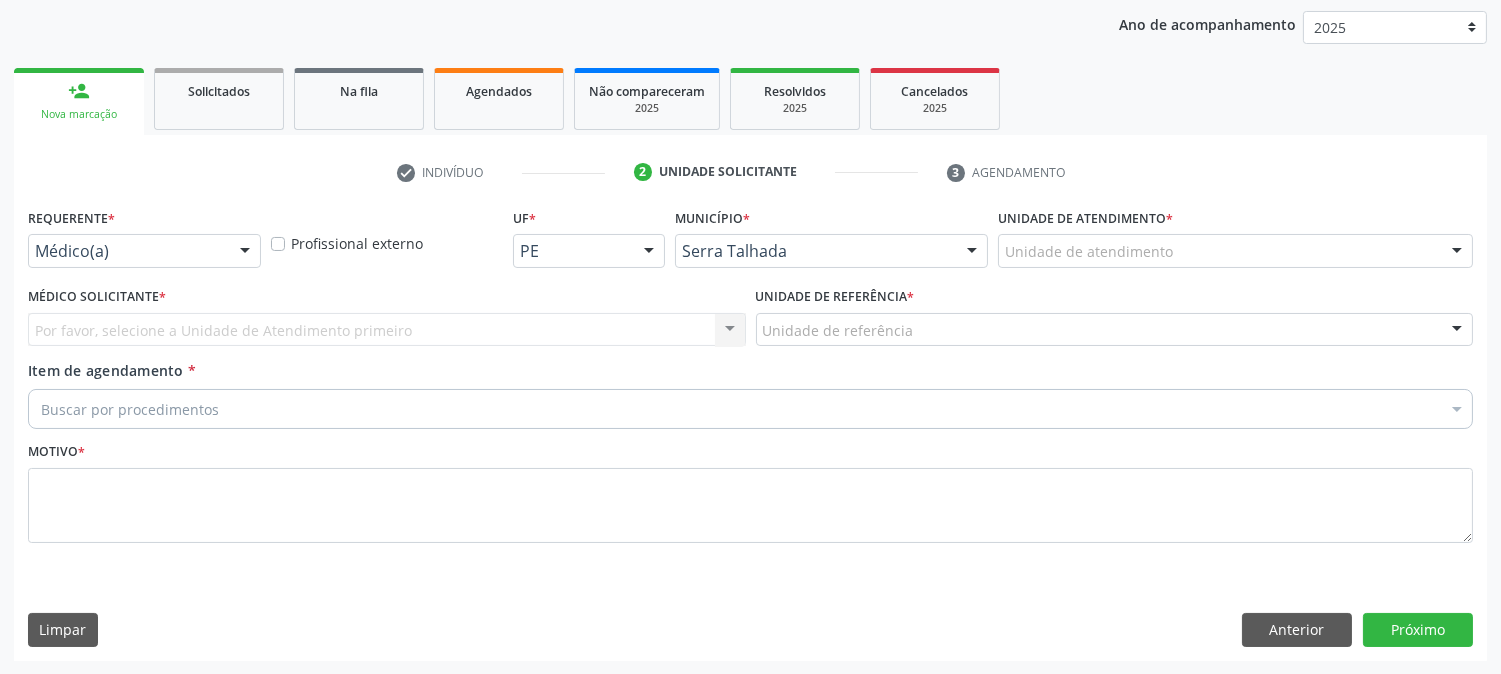 click on "Médico(a)" at bounding box center [144, 251] 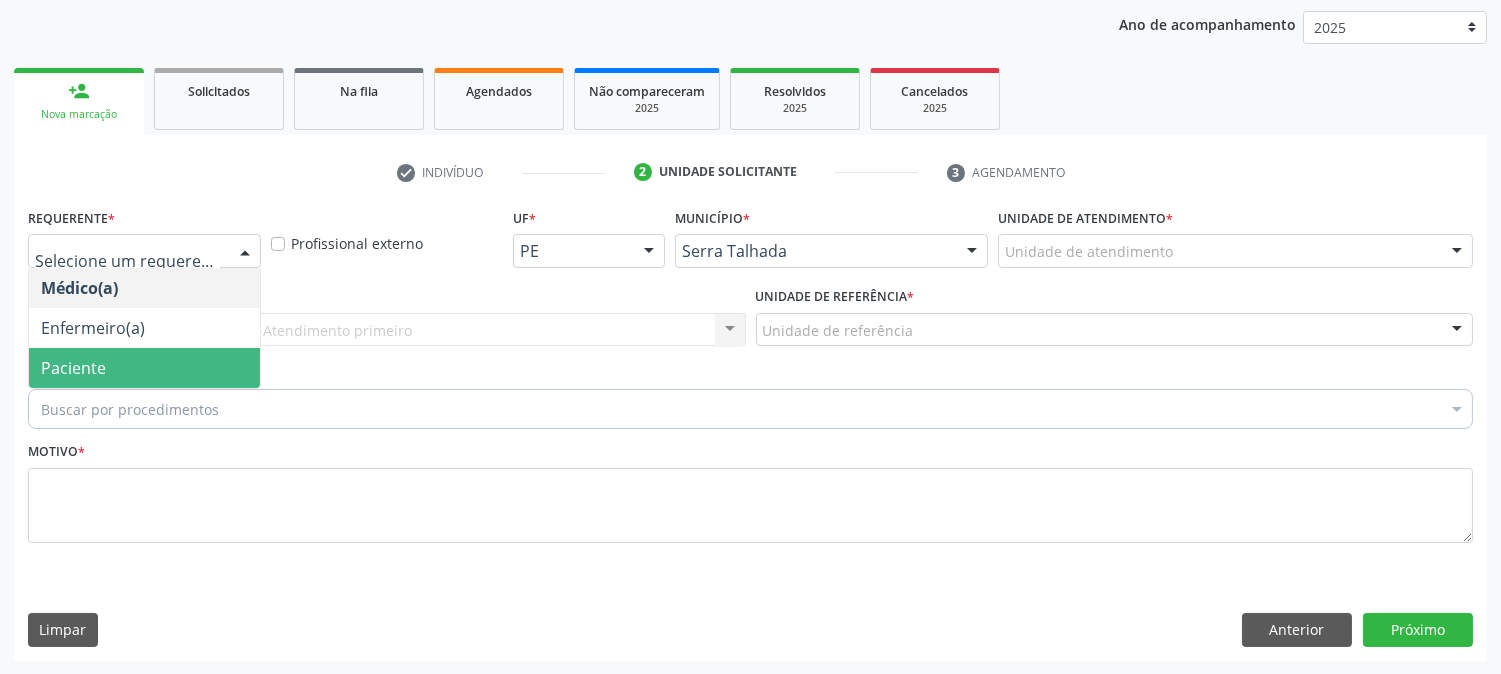 click on "Paciente" at bounding box center [144, 368] 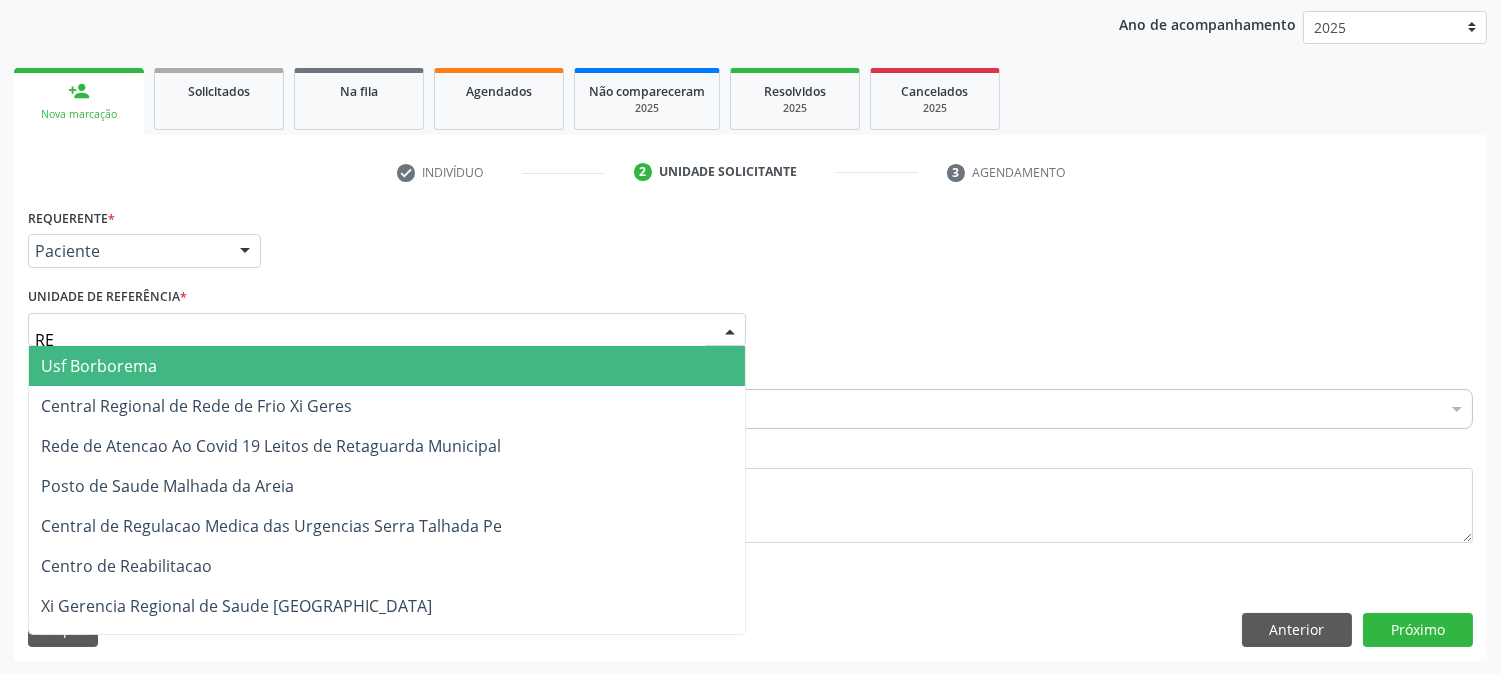 type on "REA" 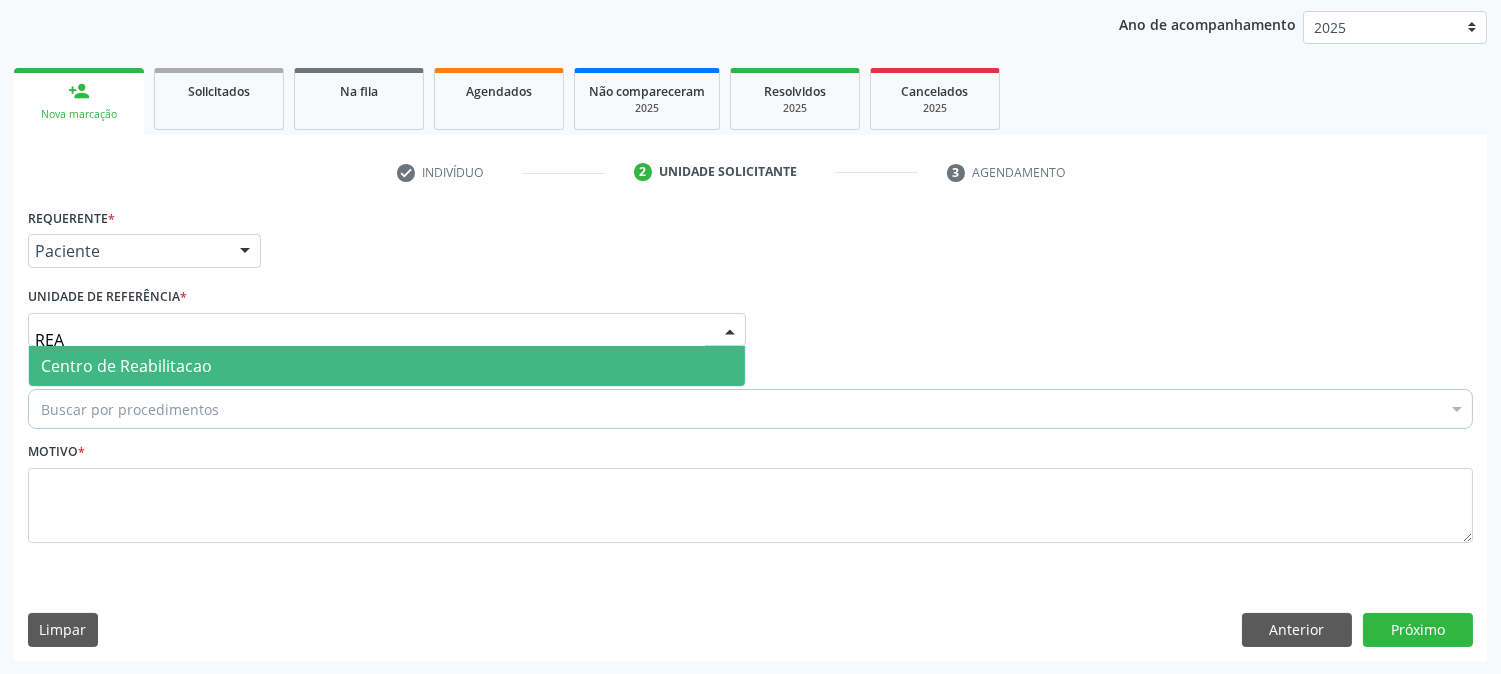 click on "Centro de Reabilitacao" at bounding box center (126, 366) 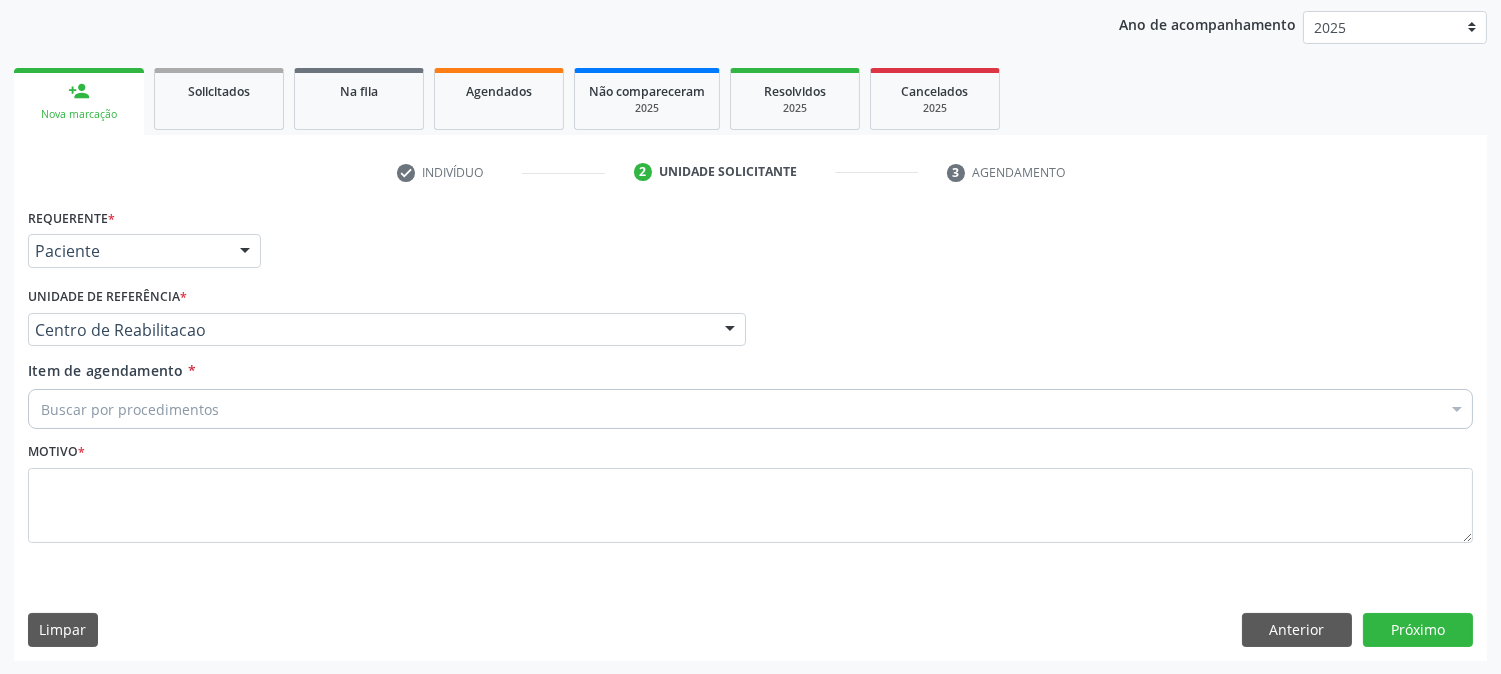 click on "Buscar por procedimentos" at bounding box center [750, 409] 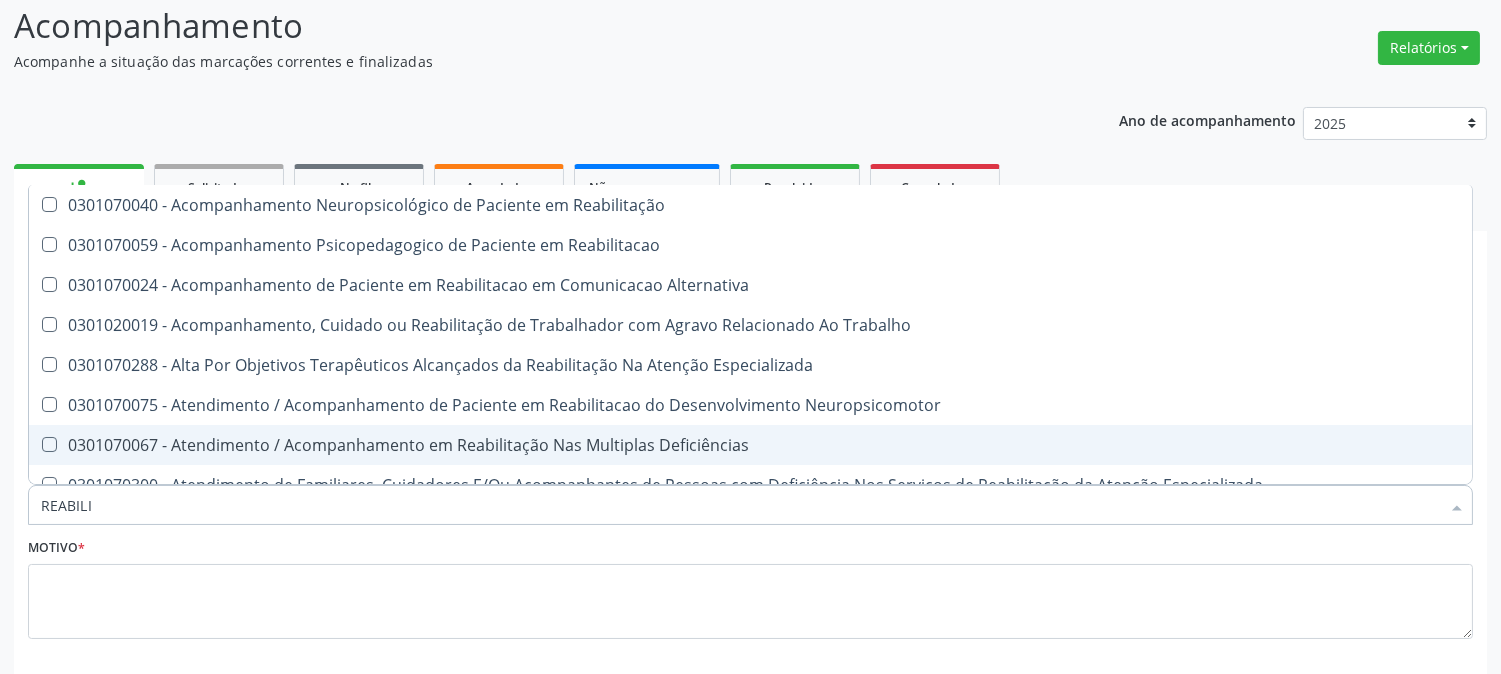 scroll, scrollTop: 0, scrollLeft: 0, axis: both 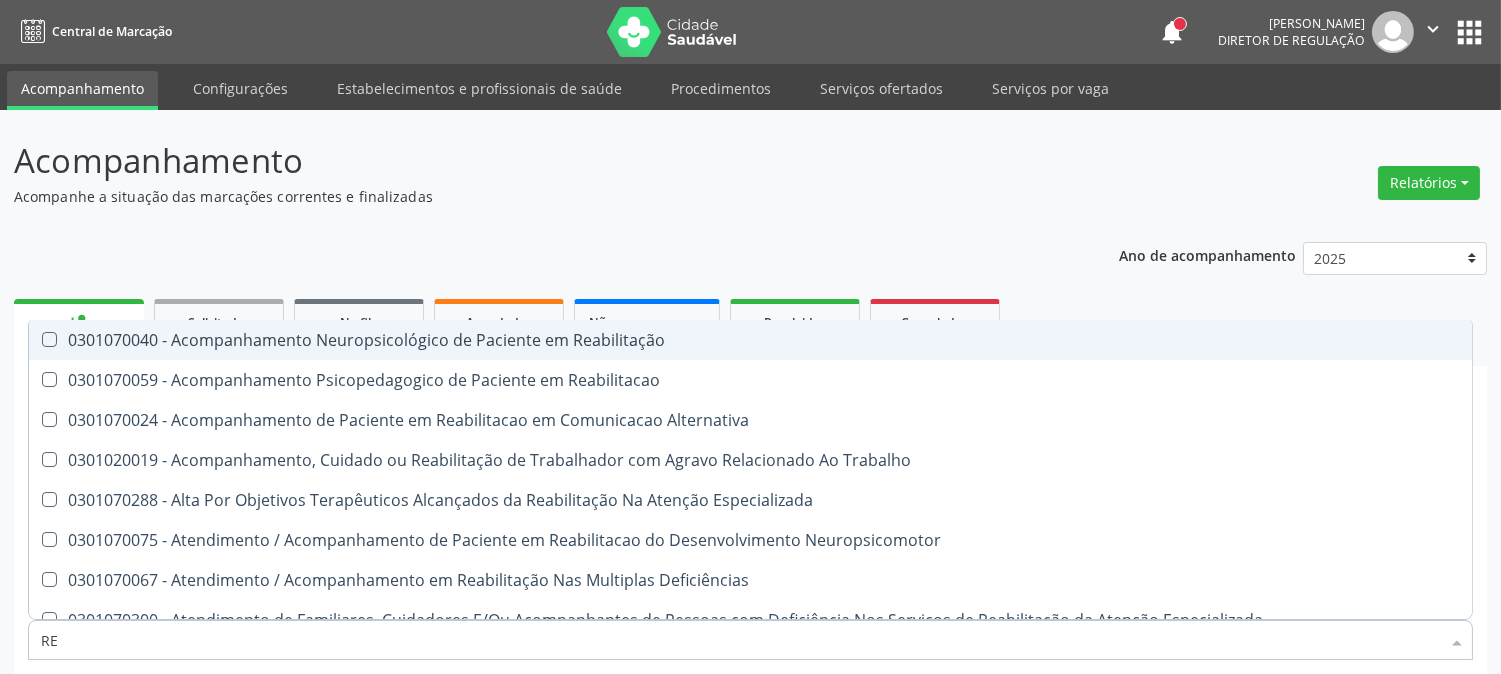 type on "R" 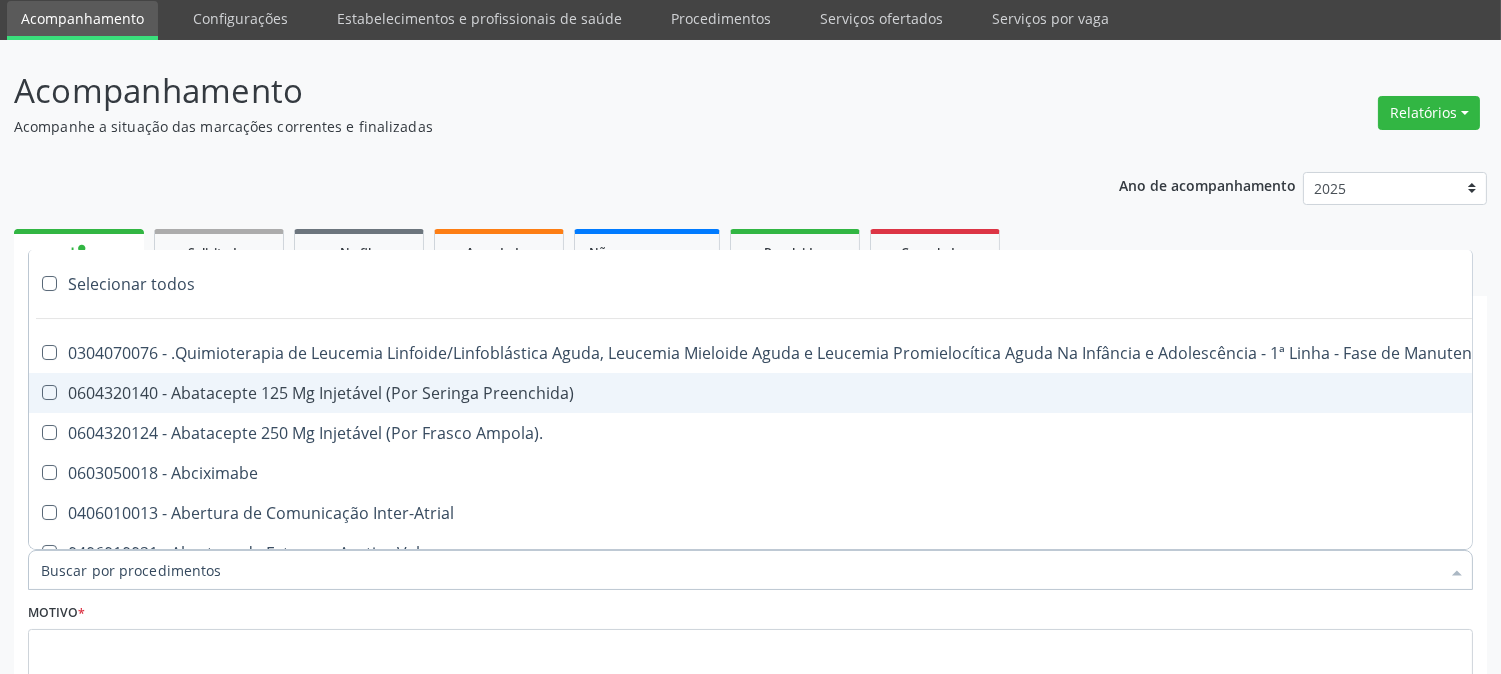 scroll, scrollTop: 222, scrollLeft: 0, axis: vertical 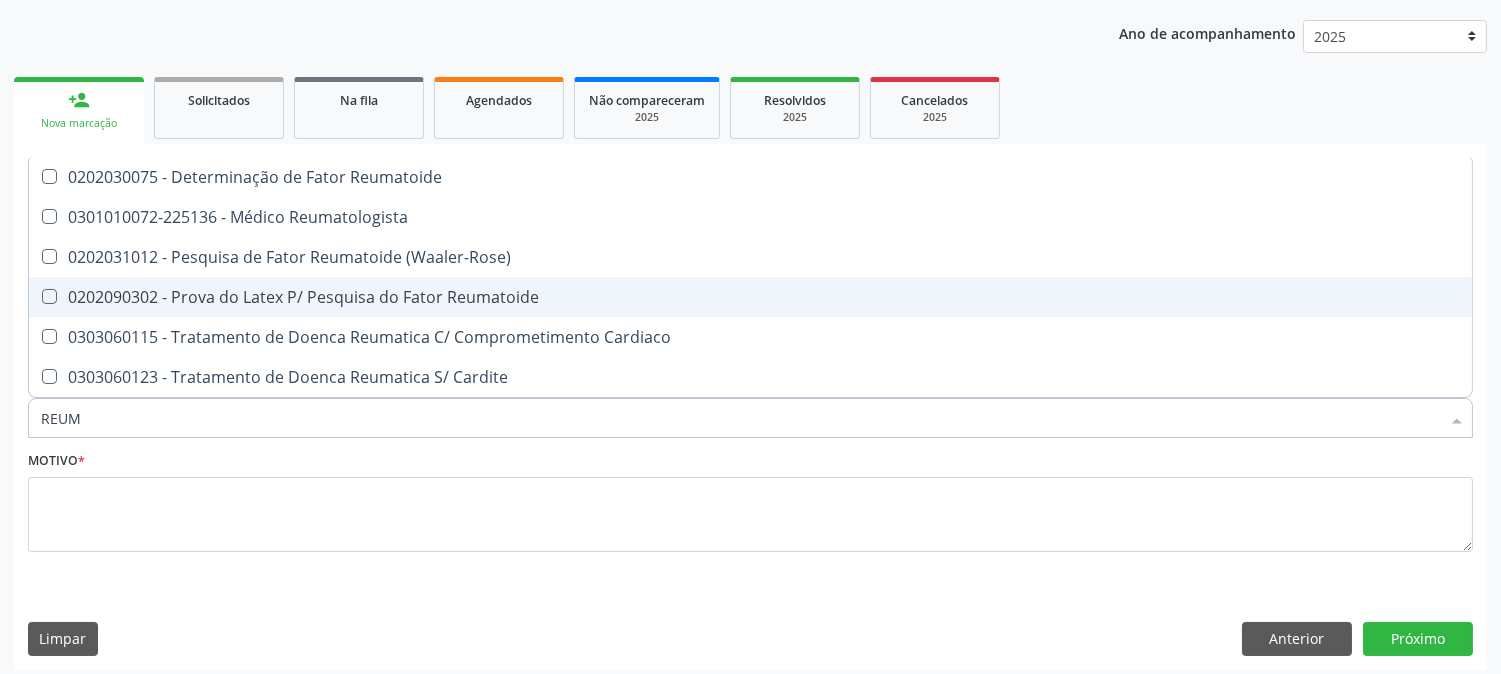 type on "REUMA" 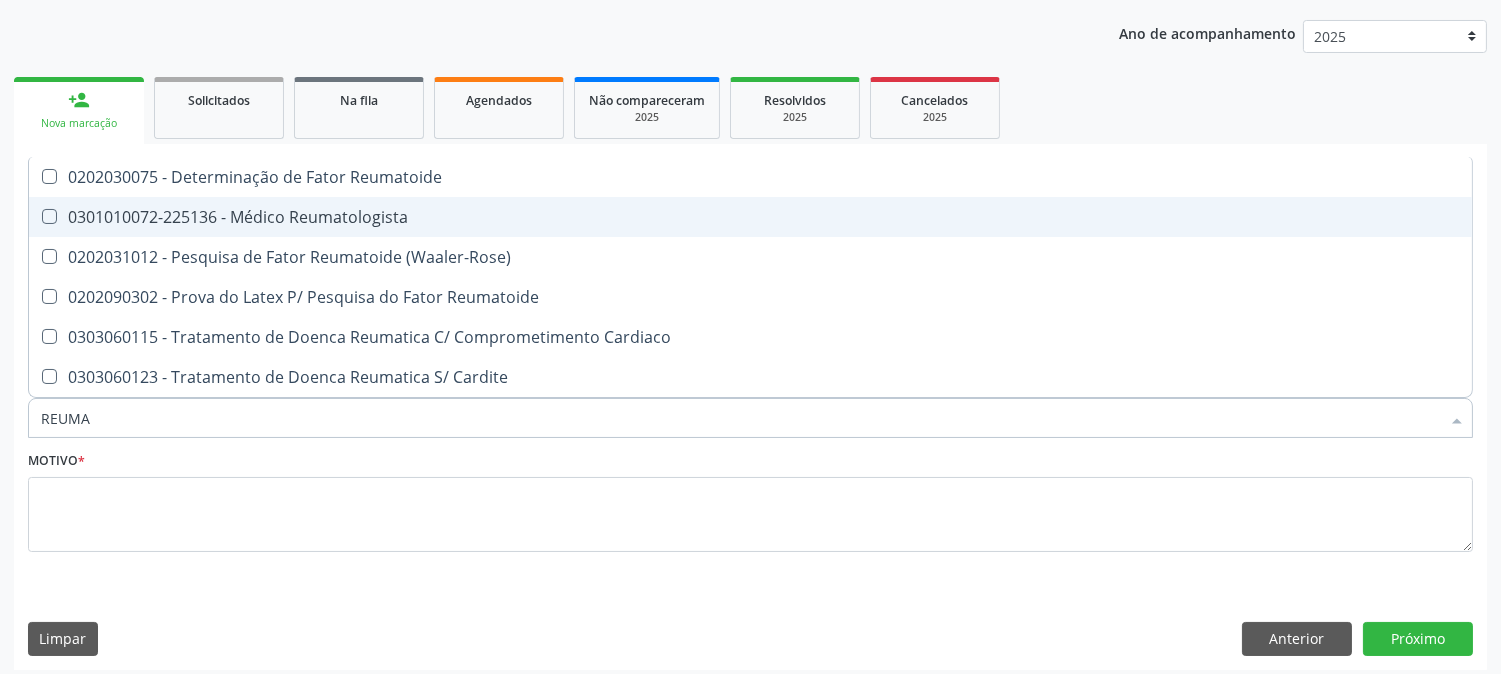 click on "0301010072-225136 - Médico Reumatologista" at bounding box center [750, 217] 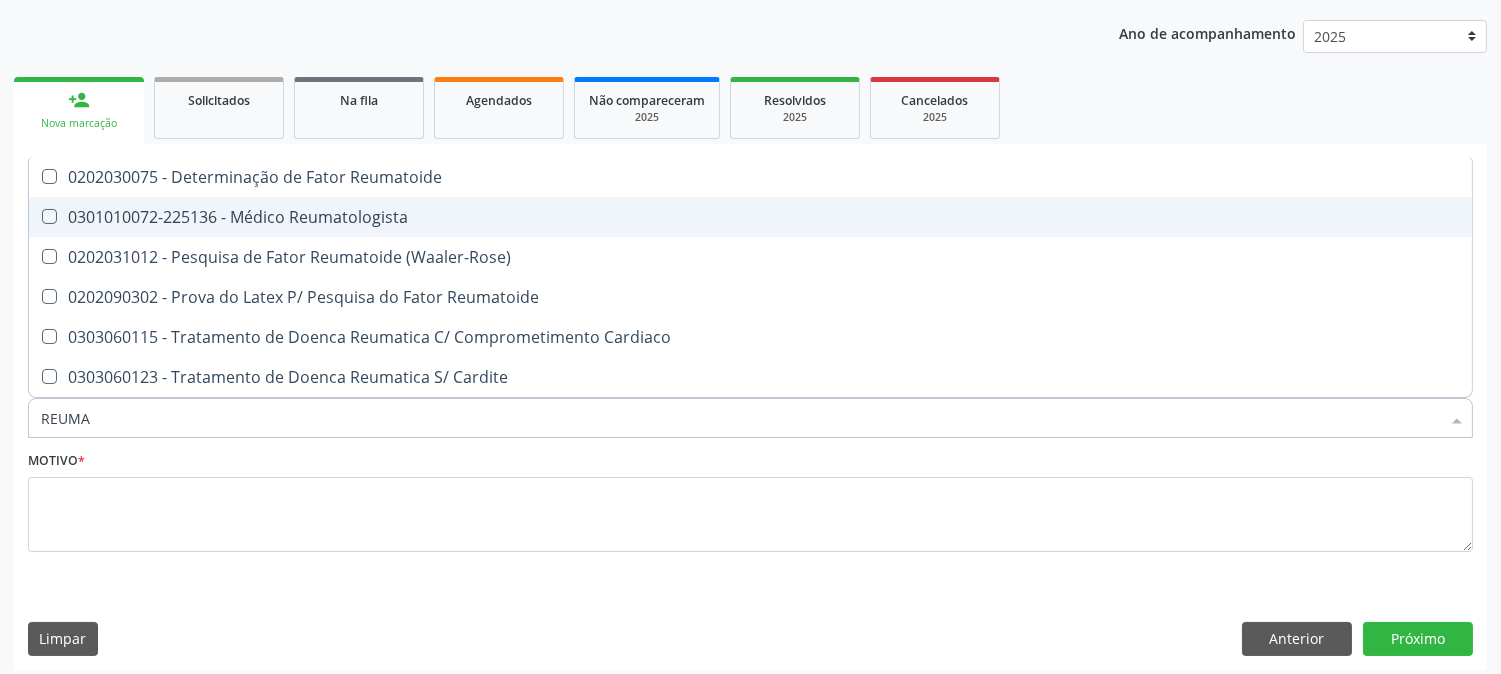 checkbox on "true" 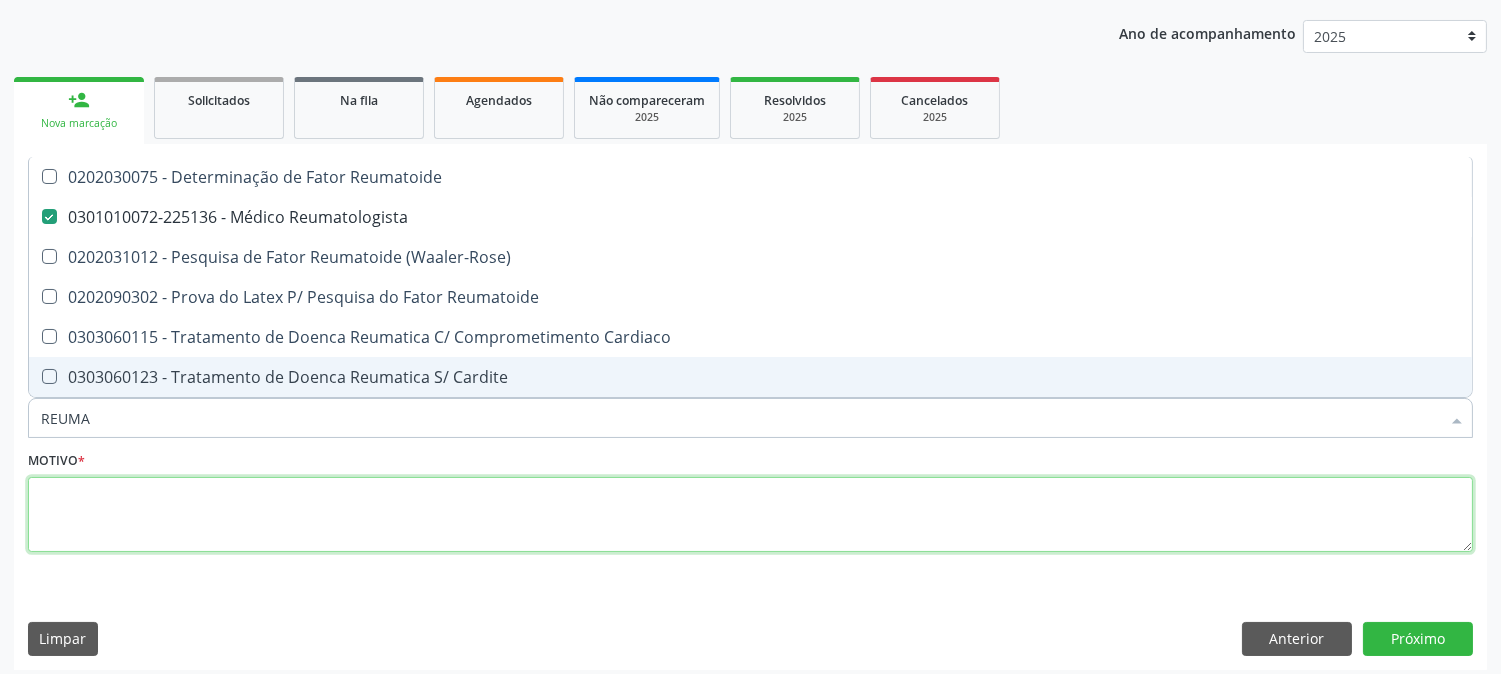 click at bounding box center [750, 515] 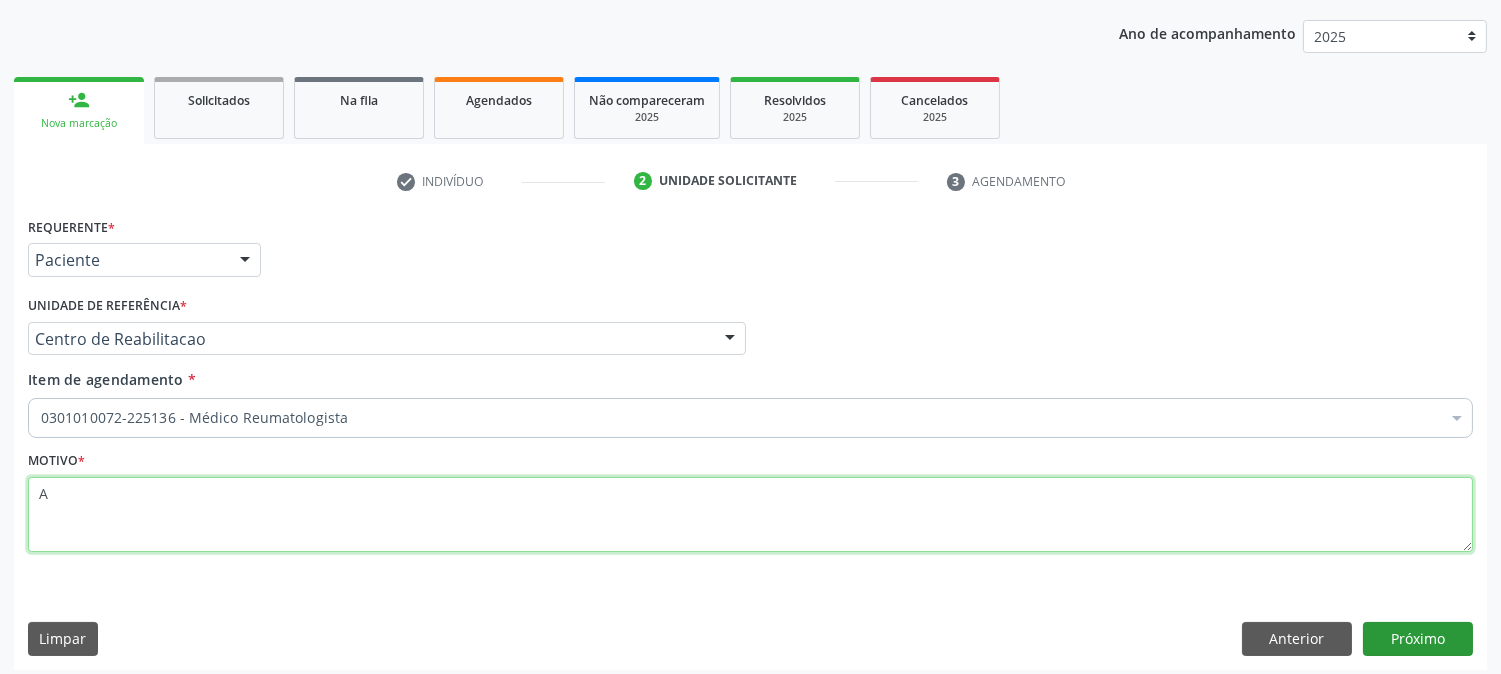 type on "A" 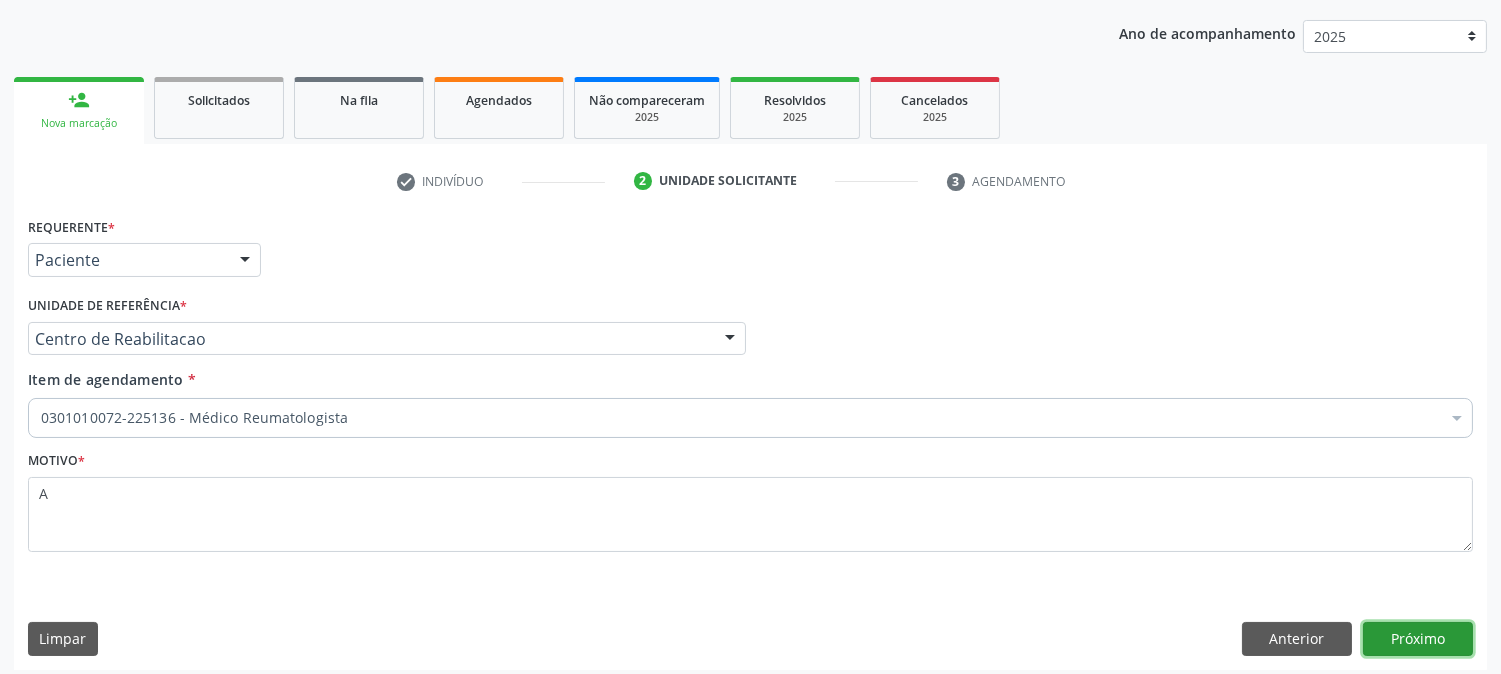 click on "Próximo" at bounding box center [1418, 639] 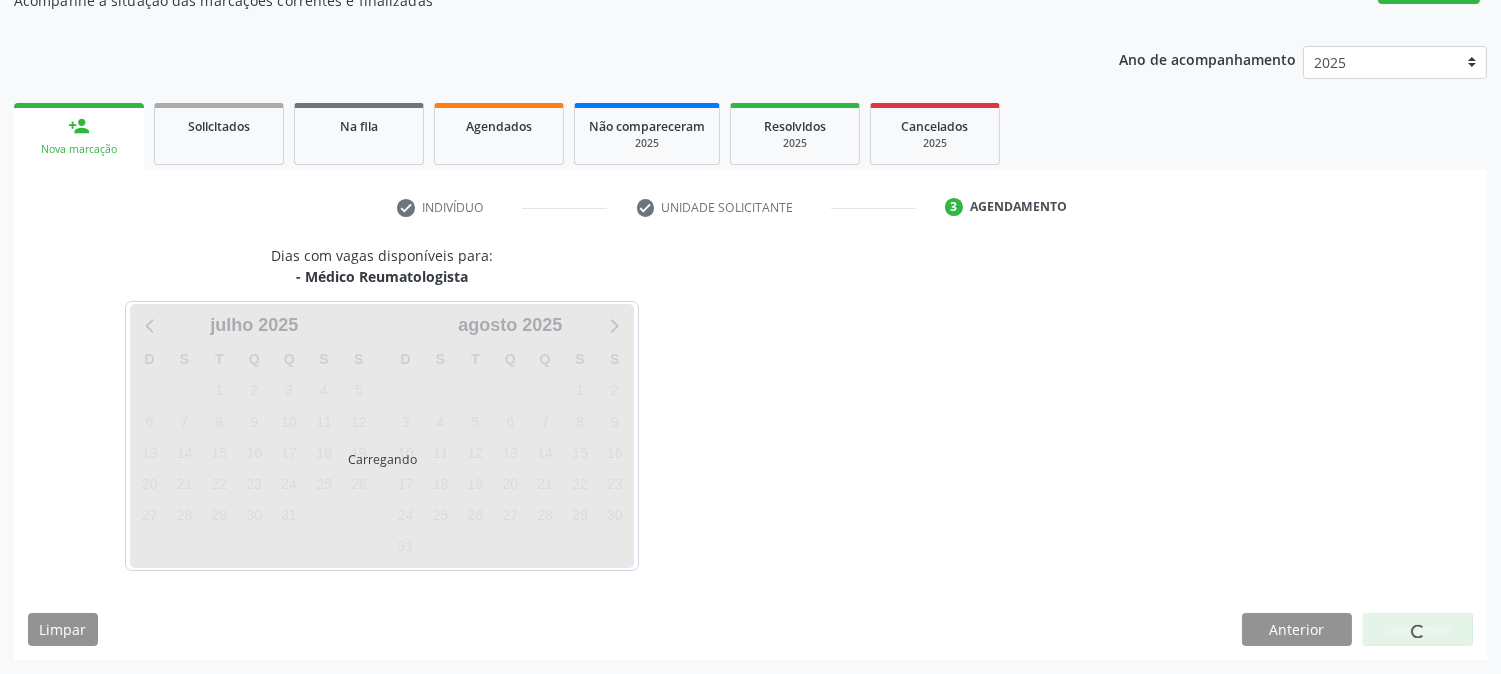 scroll, scrollTop: 195, scrollLeft: 0, axis: vertical 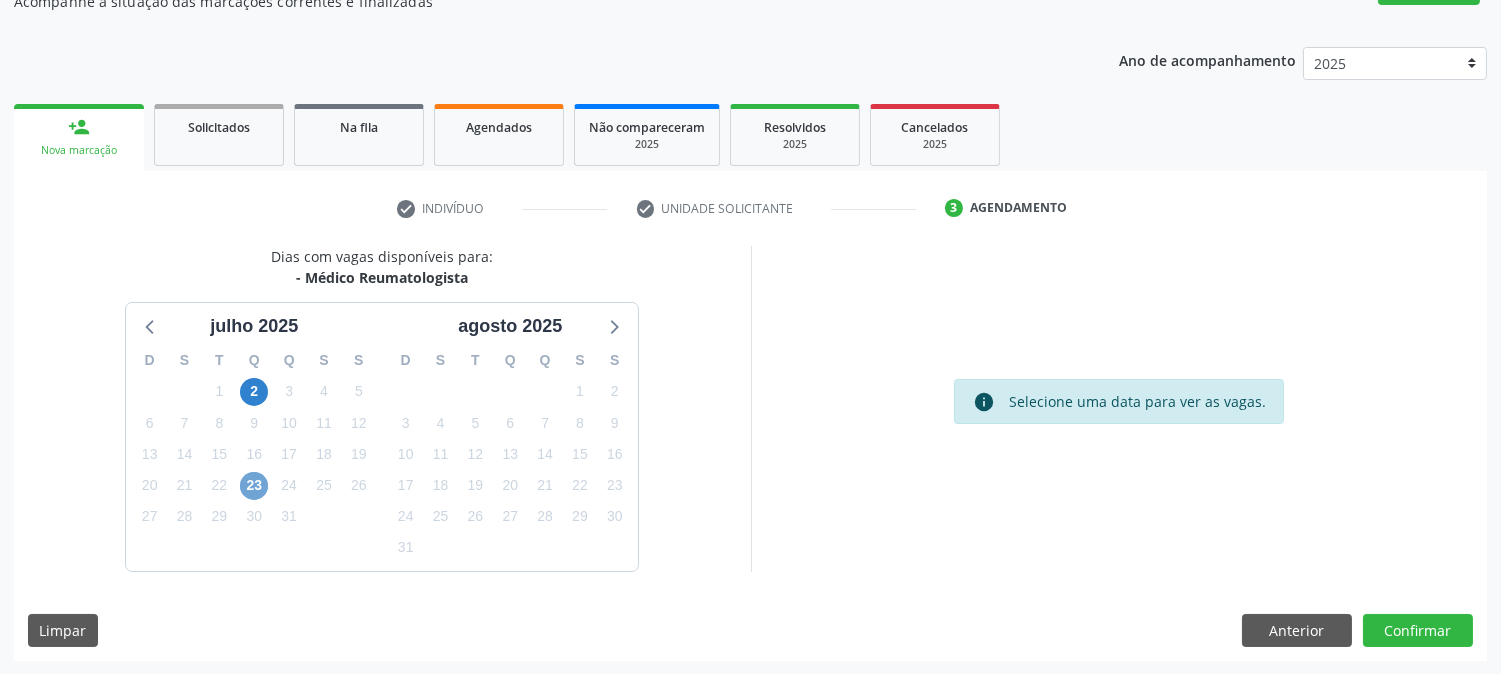 click on "23" at bounding box center (254, 486) 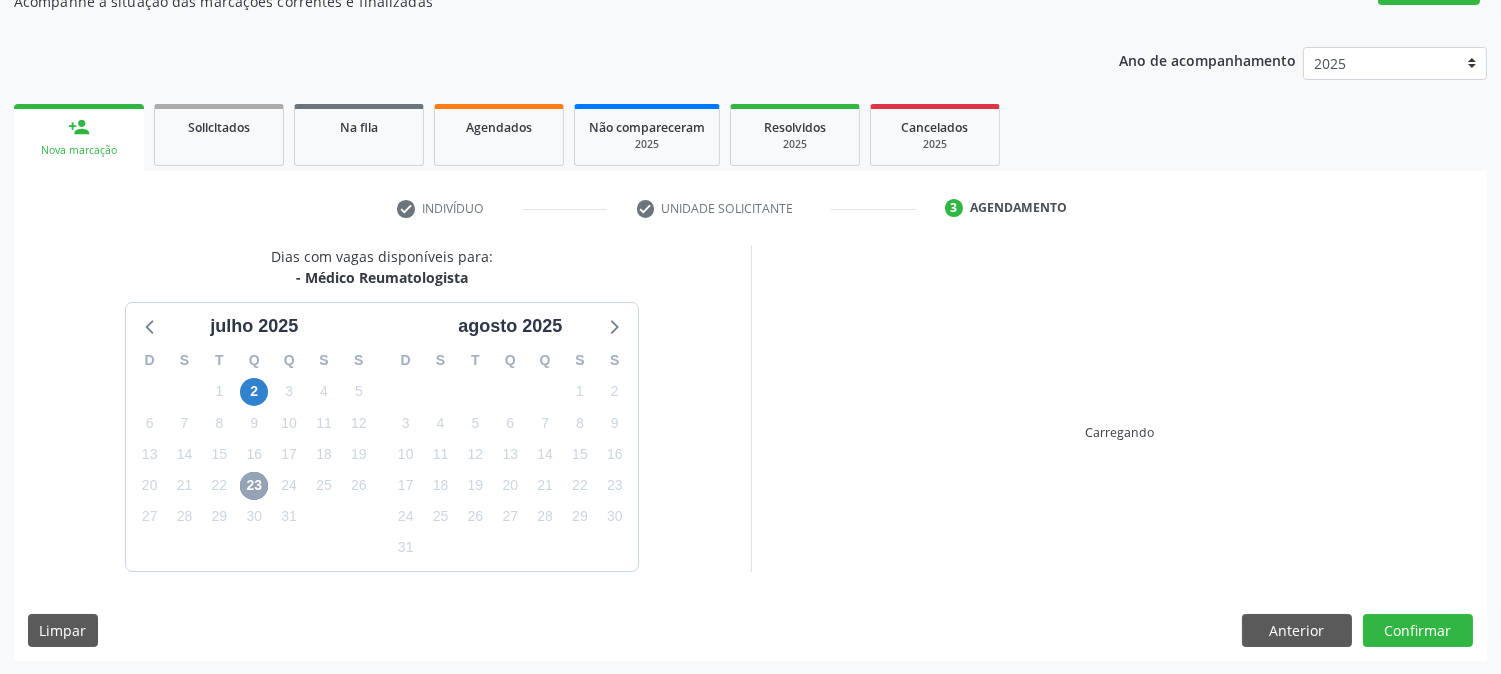 click on "23" at bounding box center (254, 486) 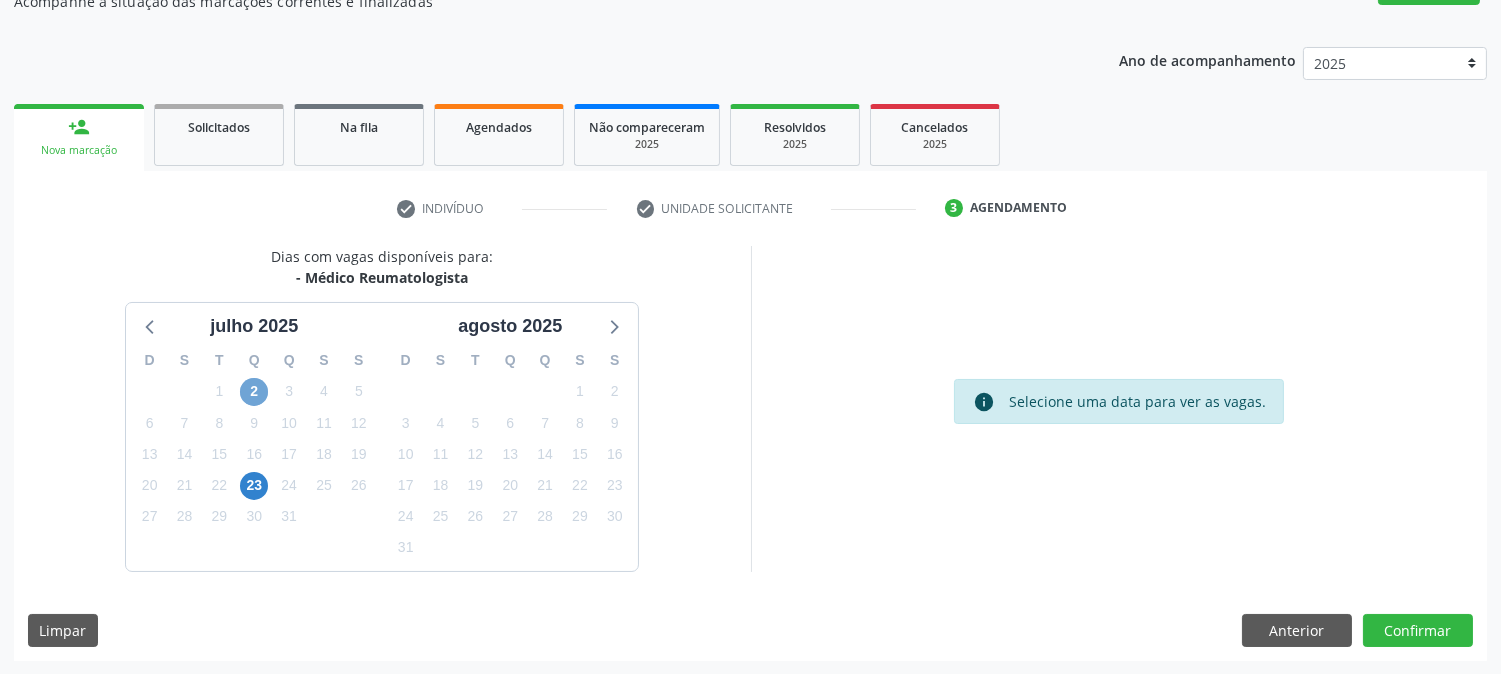 click on "2" at bounding box center [254, 392] 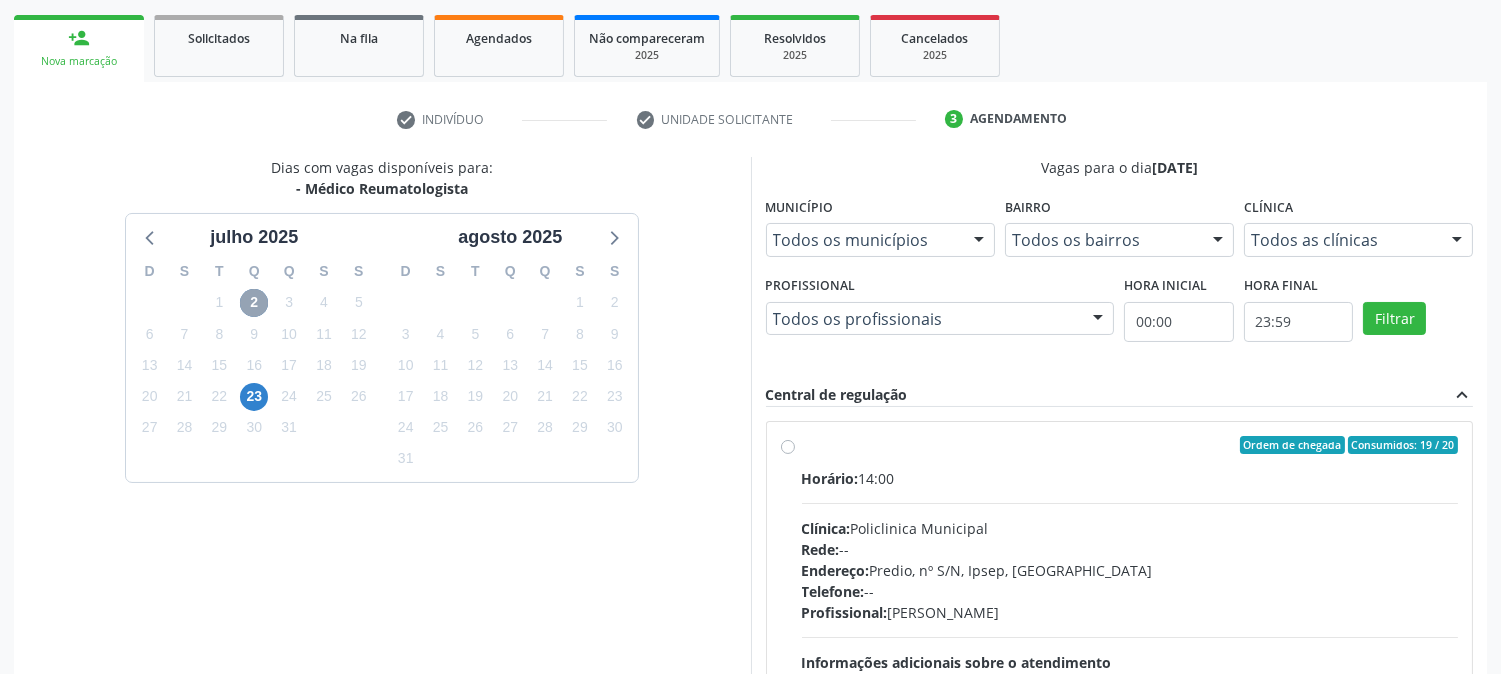 scroll, scrollTop: 417, scrollLeft: 0, axis: vertical 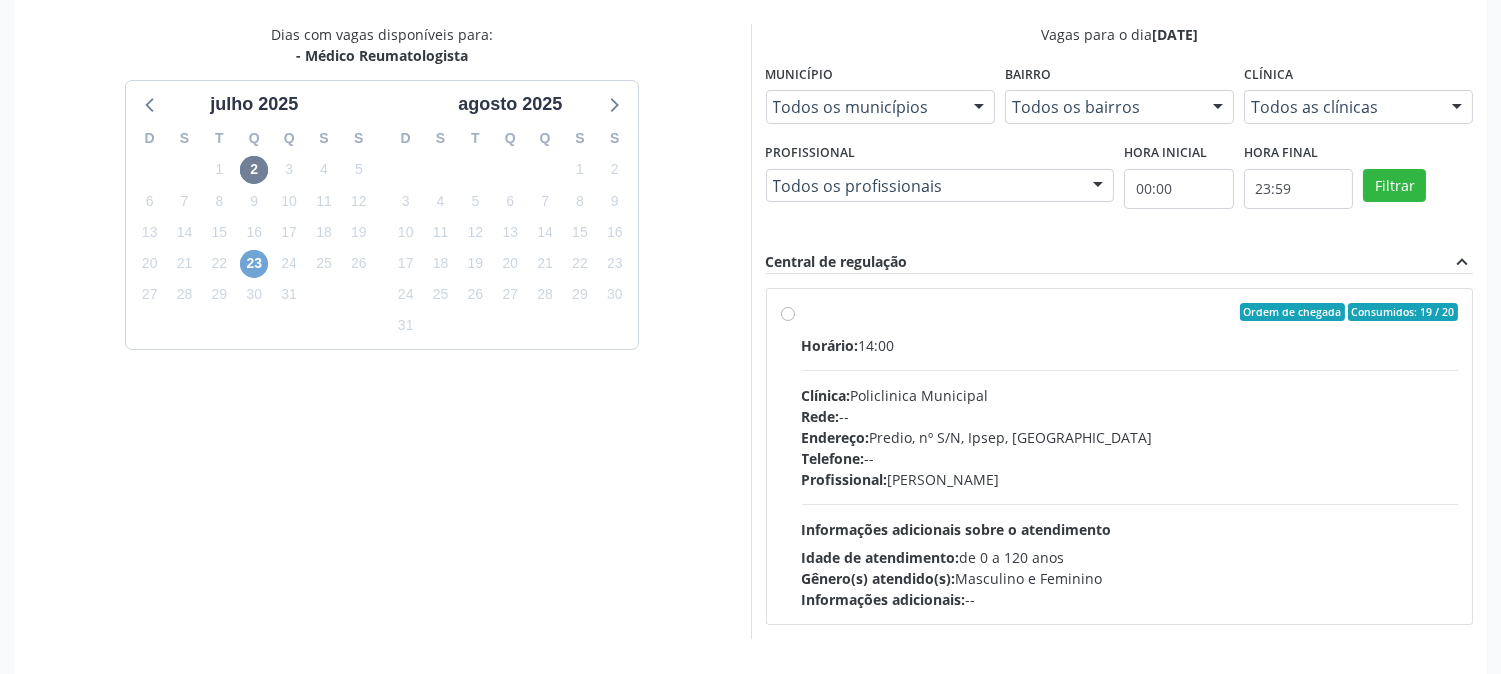 click on "23" at bounding box center [254, 264] 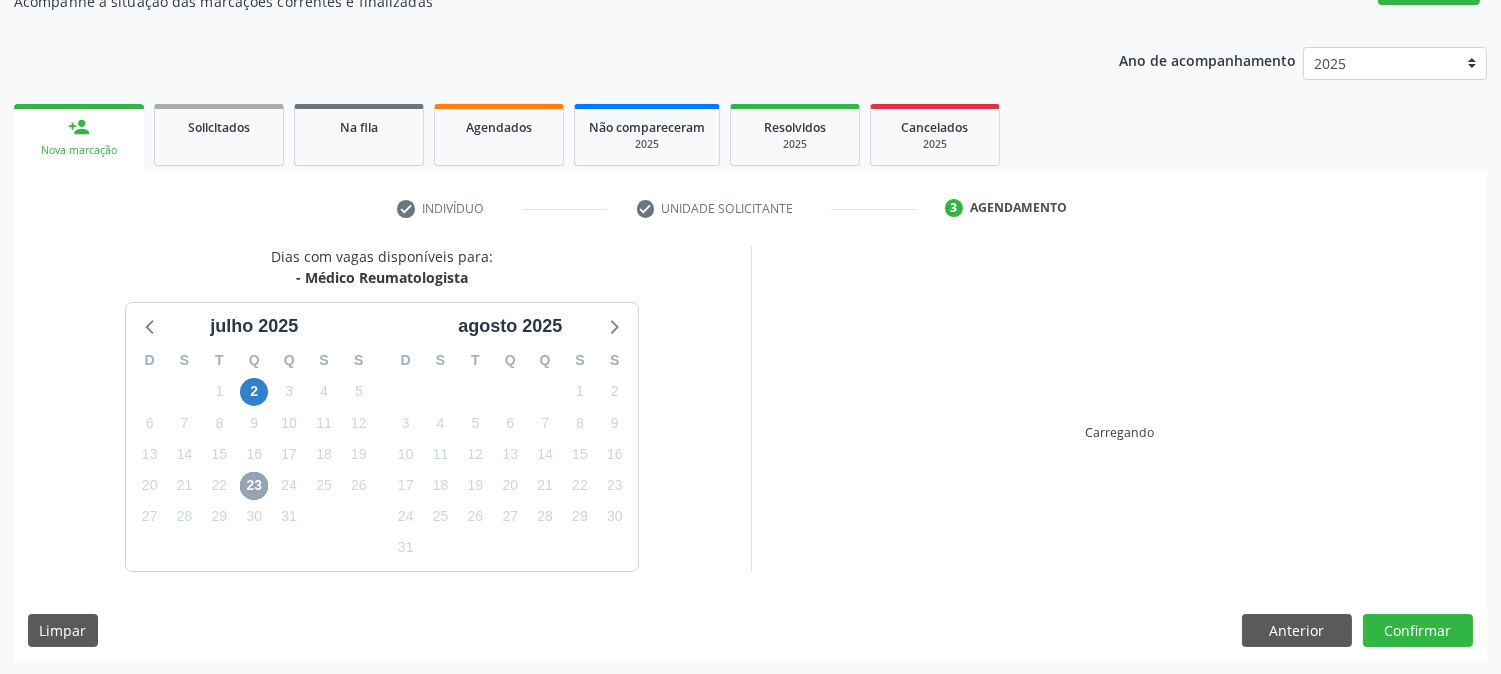 scroll, scrollTop: 417, scrollLeft: 0, axis: vertical 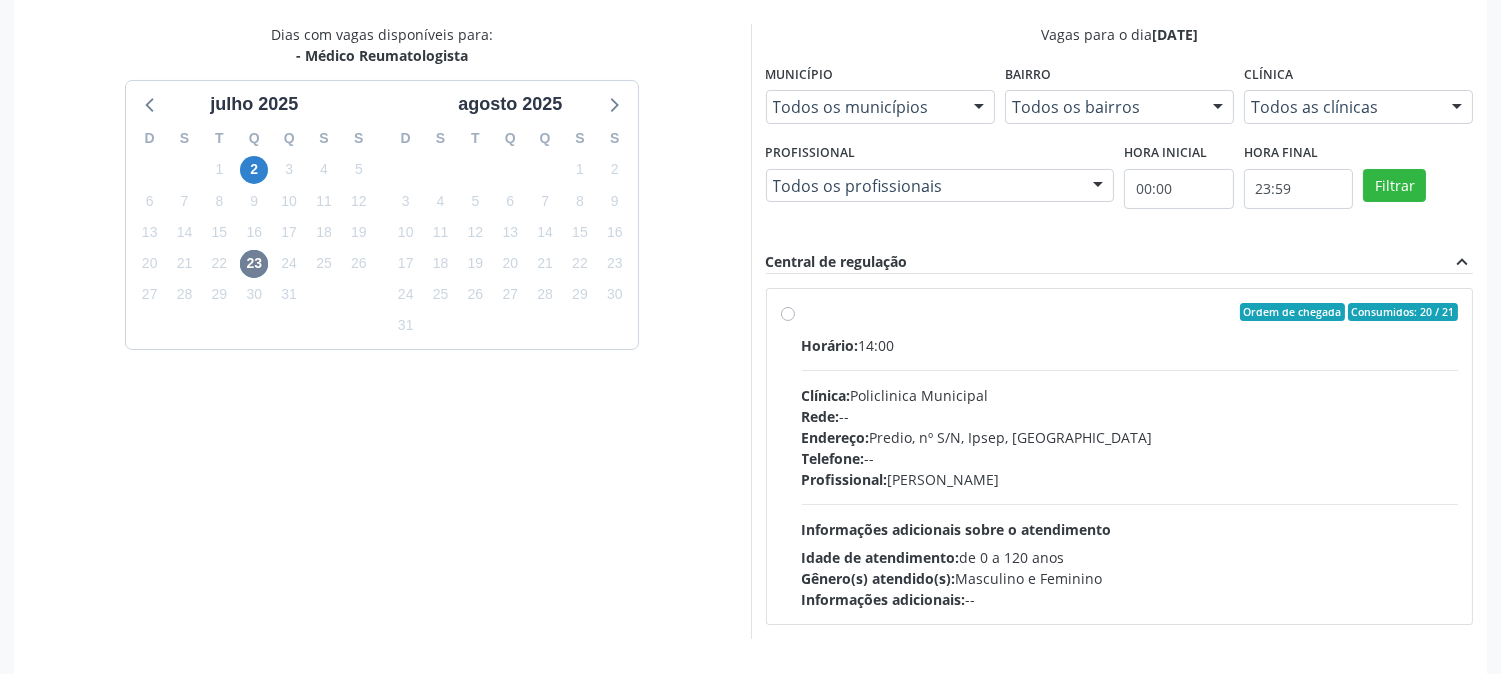 click on "Clínica:  Policlinica Municipal" at bounding box center [1130, 395] 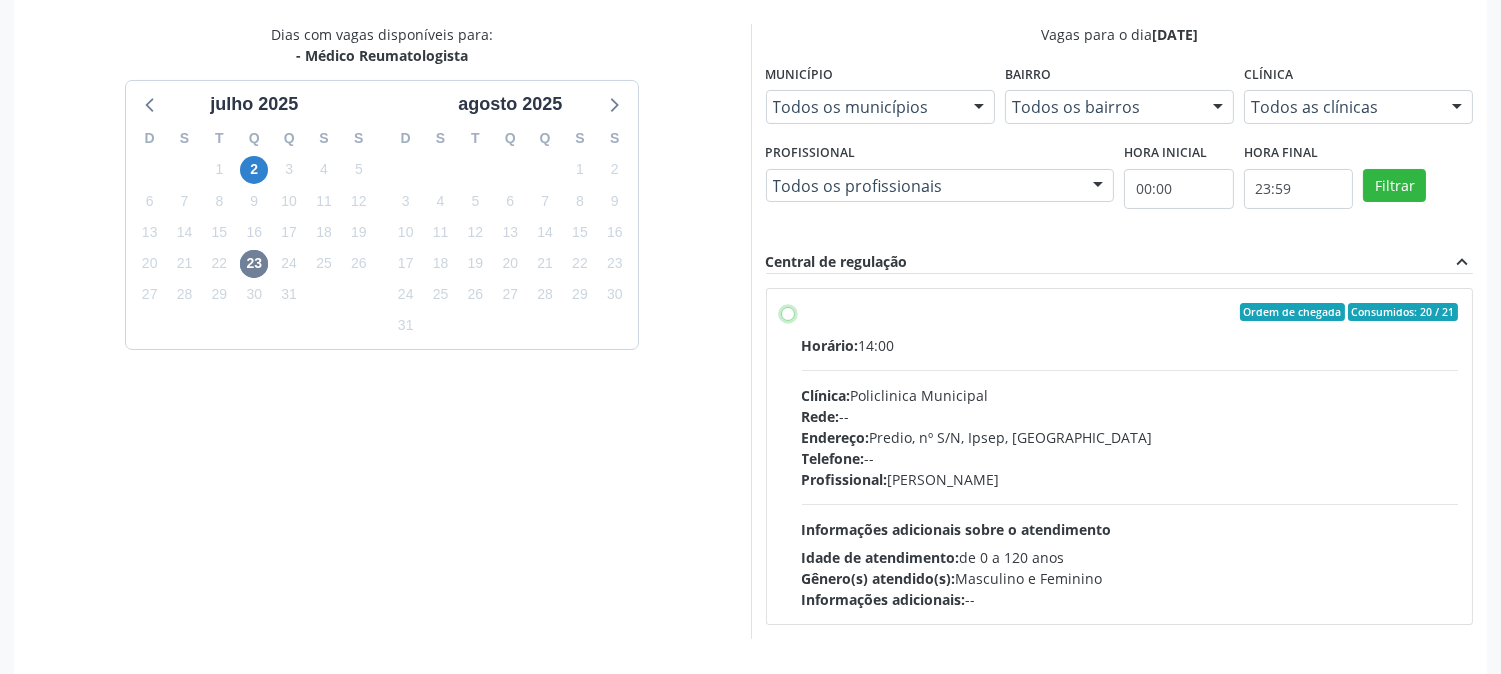 click on "Ordem de chegada
Consumidos: 20 / 21
Horário:   14:00
Clínica:  Policlinica Municipal
Rede:
--
Endereço:   Predio, nº S/N, Ipsep, Serra Talhada - PE
Telefone:   --
Profissional:
Felipe Pereira Guimaraes
Informações adicionais sobre o atendimento
Idade de atendimento:
de 0 a 120 anos
Gênero(s) atendido(s):
Masculino e Feminino
Informações adicionais:
--" at bounding box center [788, 312] 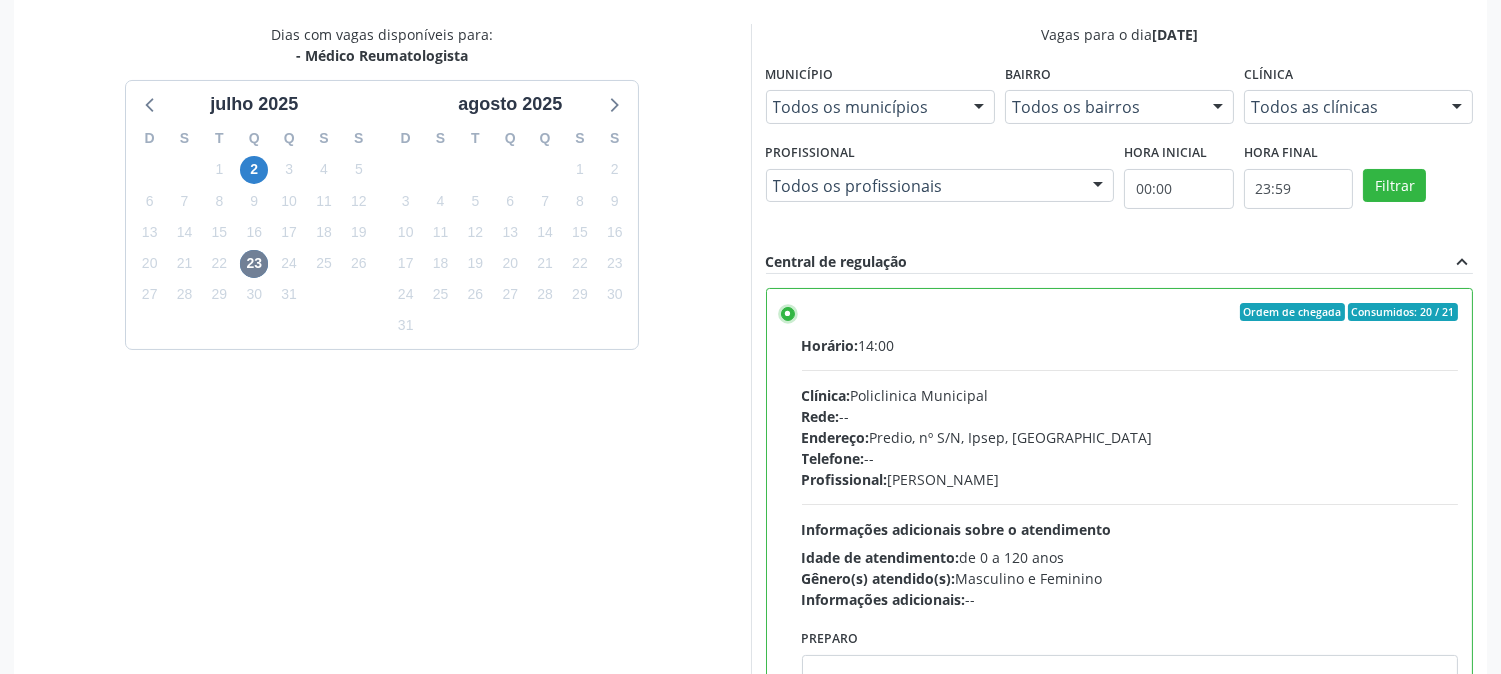 scroll, scrollTop: 520, scrollLeft: 0, axis: vertical 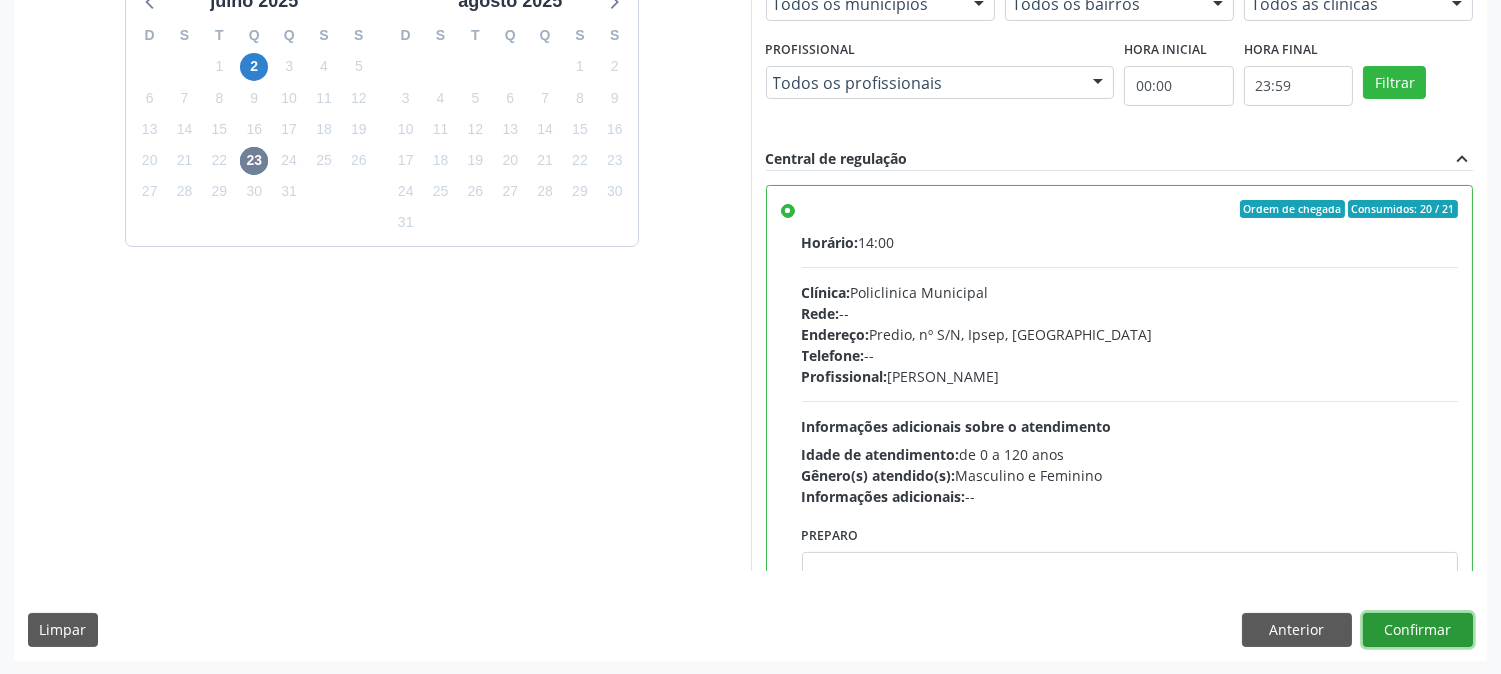 click on "Confirmar" at bounding box center [1418, 630] 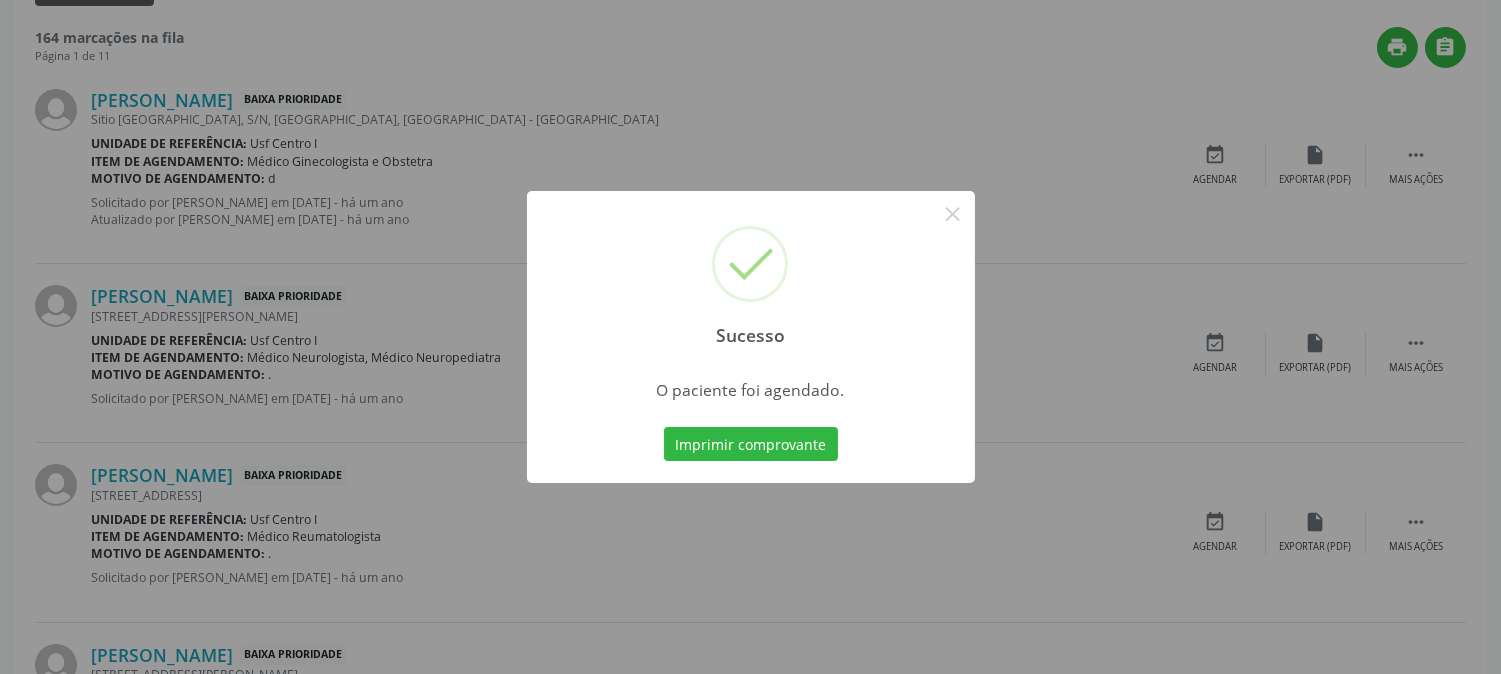 scroll, scrollTop: 0, scrollLeft: 0, axis: both 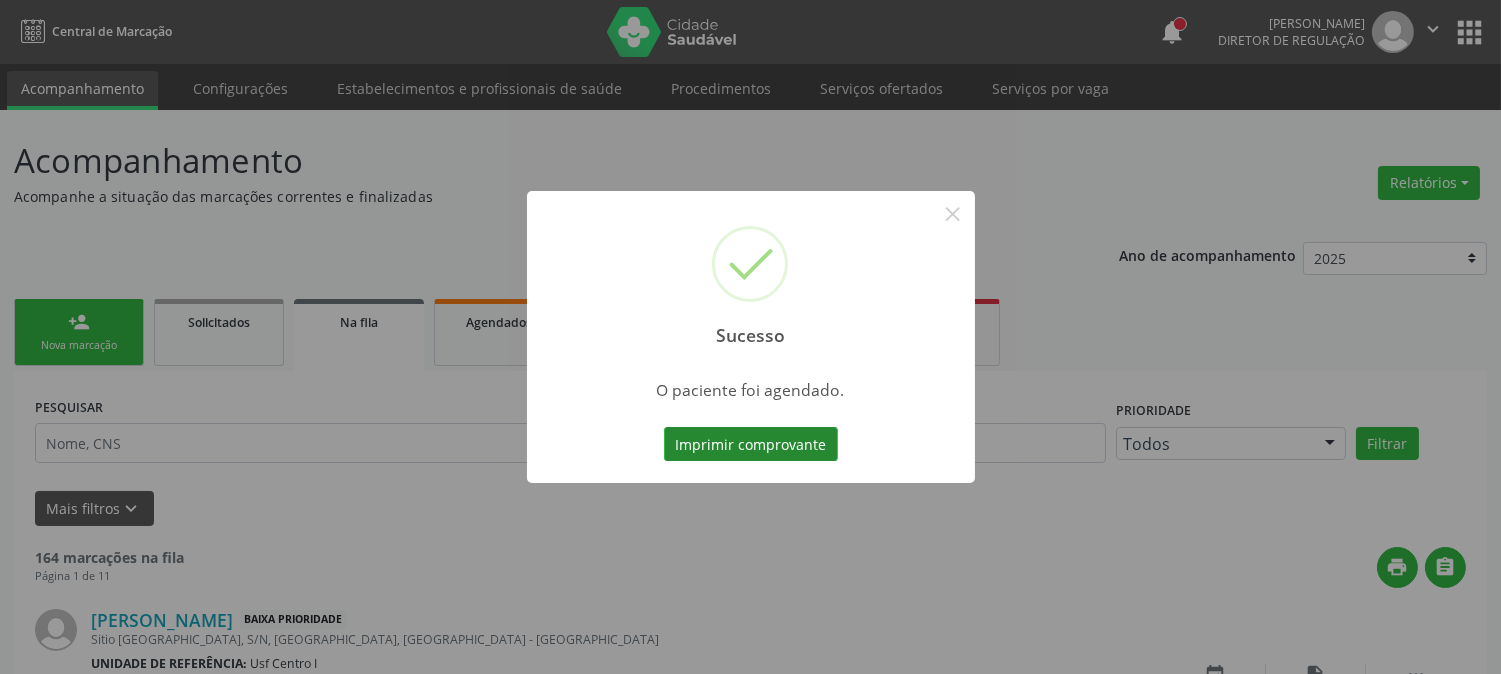 click on "Imprimir comprovante" at bounding box center [751, 444] 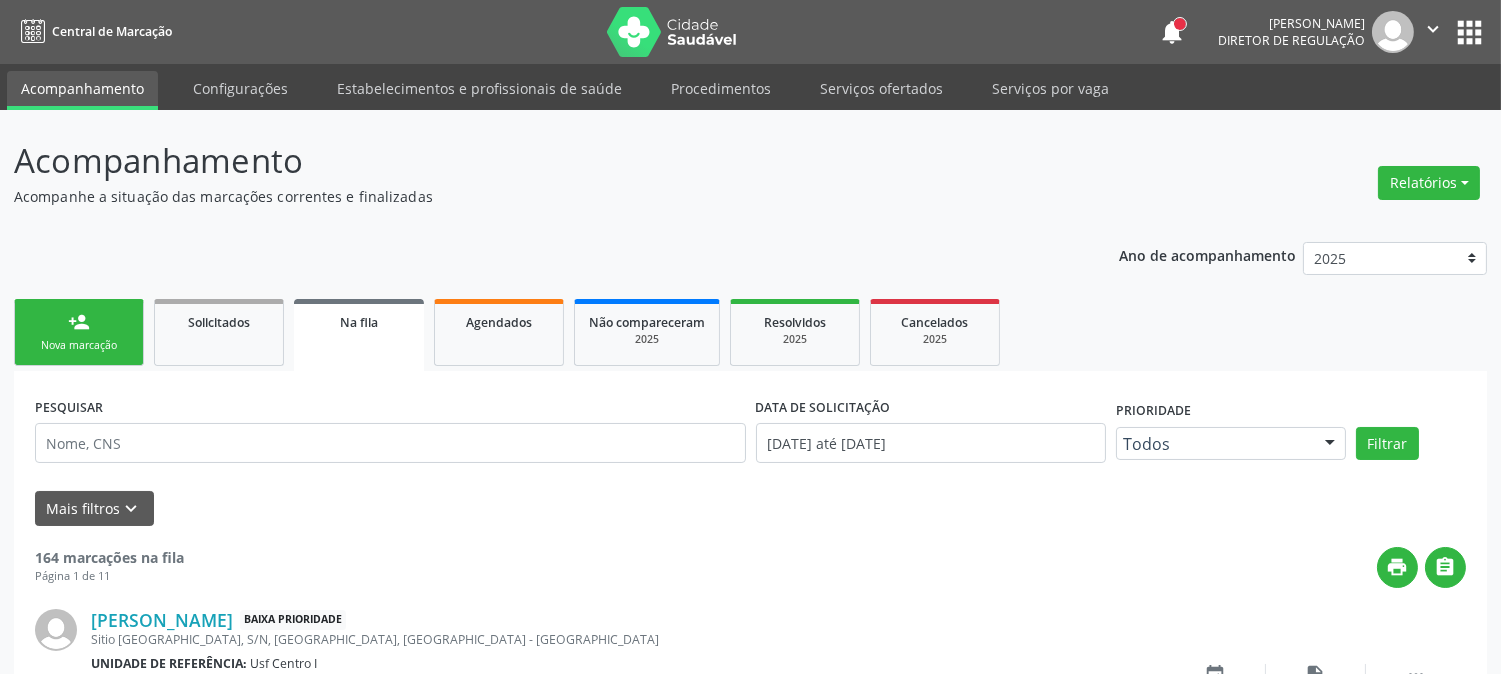 click on "person_add
Nova marcação" at bounding box center [79, 332] 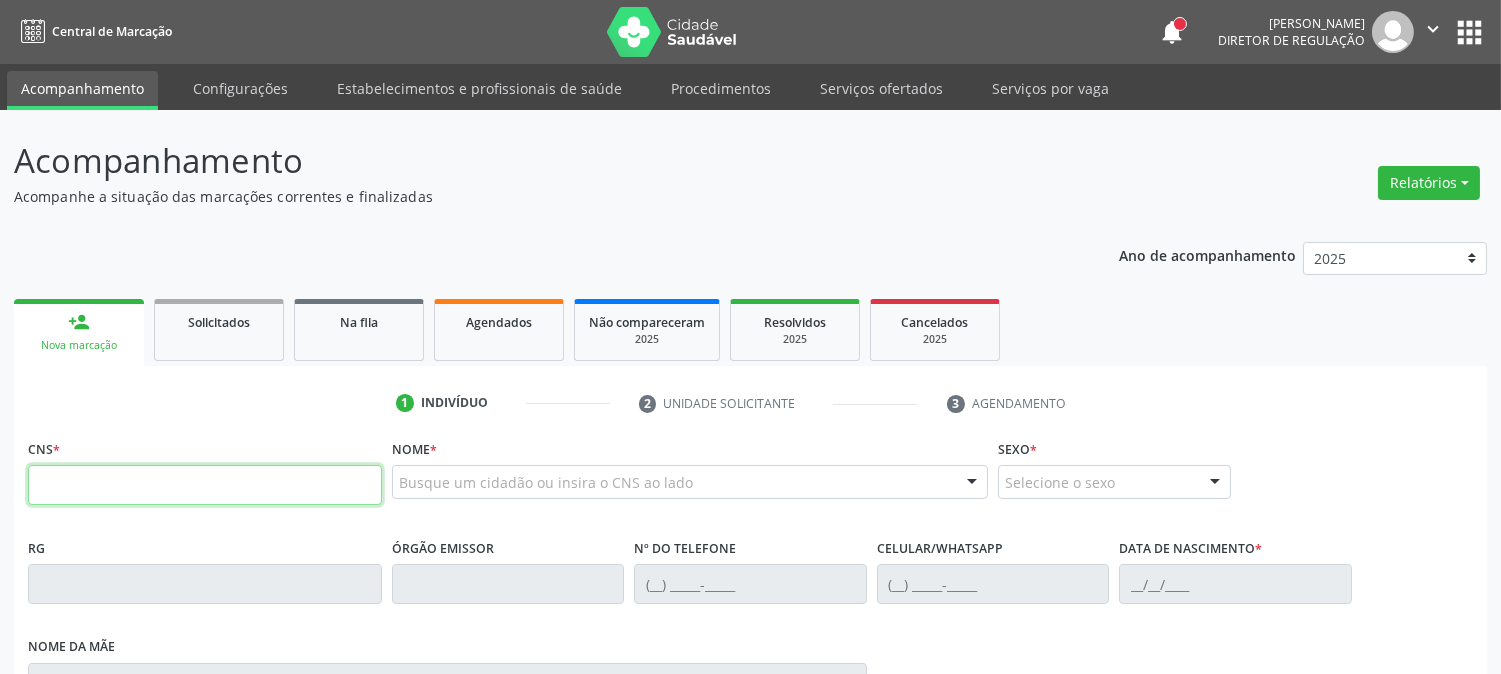 click at bounding box center (205, 485) 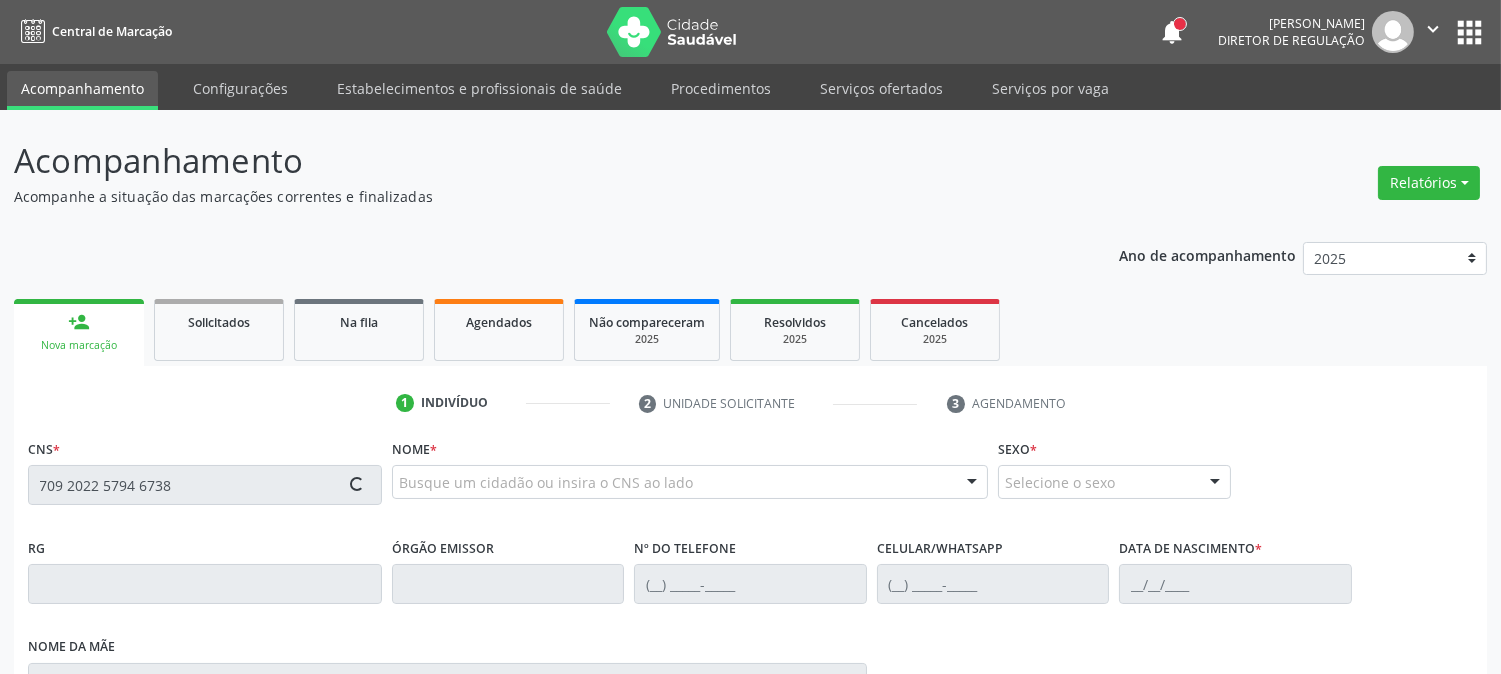 type on "709 2022 5794 6738" 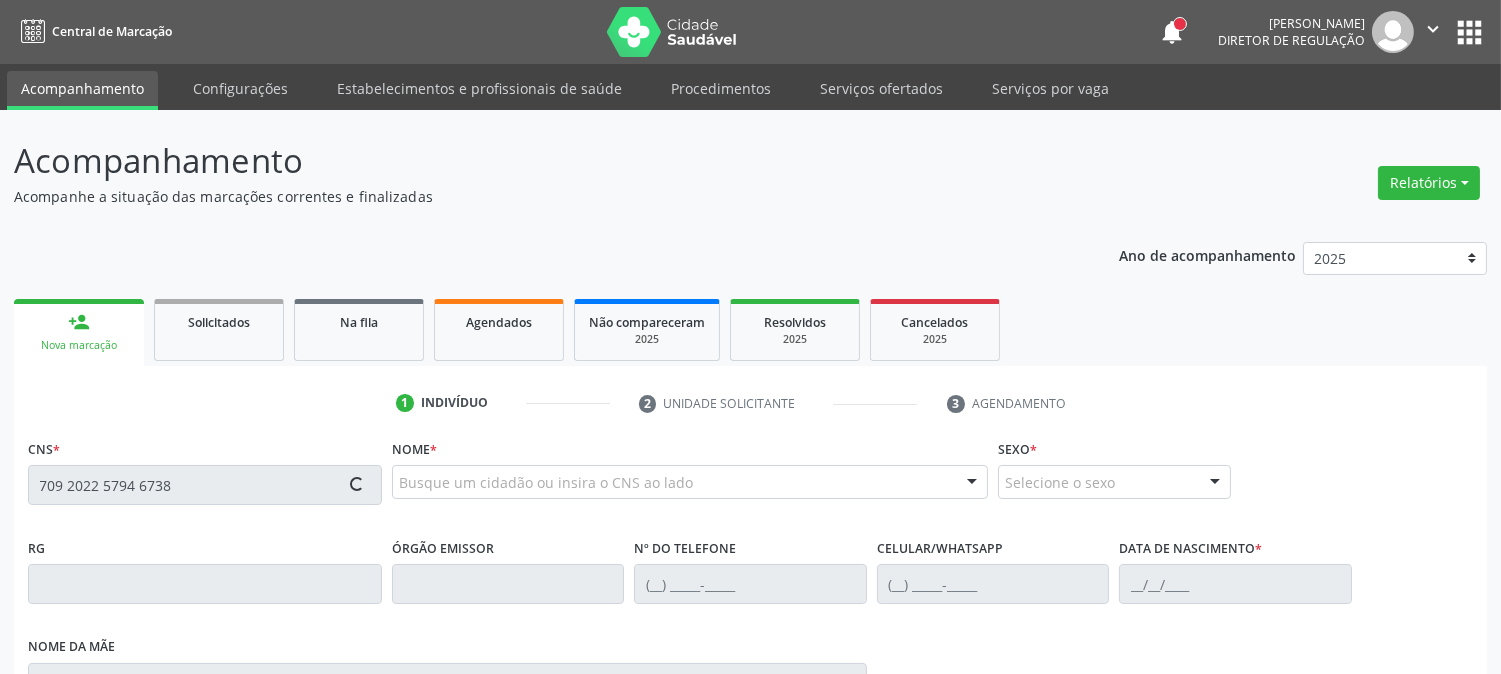 scroll, scrollTop: 222, scrollLeft: 0, axis: vertical 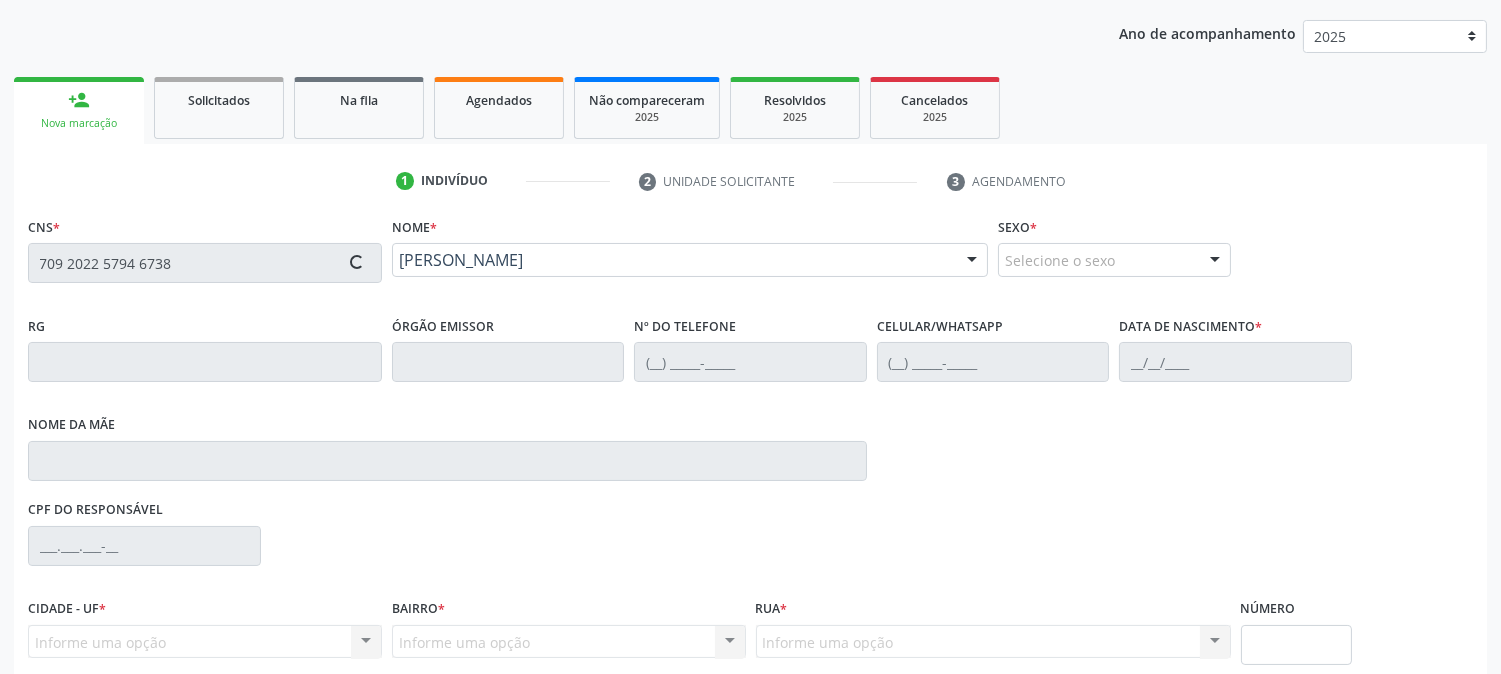 type on "(87) 99607-6622" 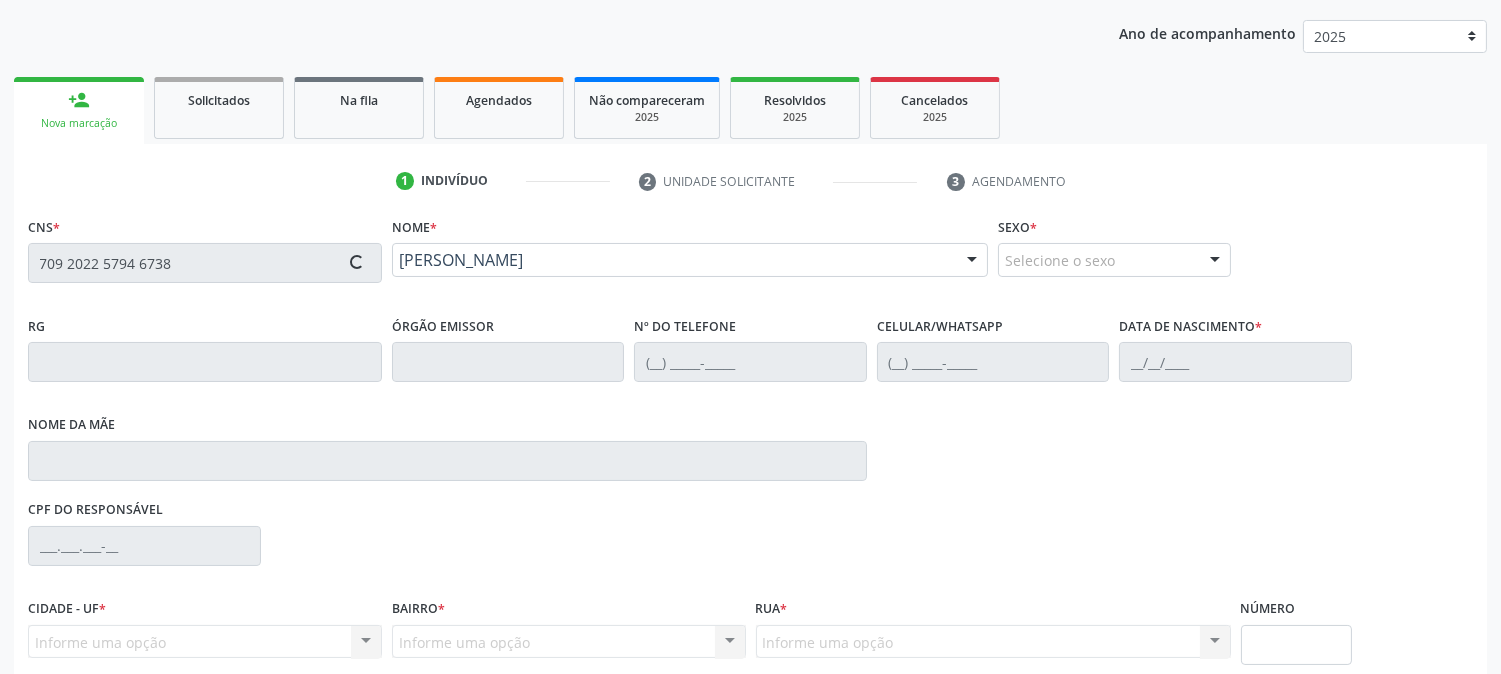 type on "(87) 99607-6622" 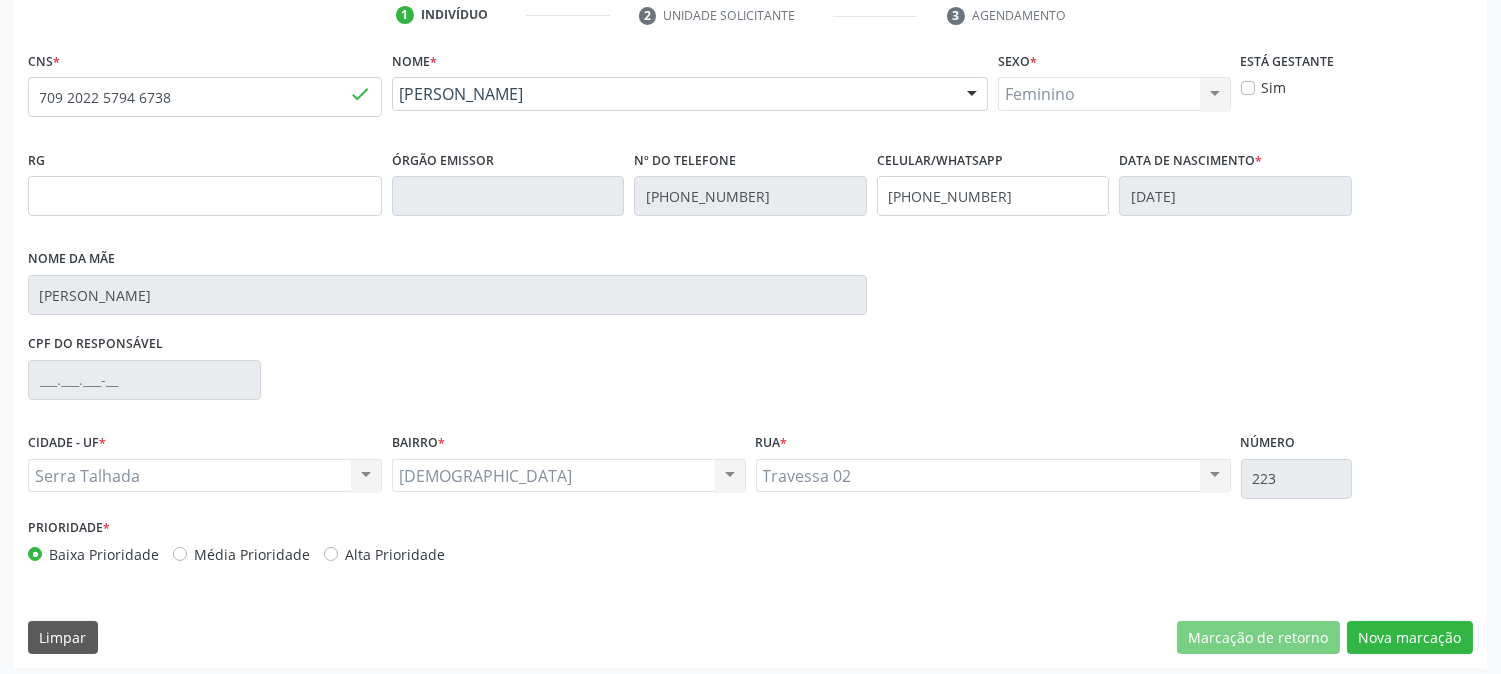 scroll, scrollTop: 395, scrollLeft: 0, axis: vertical 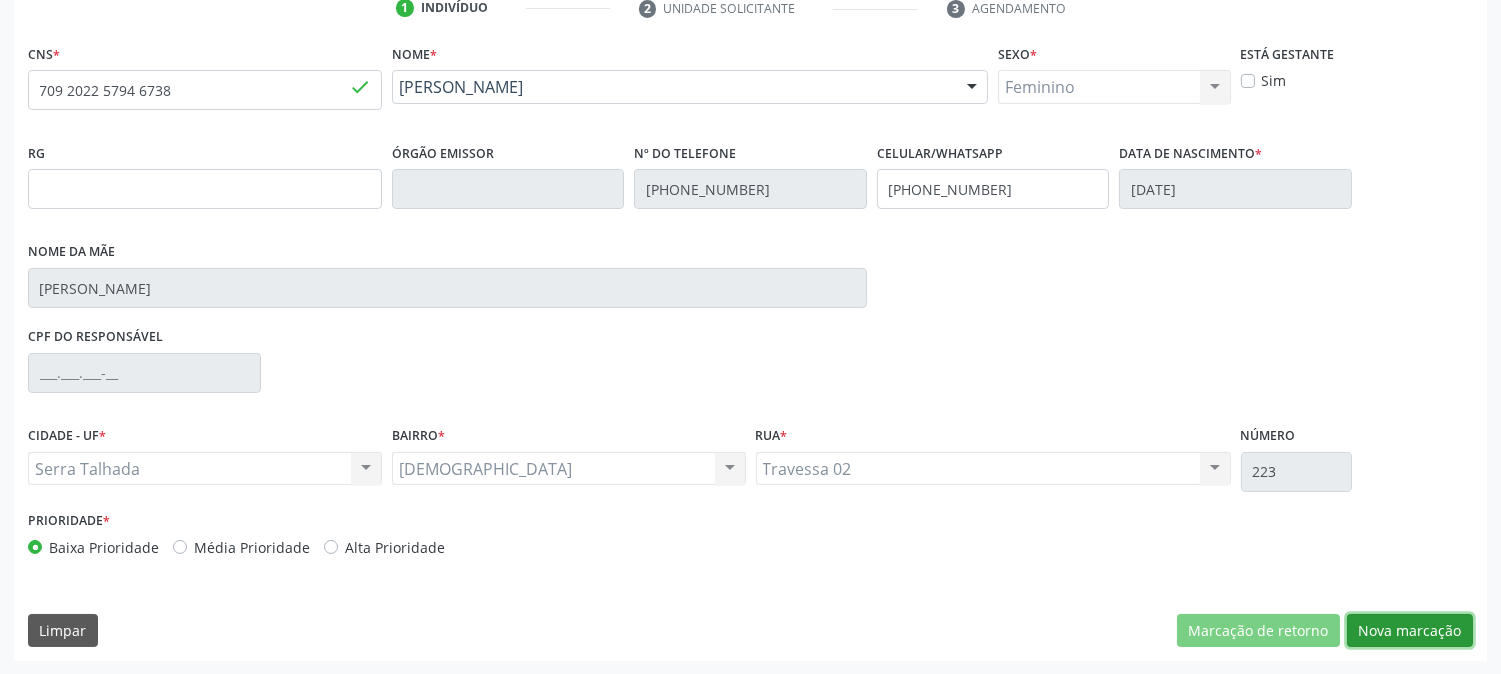 click on "Nova marcação" at bounding box center (1410, 631) 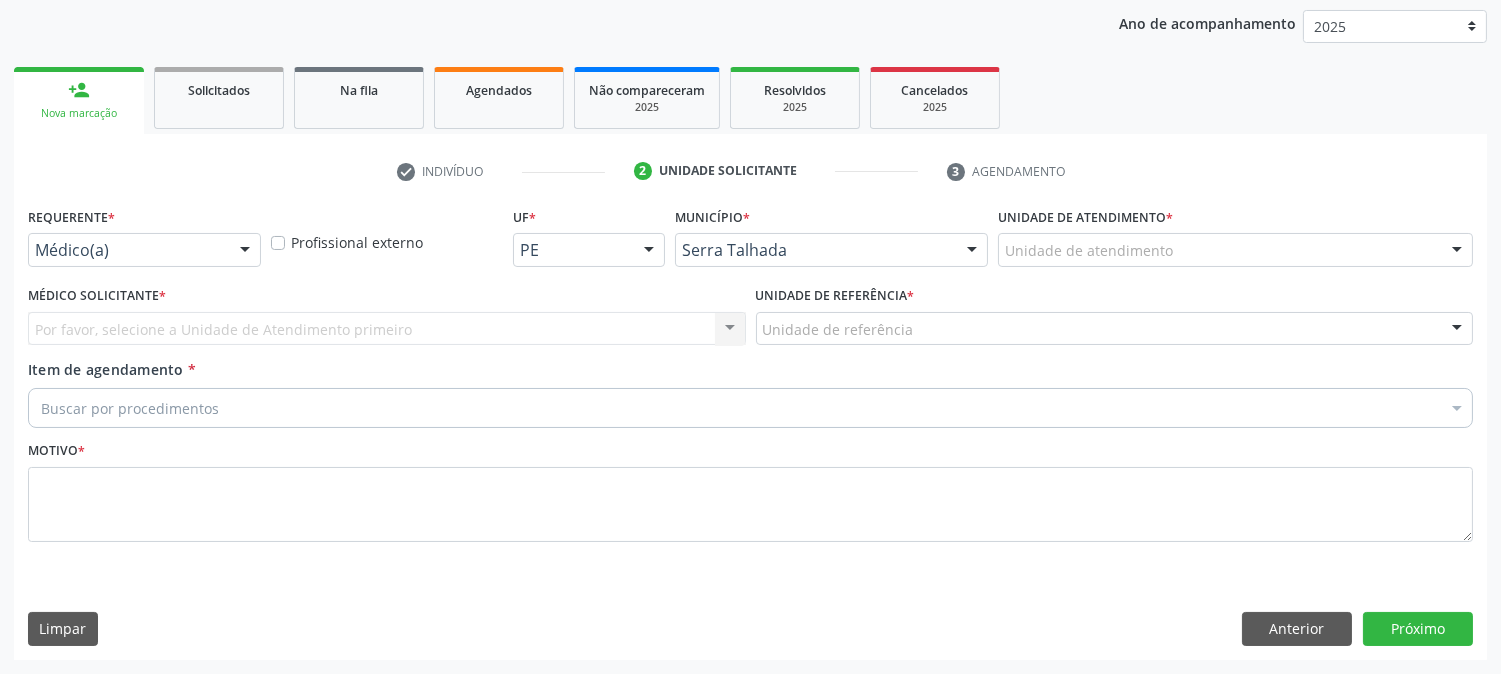 scroll, scrollTop: 231, scrollLeft: 0, axis: vertical 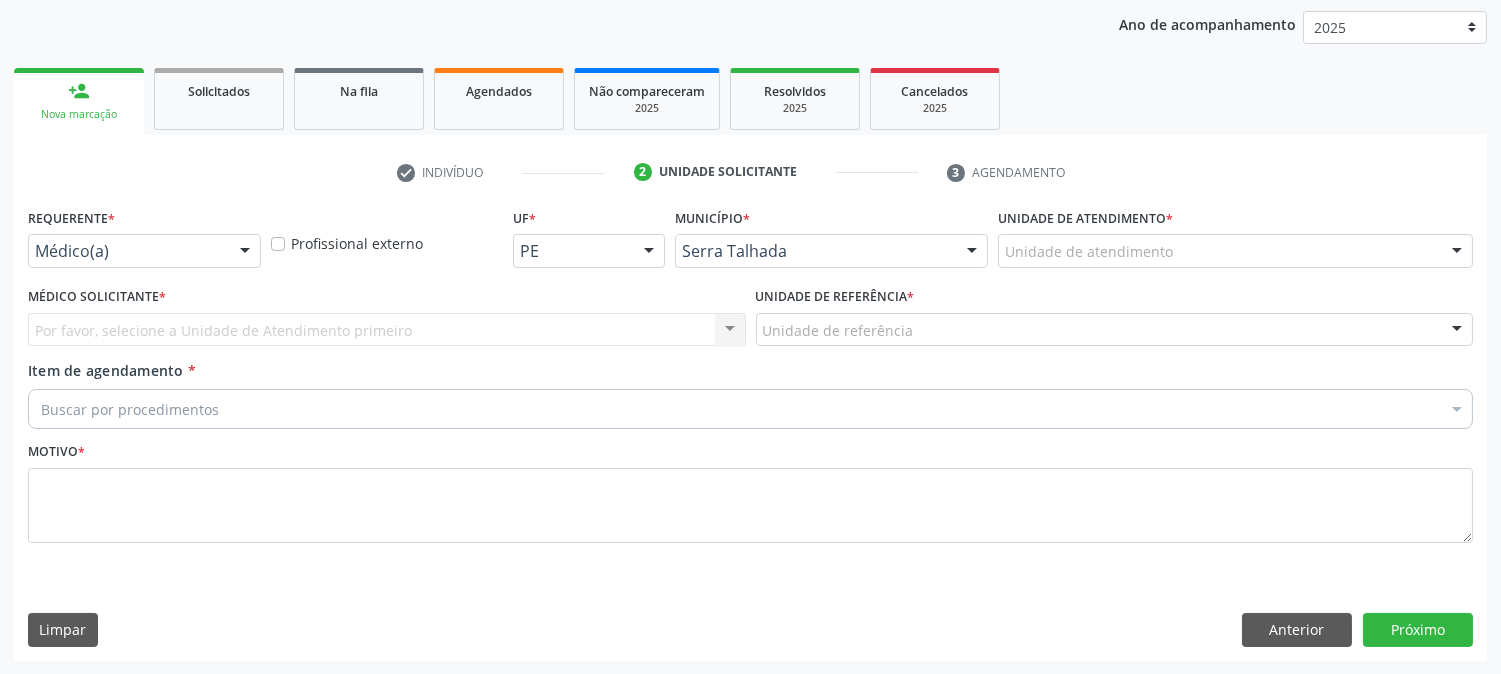 click on "Médico(a)         Médico(a)   Enfermeiro(a)   Paciente
Nenhum resultado encontrado para: "   "
Não há nenhuma opção para ser exibida." at bounding box center [144, 251] 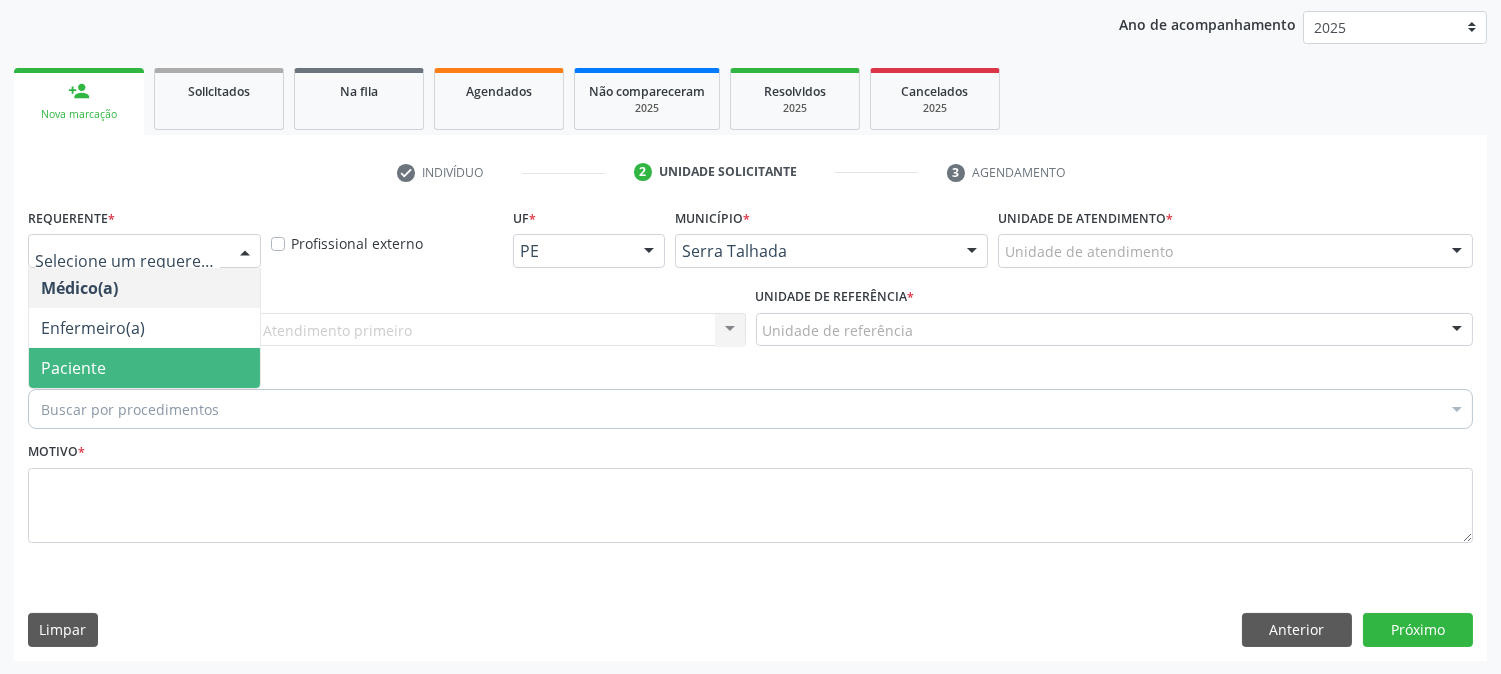 click on "Buscar por procedimentos" at bounding box center (750, 409) 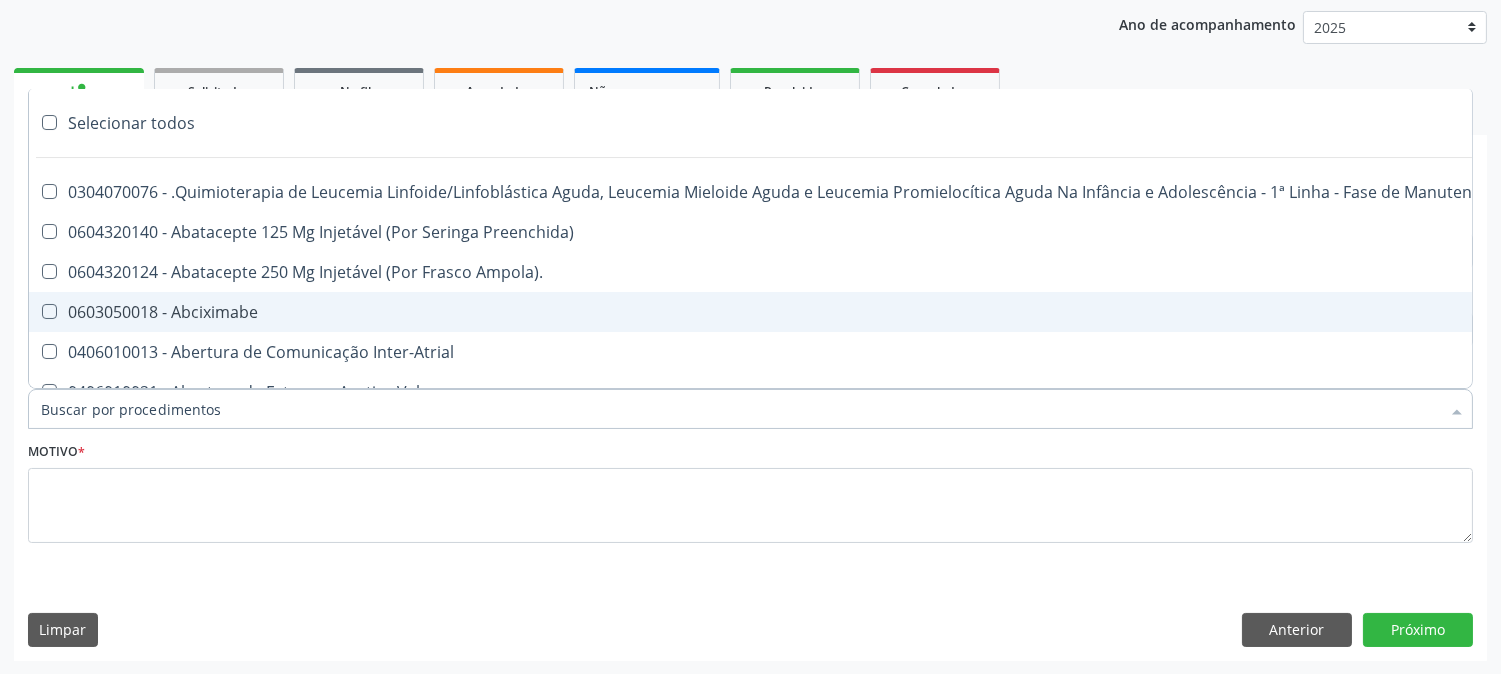 click on "Motivo
*" at bounding box center (750, 490) 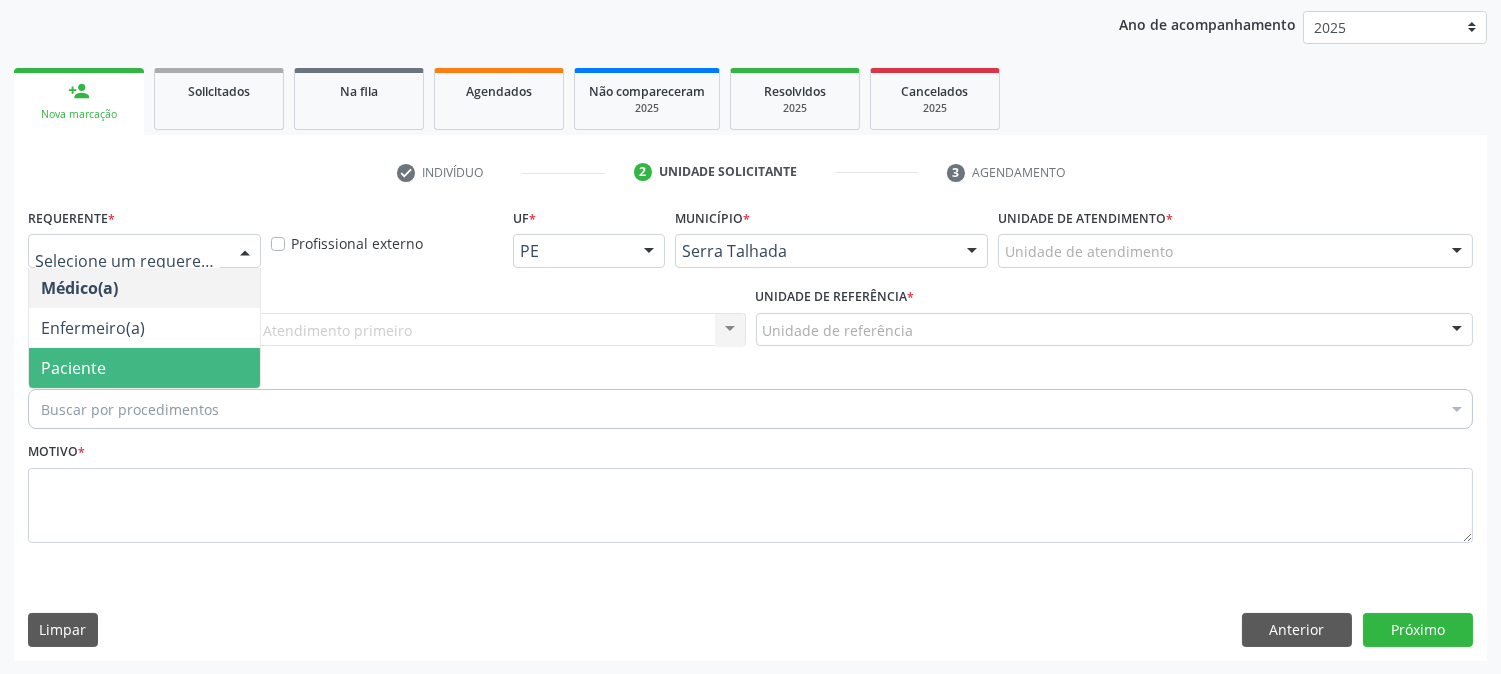 click on "Paciente" at bounding box center (144, 368) 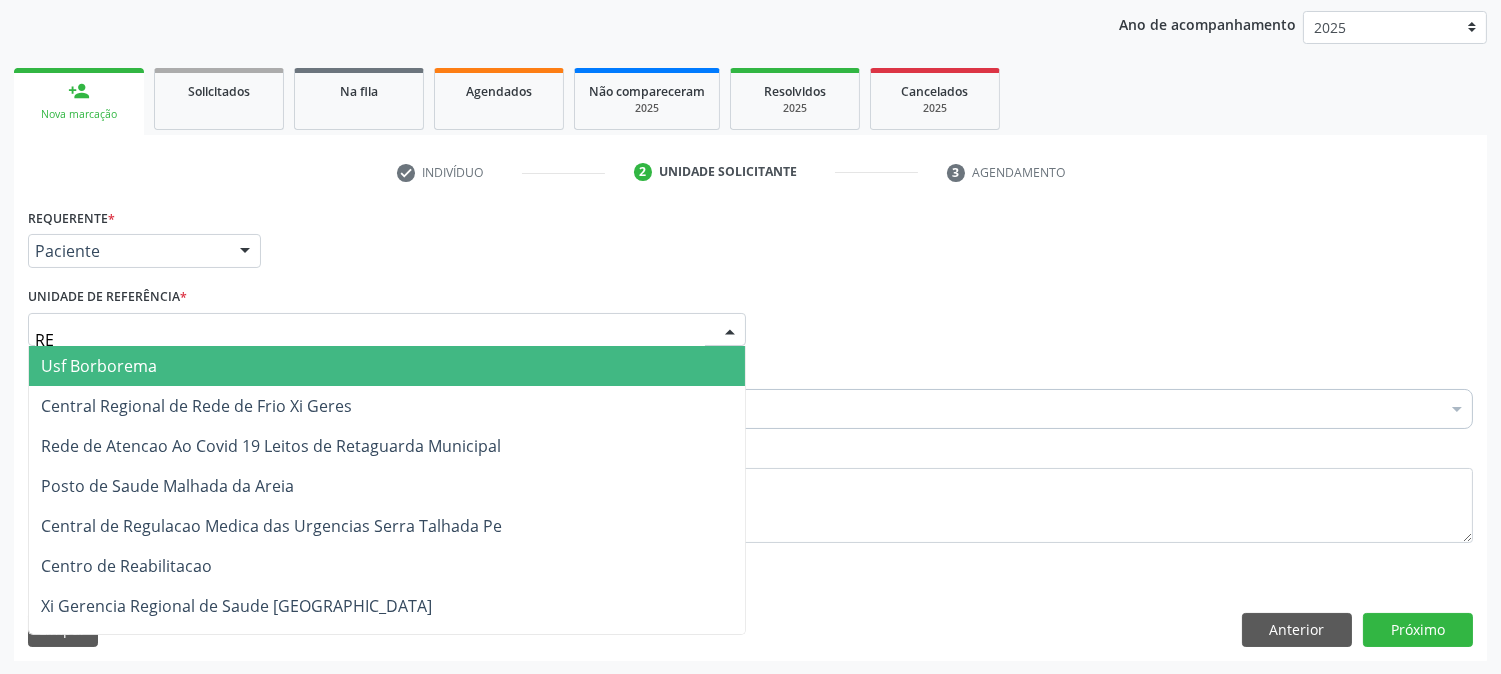 type on "REA" 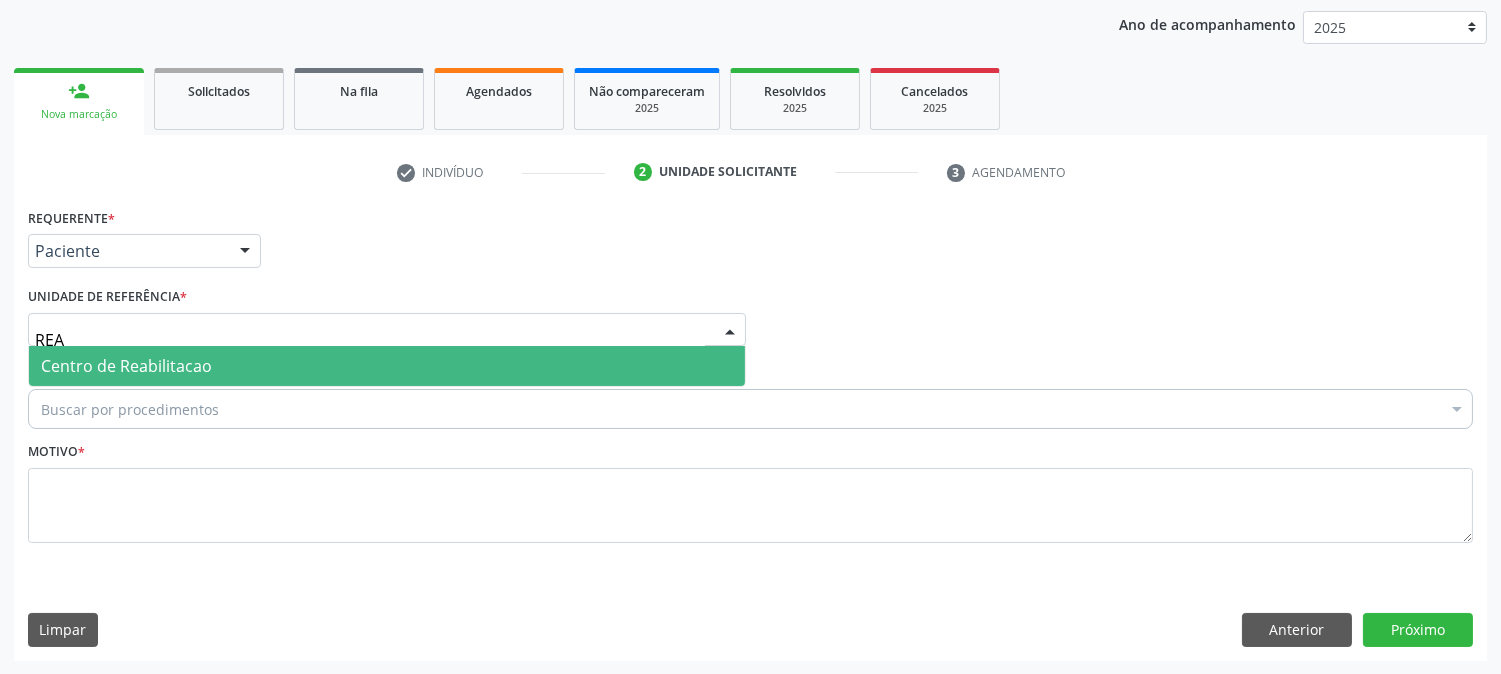 click on "Centro de Reabilitacao" at bounding box center [126, 366] 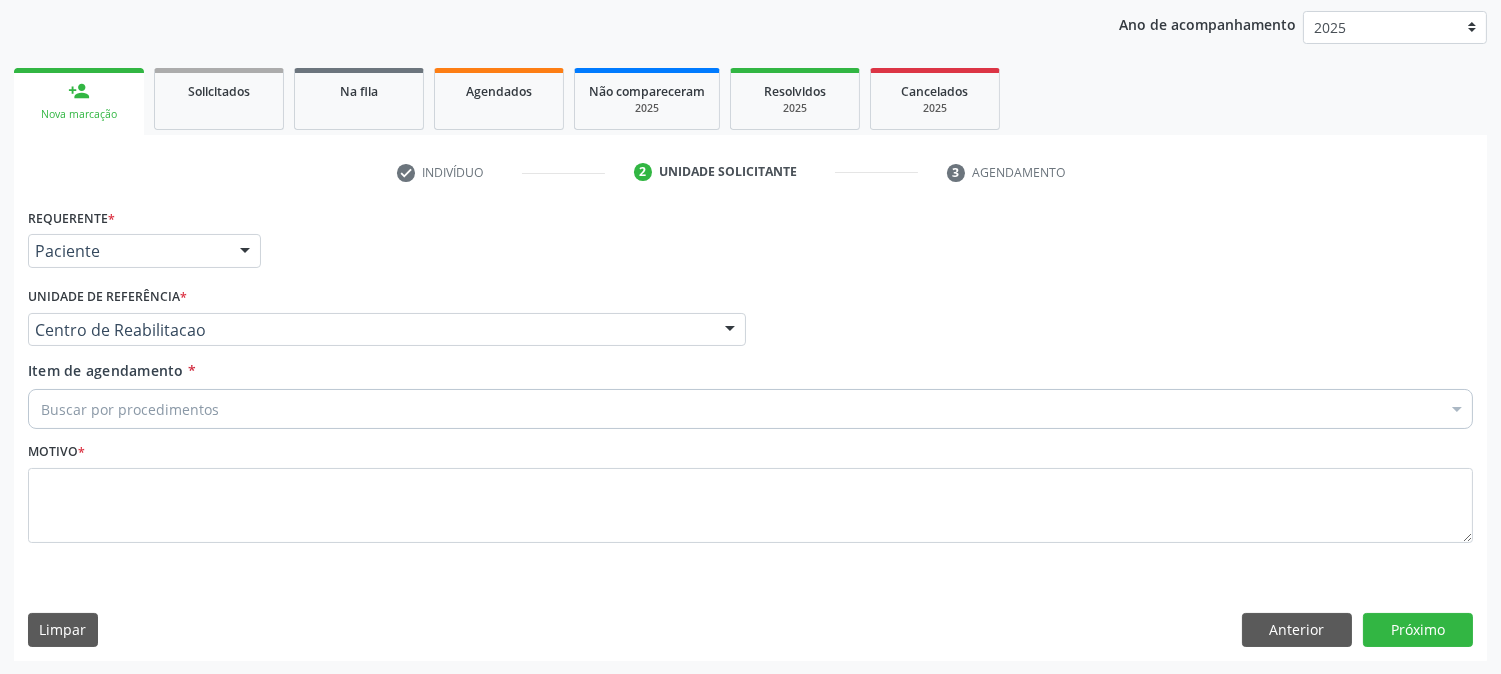 click on "Unidade de referência
*
Centro de Reabilitacao         Usf do Mutirao   Usf Cohab   Usf Caicarinha da Penha Tauapiranga   Posto de Saude Bernardo Vieira   Usf Borborema   Usf Bom Jesus I   Usf Ipsep   Usf Sao Cristovao   Usf Santa Rita Bernardo Vieira   Usf Cagep   Usf Caxixola   Usf Bom Jesus II   Usf Malhada Cortada   Usf Alto da Conceicao   Usf Varzea Aabb   Usf Ipsep II   Usf Cohab II   Usf Varzinha   Usf Ipa Faz Nova   Usf Centro I   Usf Vila Bela   Usf Centro II   Usf Luanda Jardim   Usf Ipsep III   Posto de Saude Logradouro   Posto de Saude Poco da Cerca   Posto de Saude de Juazeirinho   Central Regional de Rede de Frio Xi Geres   Hospital Eduardo Campos   Rede de Atencao Ao Covid 19 Leitos de Retaguarda Municipal   Posto de Saude Malhada da Areia   Posto de Saude Malhada do Jua   Vigilancia Epidemiologica   Central de Regulacao Medica das Urgencias Serra Talhada Pe   Usb Base Samu Serra Talhada   Usa Base Samu Serra Talhada   3 Grupamento de Bombeiros" at bounding box center (387, 321) 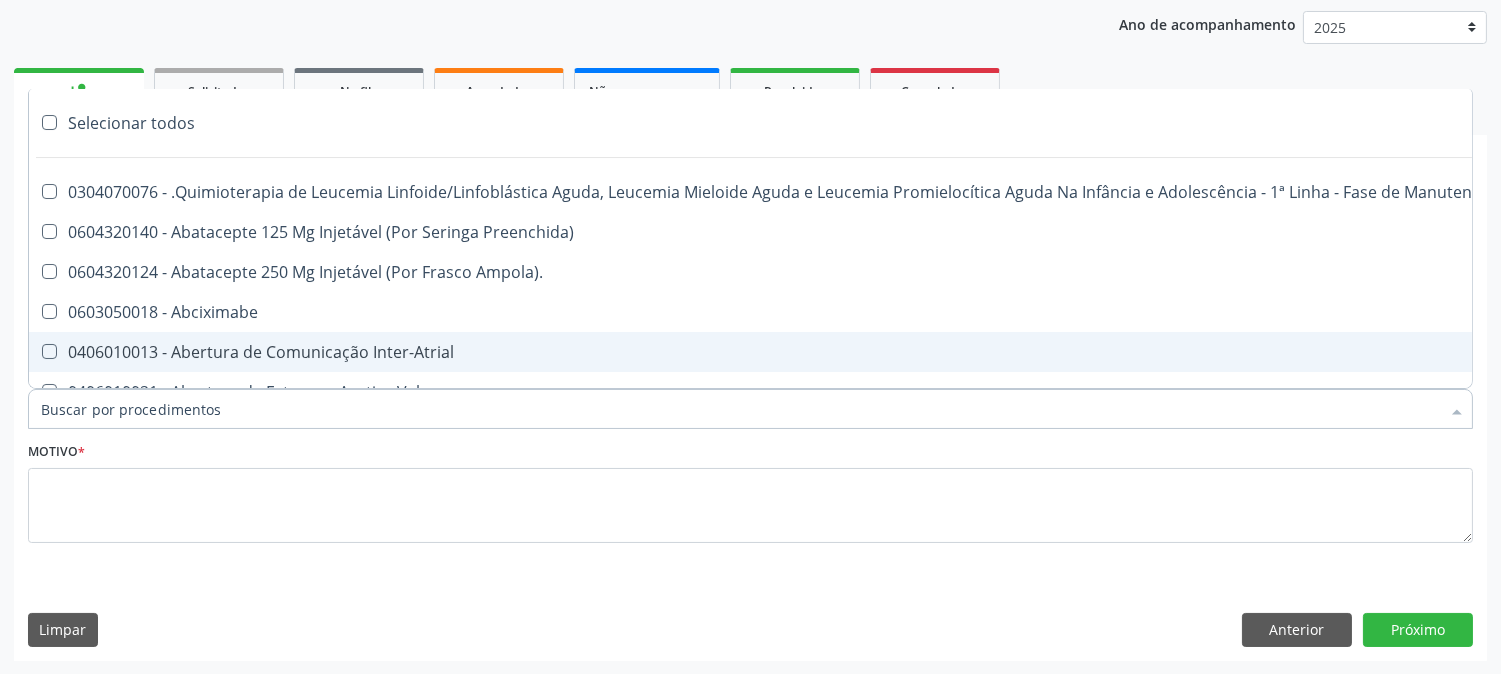 click on "Item de agendamento
*" at bounding box center [740, 409] 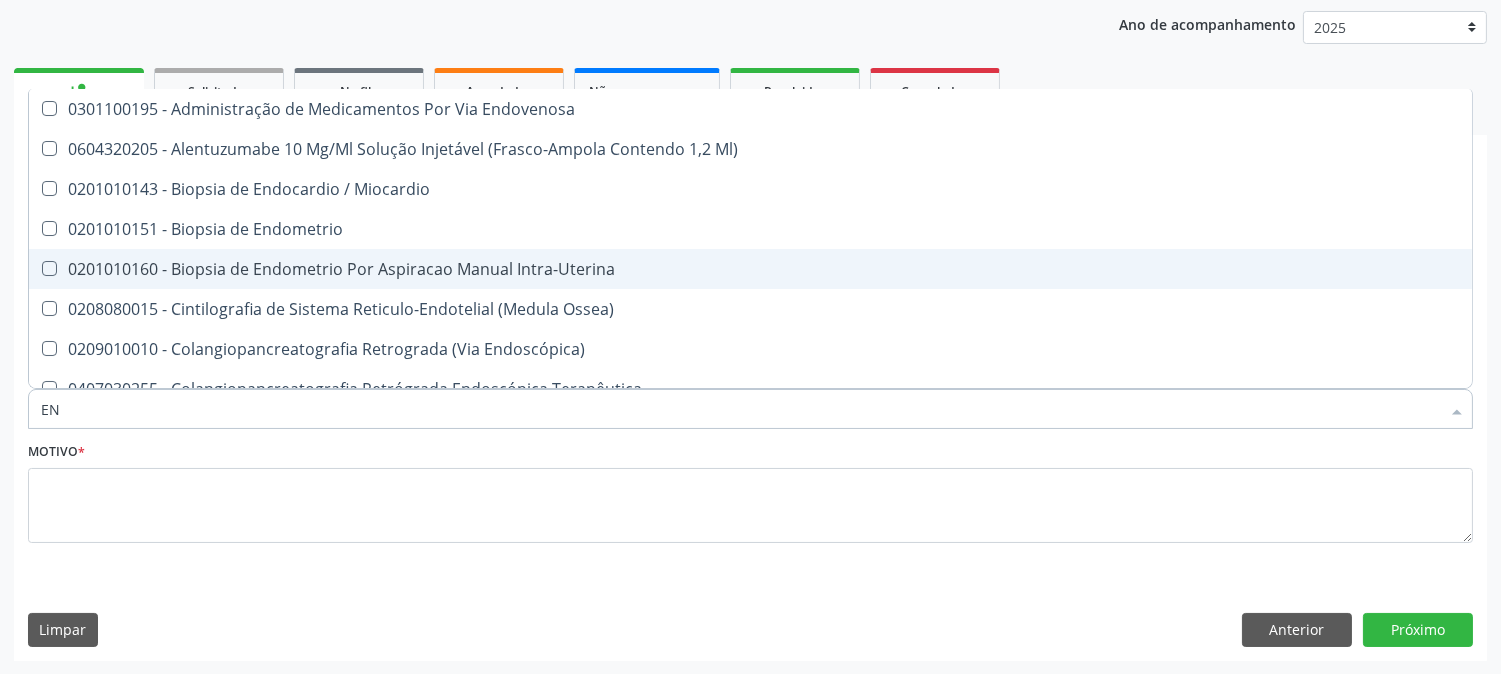 type on "E" 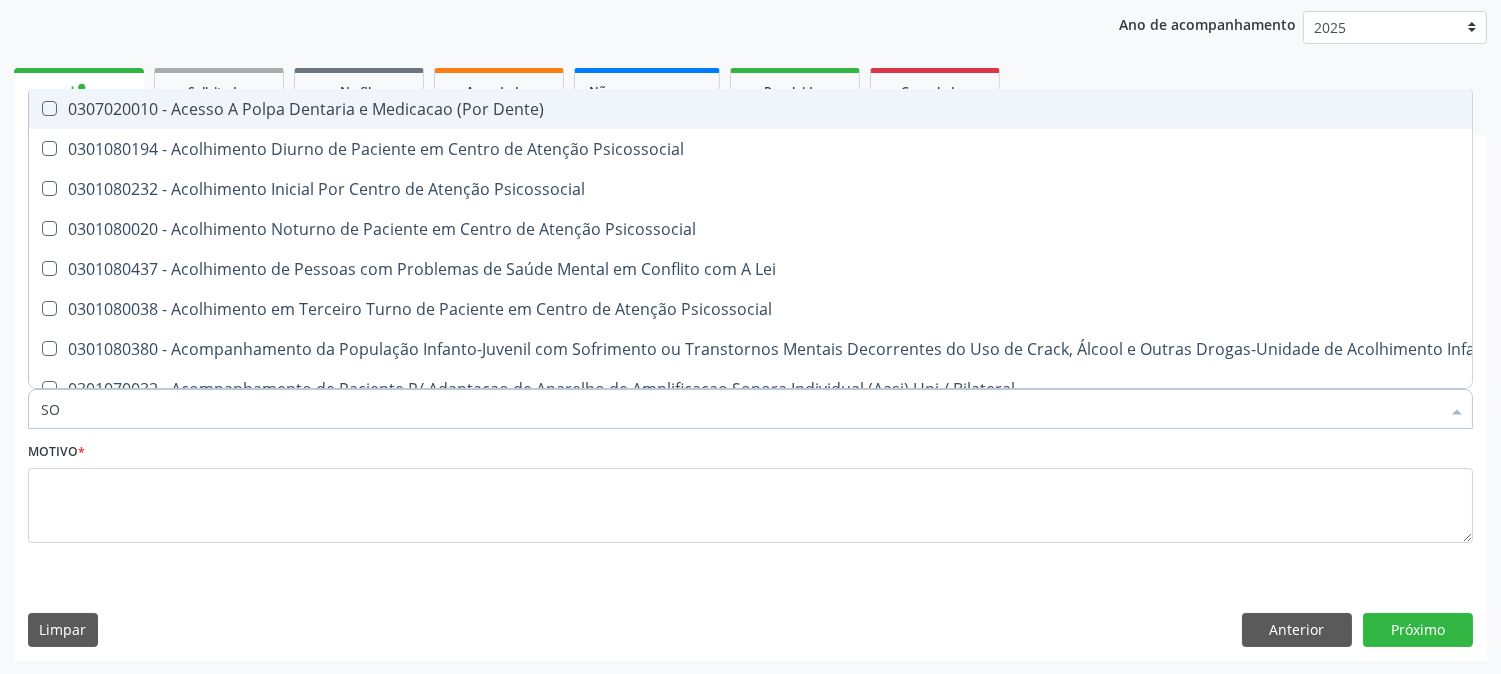 type on "S" 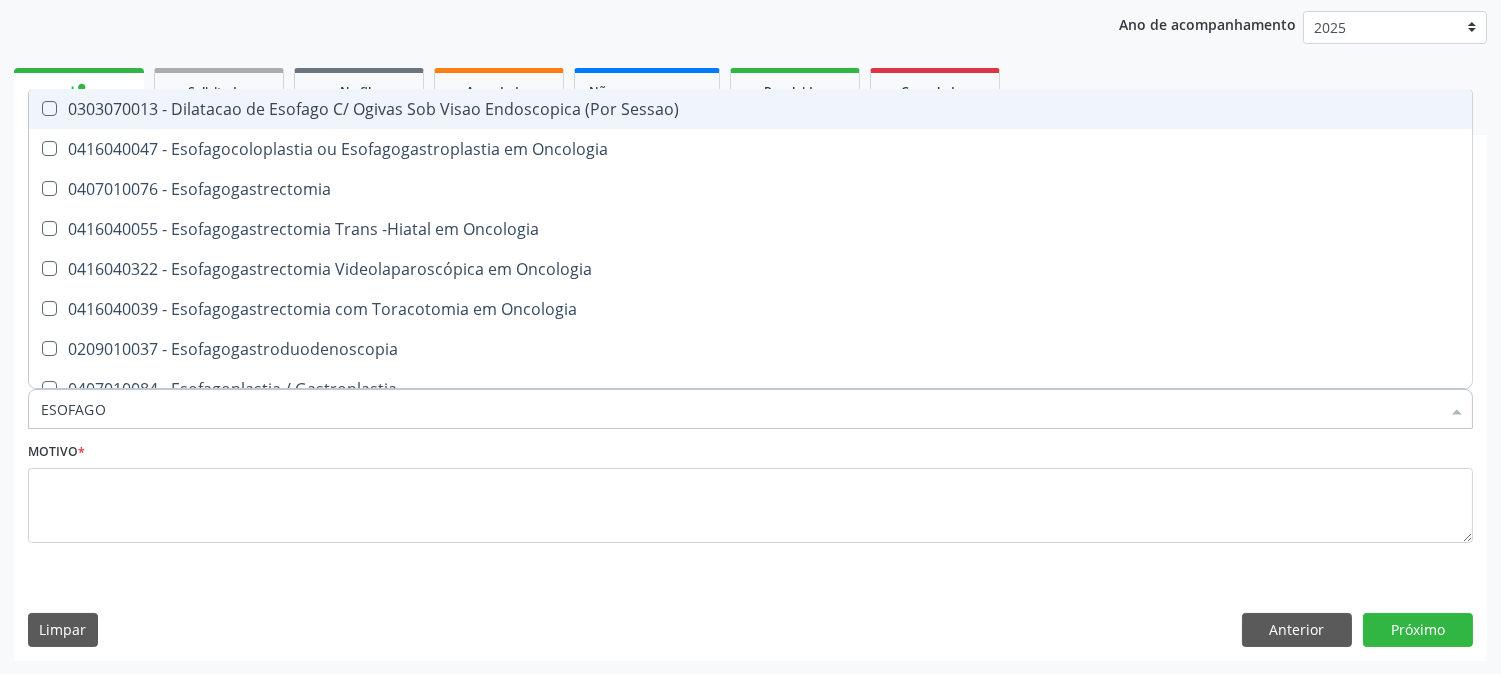 type on "ESOFAGOG" 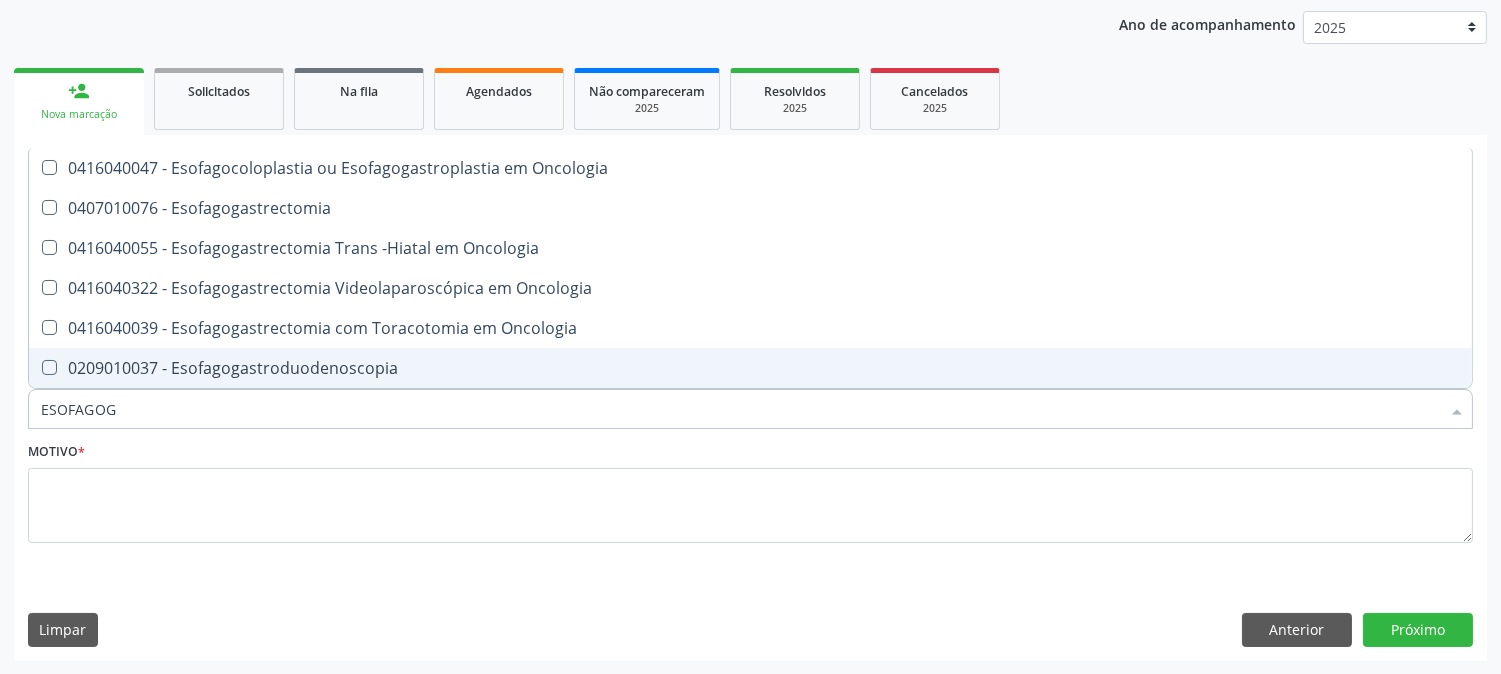 click on "0209010037 - Esofagogastroduodenoscopia" at bounding box center [750, 368] 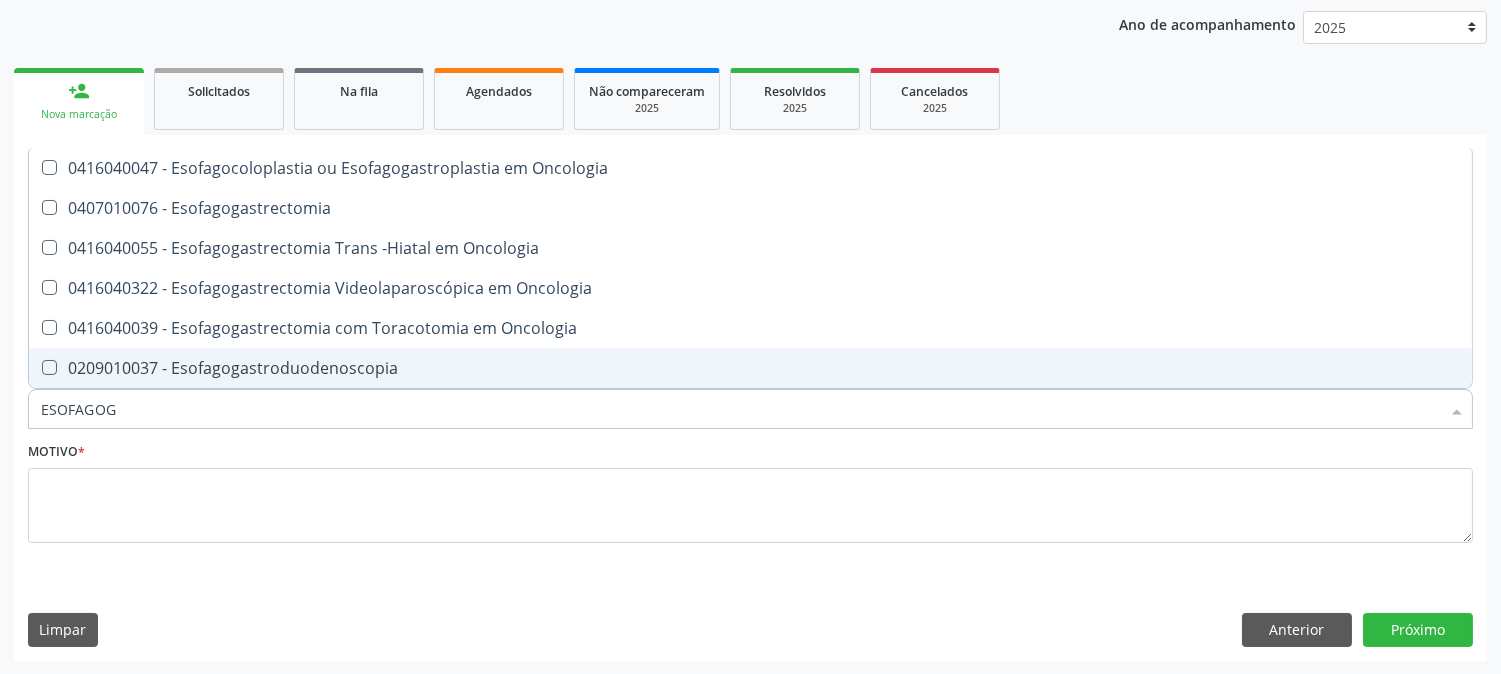checkbox on "true" 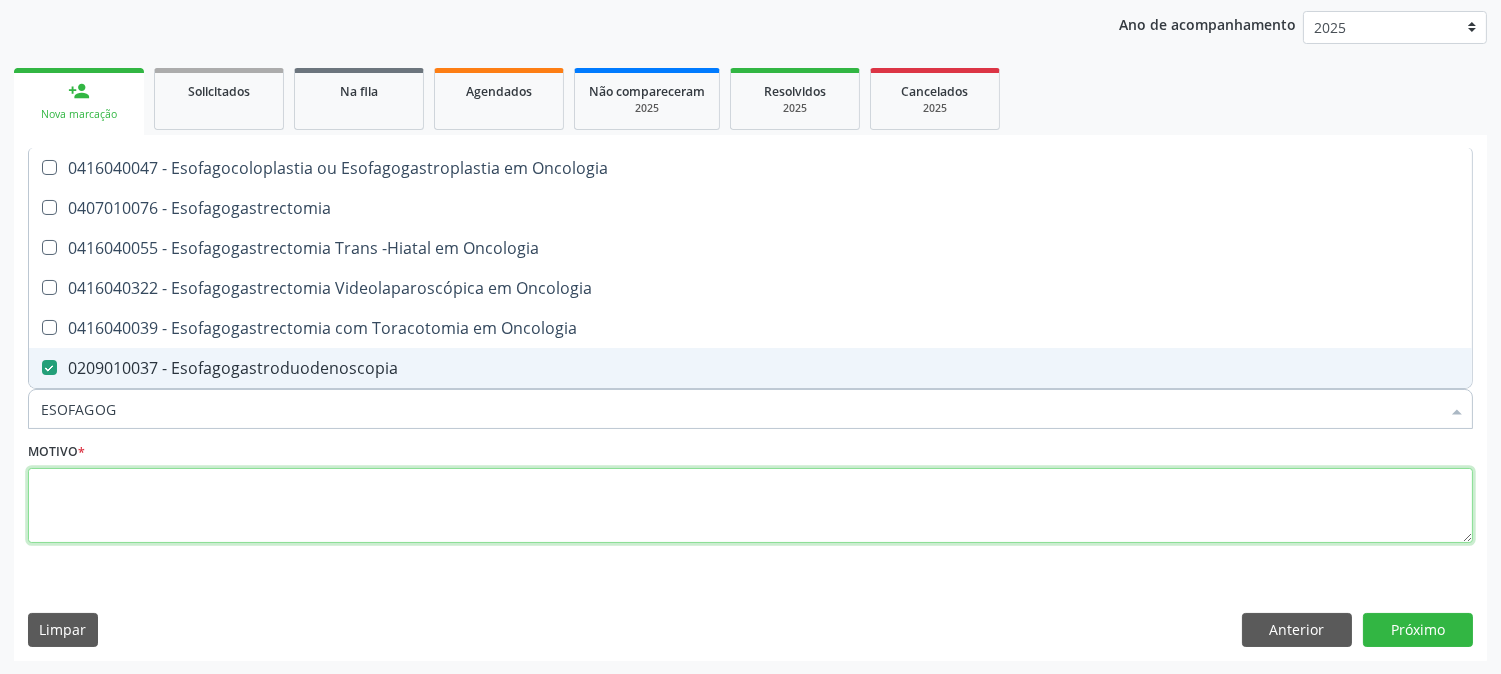 click at bounding box center [750, 506] 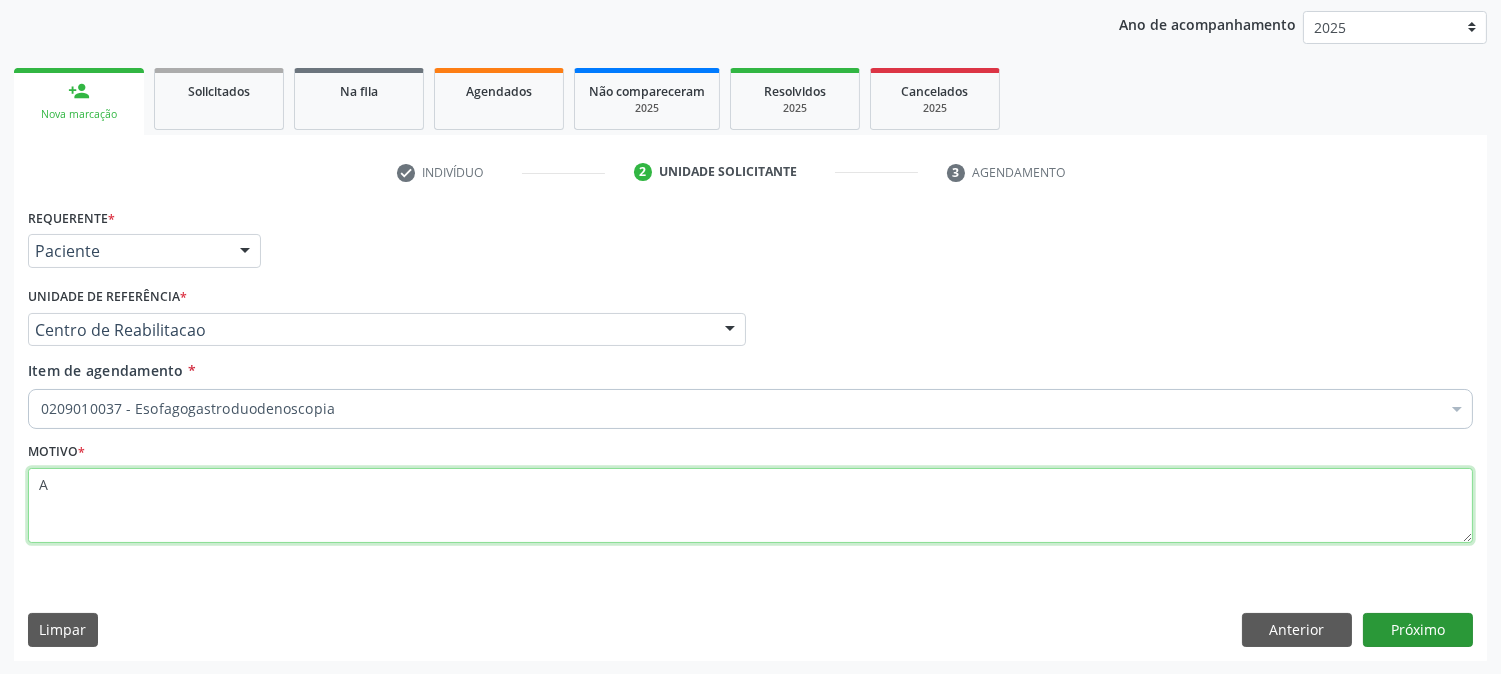 type on "A" 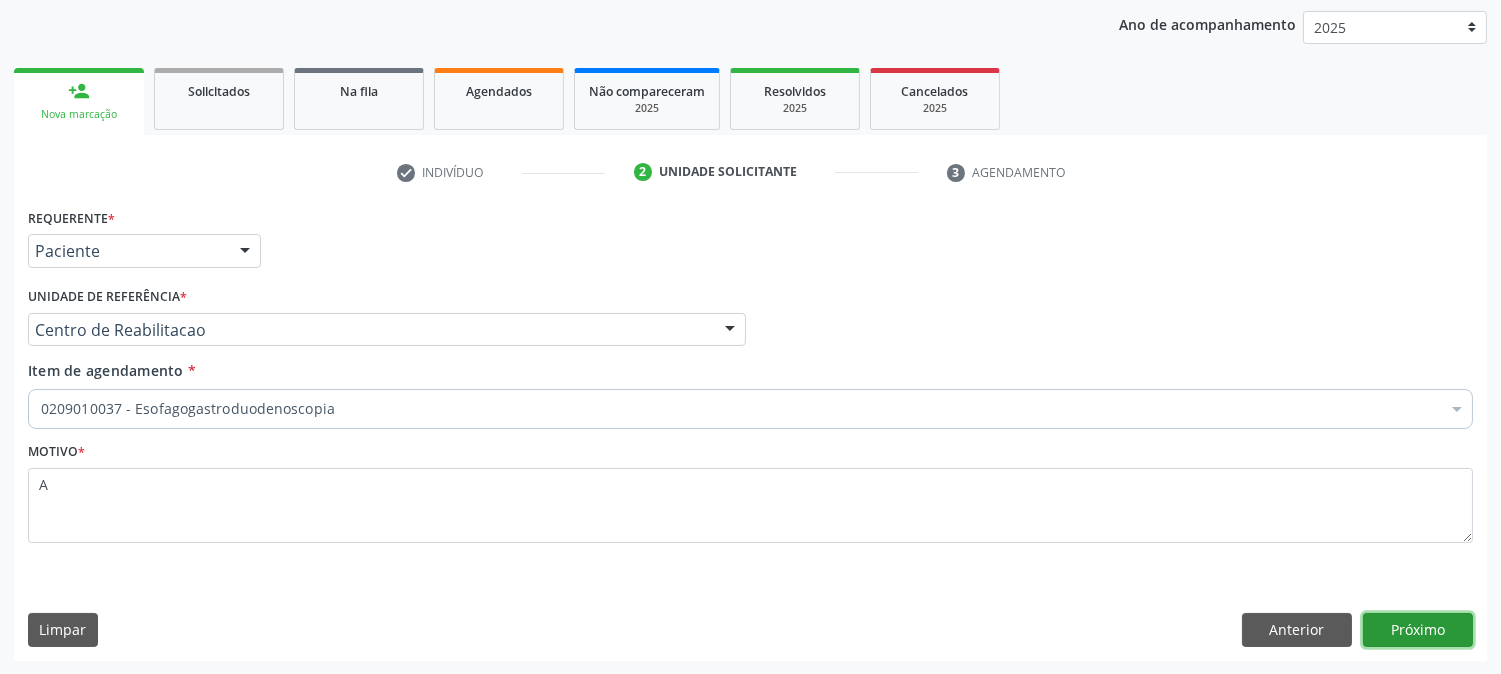 click on "Próximo" at bounding box center (1418, 630) 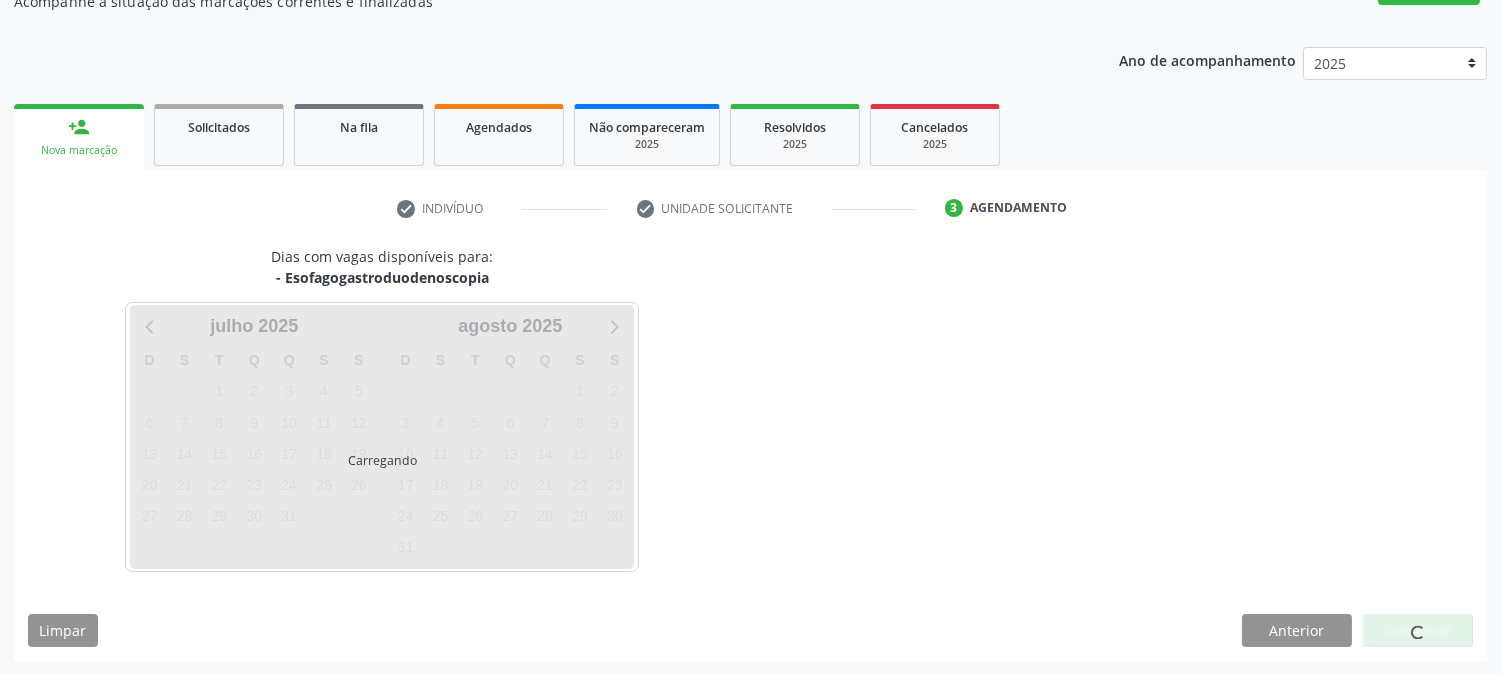 scroll, scrollTop: 231, scrollLeft: 0, axis: vertical 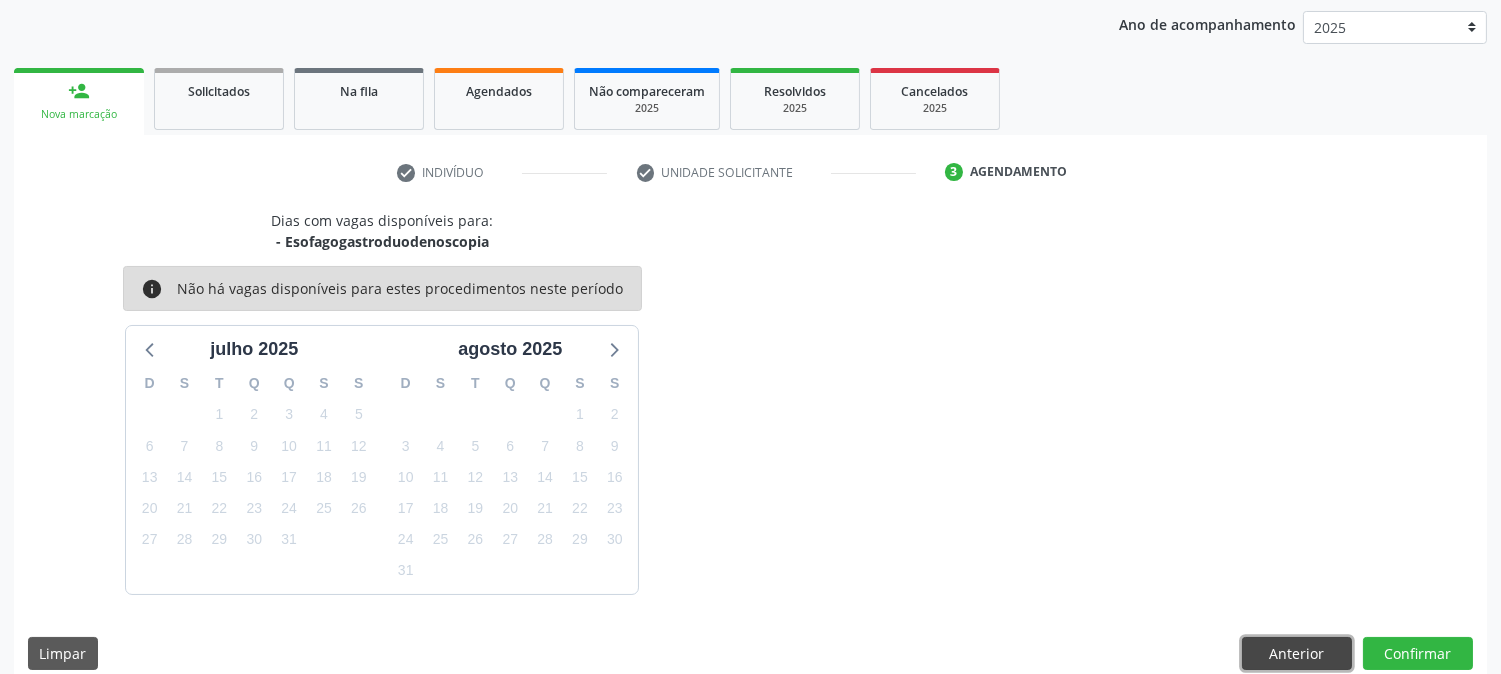 click on "Anterior" at bounding box center (1297, 654) 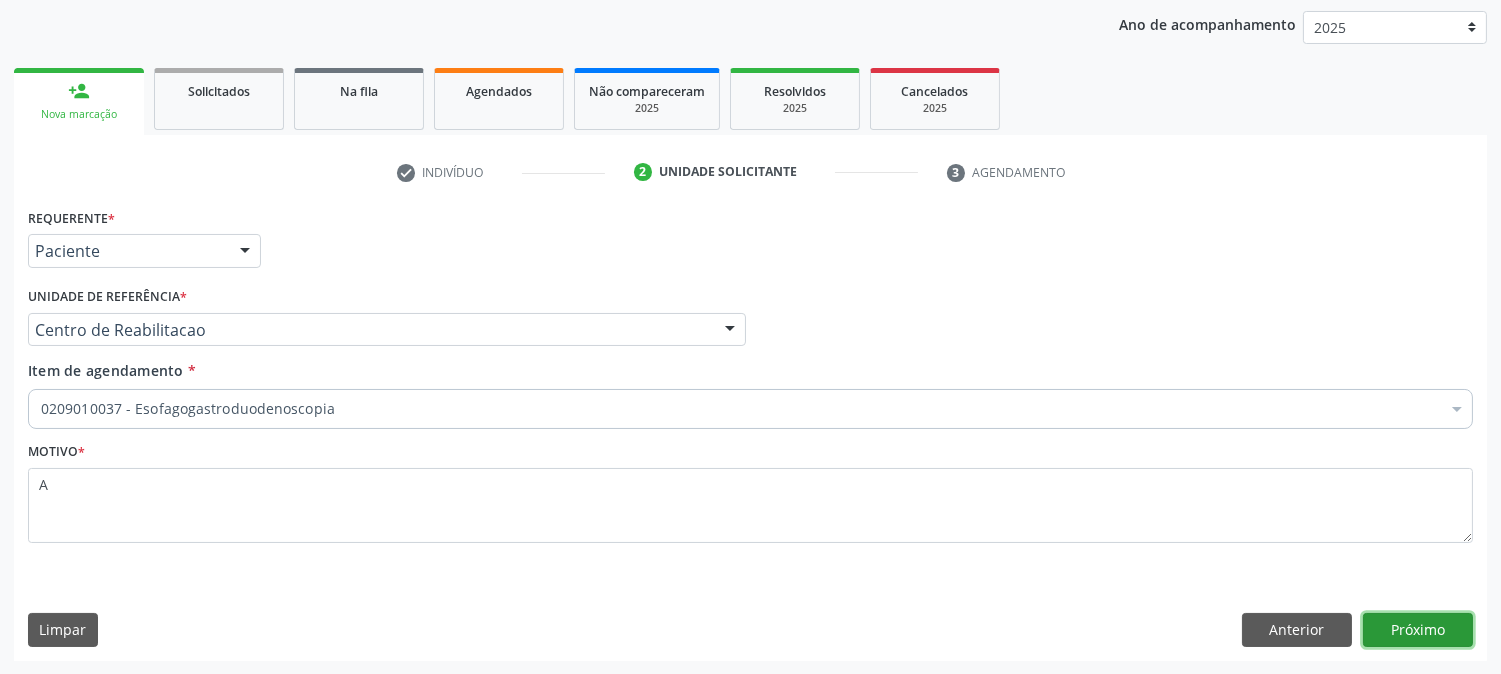 click on "Próximo" at bounding box center (1418, 630) 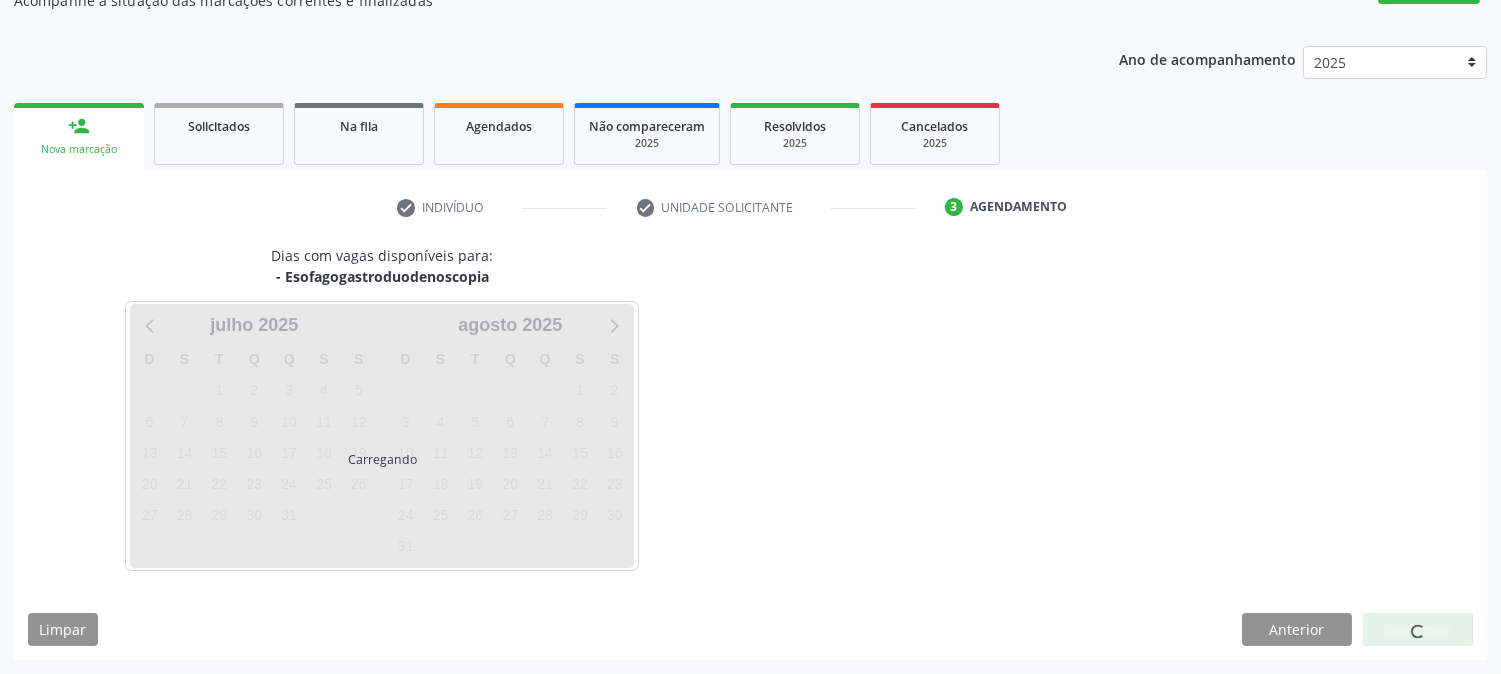 scroll, scrollTop: 195, scrollLeft: 0, axis: vertical 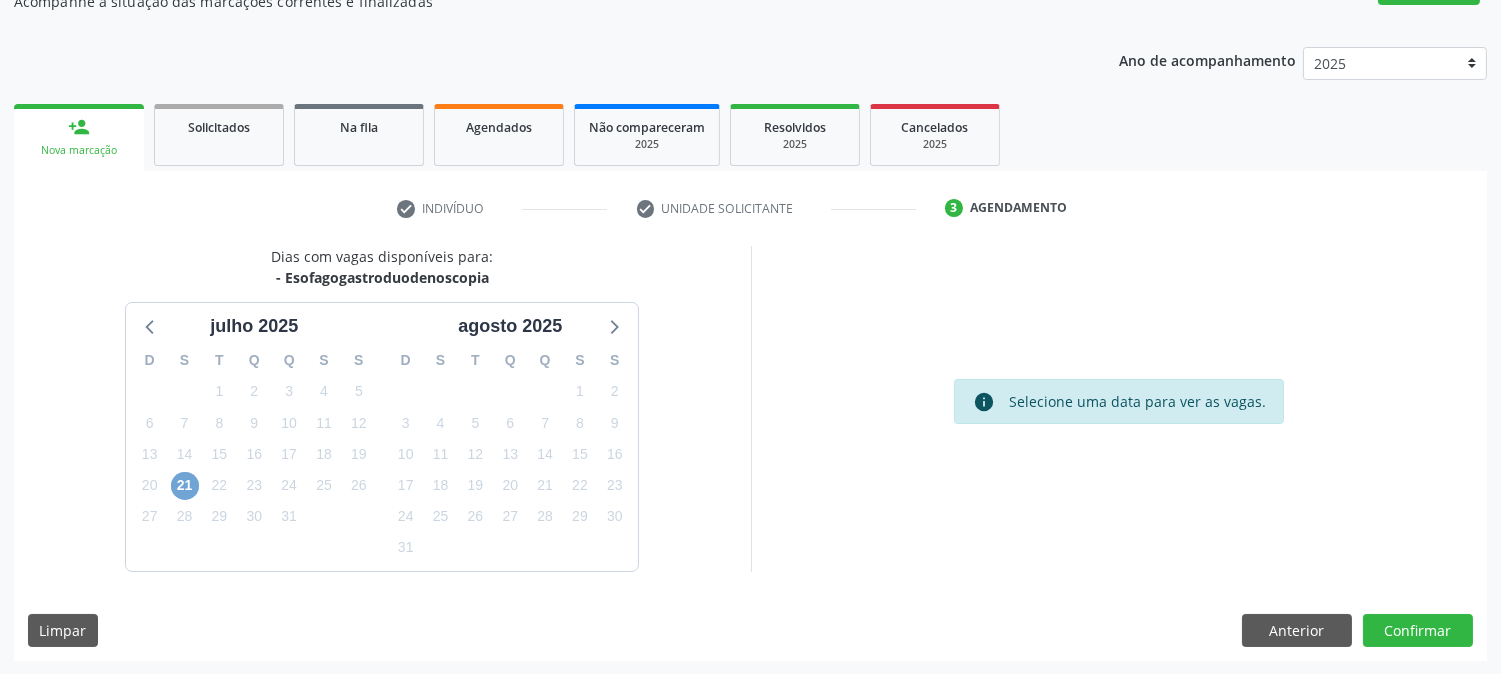 click on "21" at bounding box center [185, 486] 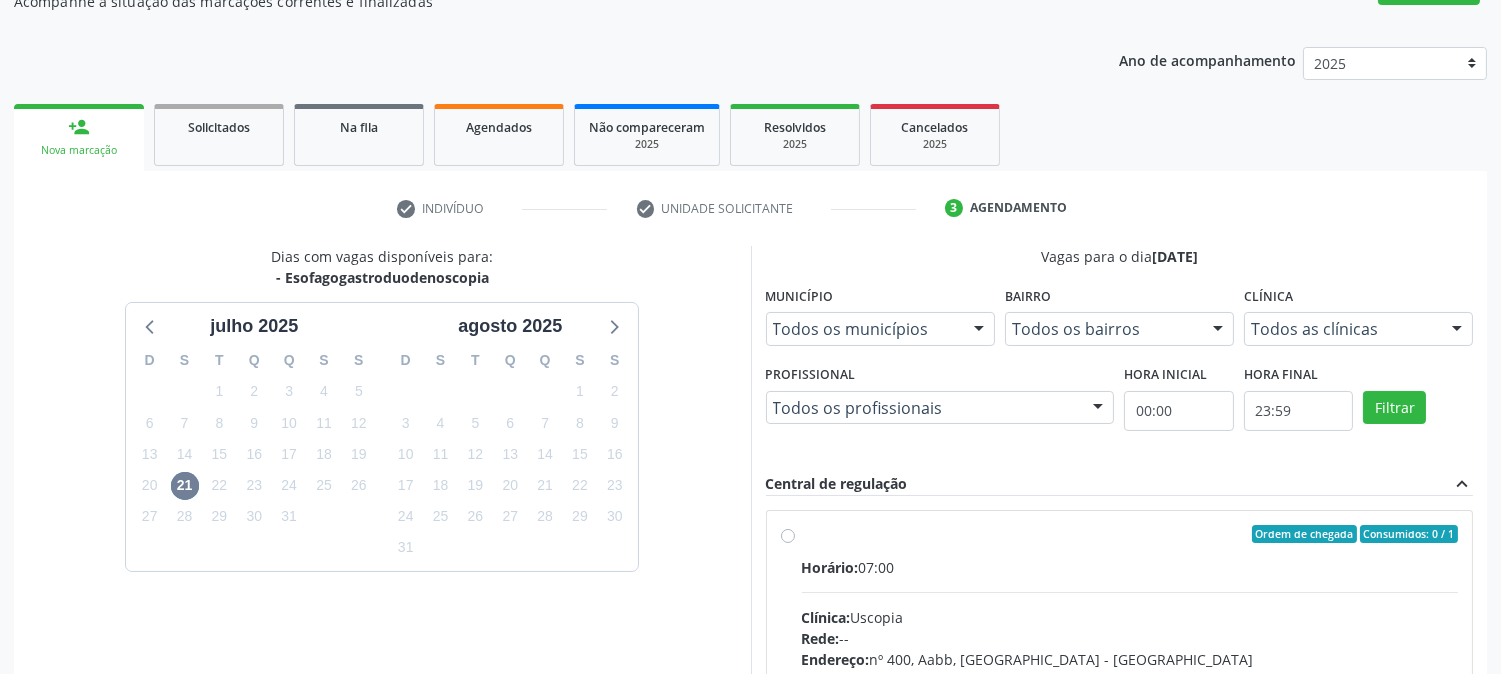 click on "Horário:   07:00
Clínica:  Uscopia
Rede:
--
Endereço:   nº 400, Aabb, Serra Talhada - PE
Telefone:   --
Profissional:
--
Informações adicionais sobre o atendimento
Idade de atendimento:
Sem restrição
Gênero(s) atendido(s):
Sem restrição
Informações adicionais:
--" at bounding box center (1130, 694) 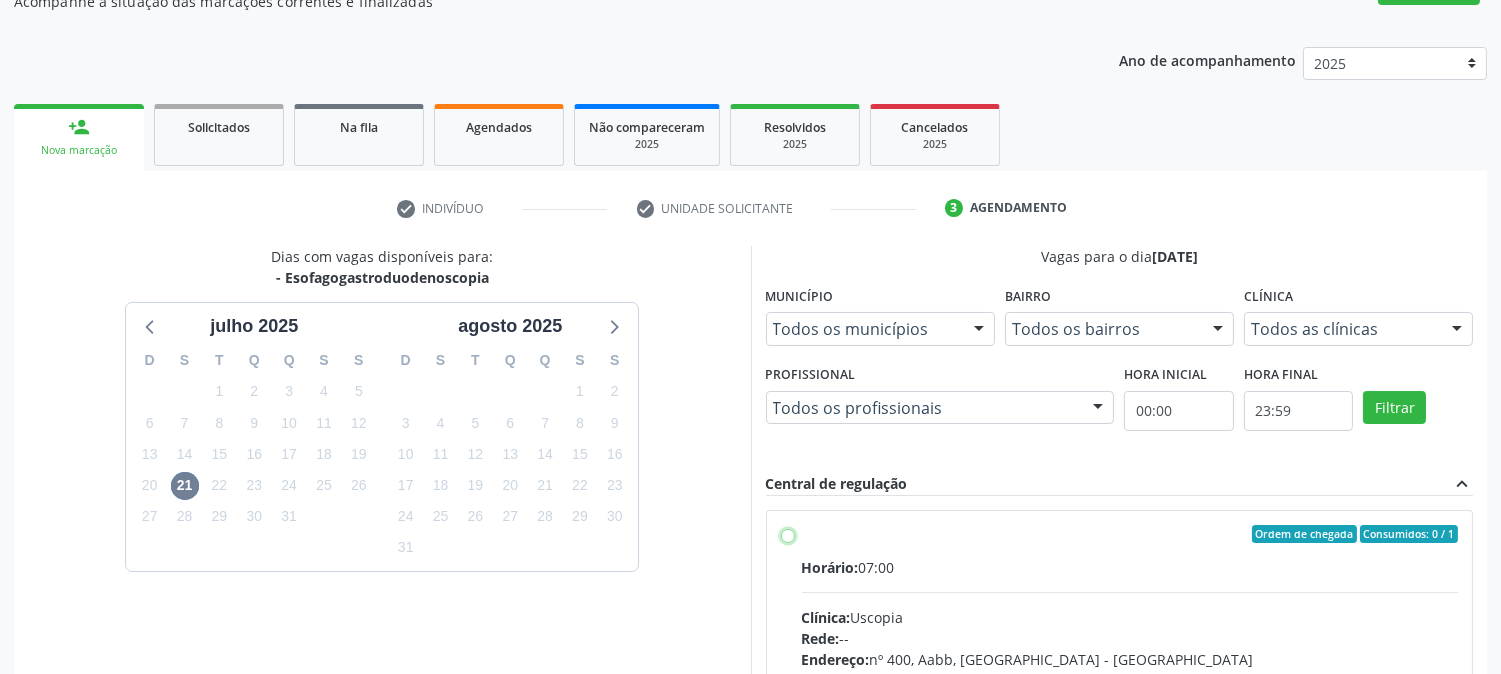 click on "Ordem de chegada
Consumidos: 0 / 1
Horário:   07:00
Clínica:  Uscopia
Rede:
--
Endereço:   nº 400, Aabb, Serra Talhada - PE
Telefone:   --
Profissional:
--
Informações adicionais sobre o atendimento
Idade de atendimento:
Sem restrição
Gênero(s) atendido(s):
Sem restrição
Informações adicionais:
--" at bounding box center (788, 534) 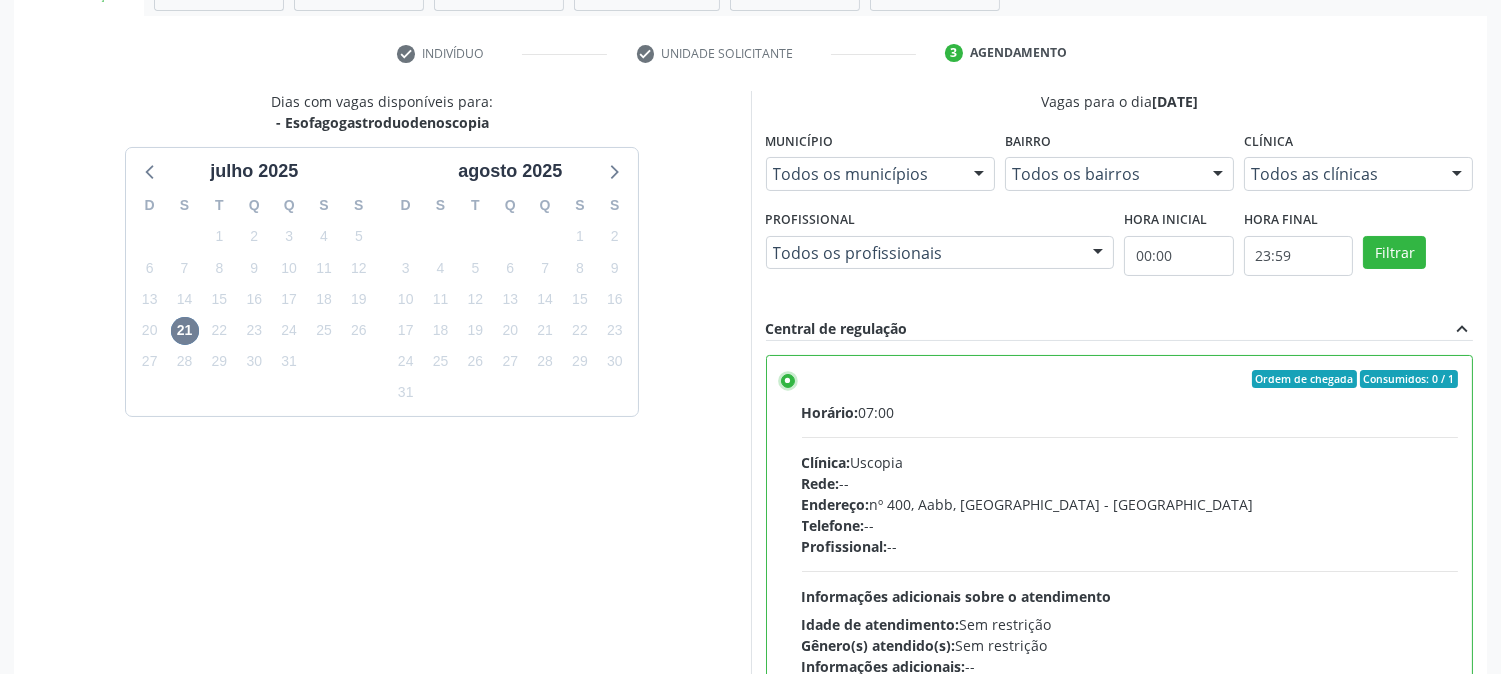 scroll, scrollTop: 520, scrollLeft: 0, axis: vertical 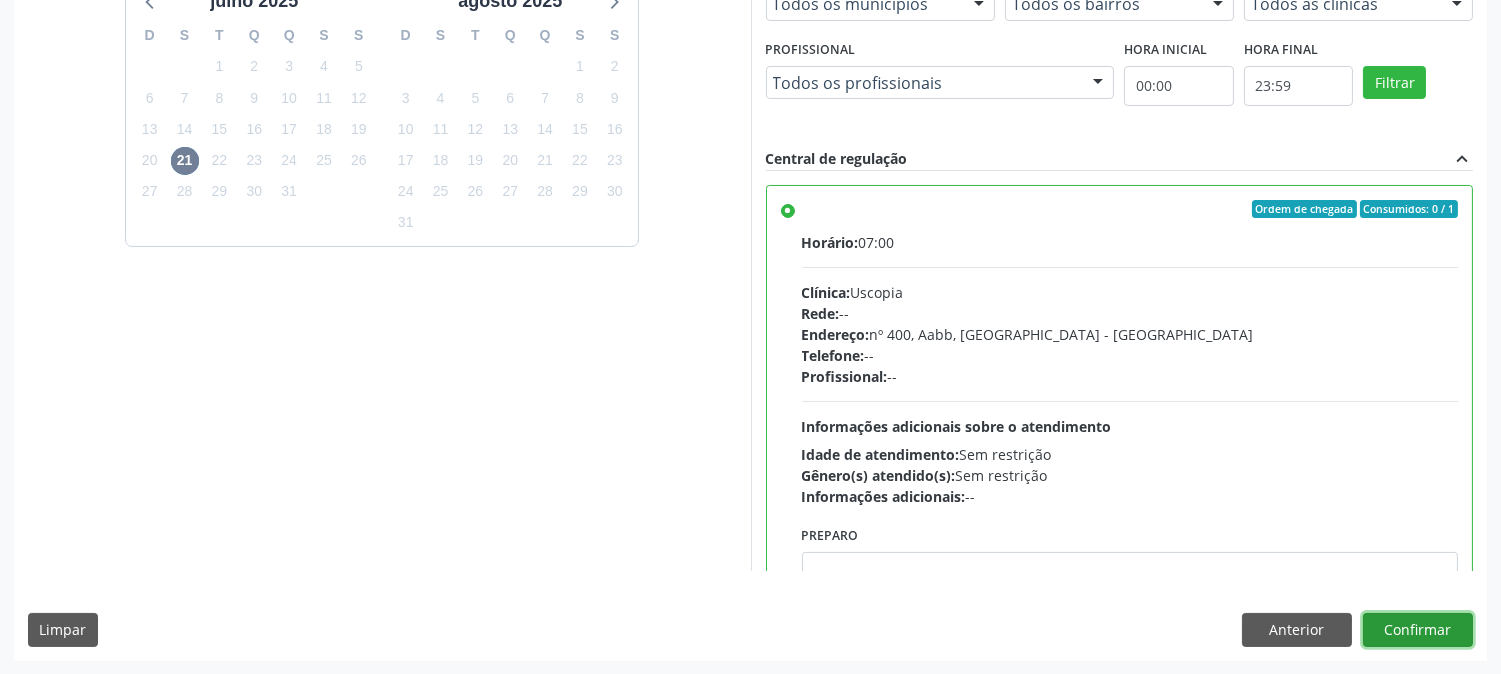 click on "Confirmar" at bounding box center [1418, 630] 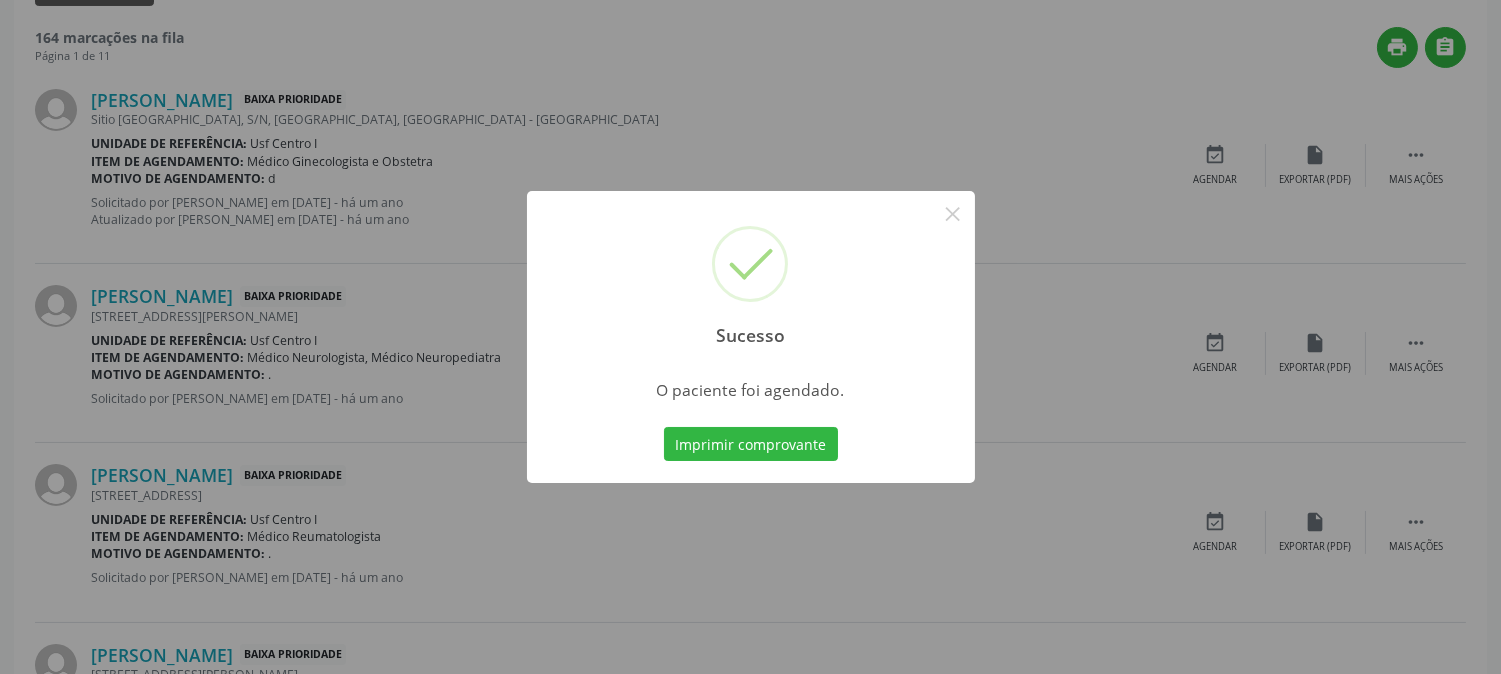 scroll, scrollTop: 0, scrollLeft: 0, axis: both 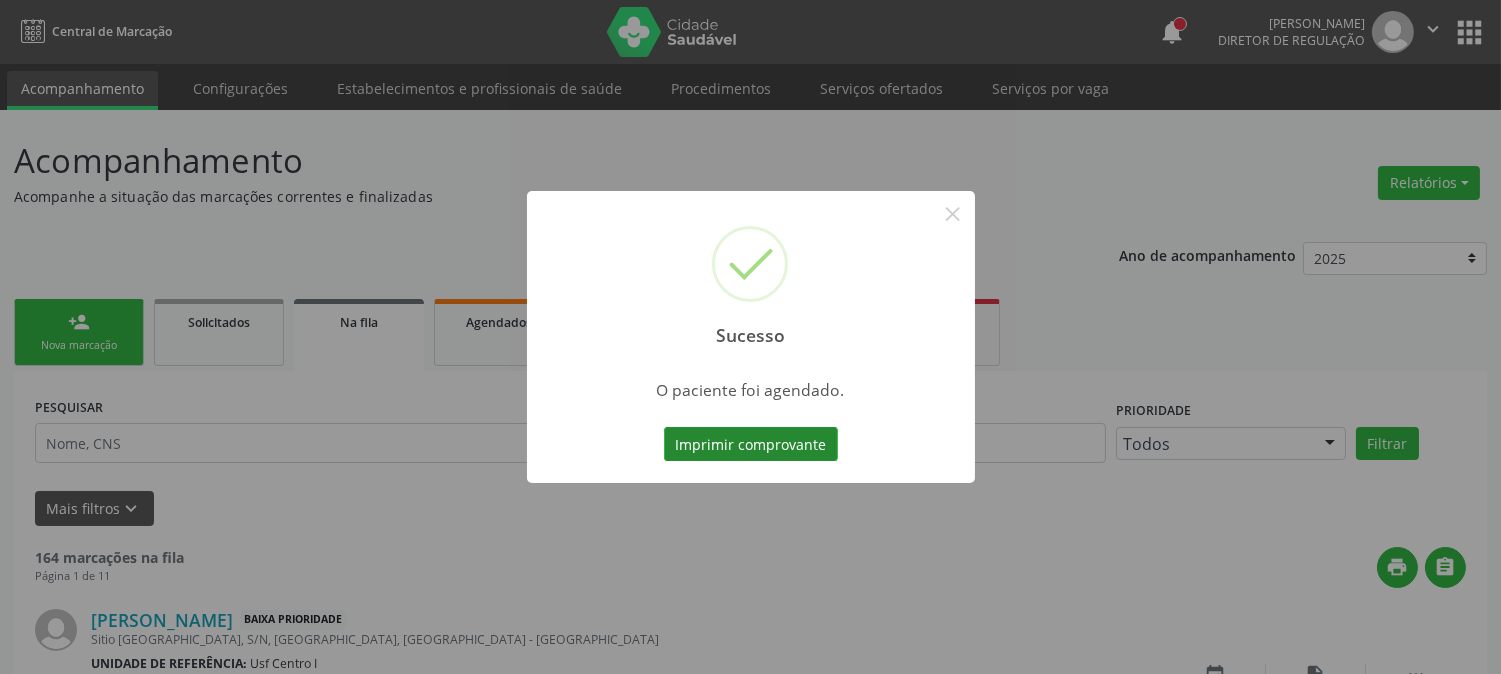 click on "Imprimir comprovante" at bounding box center (751, 444) 